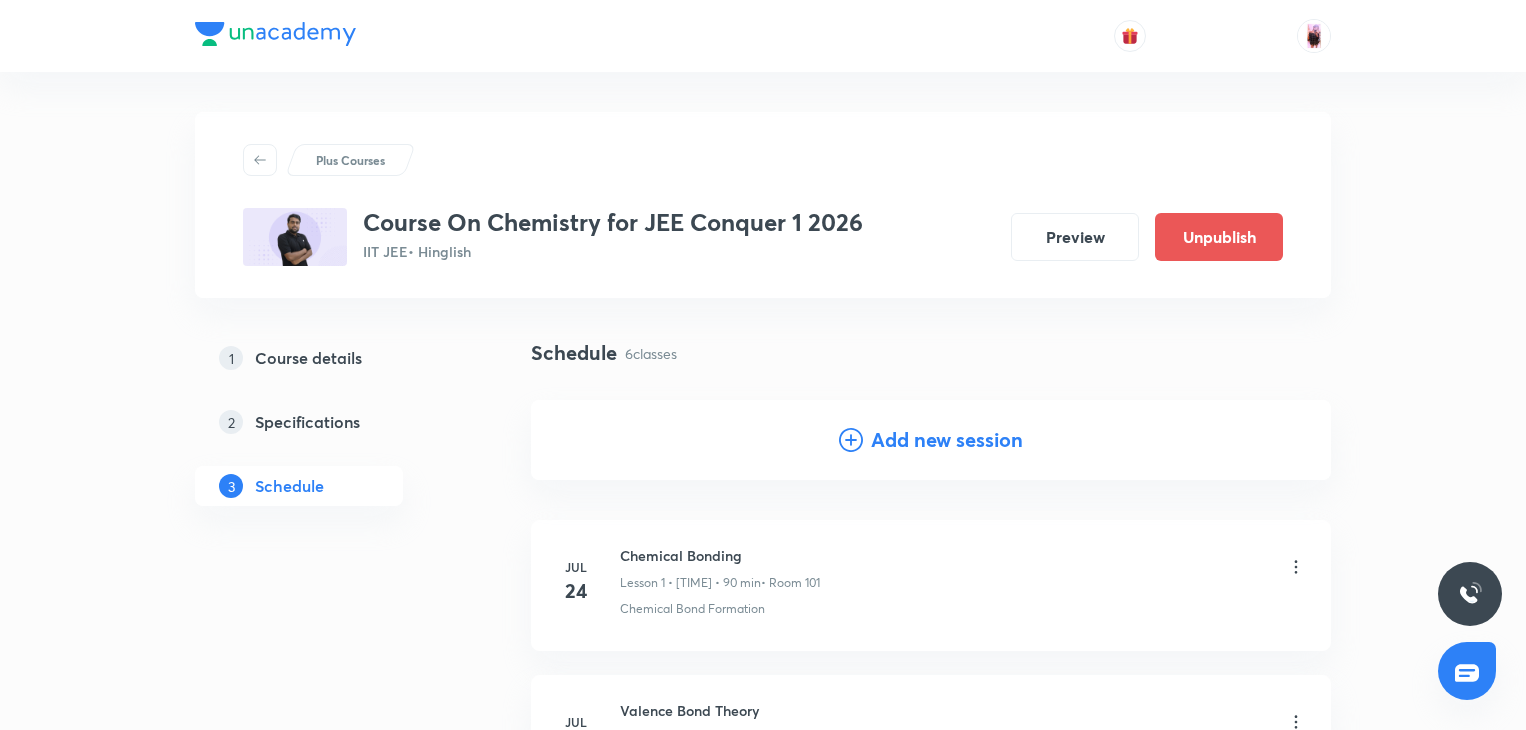 scroll, scrollTop: 883, scrollLeft: 0, axis: vertical 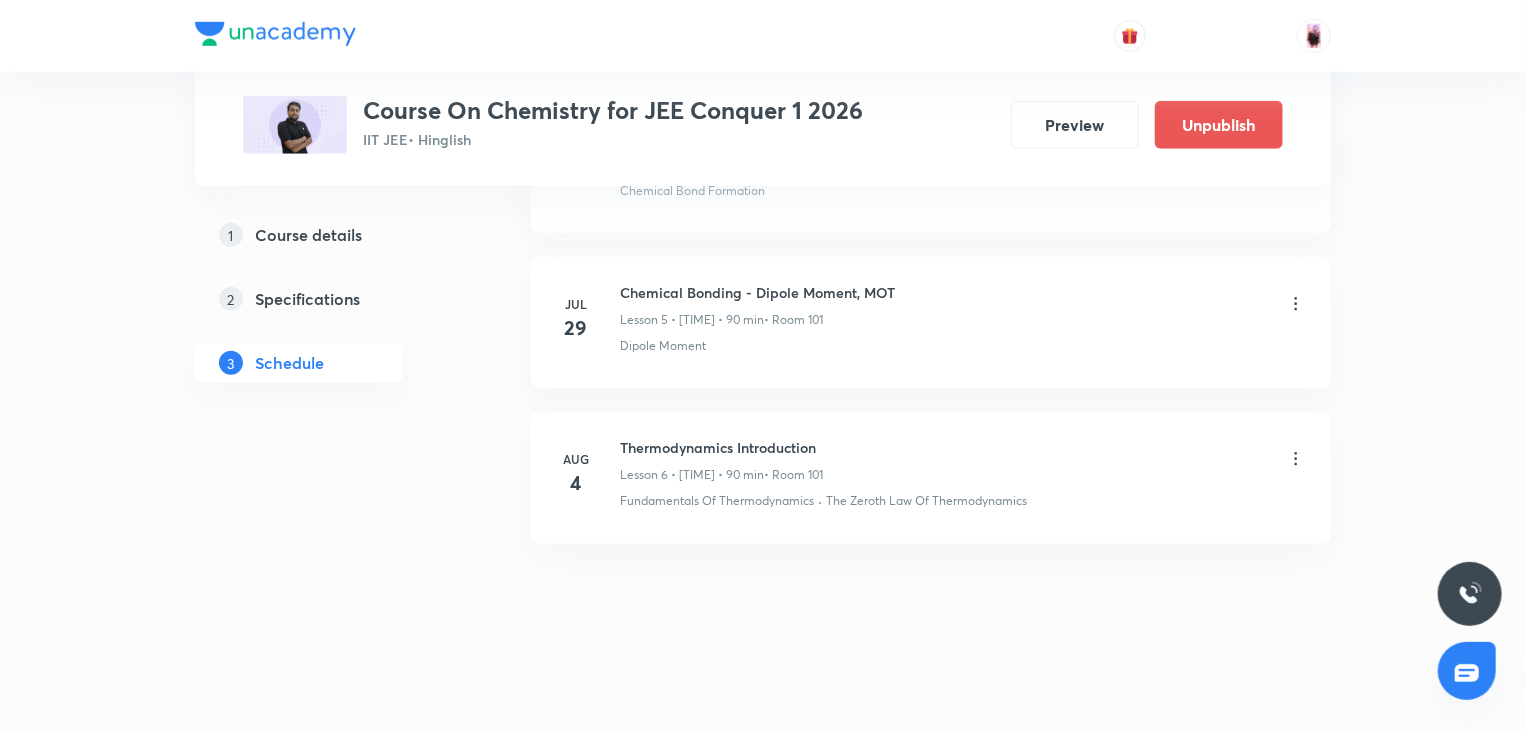 click on "29" at bounding box center [576, 328] 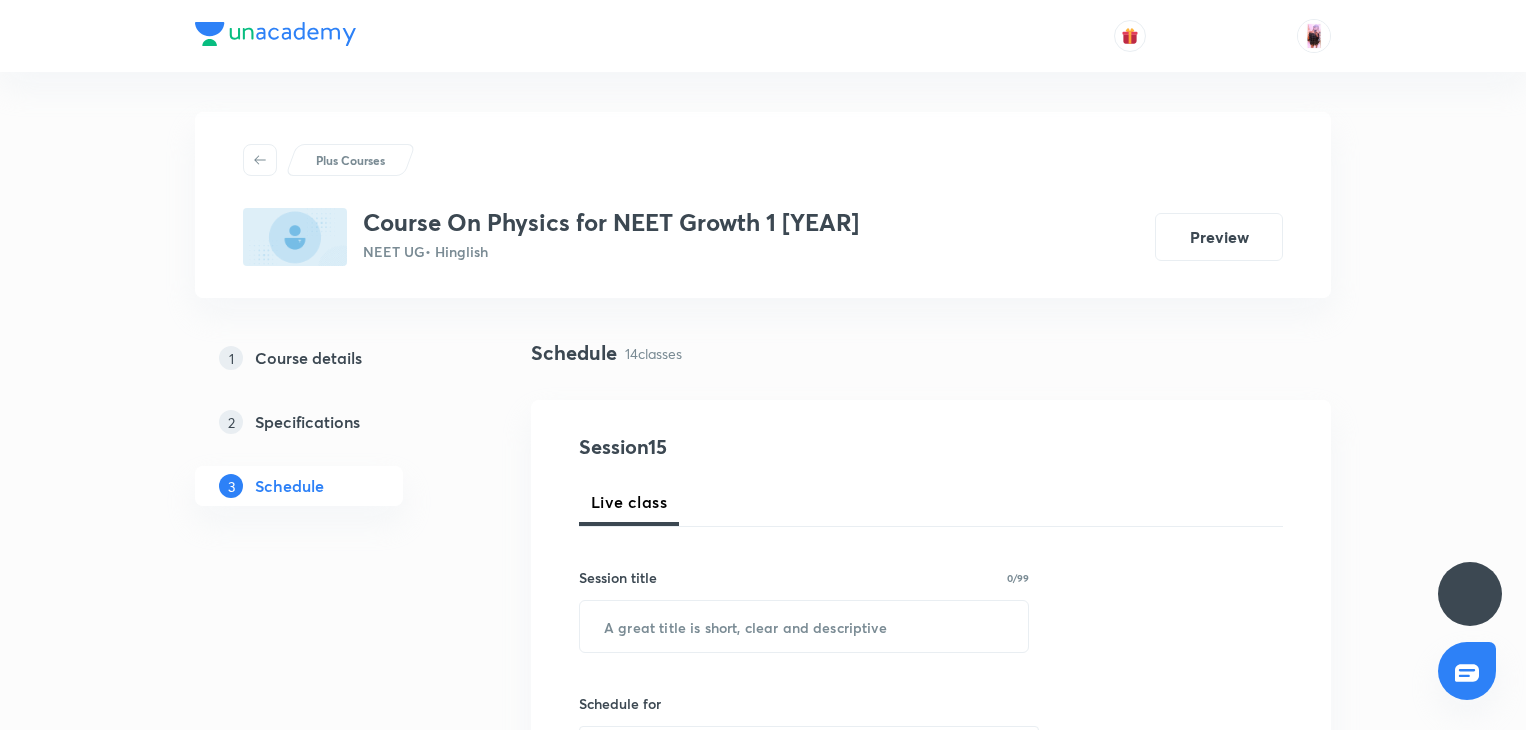 scroll, scrollTop: 0, scrollLeft: 0, axis: both 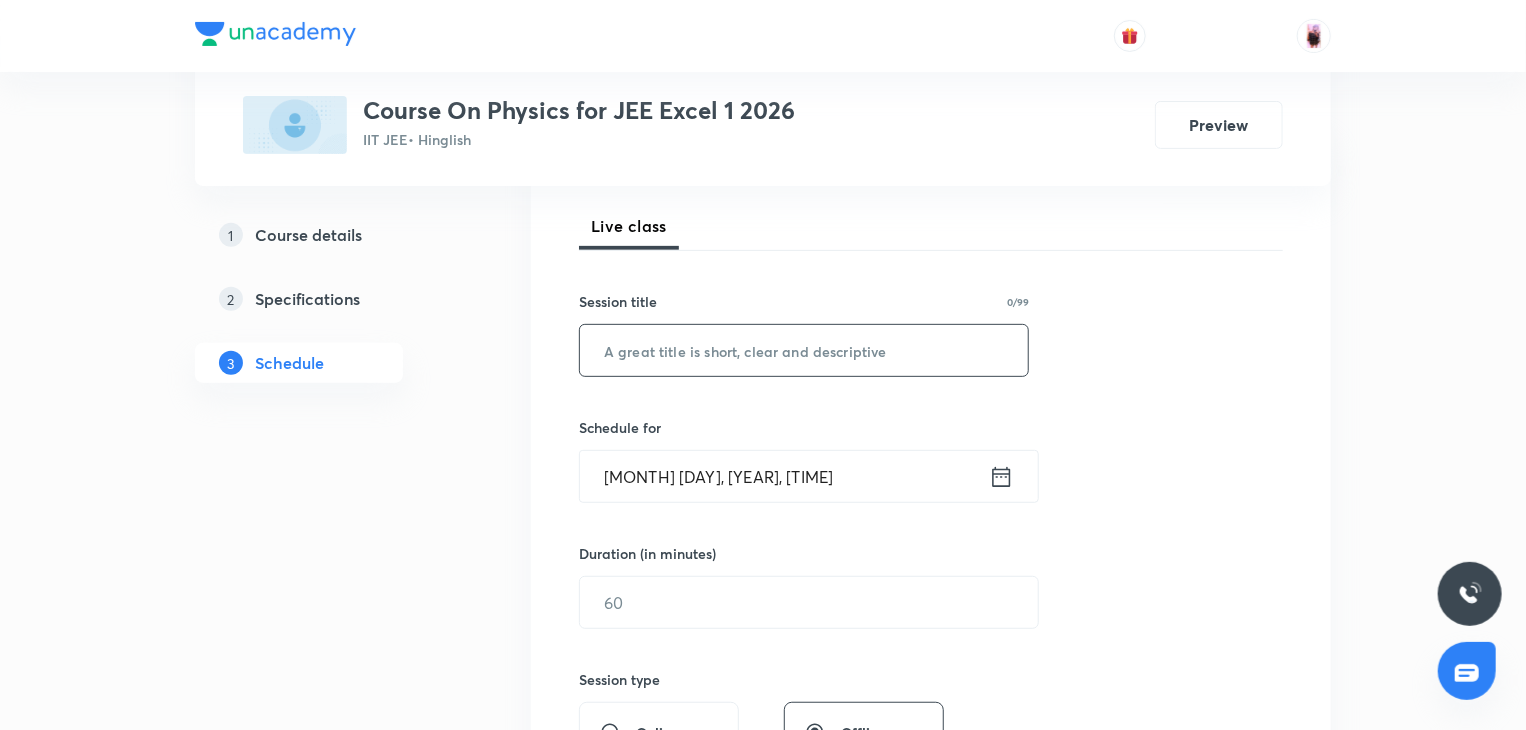 click at bounding box center [804, 350] 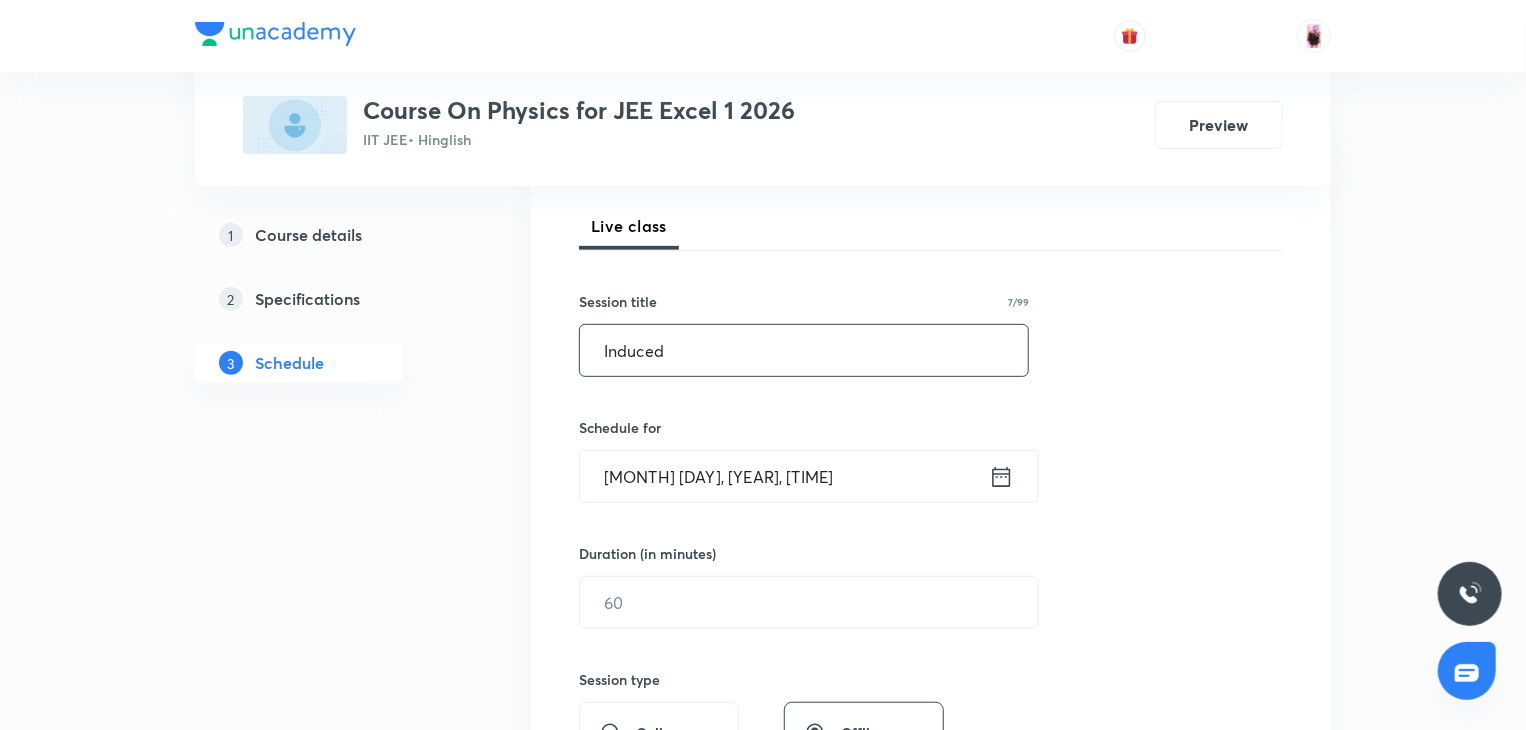 click on "Induced" at bounding box center [804, 350] 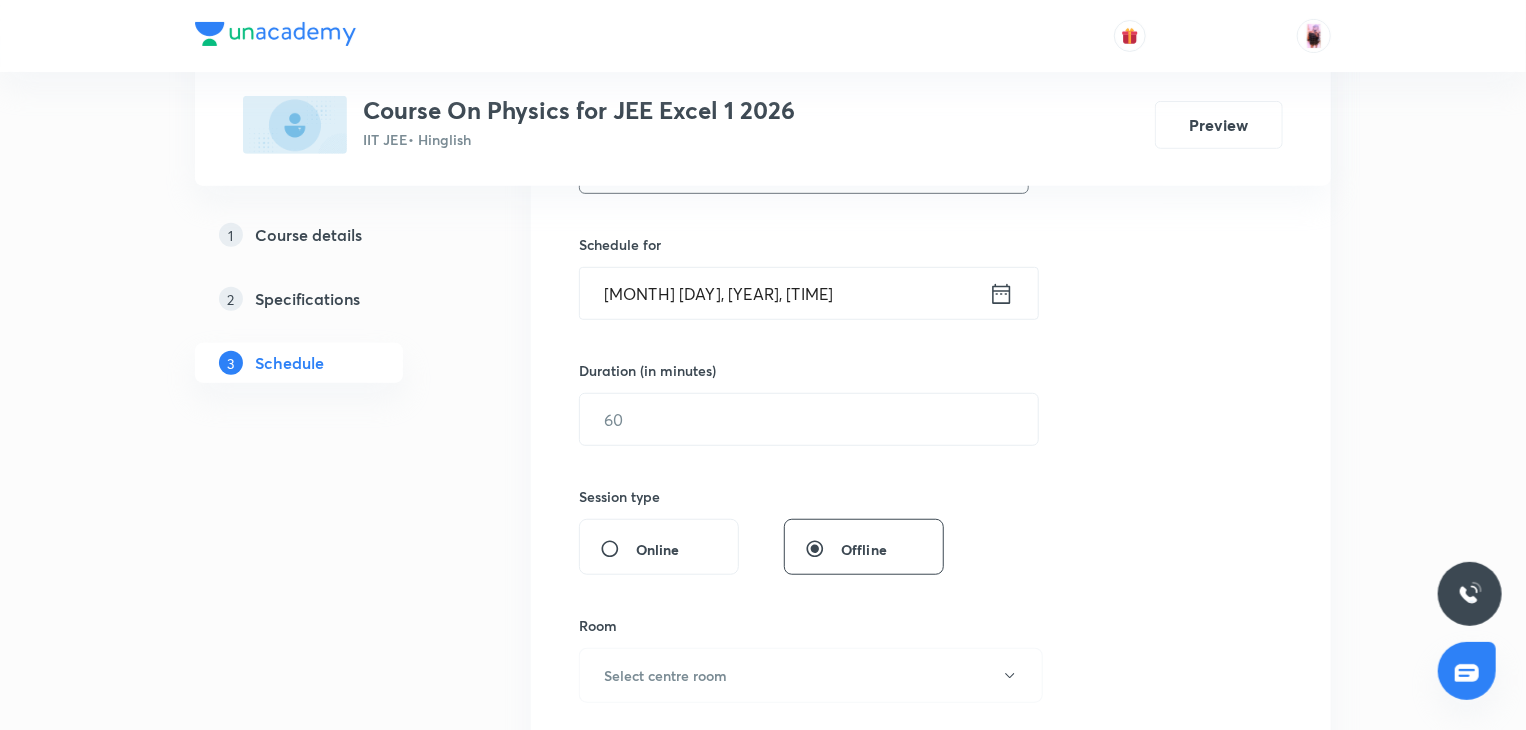 scroll, scrollTop: 460, scrollLeft: 0, axis: vertical 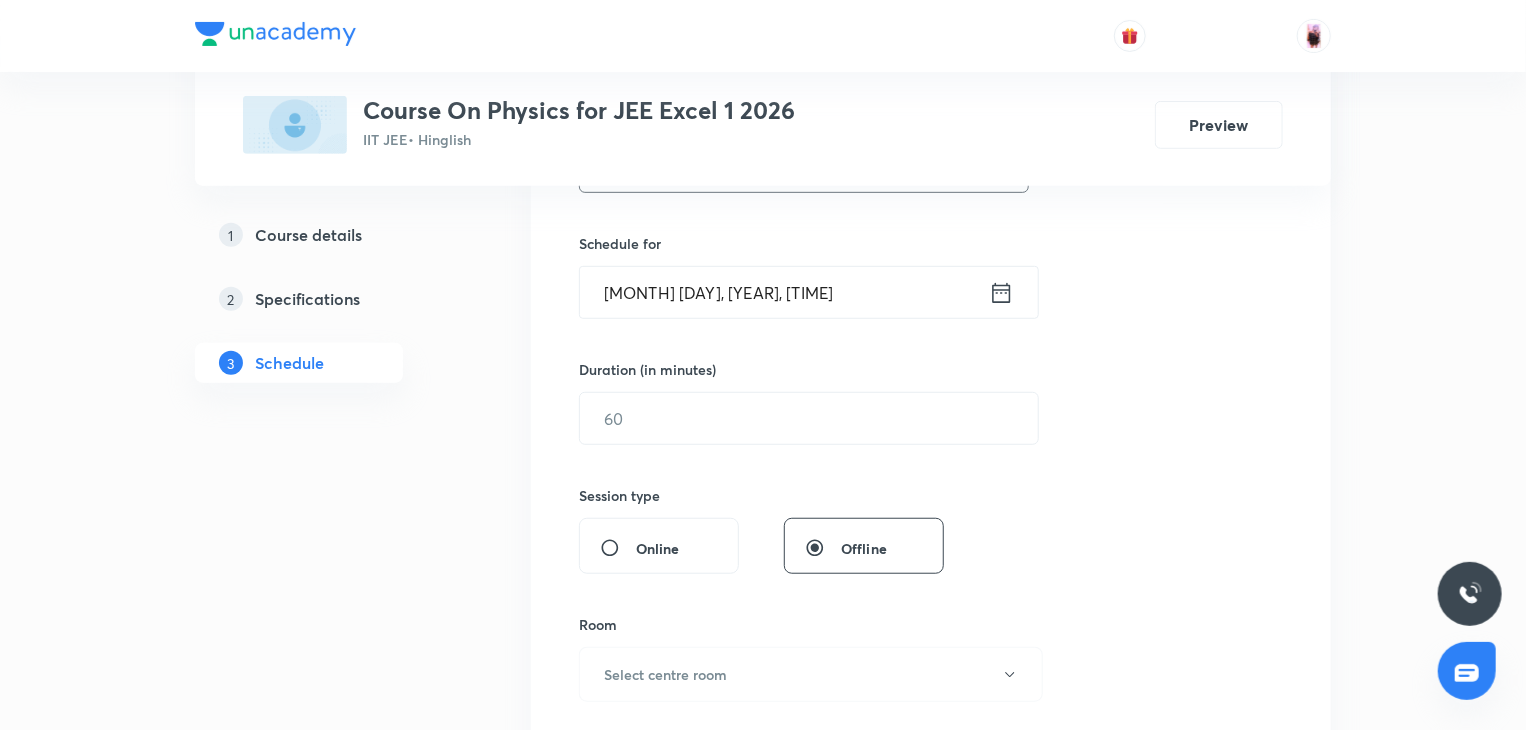 type on "Induced Electromagnetic Field" 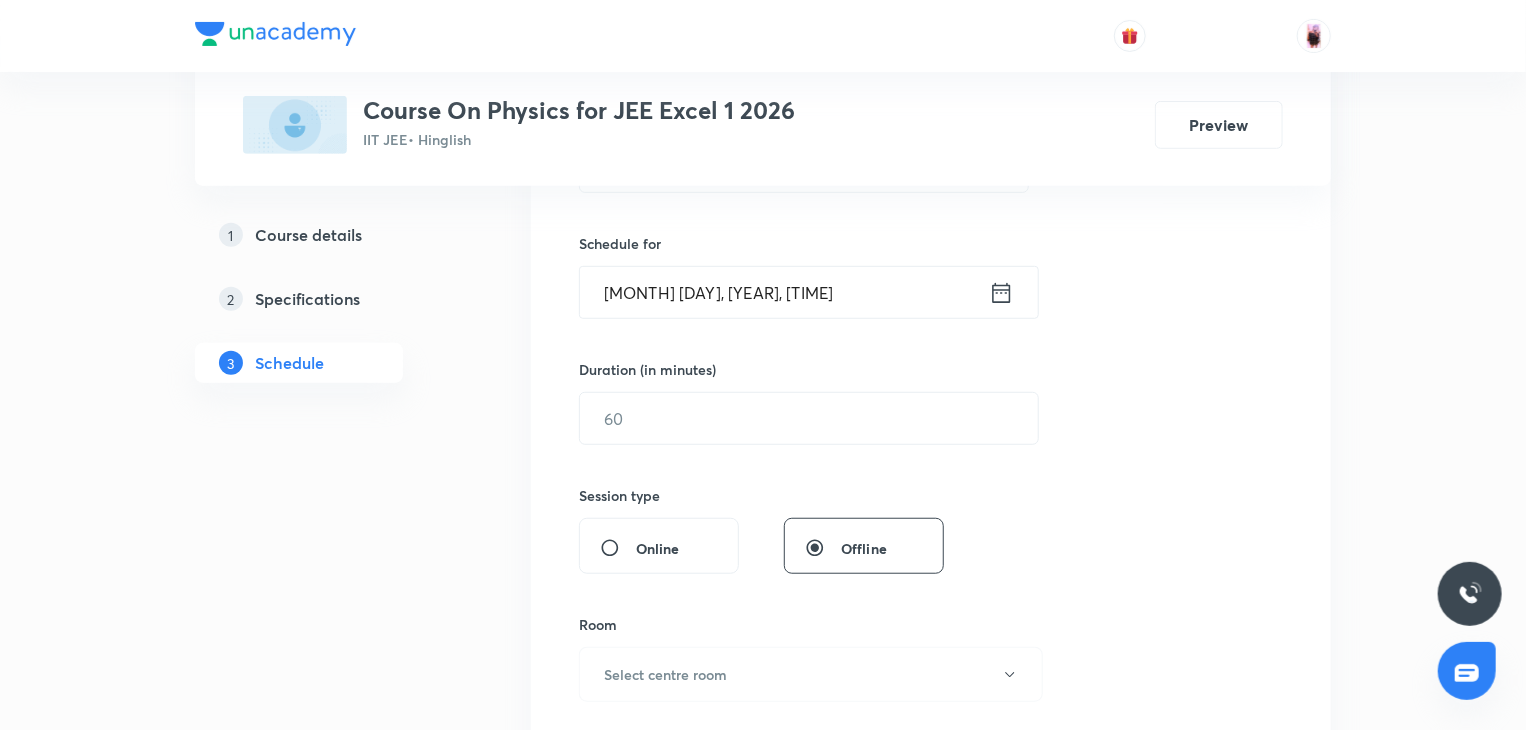 click on "Aug 4, 2025, 5:17 PM" at bounding box center (784, 292) 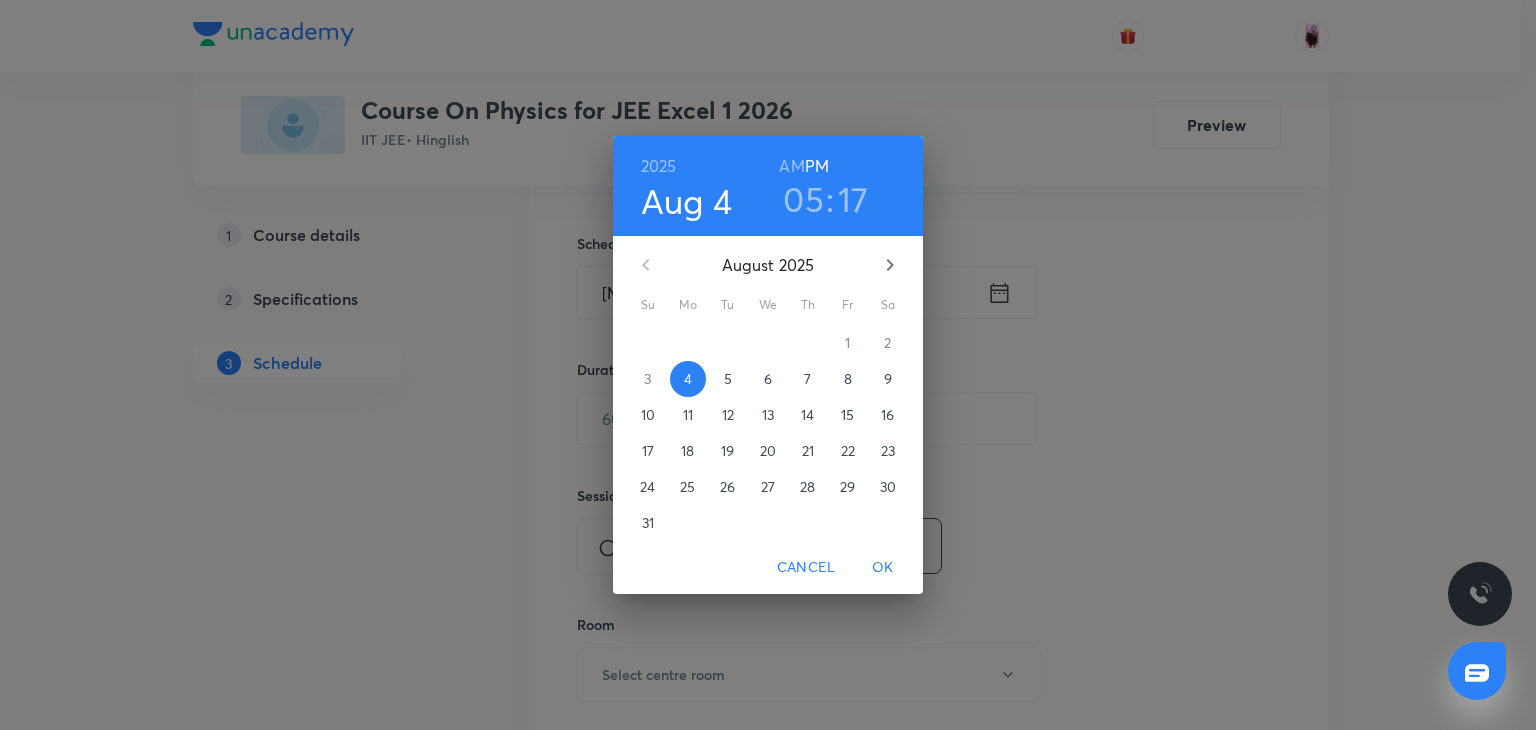 click on "17" at bounding box center [853, 199] 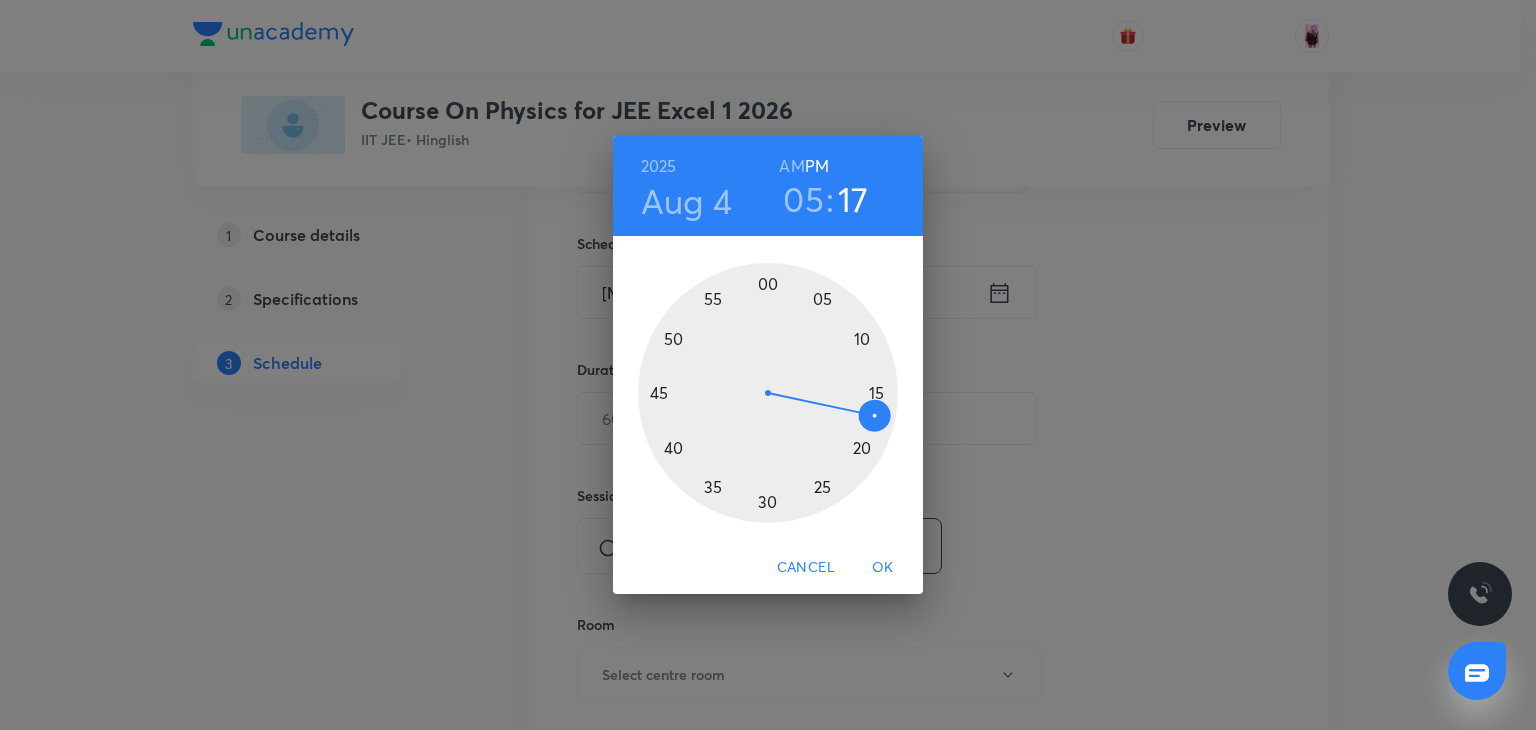 click at bounding box center (768, 393) 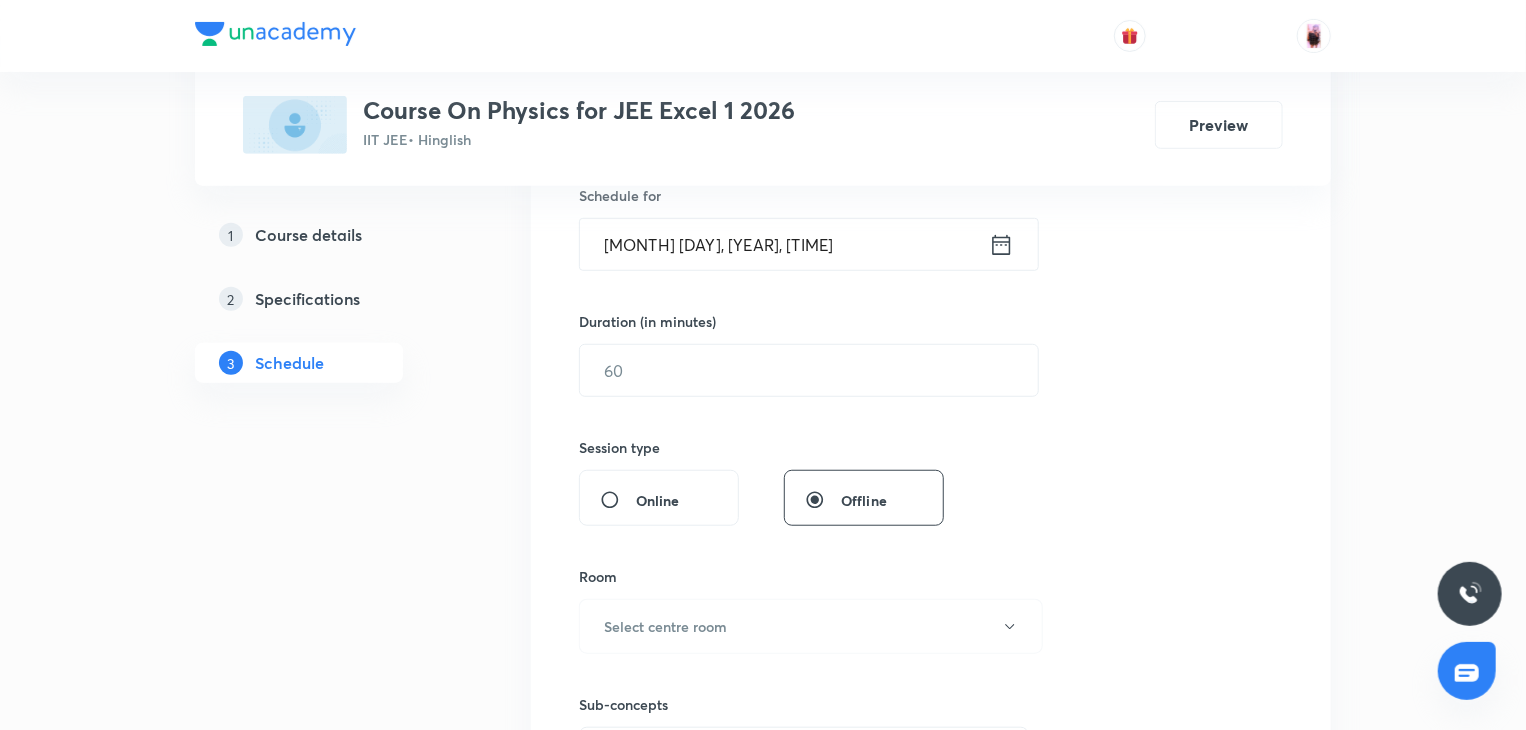 scroll, scrollTop: 506, scrollLeft: 0, axis: vertical 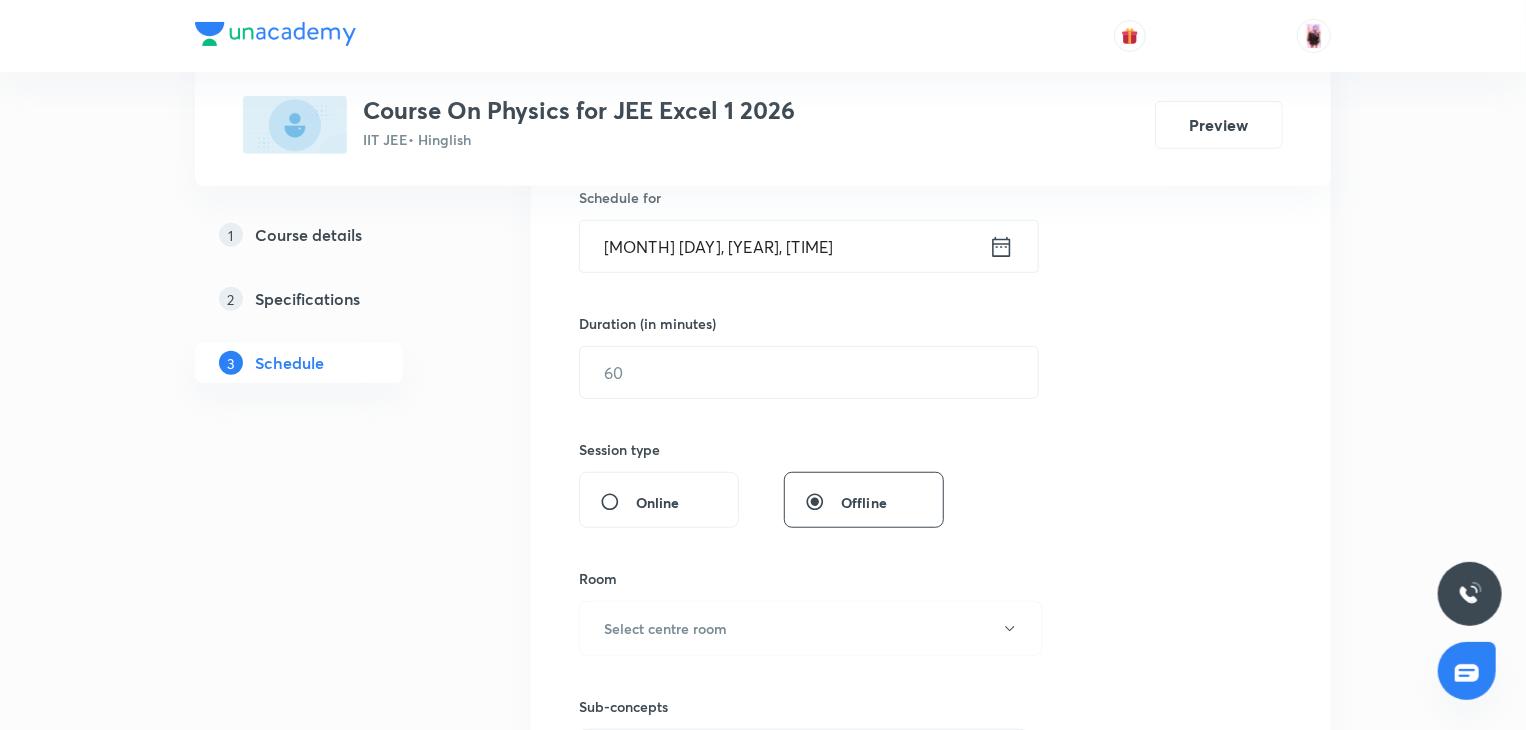 click on "Aug 4, 2025, 5:34 PM" at bounding box center (784, 246) 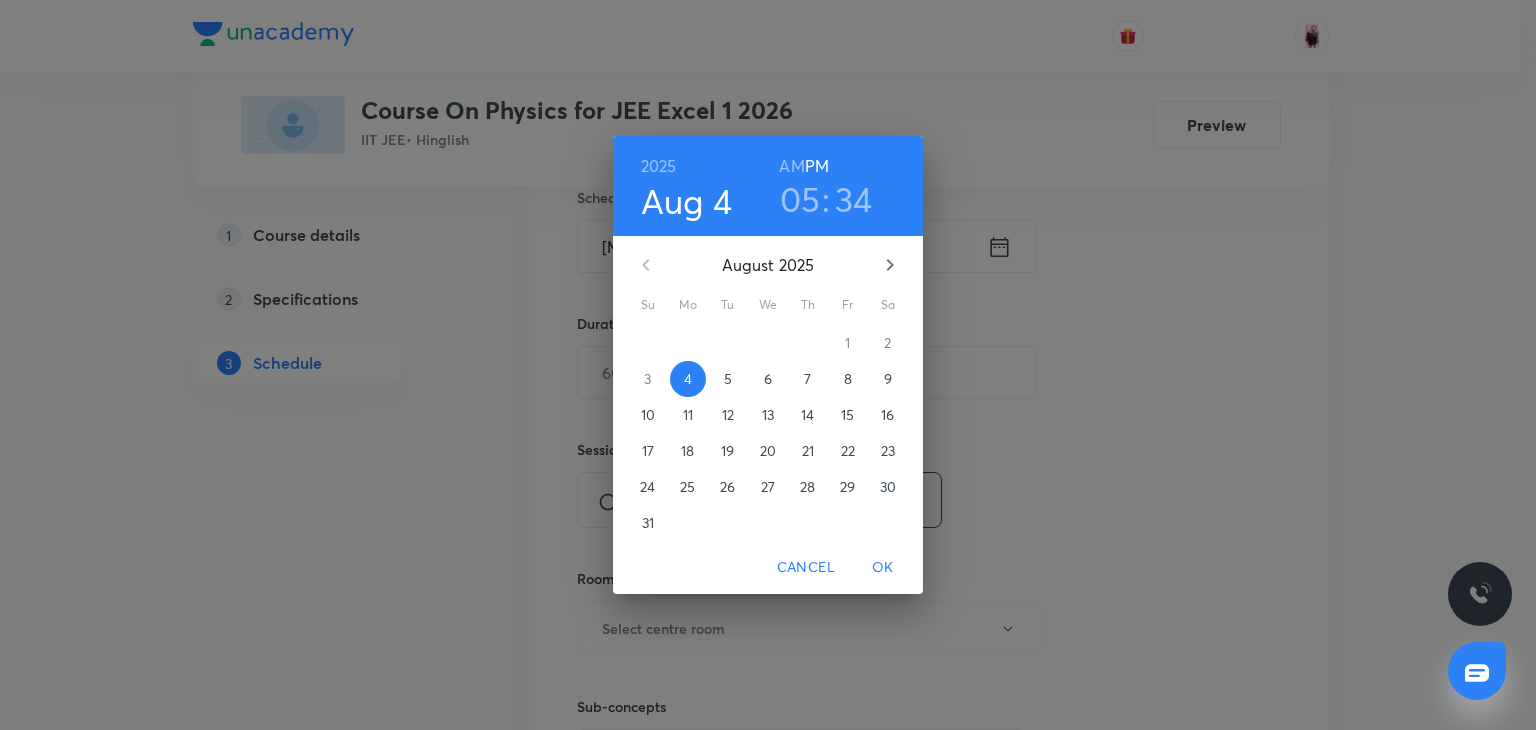 click on "34" at bounding box center [854, 199] 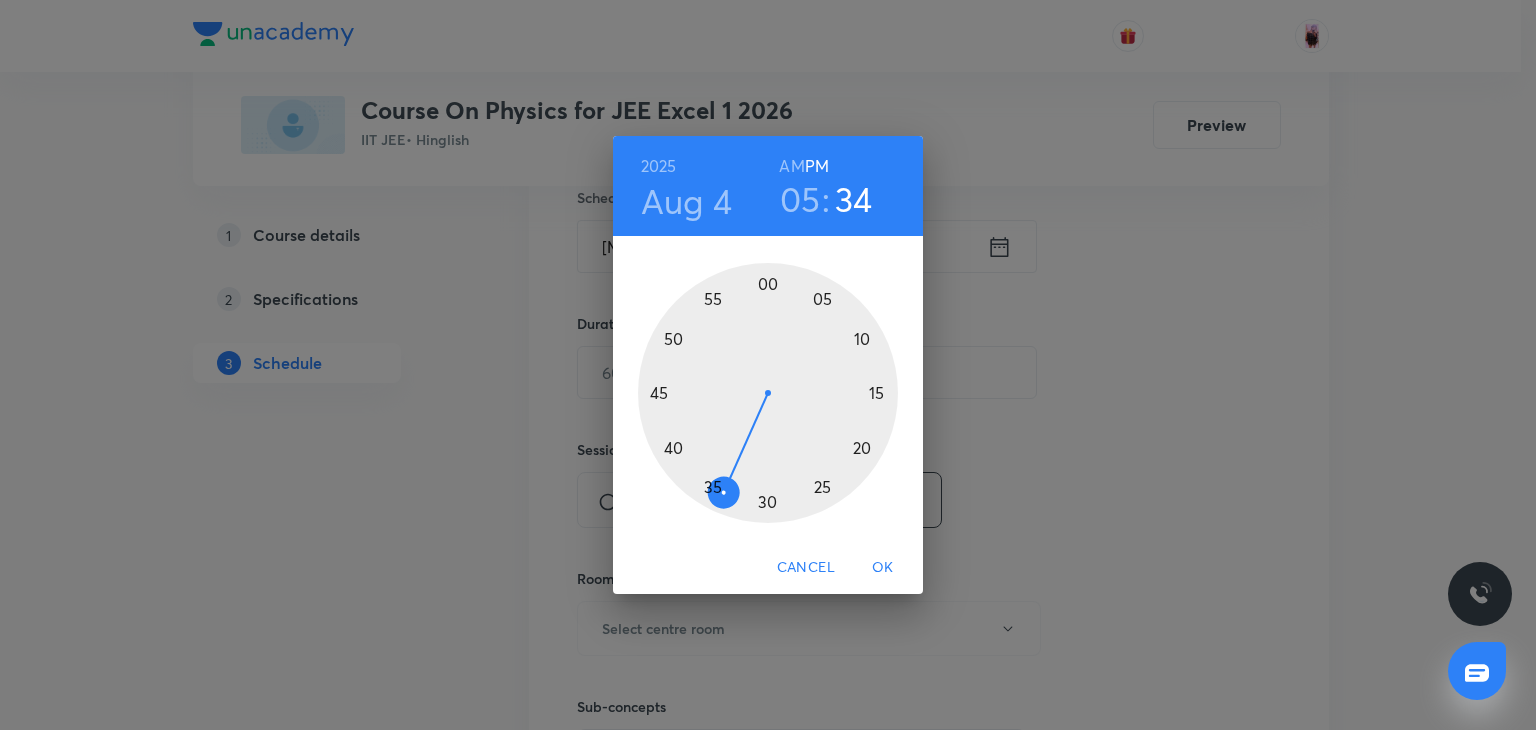 click at bounding box center (768, 393) 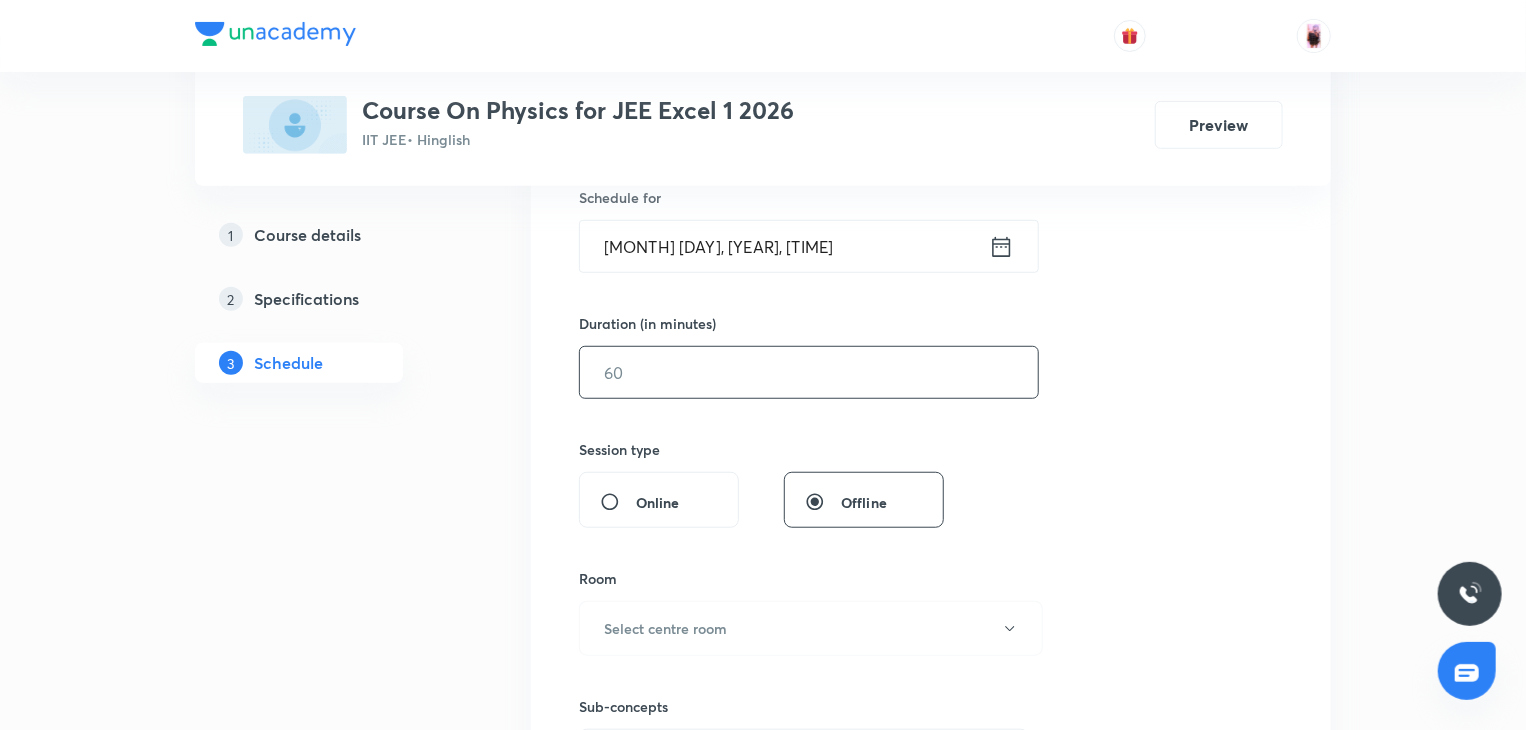 click at bounding box center (809, 372) 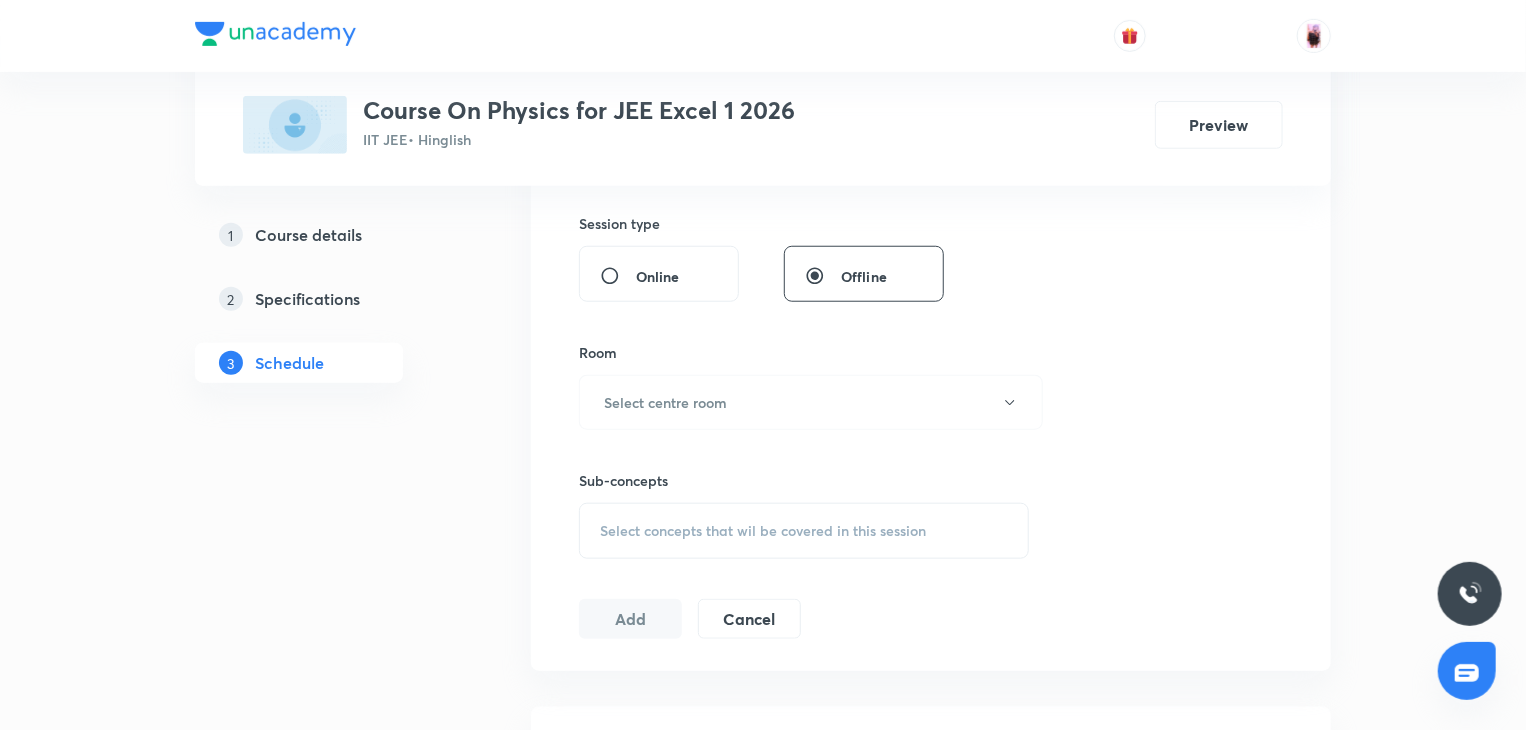 scroll, scrollTop: 732, scrollLeft: 0, axis: vertical 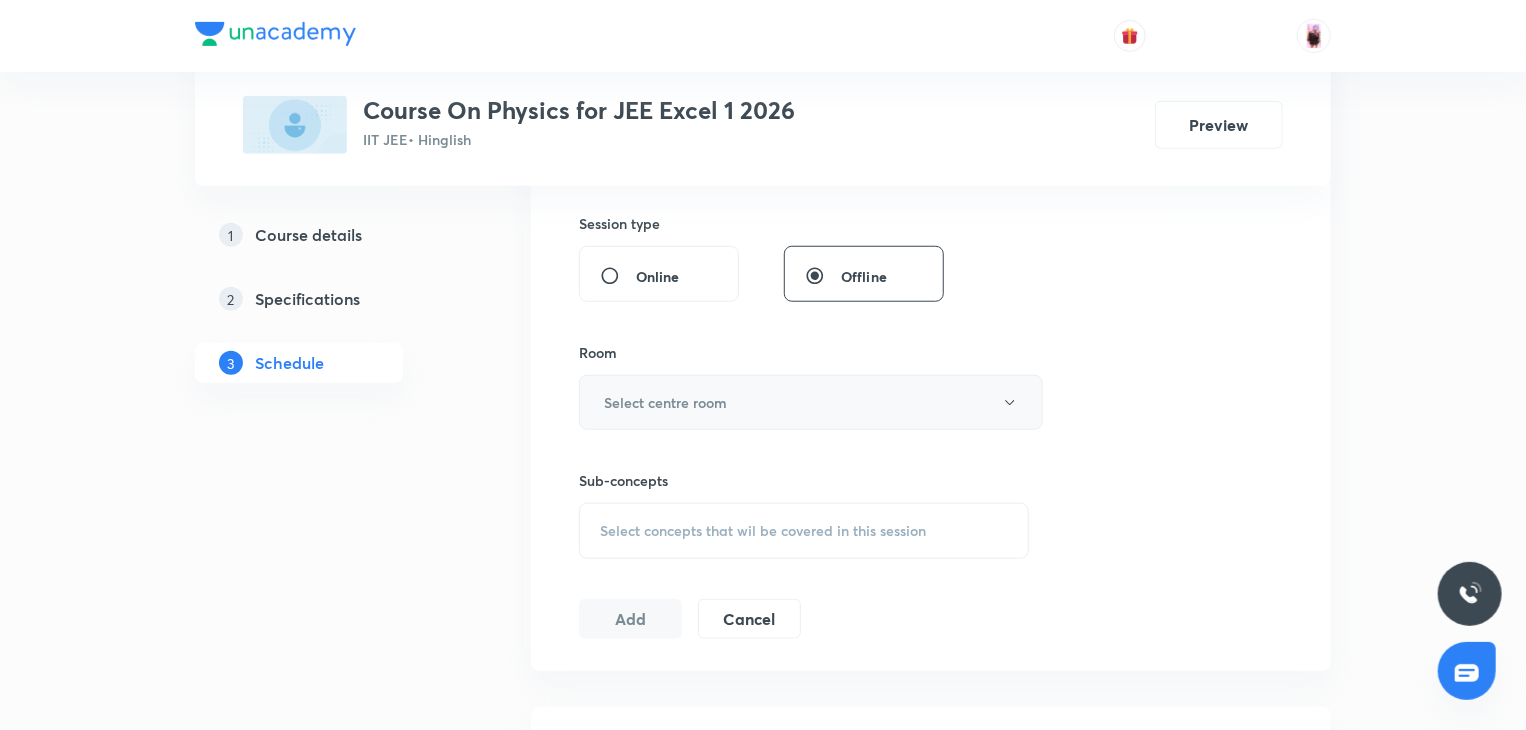 type on "90" 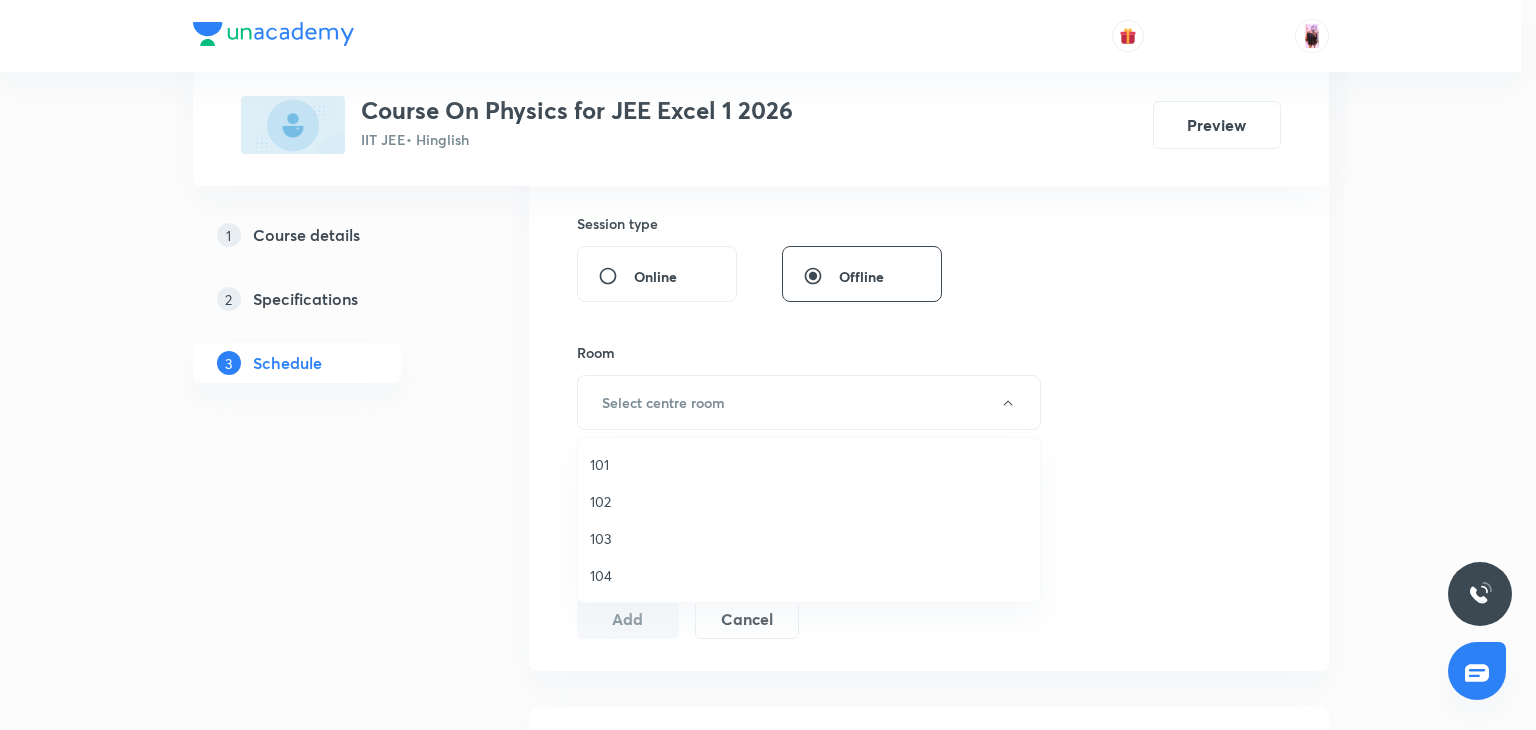 click at bounding box center [768, 365] 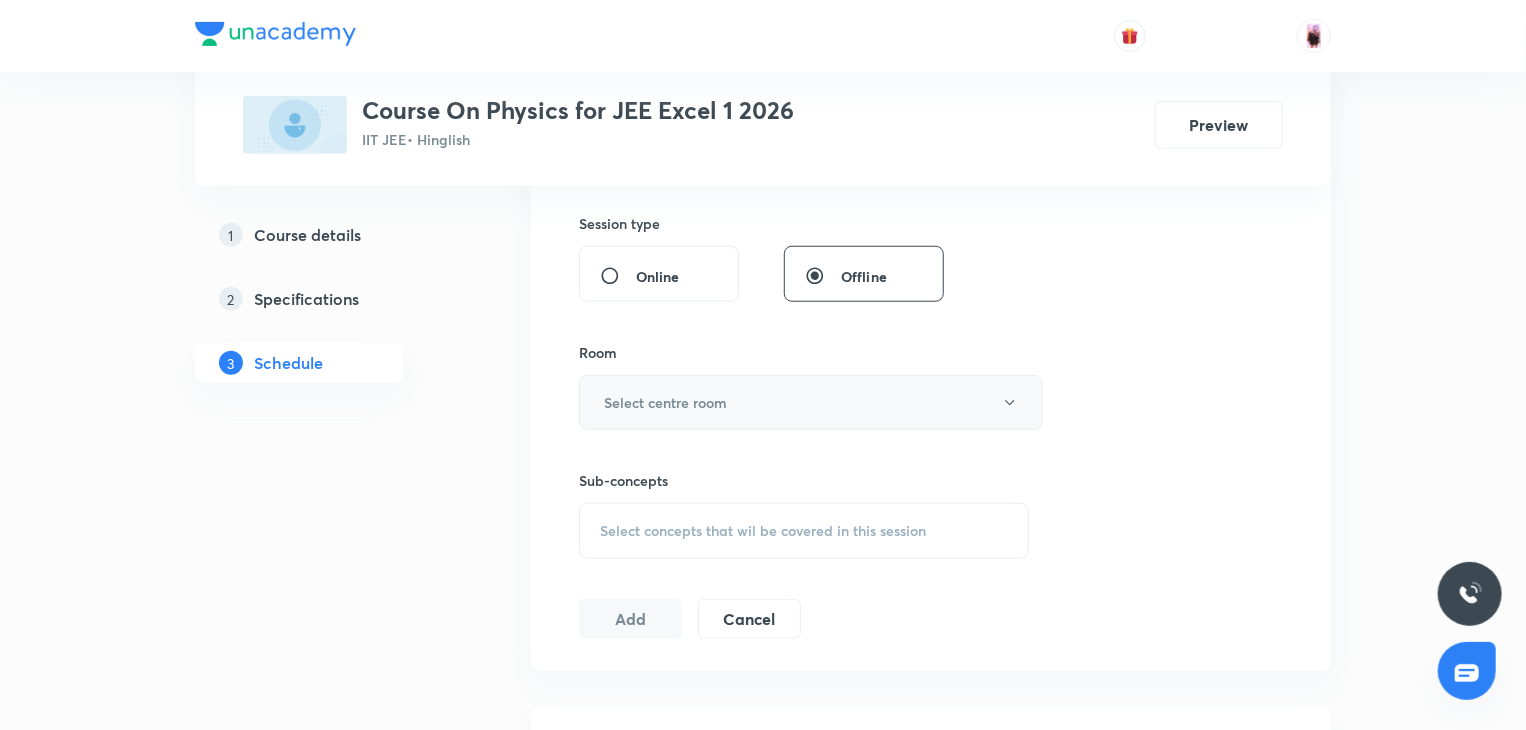 click on "Select centre room" at bounding box center [665, 402] 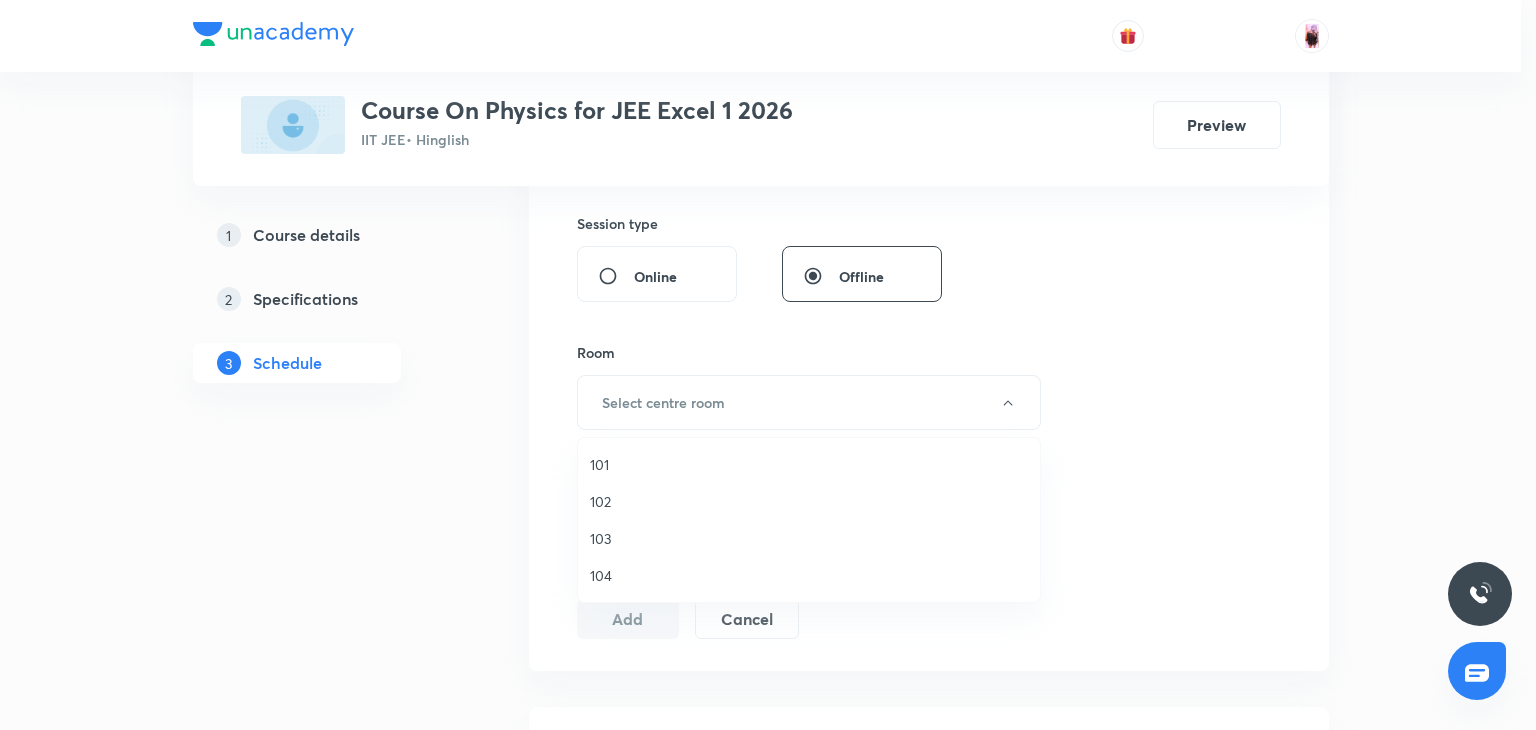click on "103" at bounding box center [809, 538] 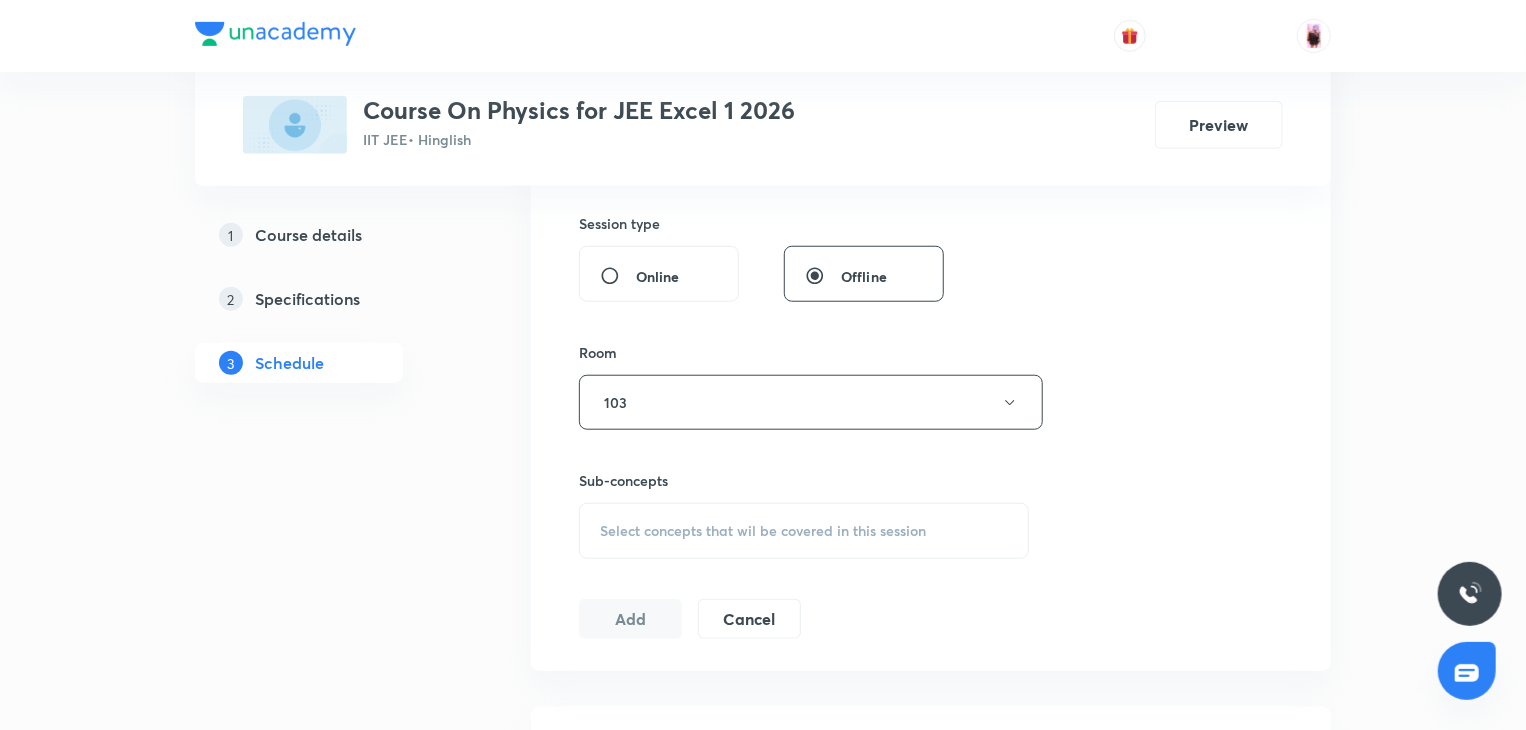 click on "Select concepts that wil be covered in this session" at bounding box center [804, 531] 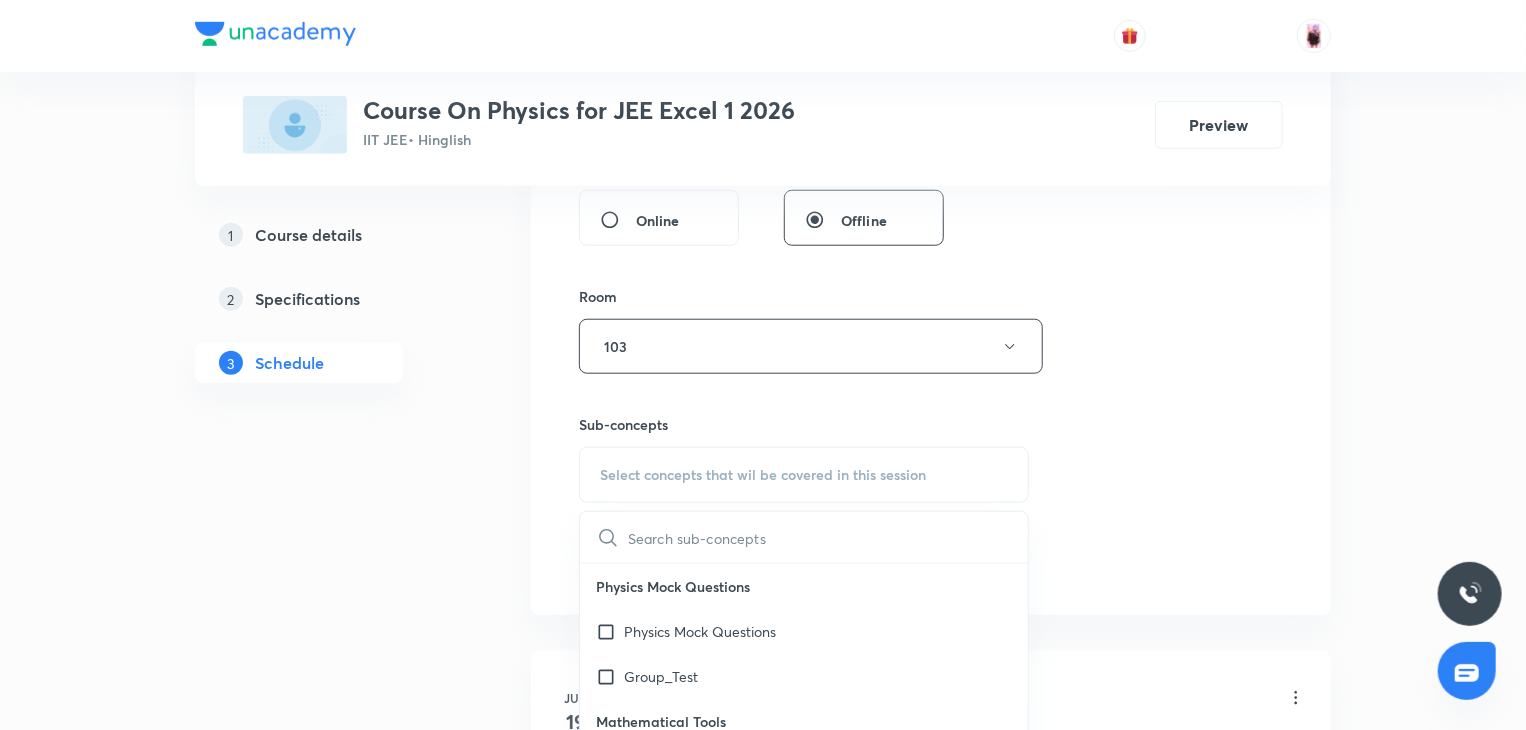 scroll, scrollTop: 788, scrollLeft: 0, axis: vertical 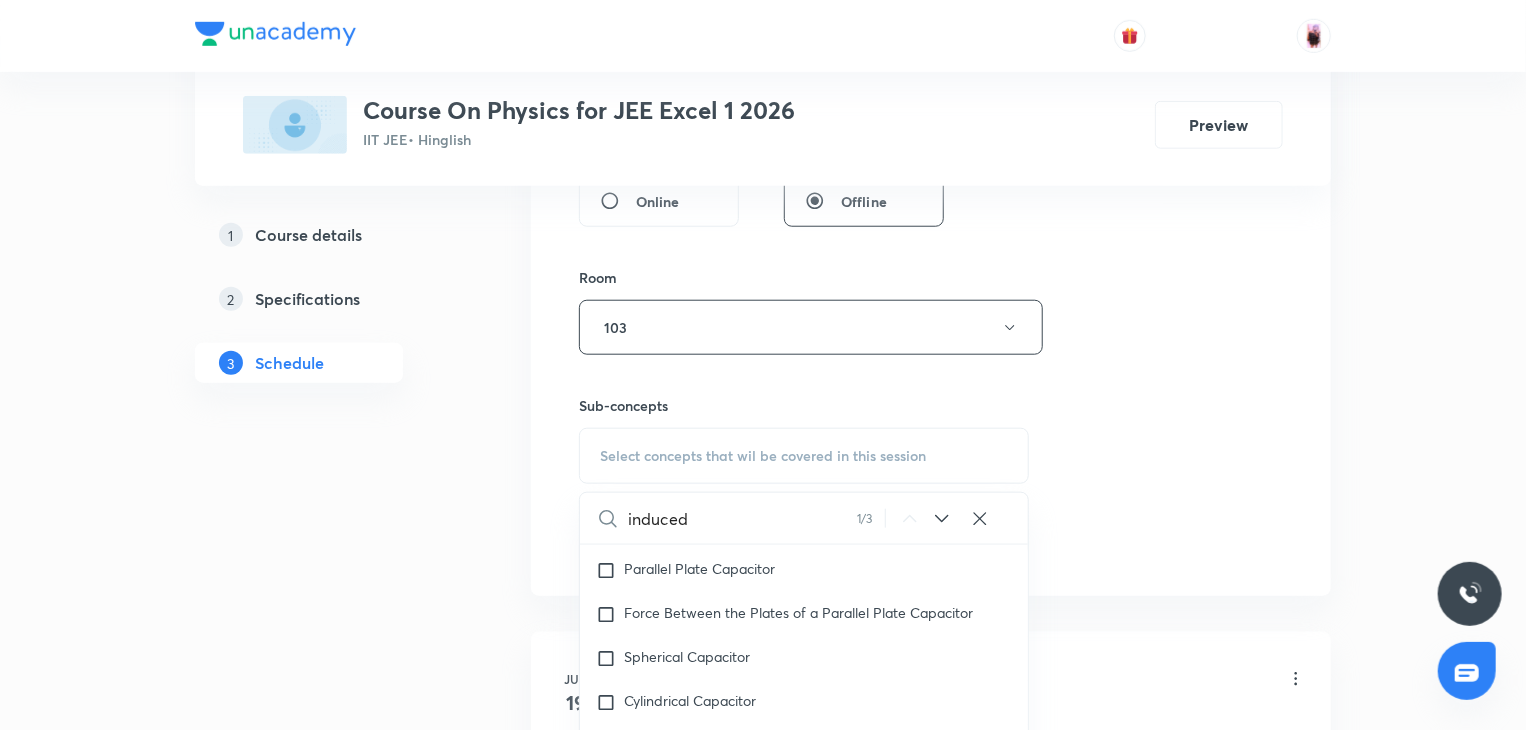 click on "induced" at bounding box center [742, 518] 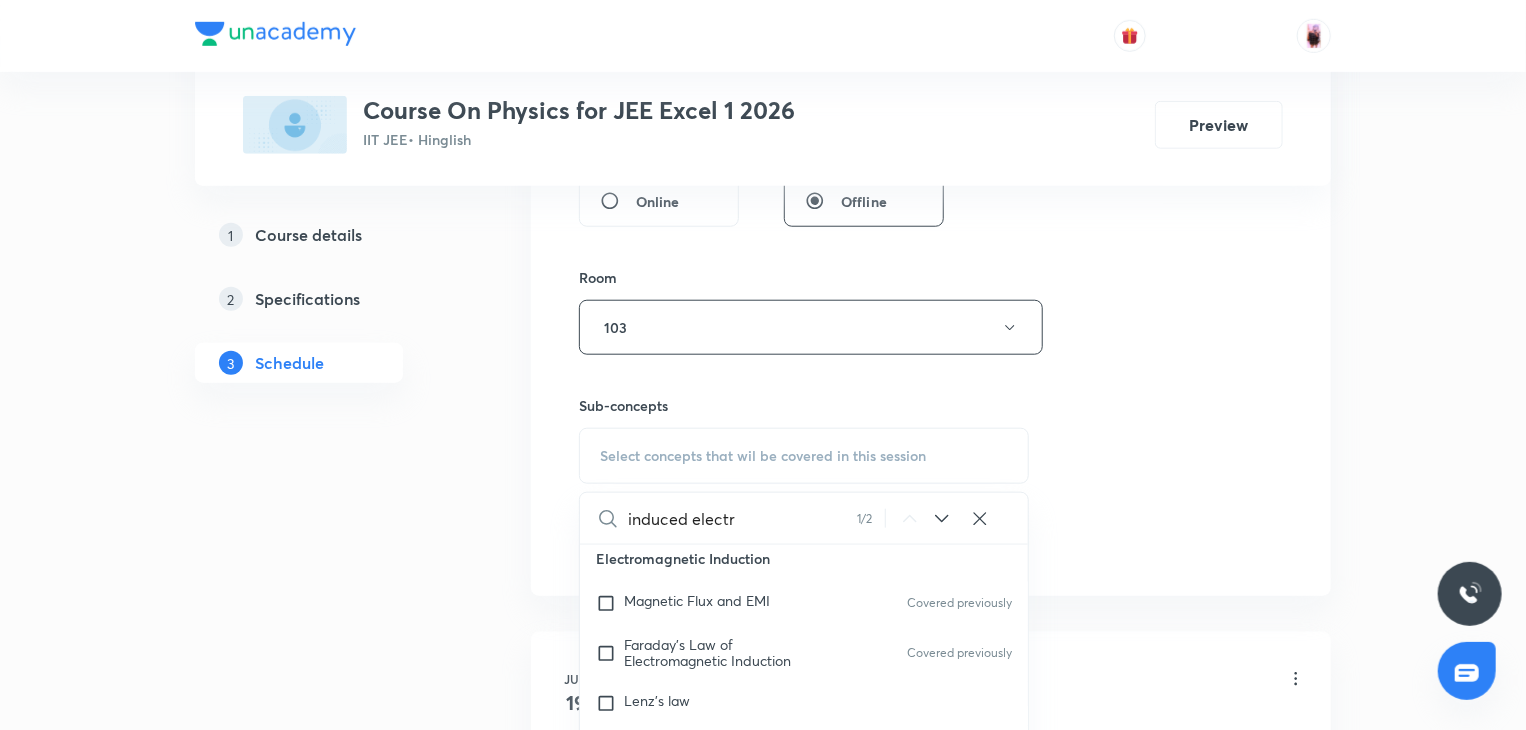 scroll, scrollTop: 25332, scrollLeft: 0, axis: vertical 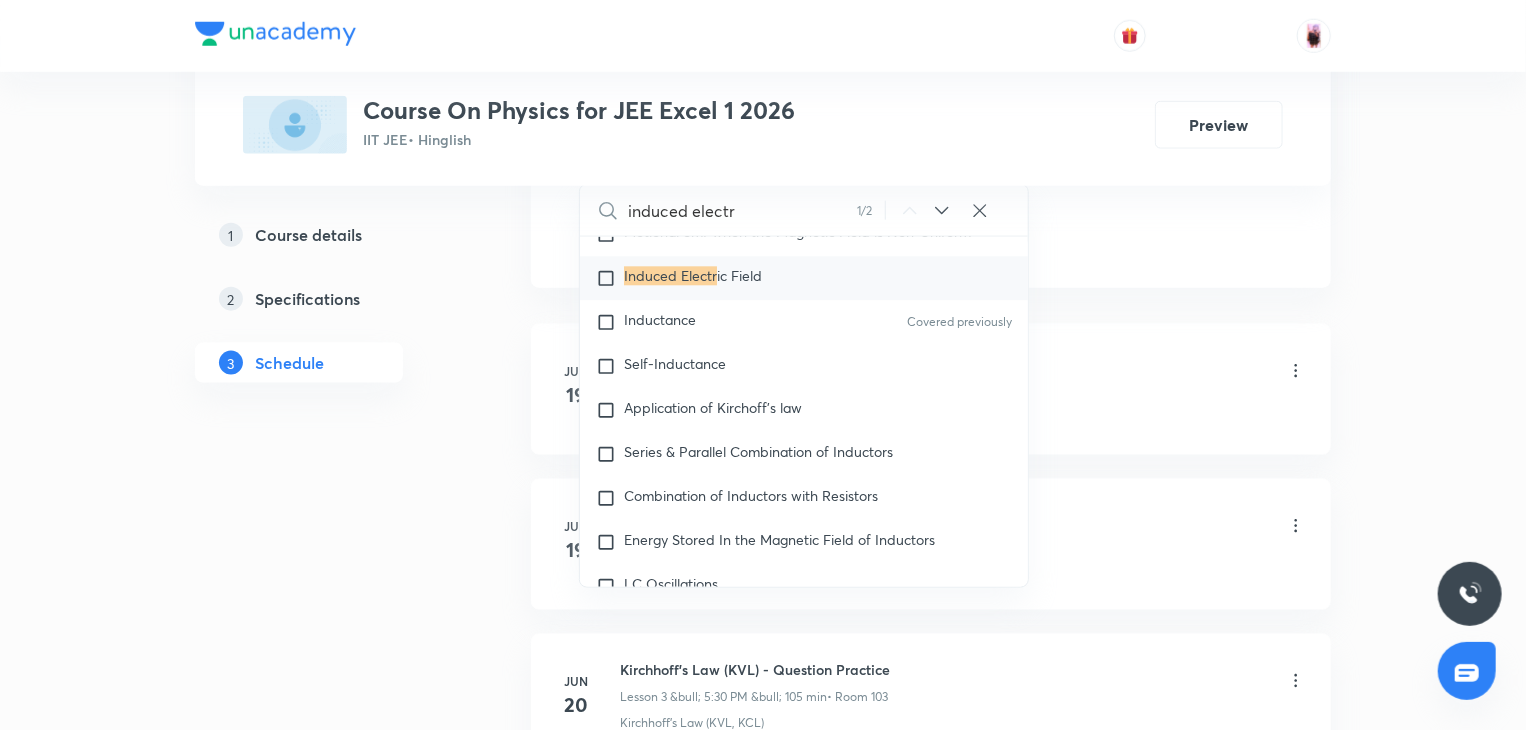 type on "induced electr" 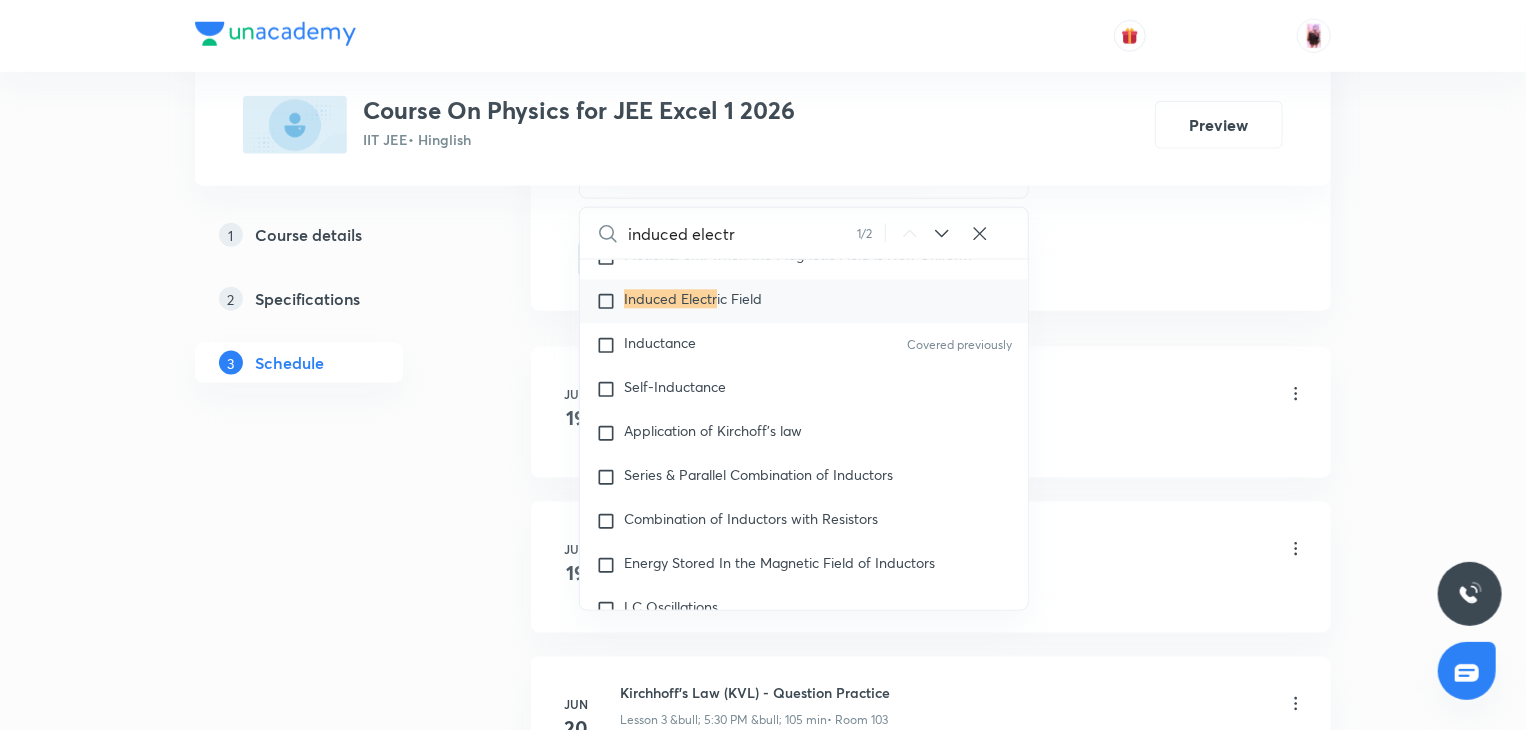 click 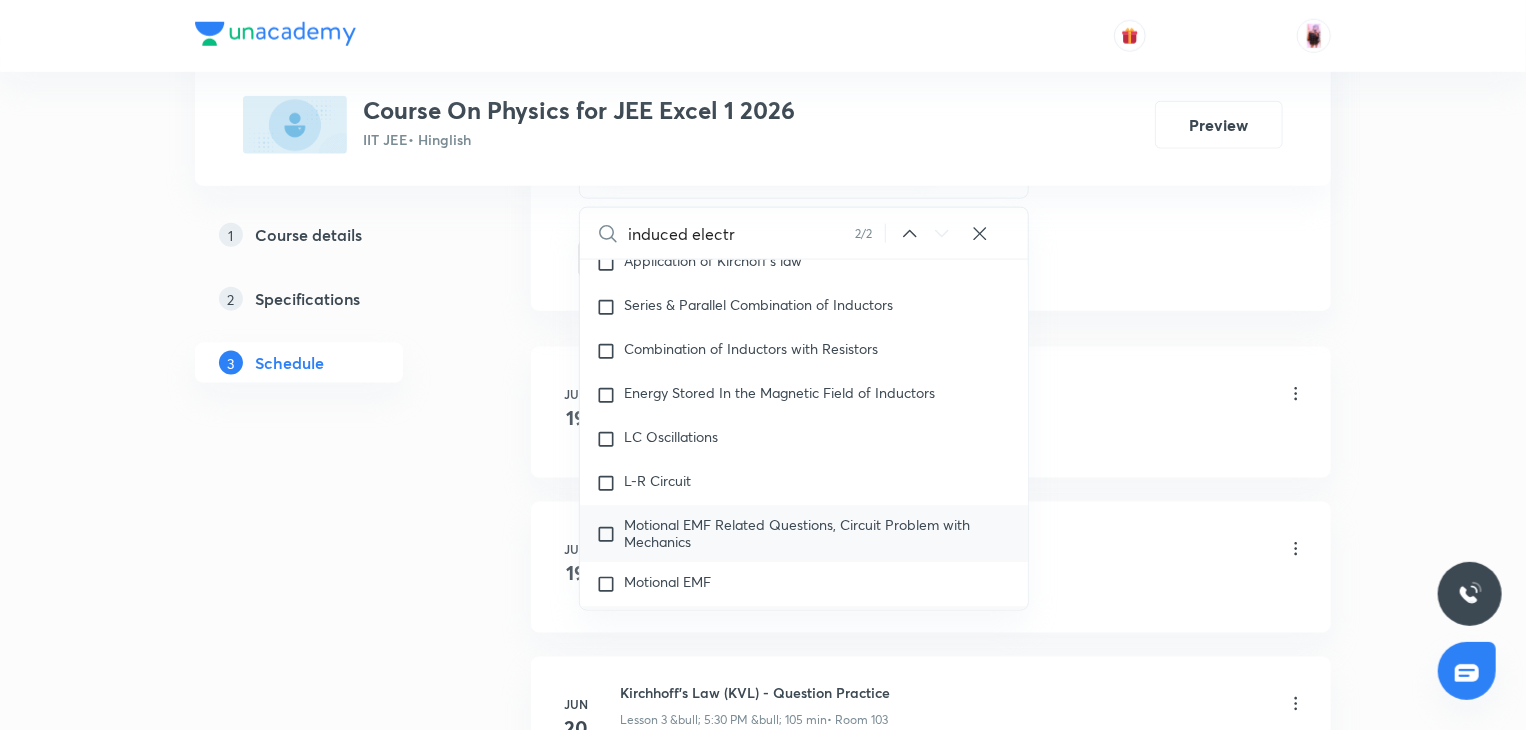scroll, scrollTop: 25620, scrollLeft: 0, axis: vertical 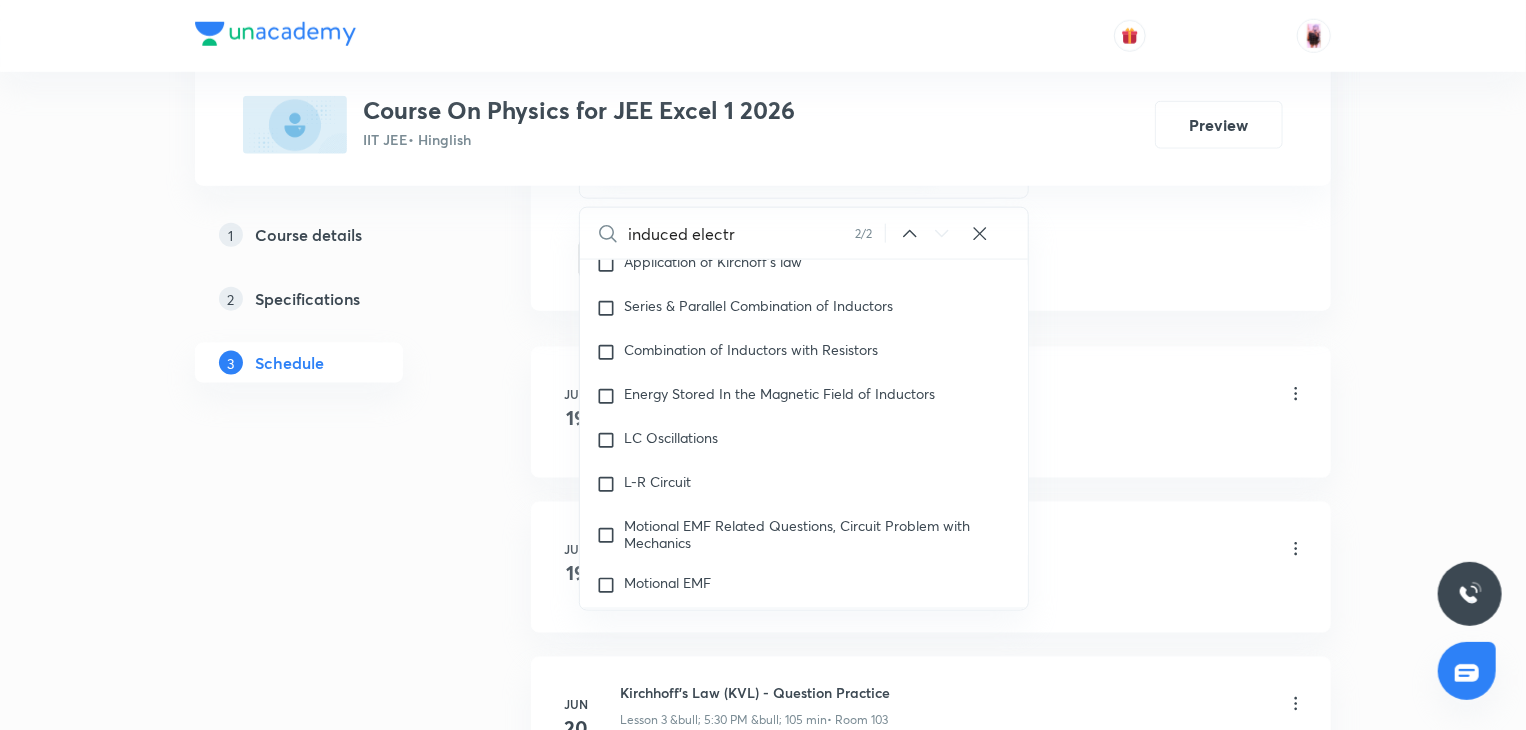 click 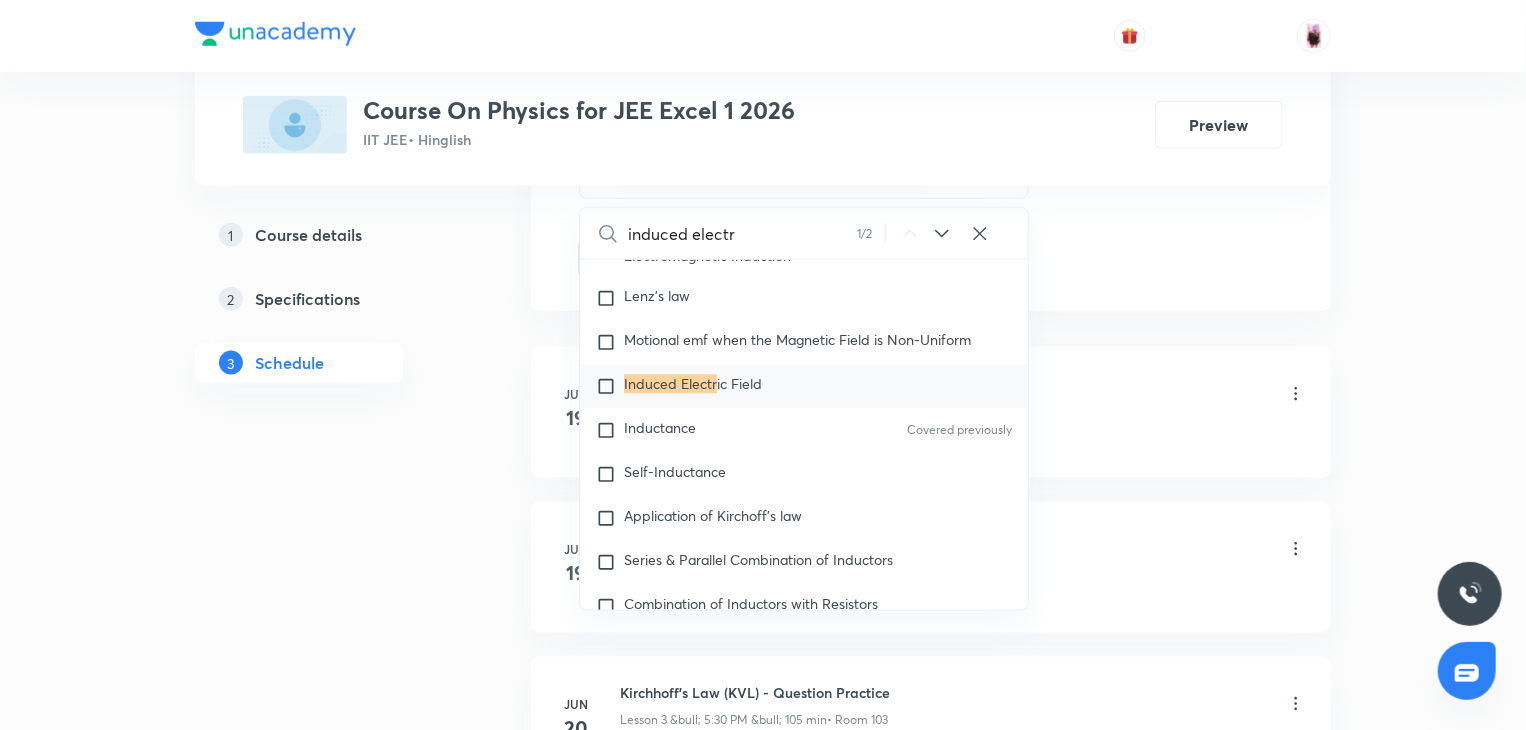 scroll, scrollTop: 25332, scrollLeft: 0, axis: vertical 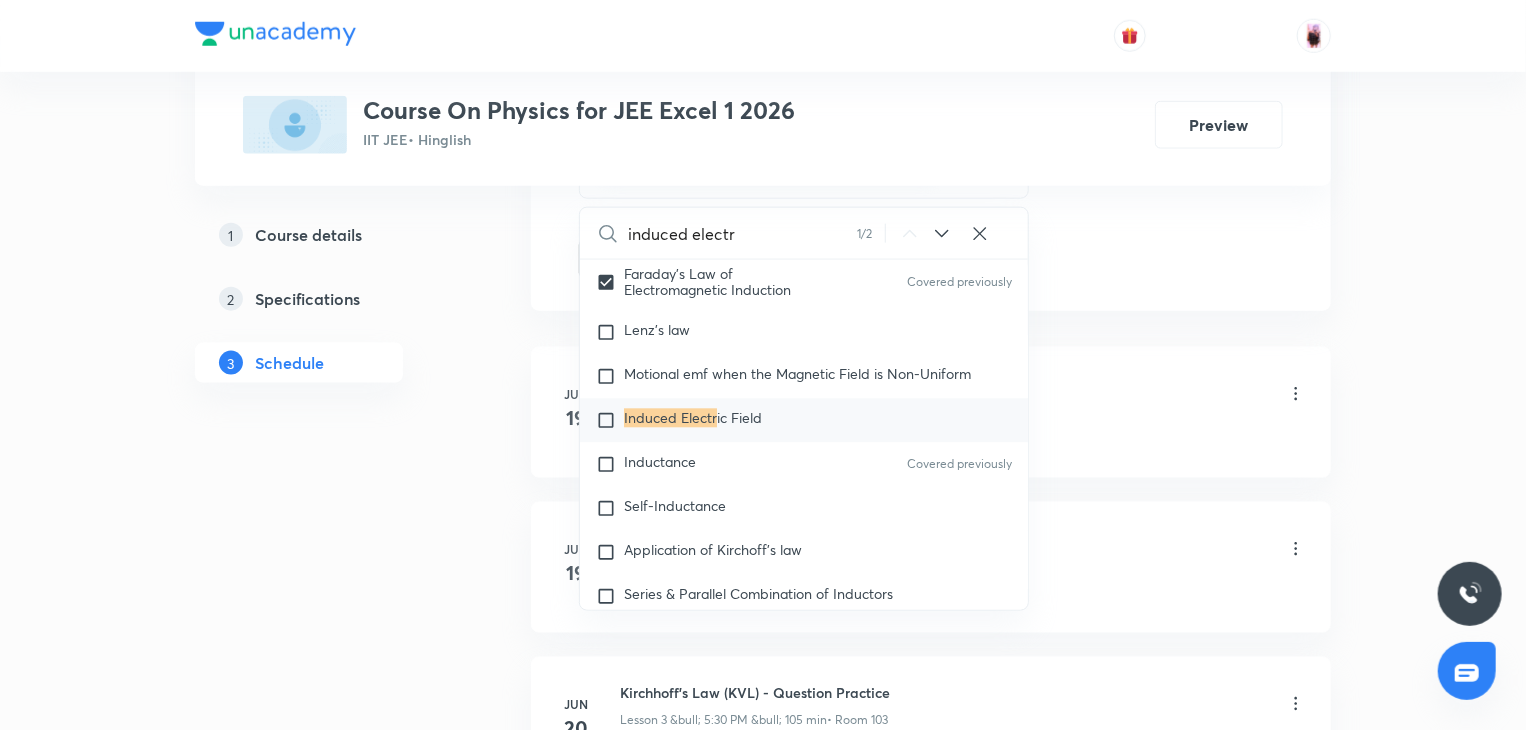 click on "Induced Electr ic Field" at bounding box center (804, 421) 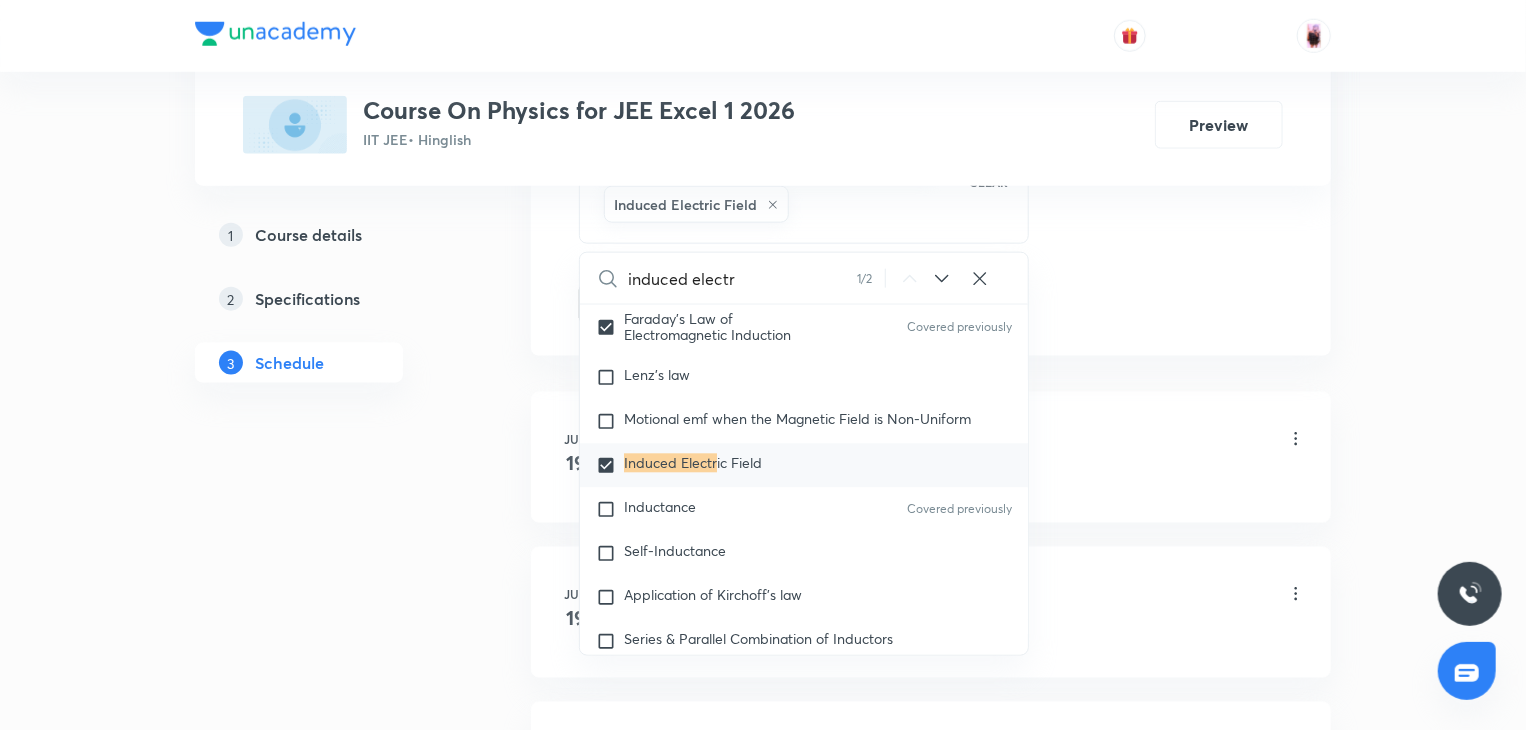 click on "1 Course details 2 Specifications 3 Schedule" at bounding box center (331, 1267) 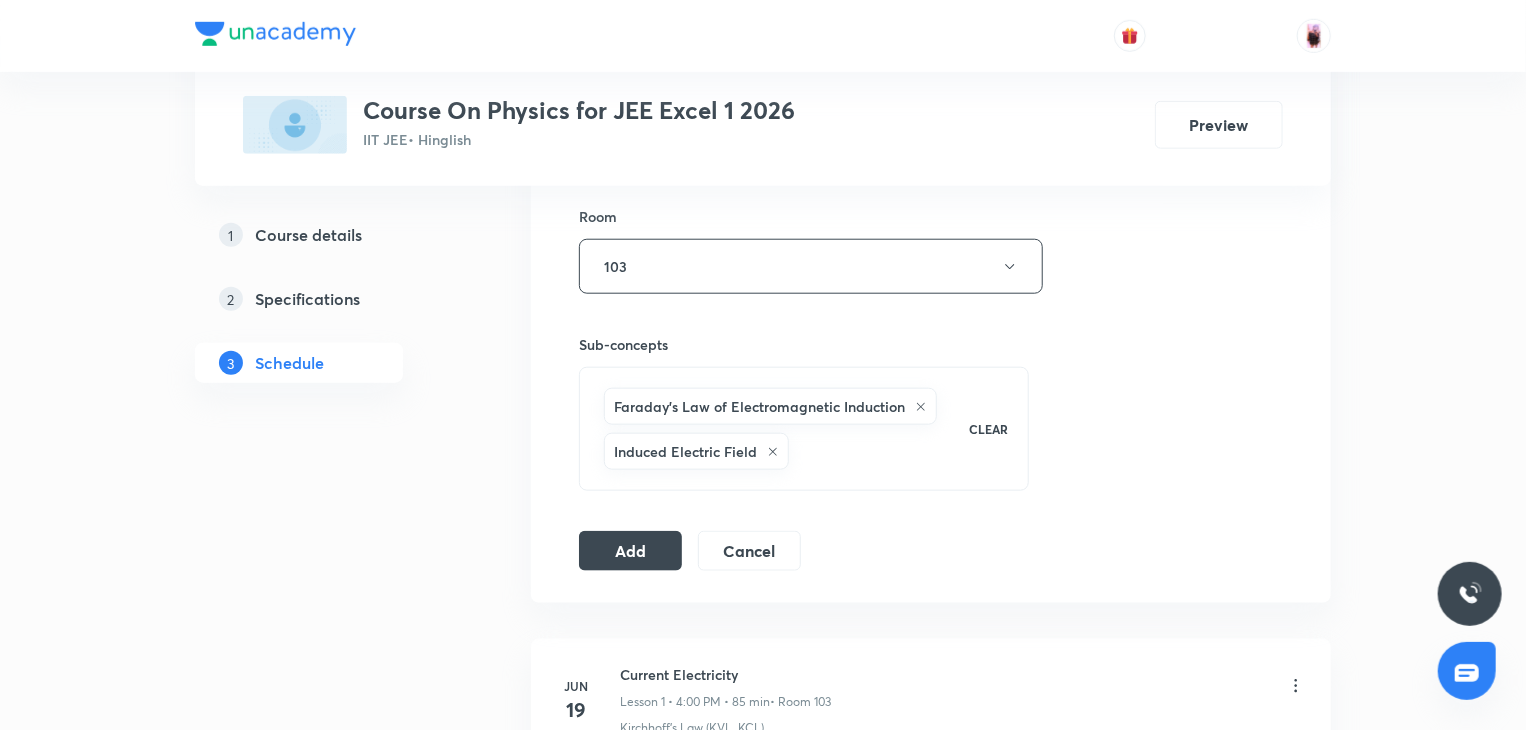 scroll, scrollTop: 875, scrollLeft: 0, axis: vertical 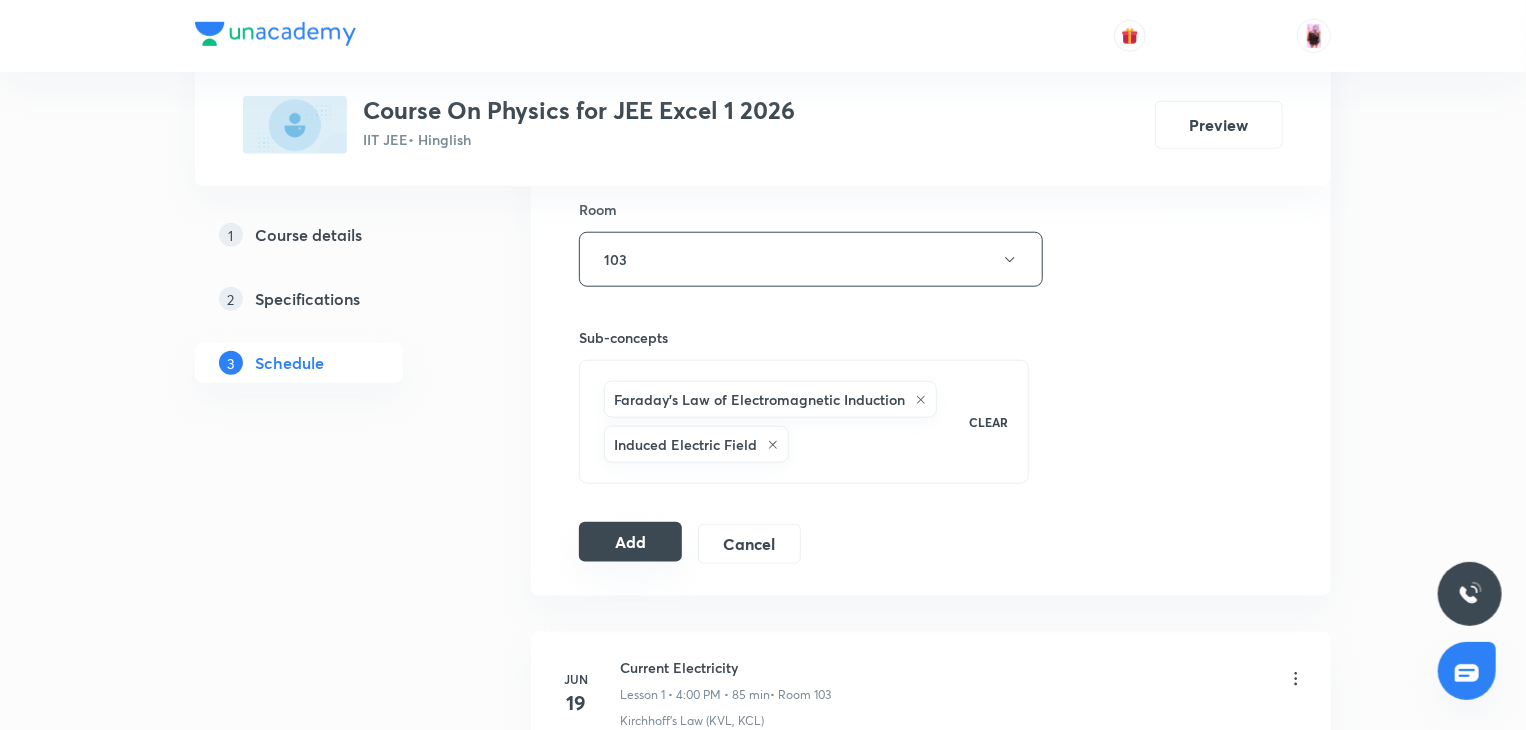 click on "Add" at bounding box center (630, 542) 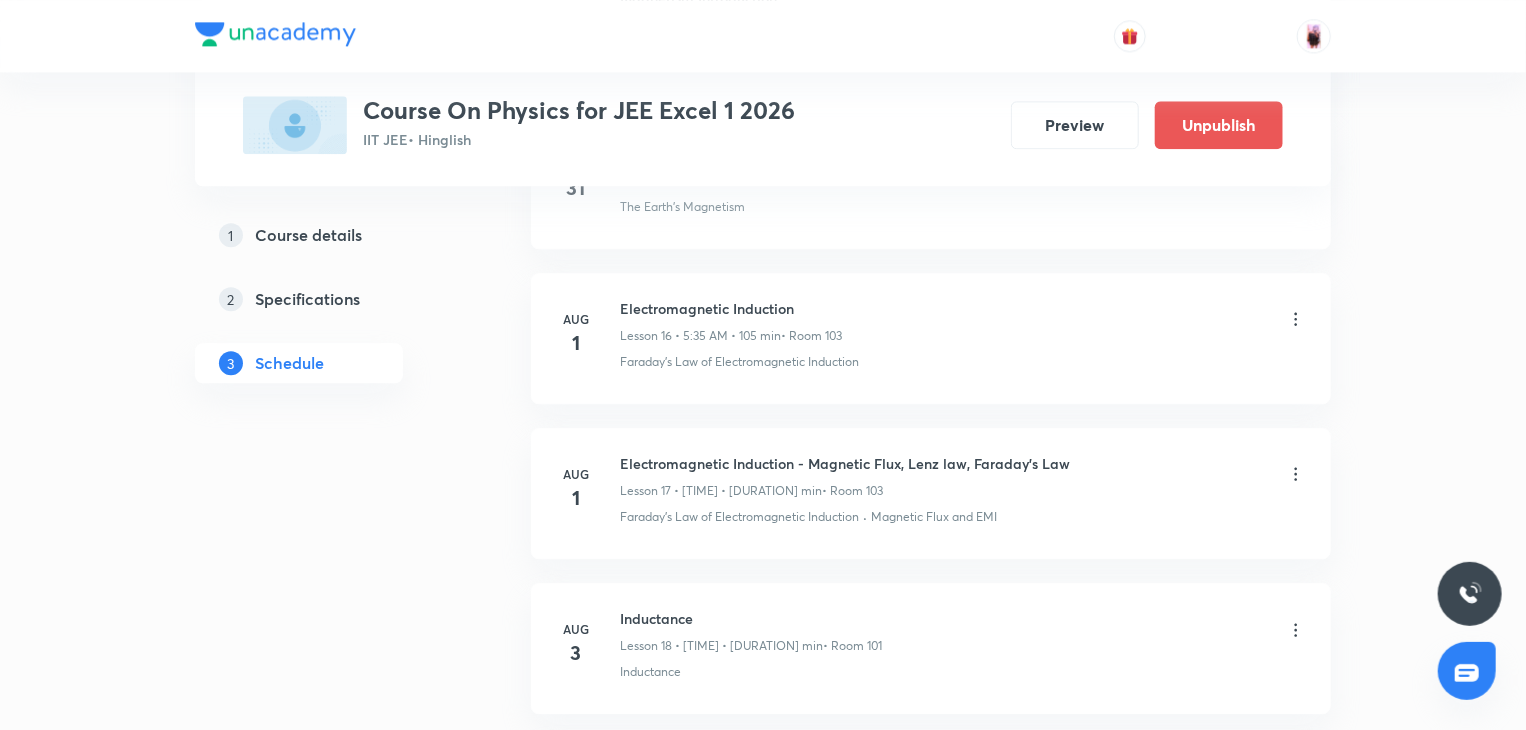 scroll, scrollTop: 2894, scrollLeft: 0, axis: vertical 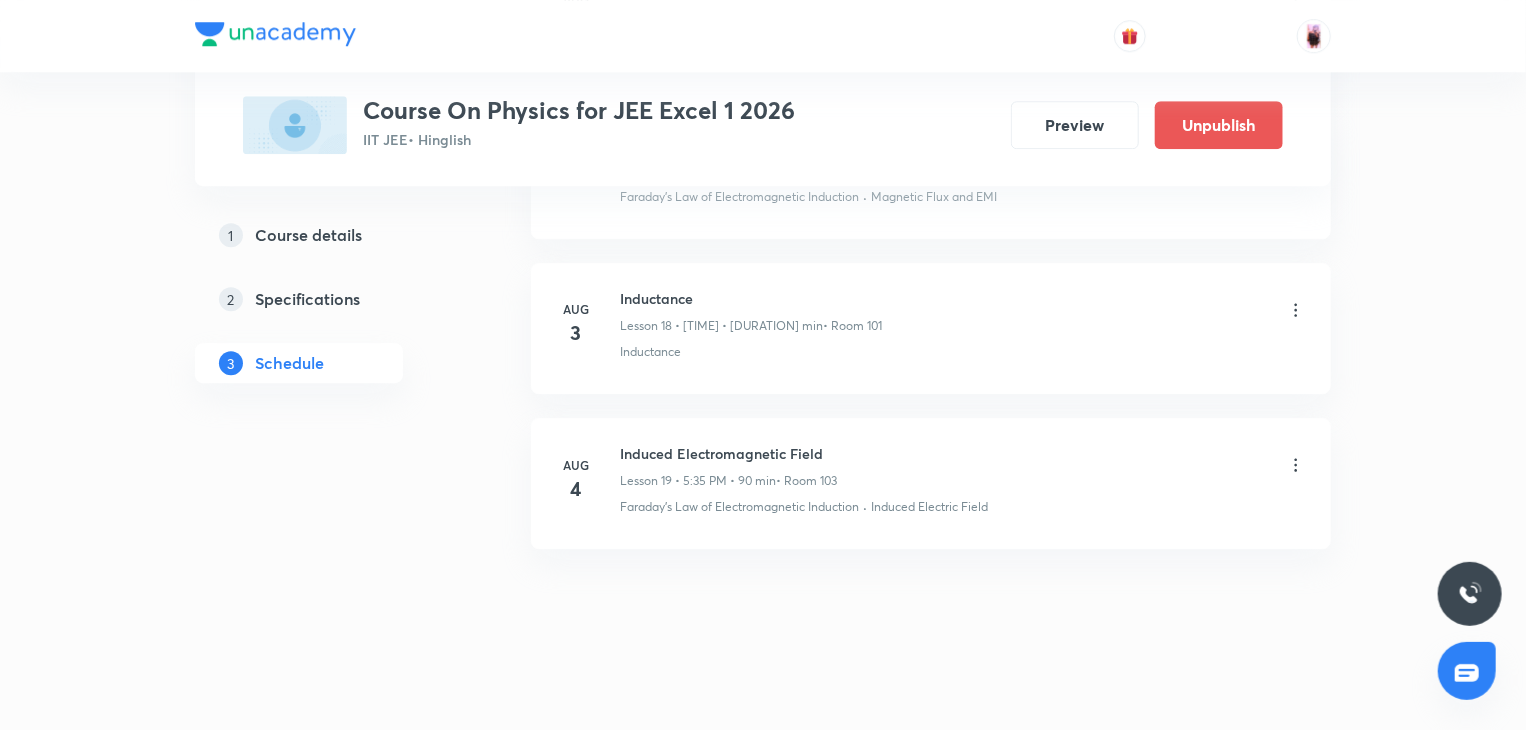 click on "Induced Electromagnetic Field Lesson 19 • 5:35 PM • 90 min  • Room 103" at bounding box center [728, 466] 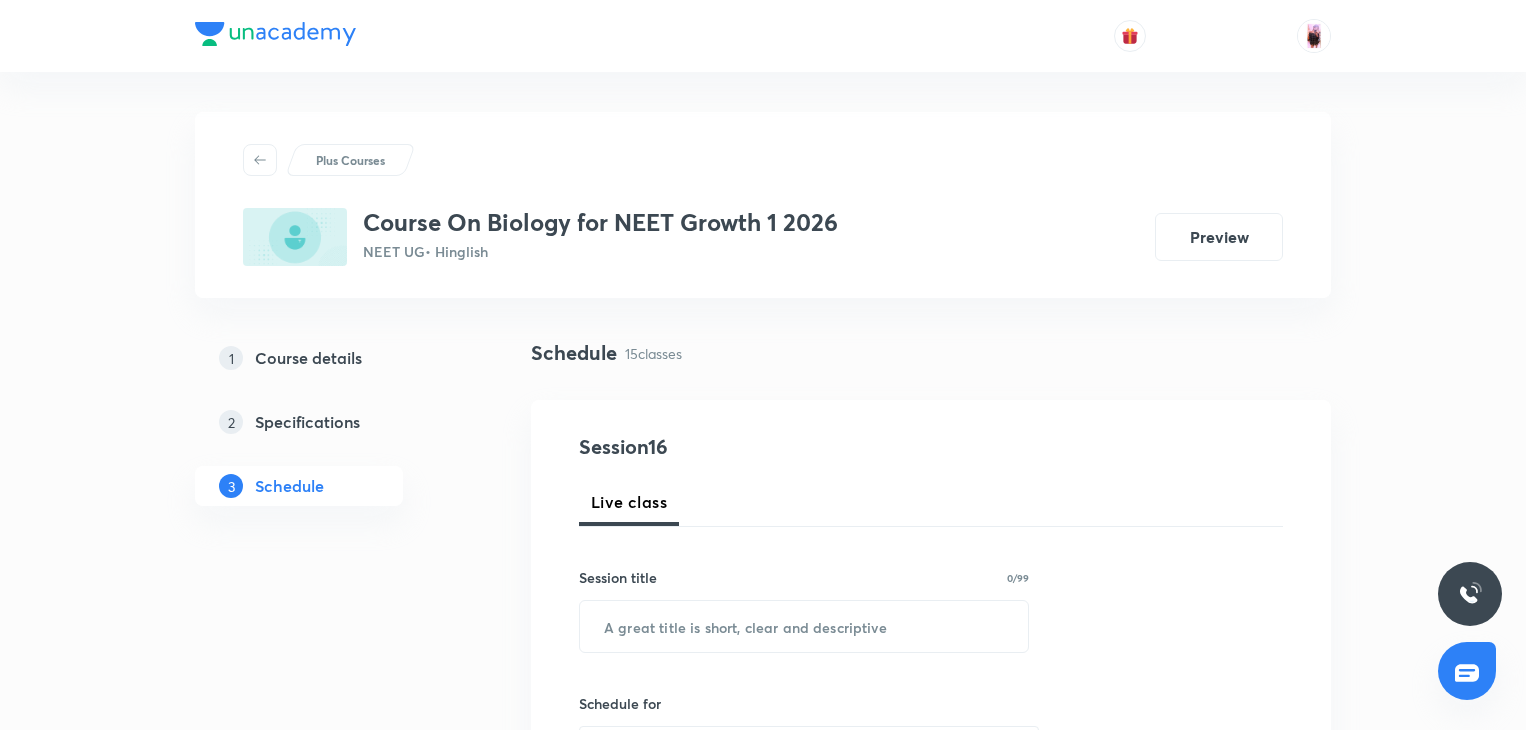 scroll, scrollTop: 0, scrollLeft: 0, axis: both 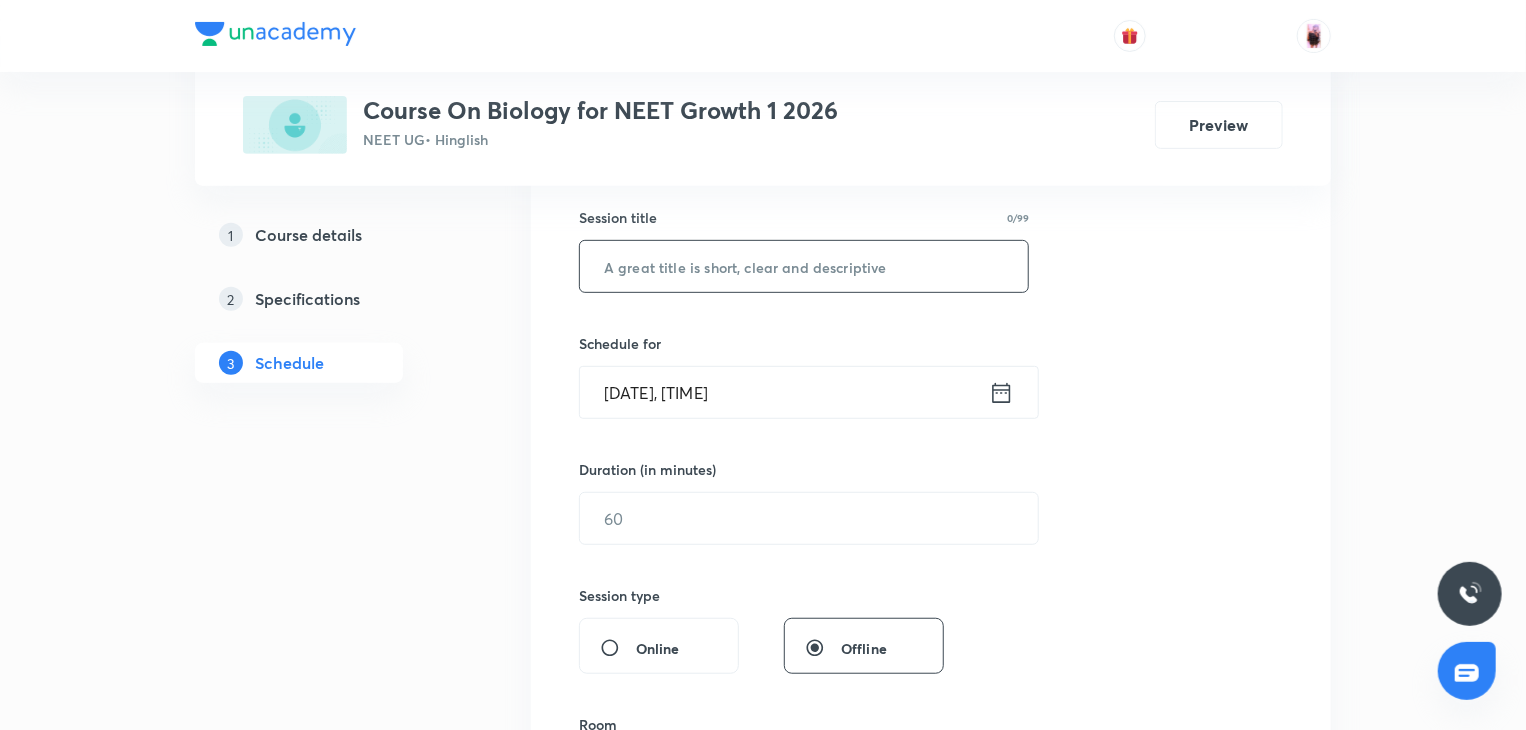 click at bounding box center [804, 266] 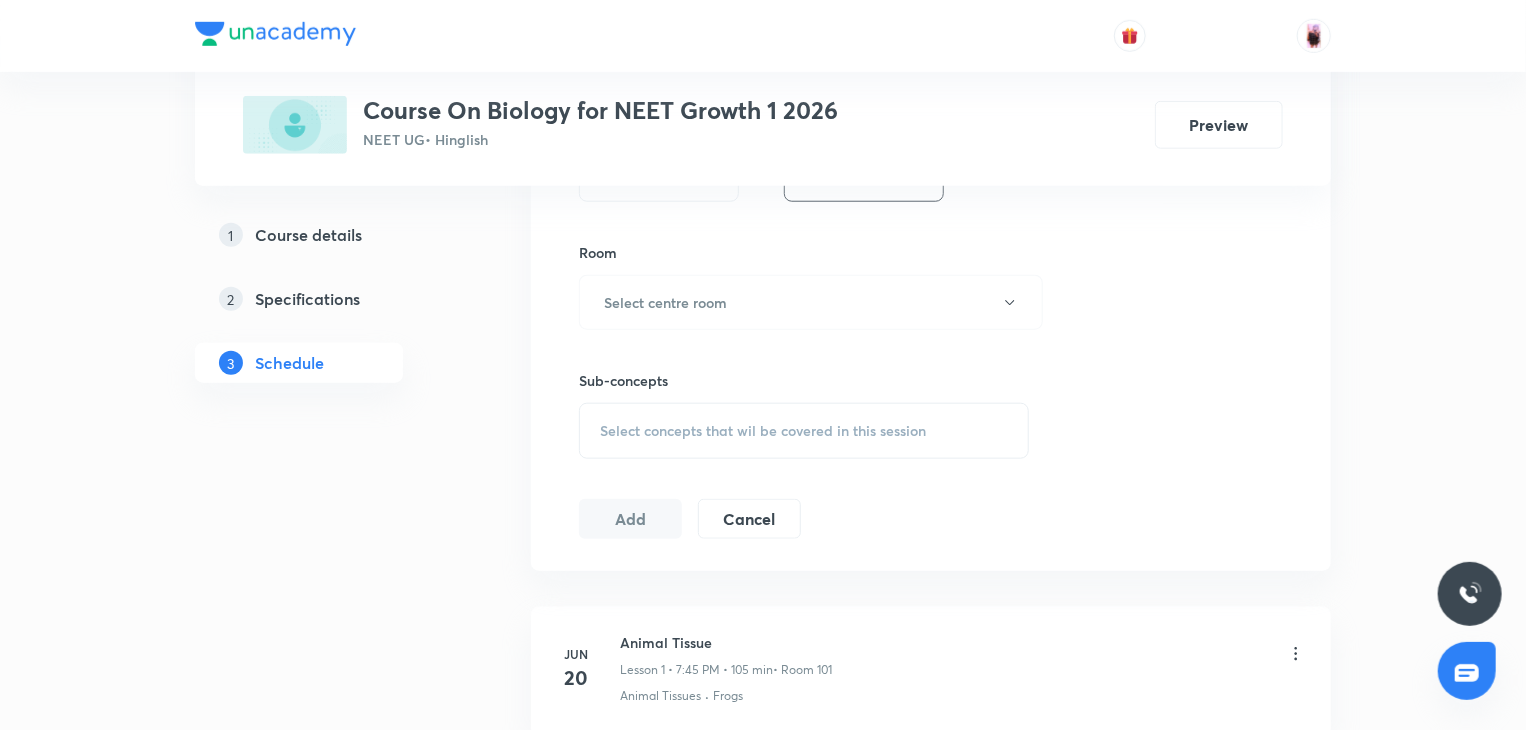 scroll, scrollTop: 856, scrollLeft: 0, axis: vertical 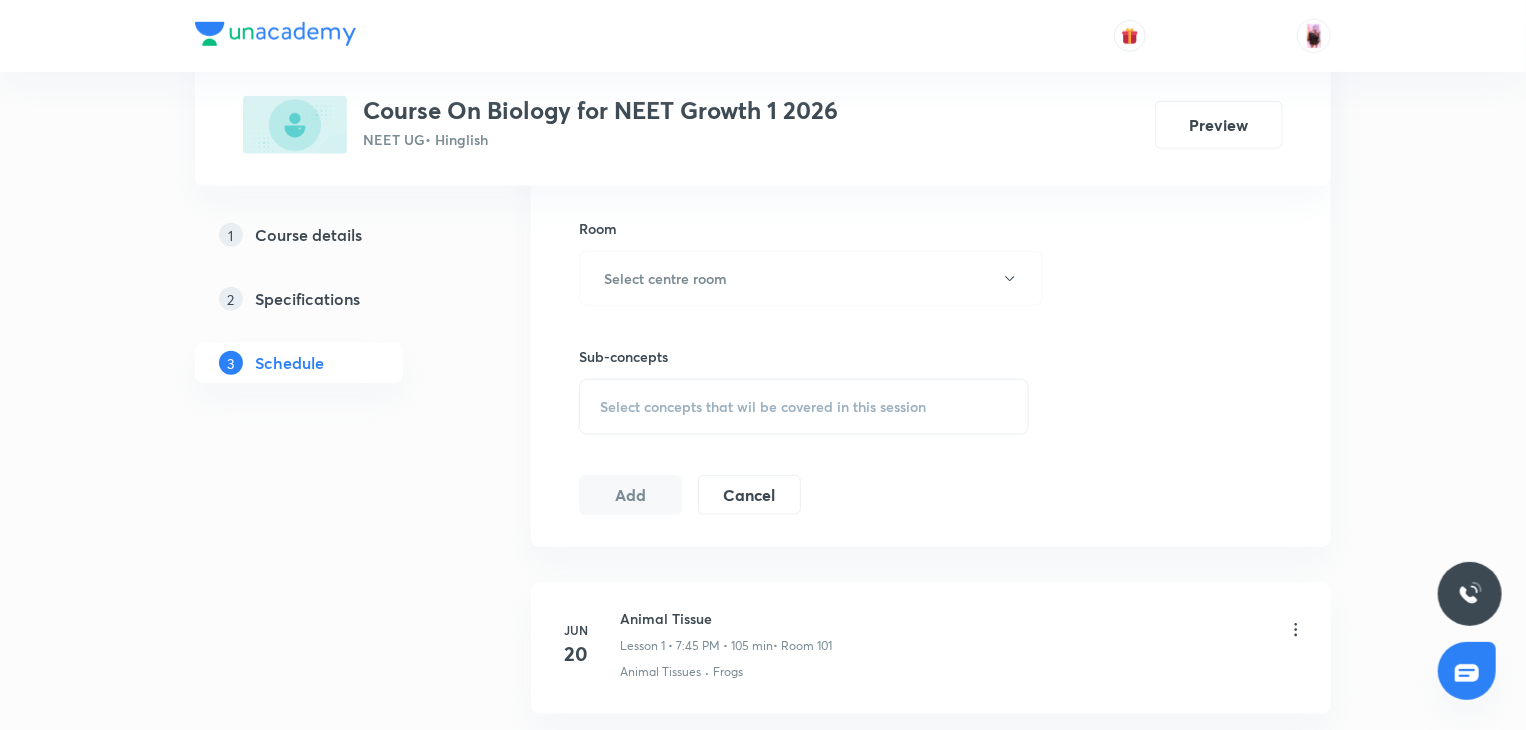 type on "Biological Classification - Virus" 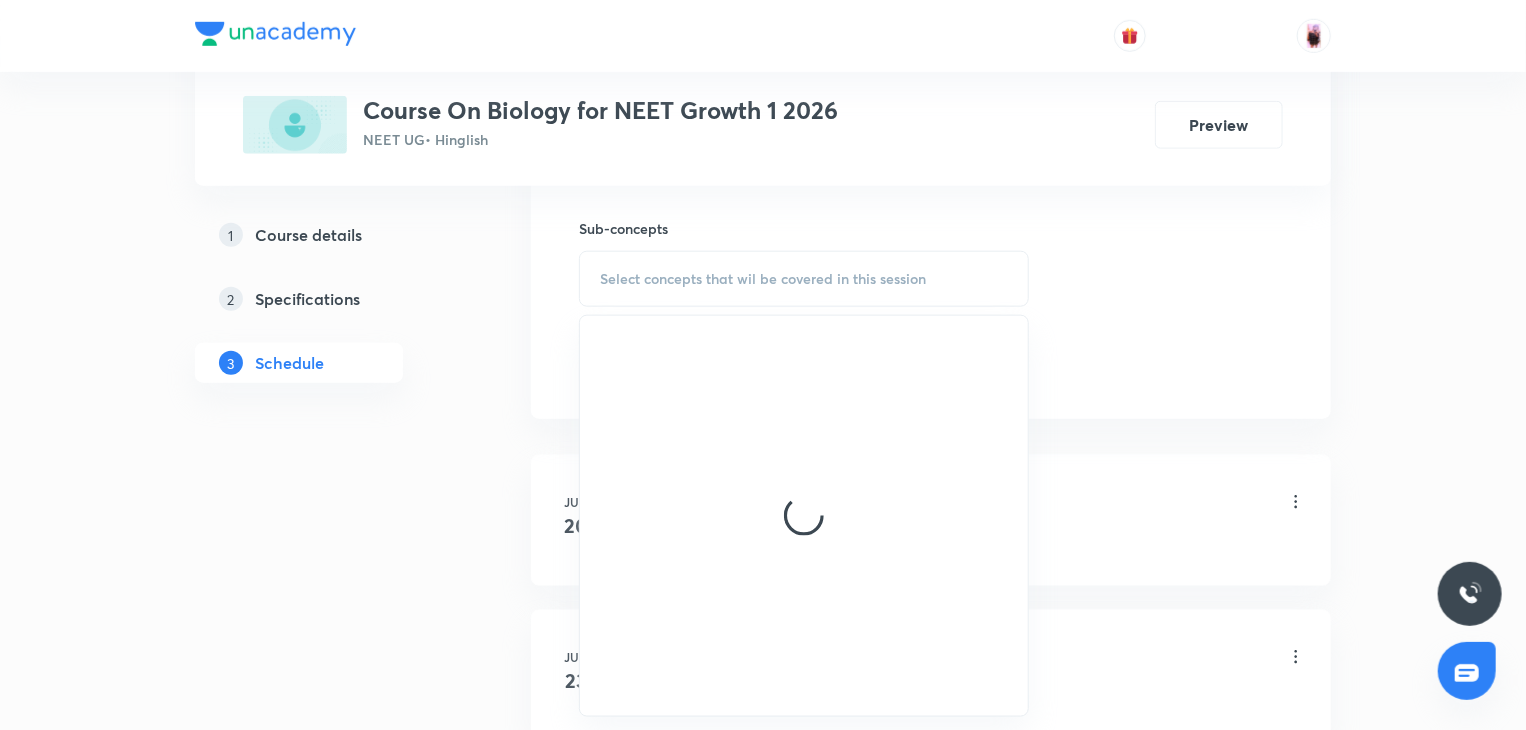 scroll, scrollTop: 986, scrollLeft: 0, axis: vertical 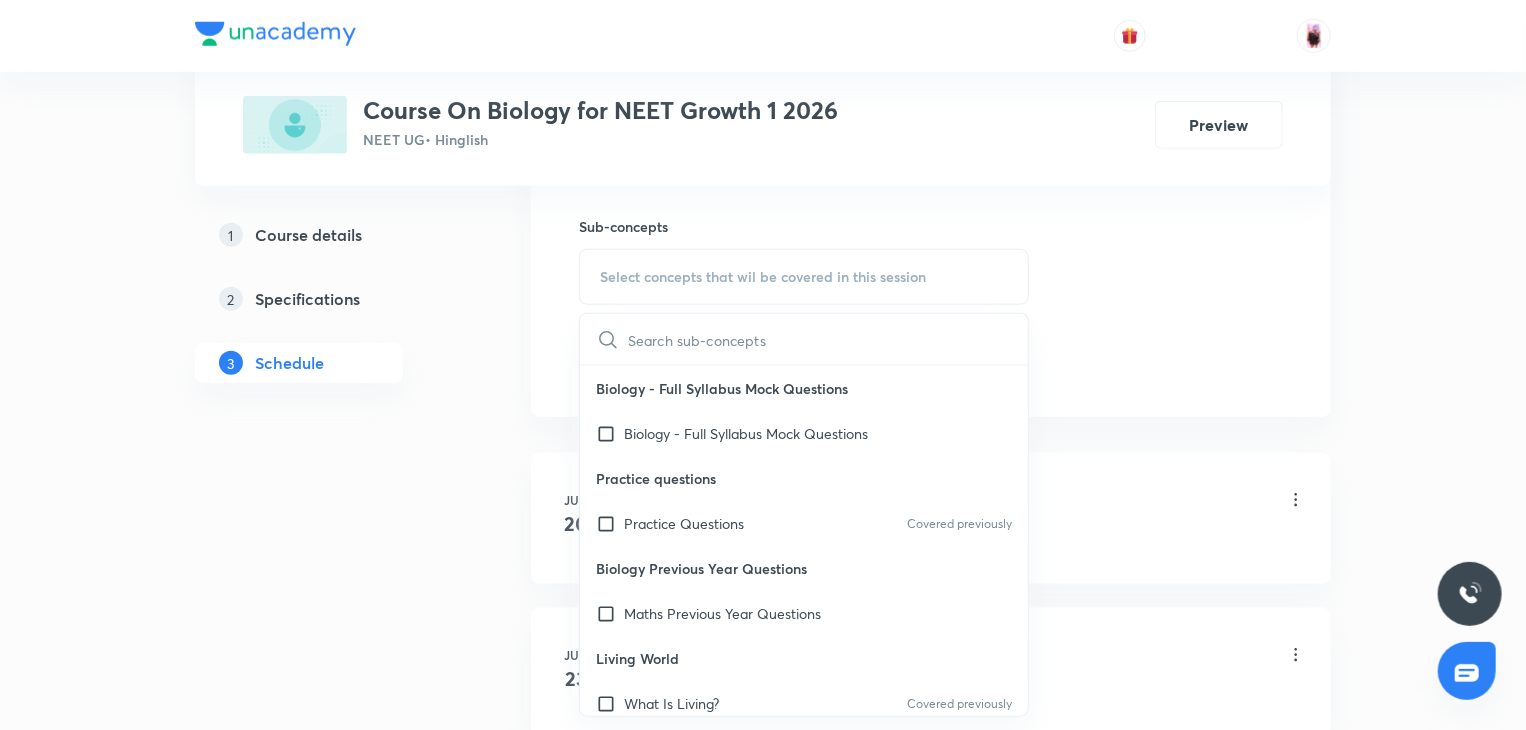 click at bounding box center [828, 339] 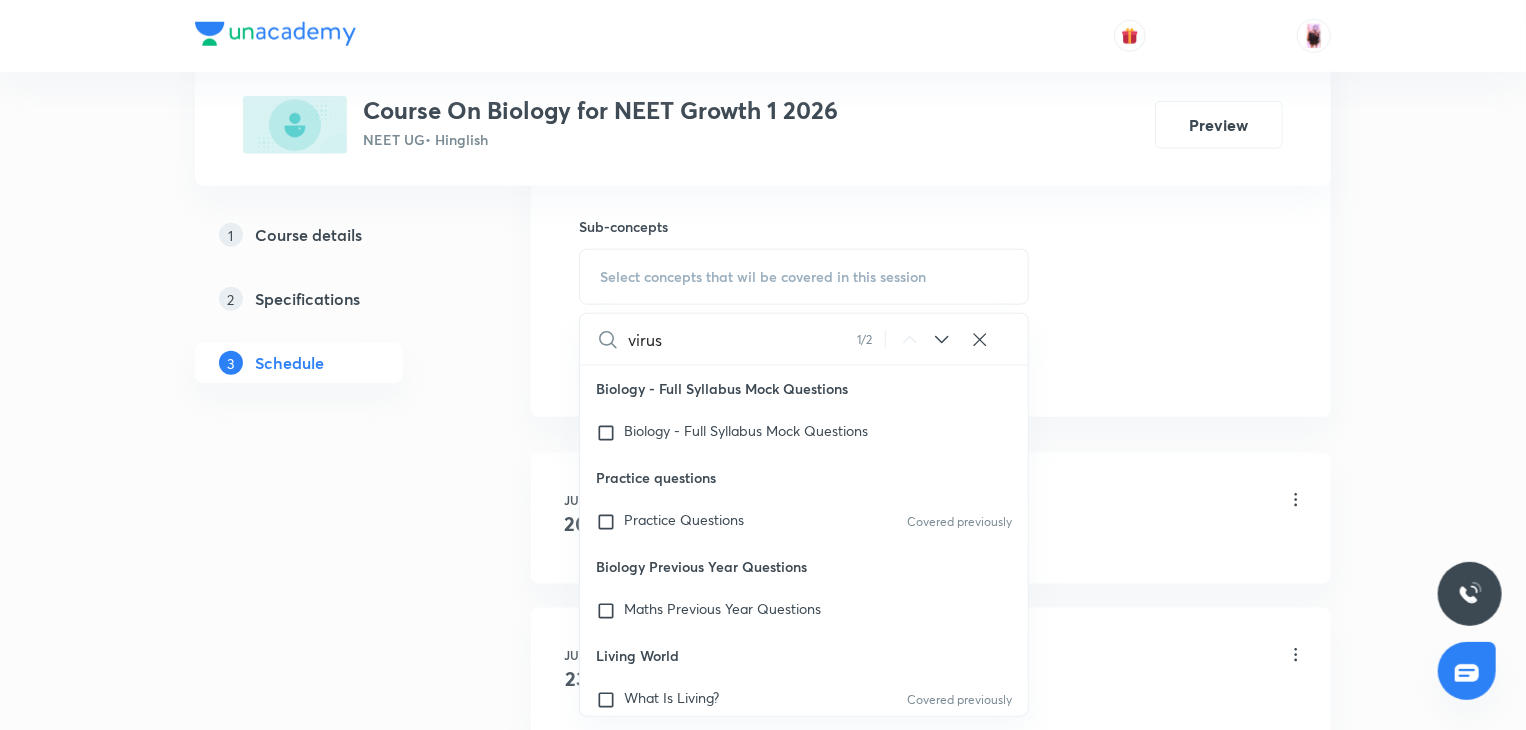 scroll, scrollTop: 868, scrollLeft: 0, axis: vertical 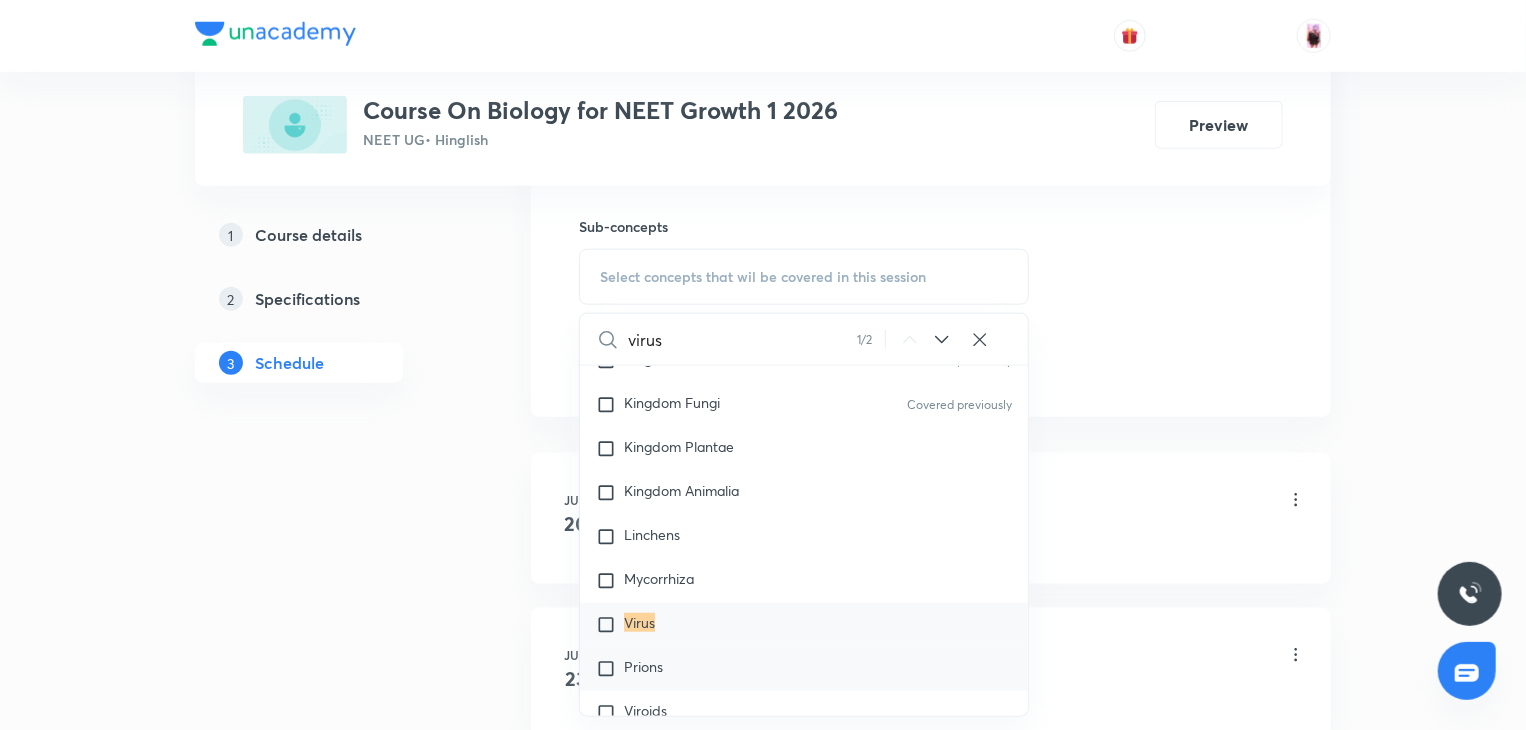type on "virus" 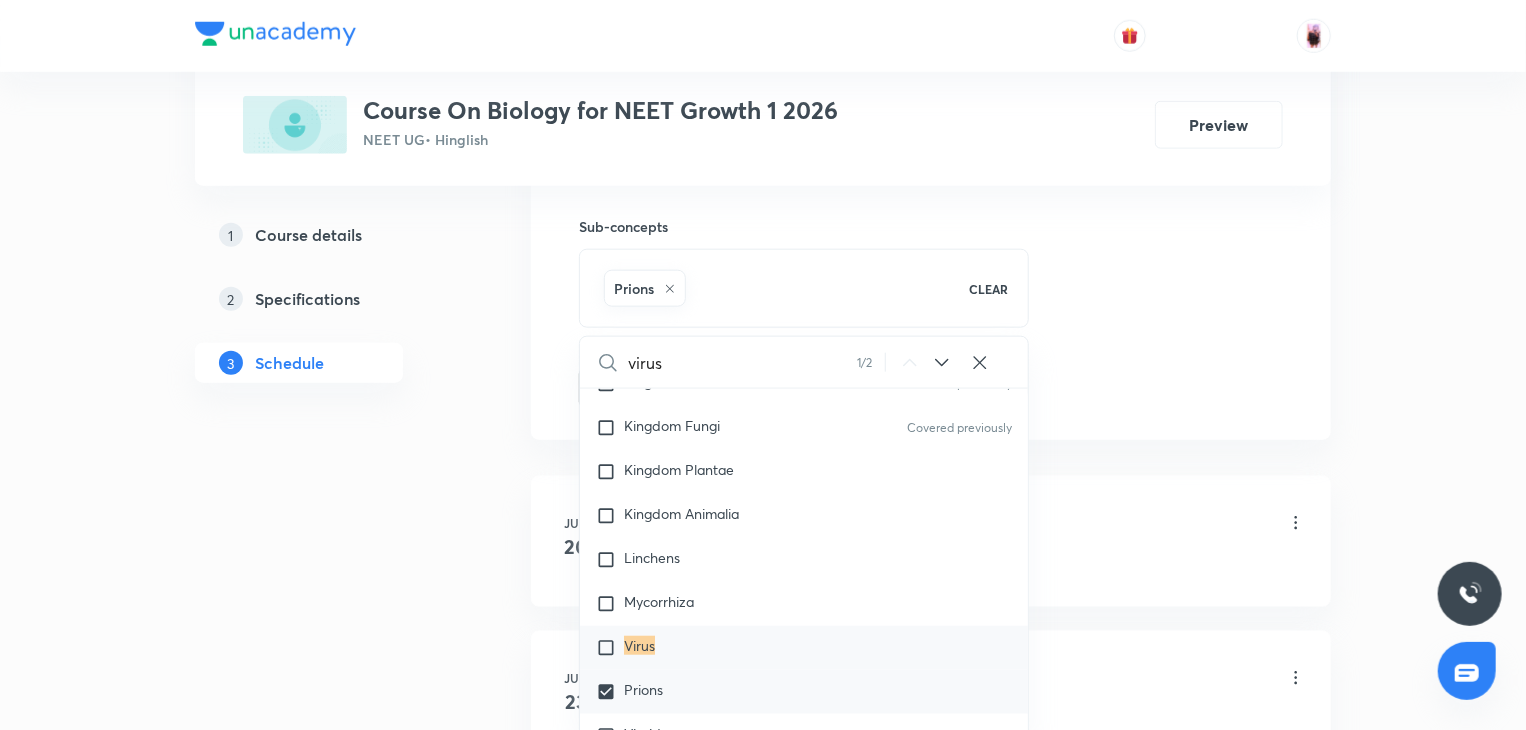 click on "Virus" at bounding box center [804, 648] 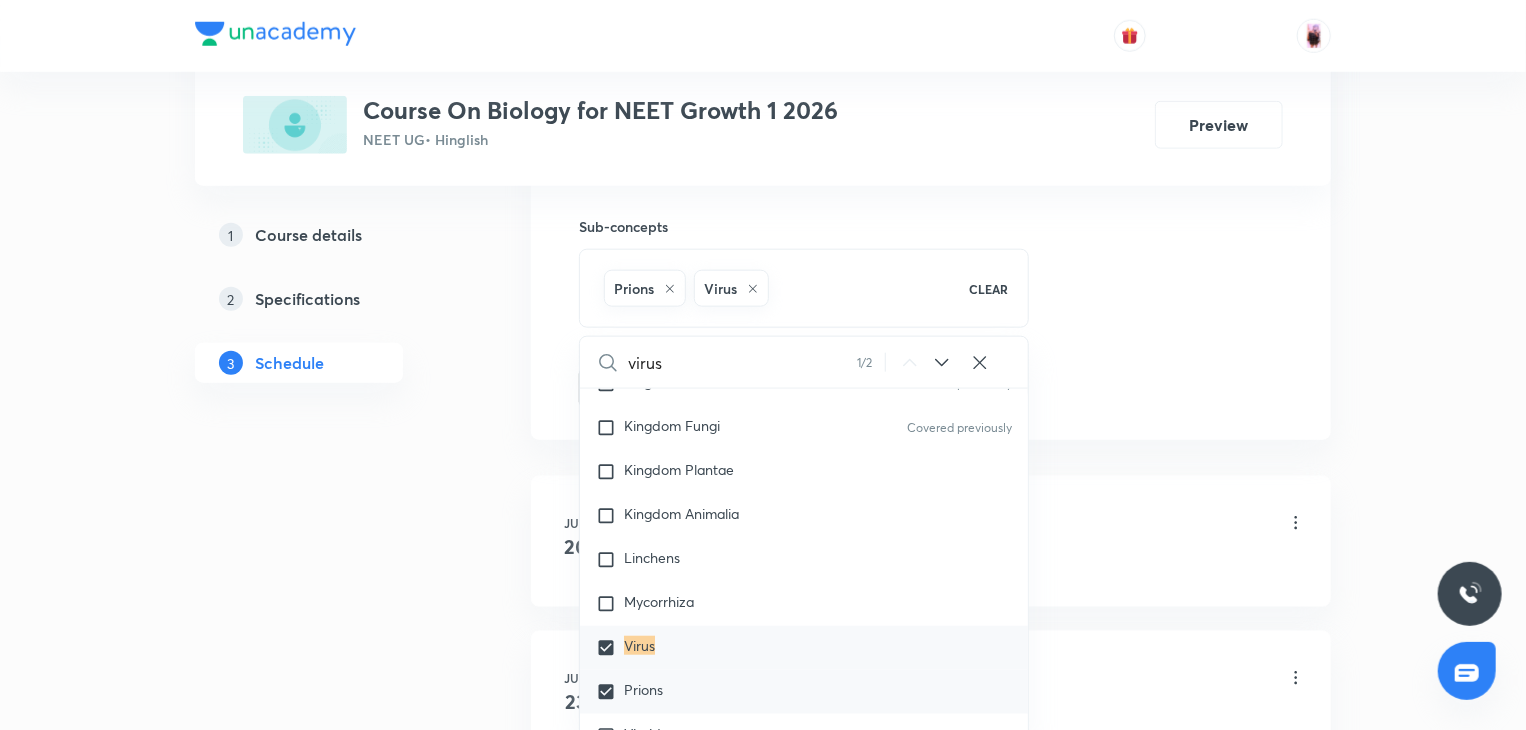 click on "Prions" at bounding box center (804, 692) 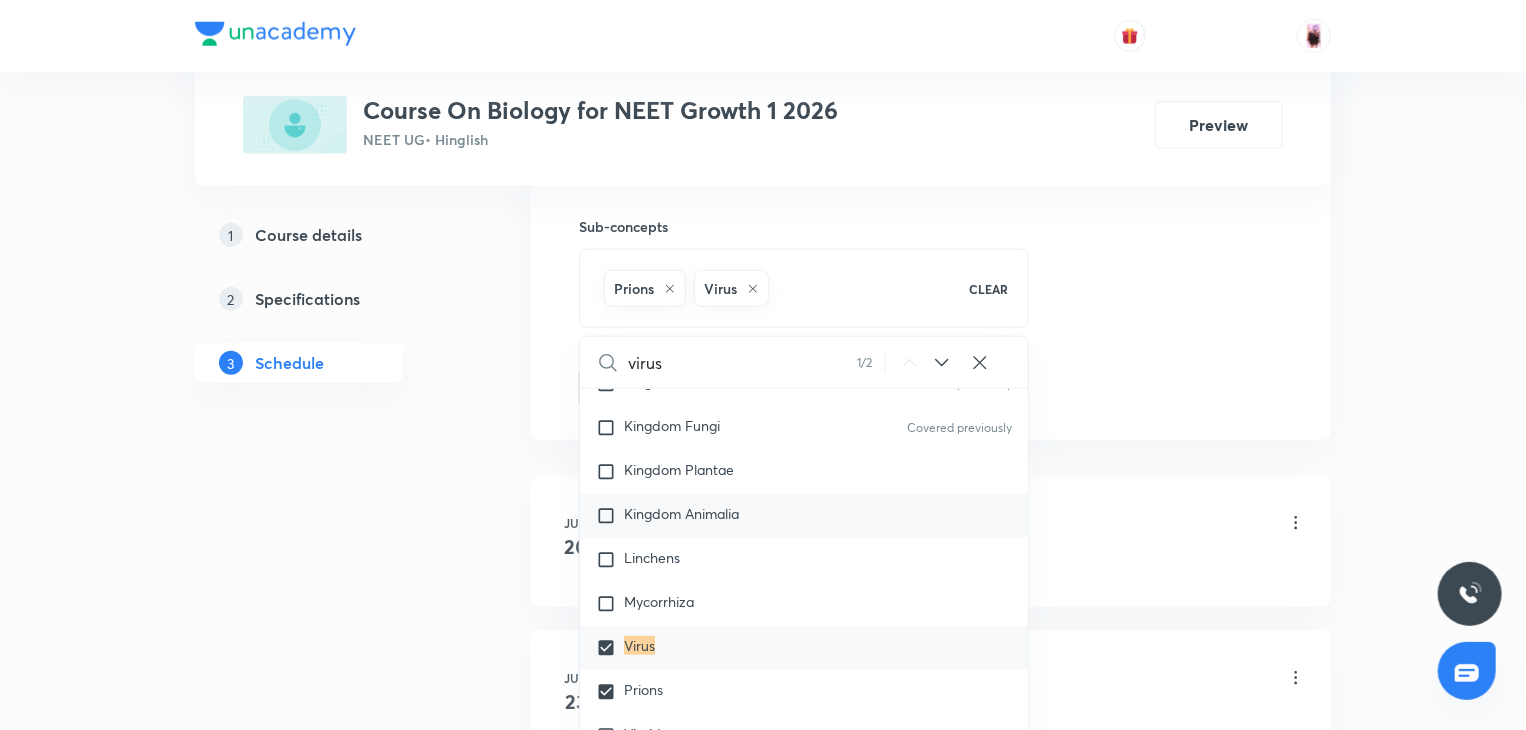 checkbox on "true" 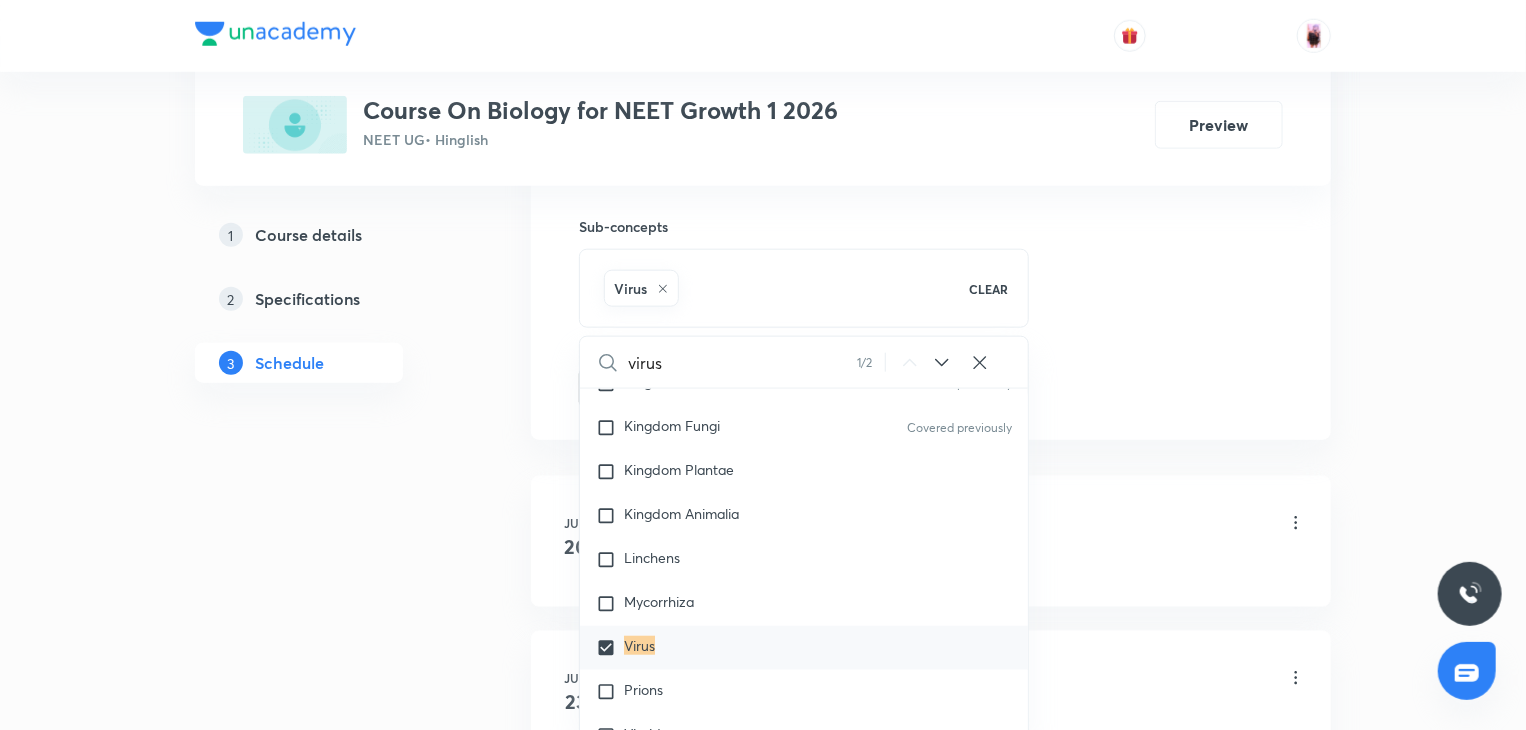 click 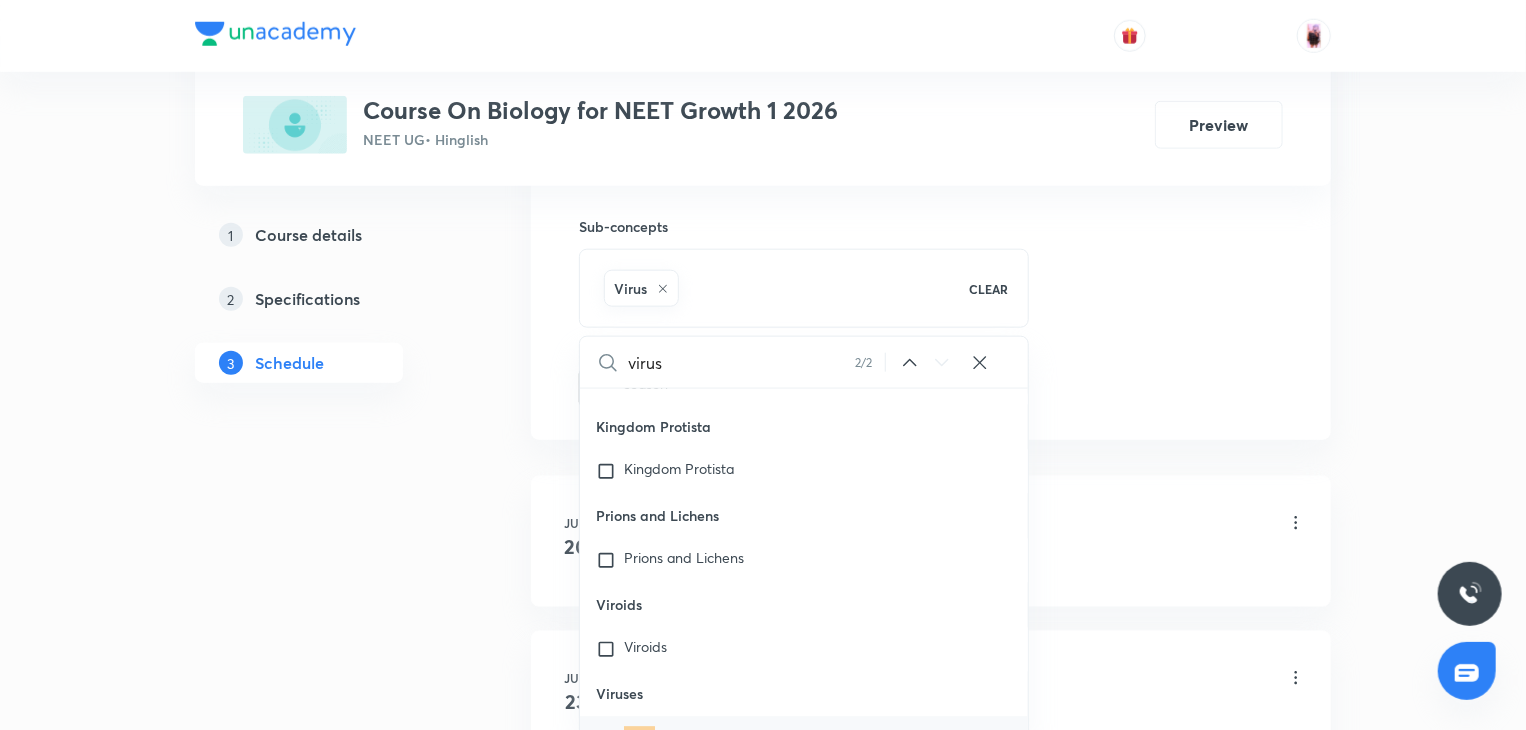 scroll, scrollTop: 29650, scrollLeft: 0, axis: vertical 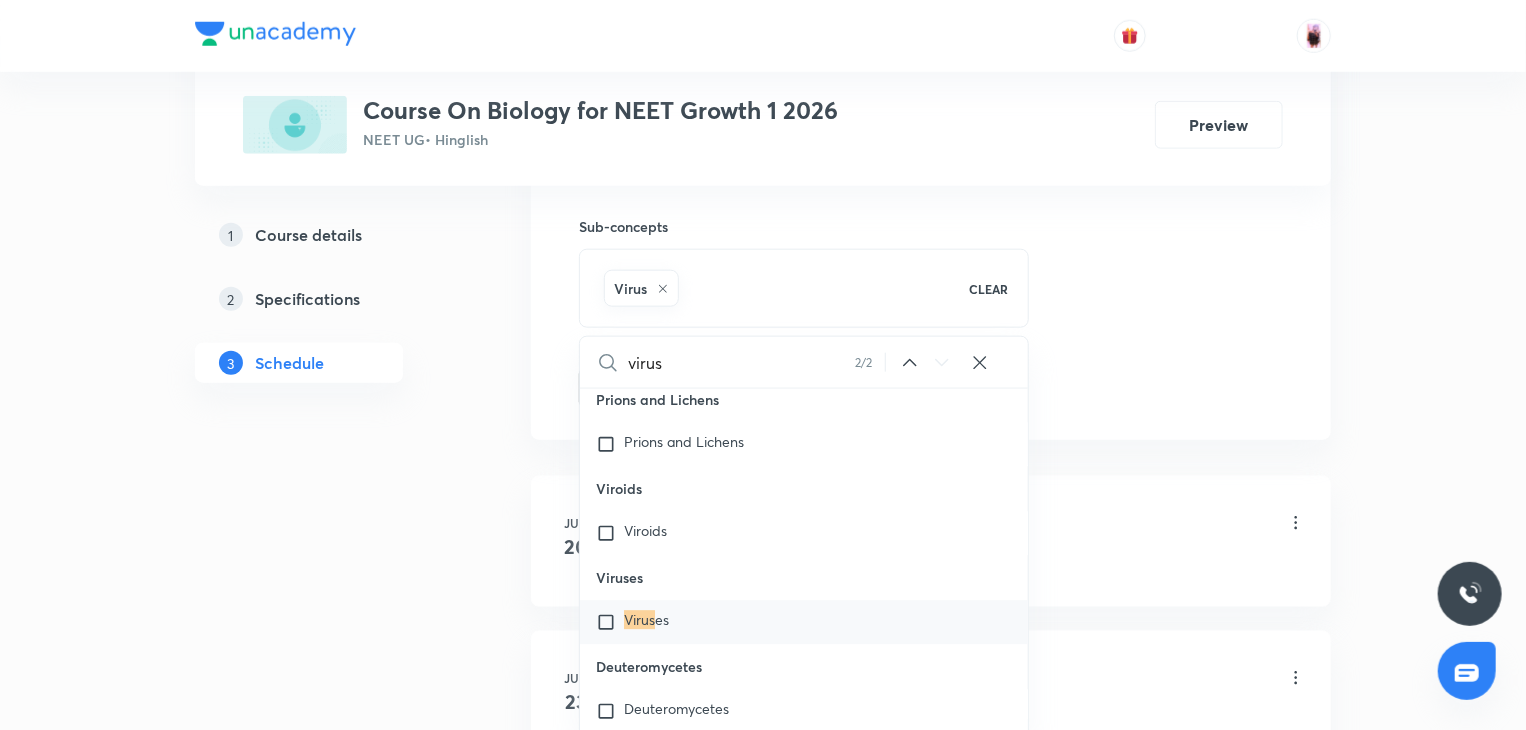 click on "Virus" at bounding box center (639, 620) 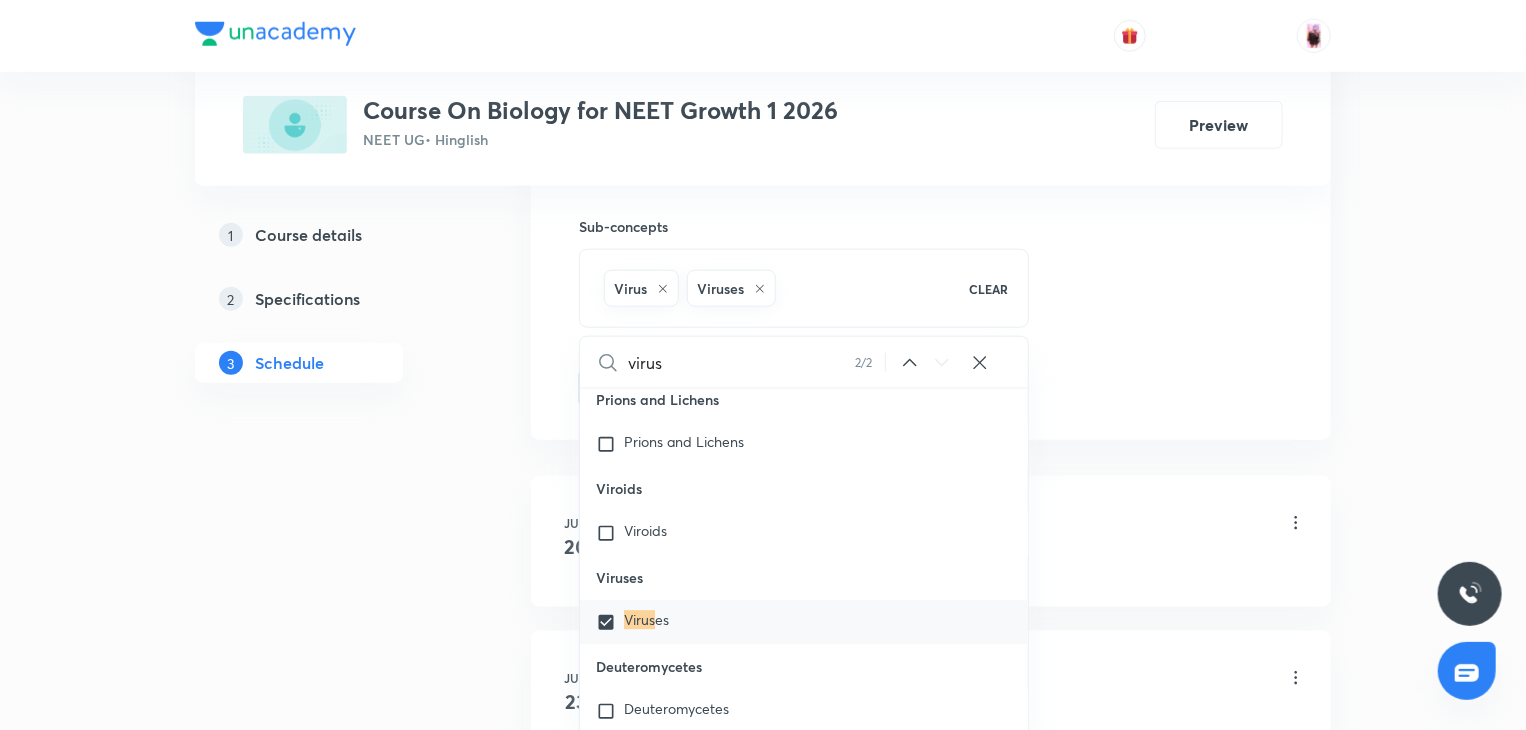 click on "Plus Courses Course On Biology for NEET Growth 1 2026 NEET UG  • Hinglish Preview 1 Course details 2 Specifications 3 Schedule Schedule 15  classes Session  16 Live class Session title 34/99 Biological Classification - Virus ​ Schedule for Aug 4, 2025, 5:21 PM ​ Duration (in minutes) ​   Session type Online Offline Room Select centre room Sub-concepts Virus Viruses CLEAR virus 2 / 2 ​ Biology - Full Syllabus Mock Questions Biology - Full Syllabus Mock Questions Practice questions Practice Questions Covered previously Biology Previous Year Questions Maths Previous Year Questions Living World What Is Living? Covered previously Diversity In The Living World Covered previously Systematics Types Of Taxonomy Fundamental Components Of Taxonomy Taxonomic Categories Taxonomical Aids The Three Domains Of Life Biological Nomenclature  Biological Classification System Of Classification Kingdom Monera Covered previously Kingdom Protista Covered previously Kingdom Fungi Covered previously Kingdom Plantae Linchens" at bounding box center (763, 1028) 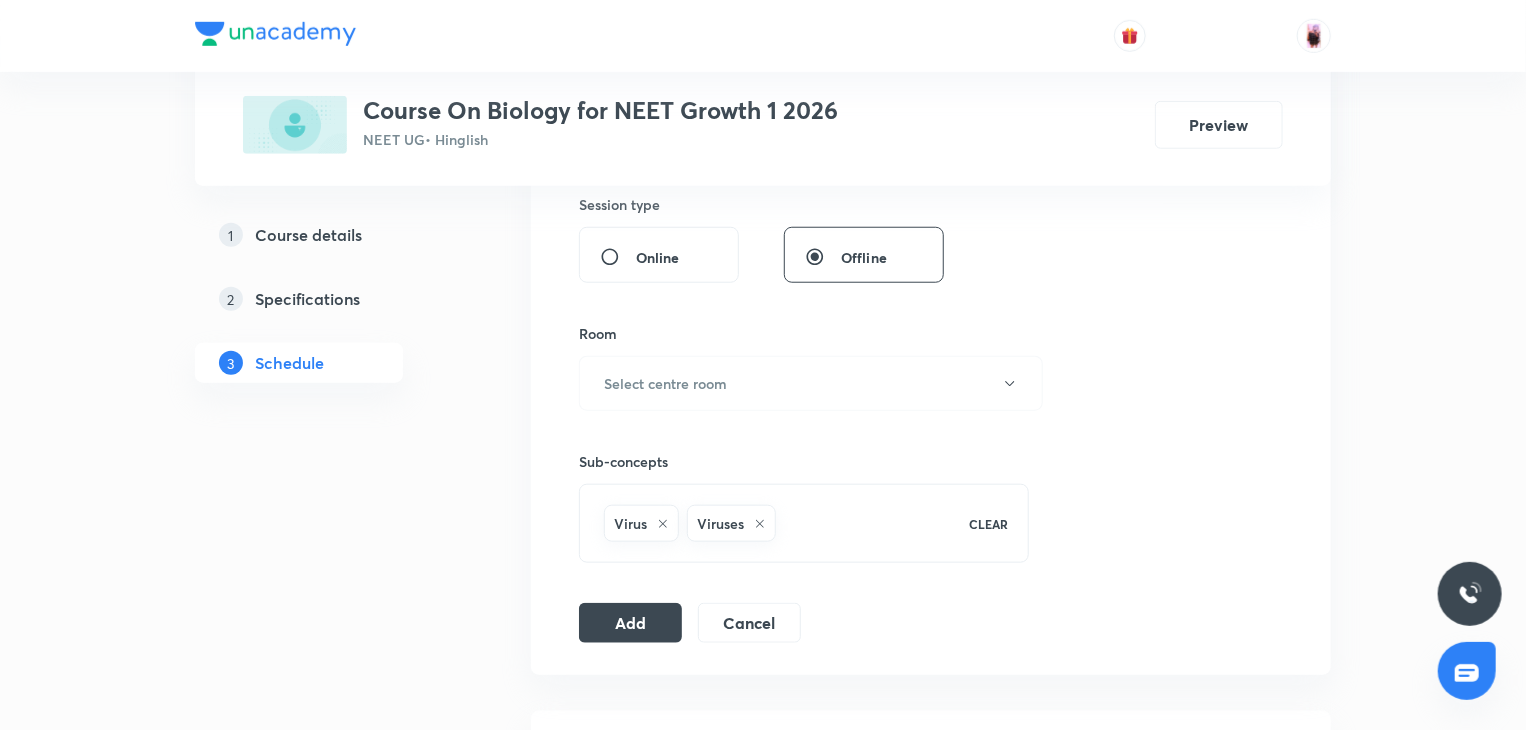scroll, scrollTop: 752, scrollLeft: 0, axis: vertical 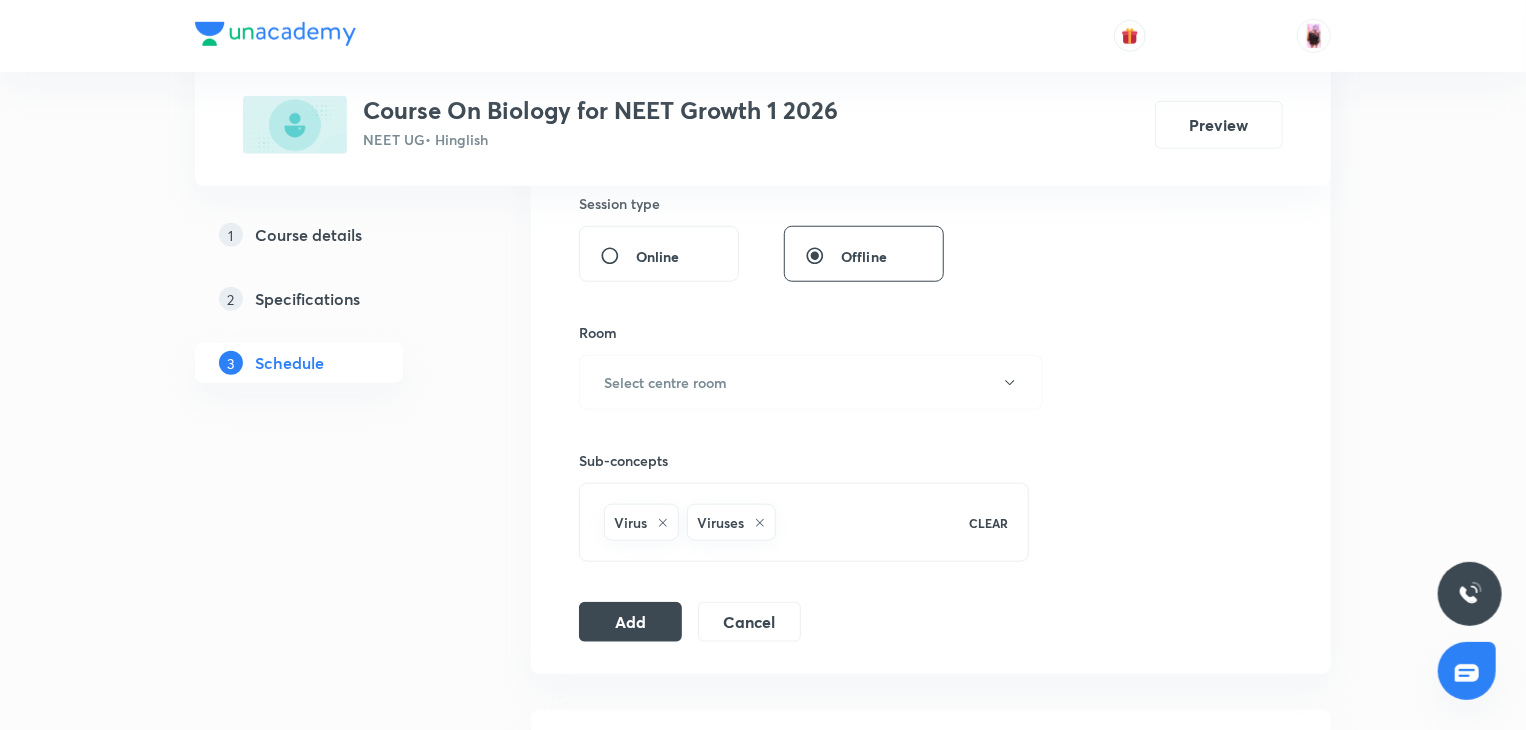 click on "Virus Viruses CLEAR" at bounding box center [804, 522] 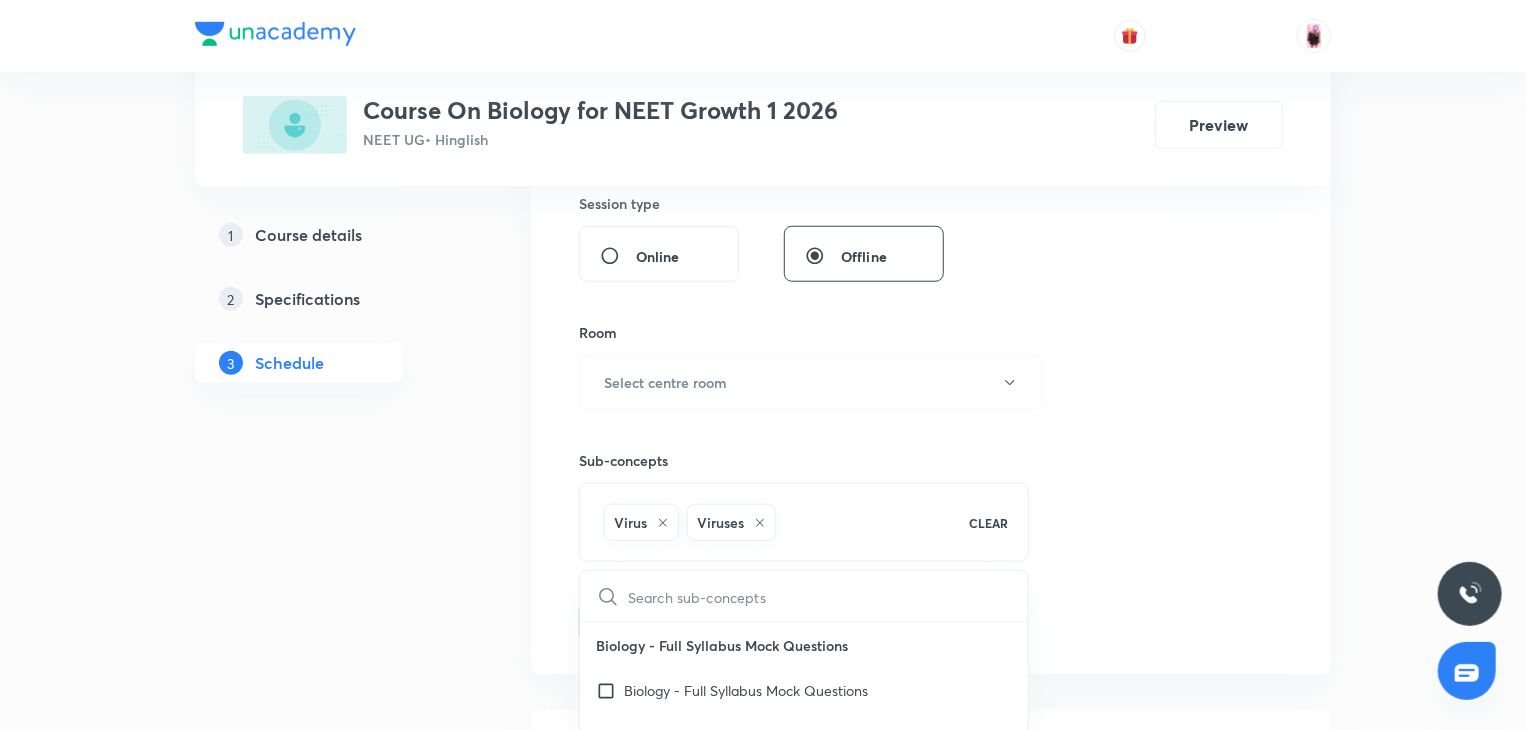 click at bounding box center (828, 596) 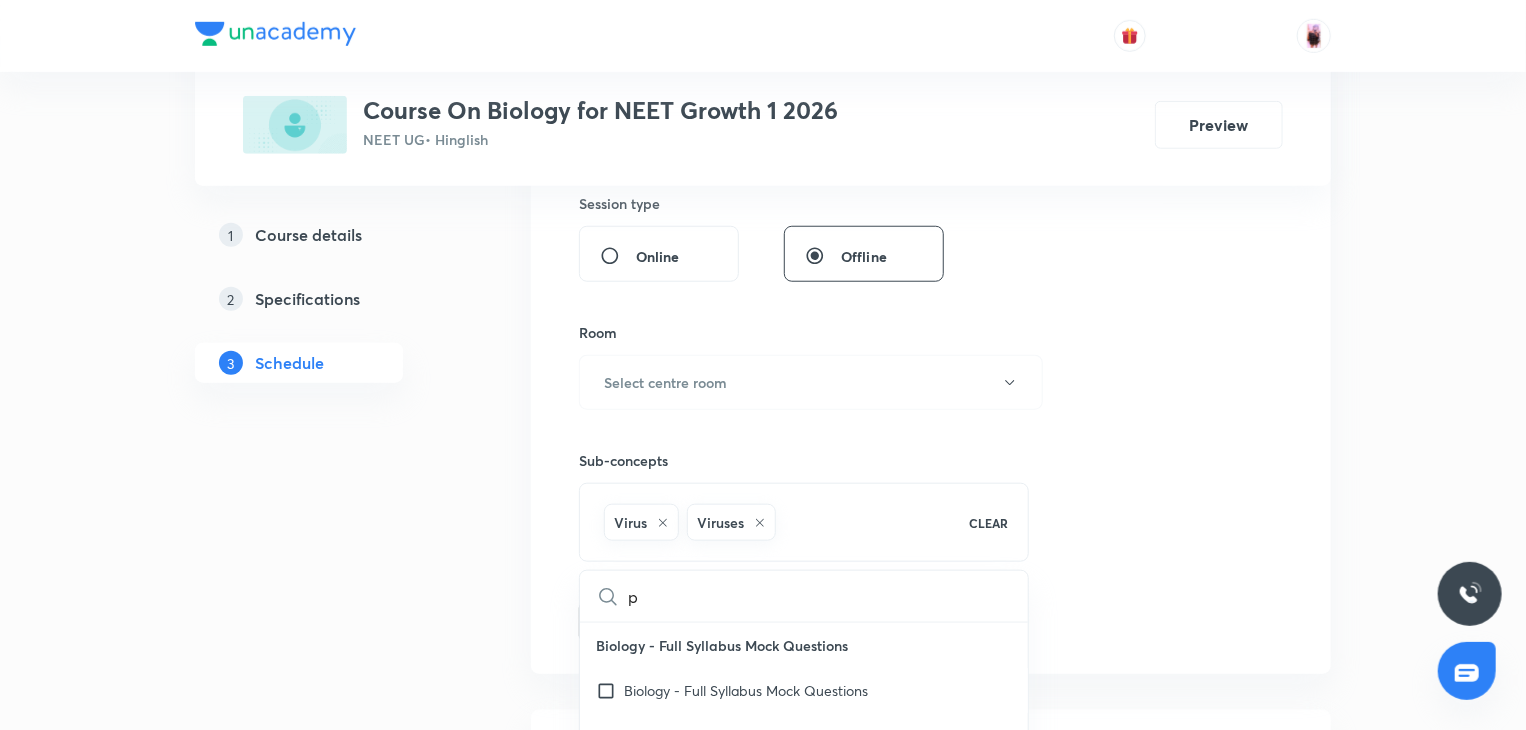 checkbox on "true" 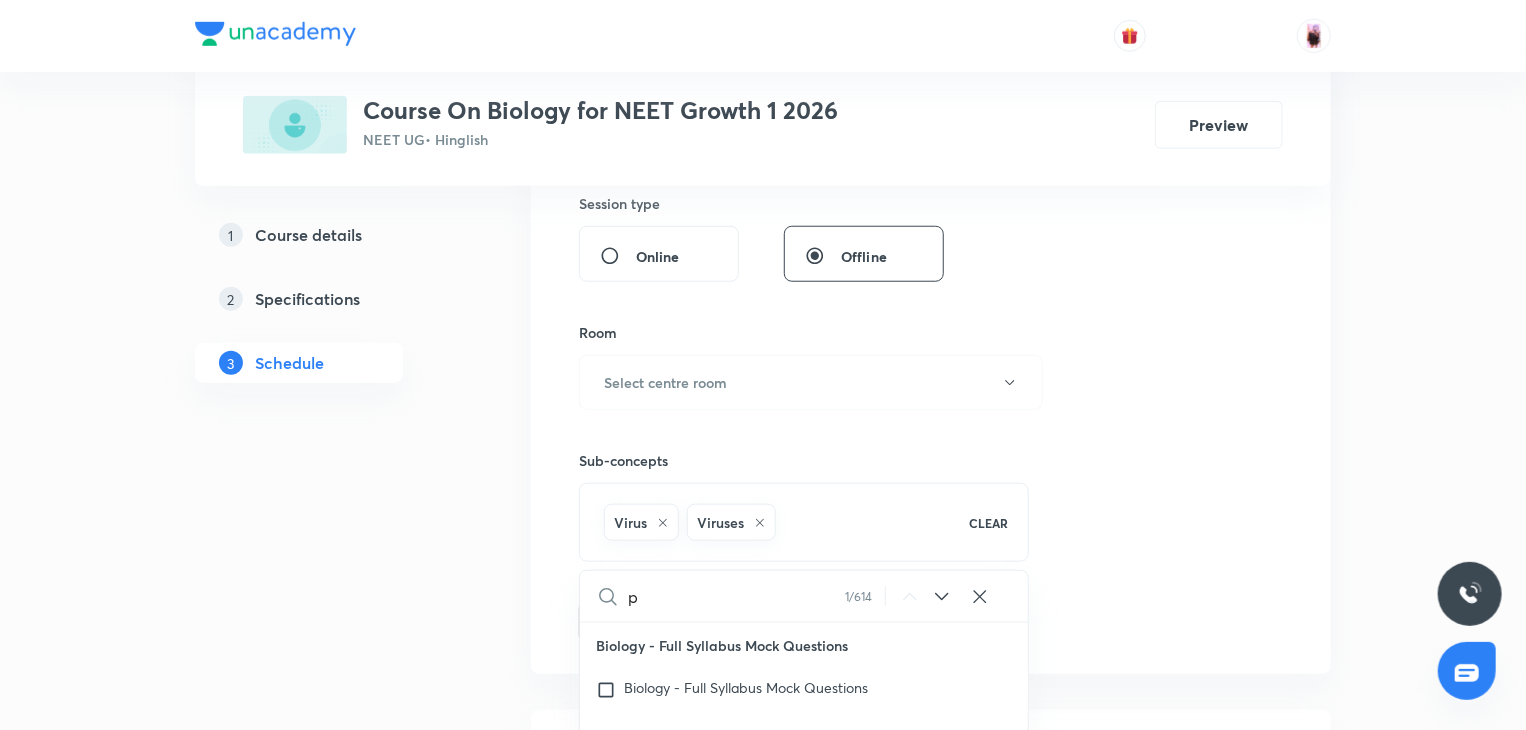 checkbox on "true" 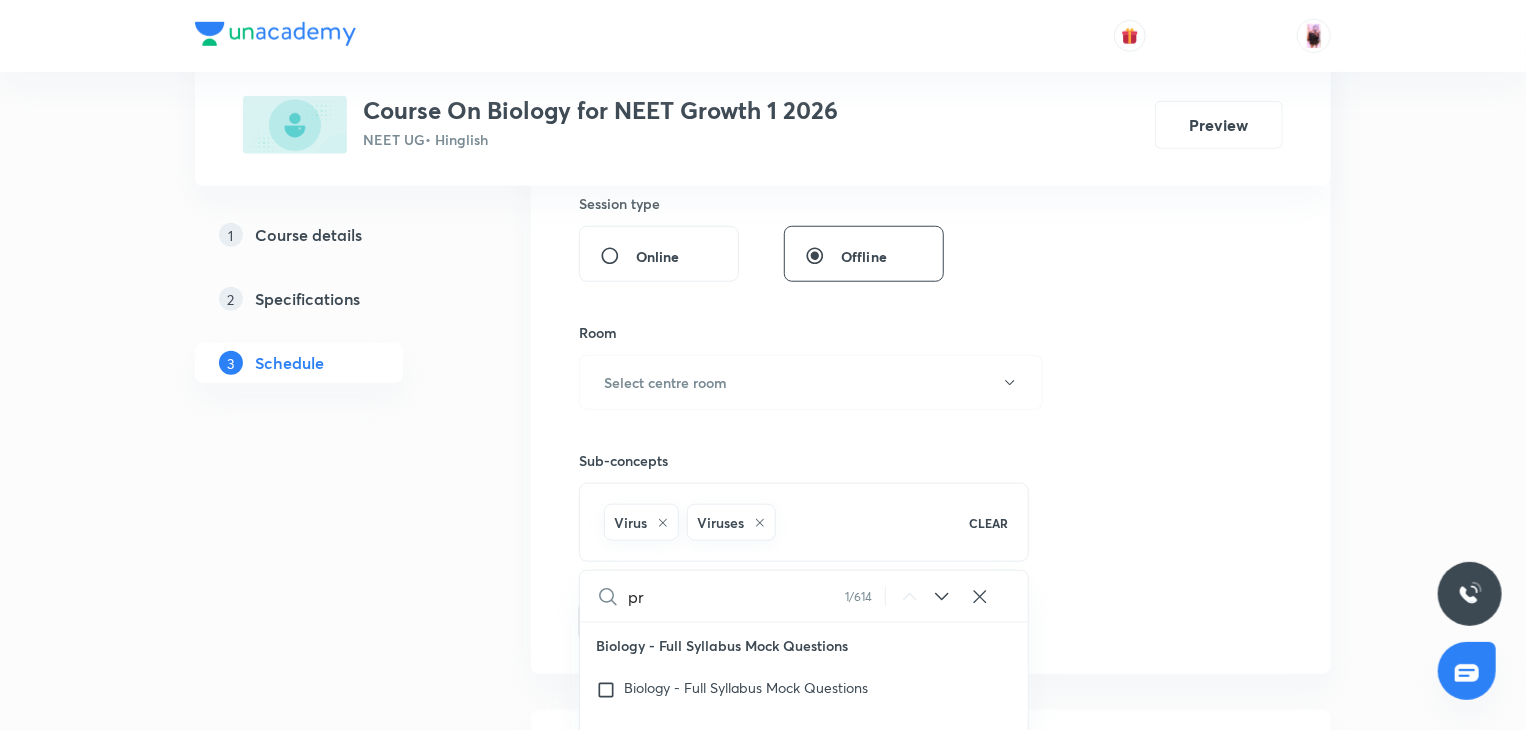 checkbox on "true" 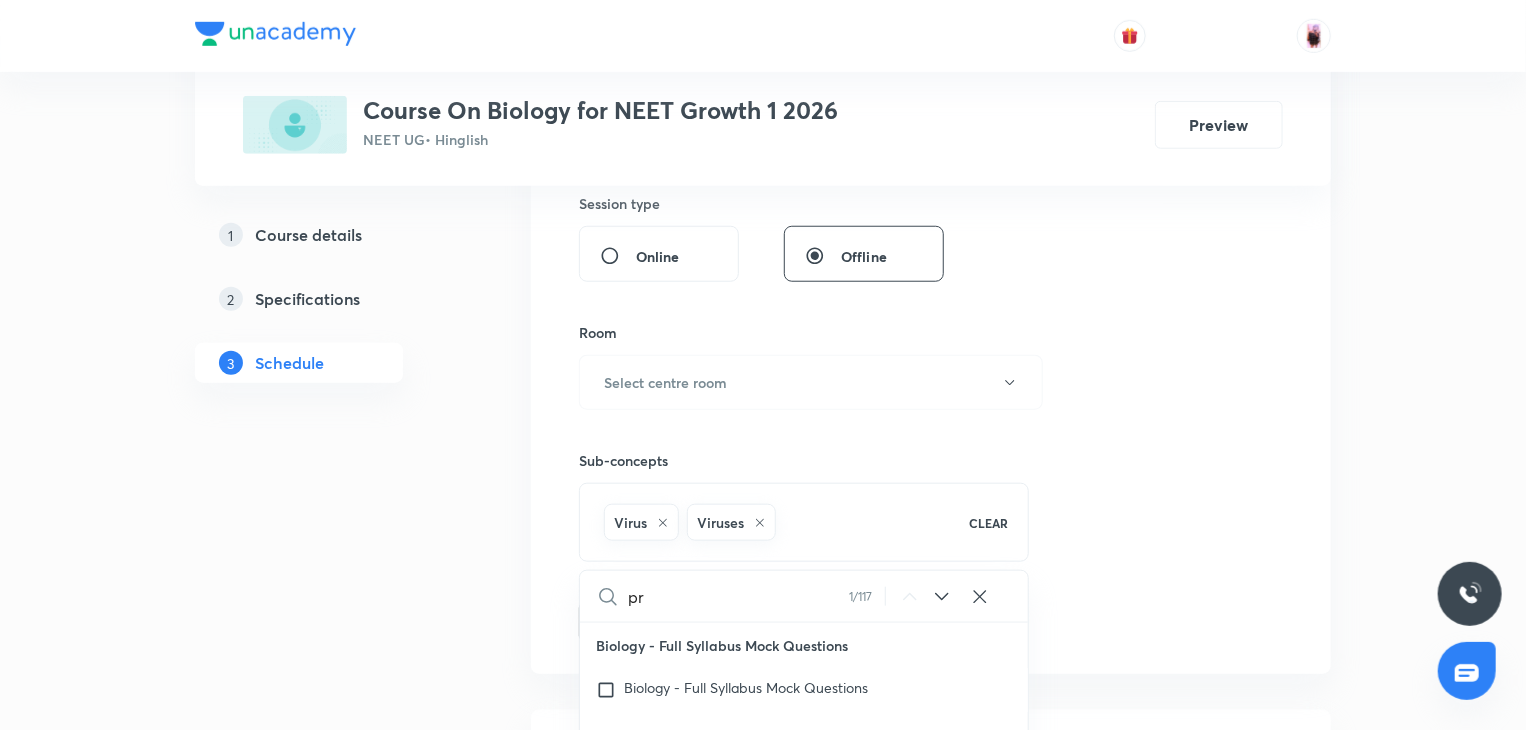 type on "pre" 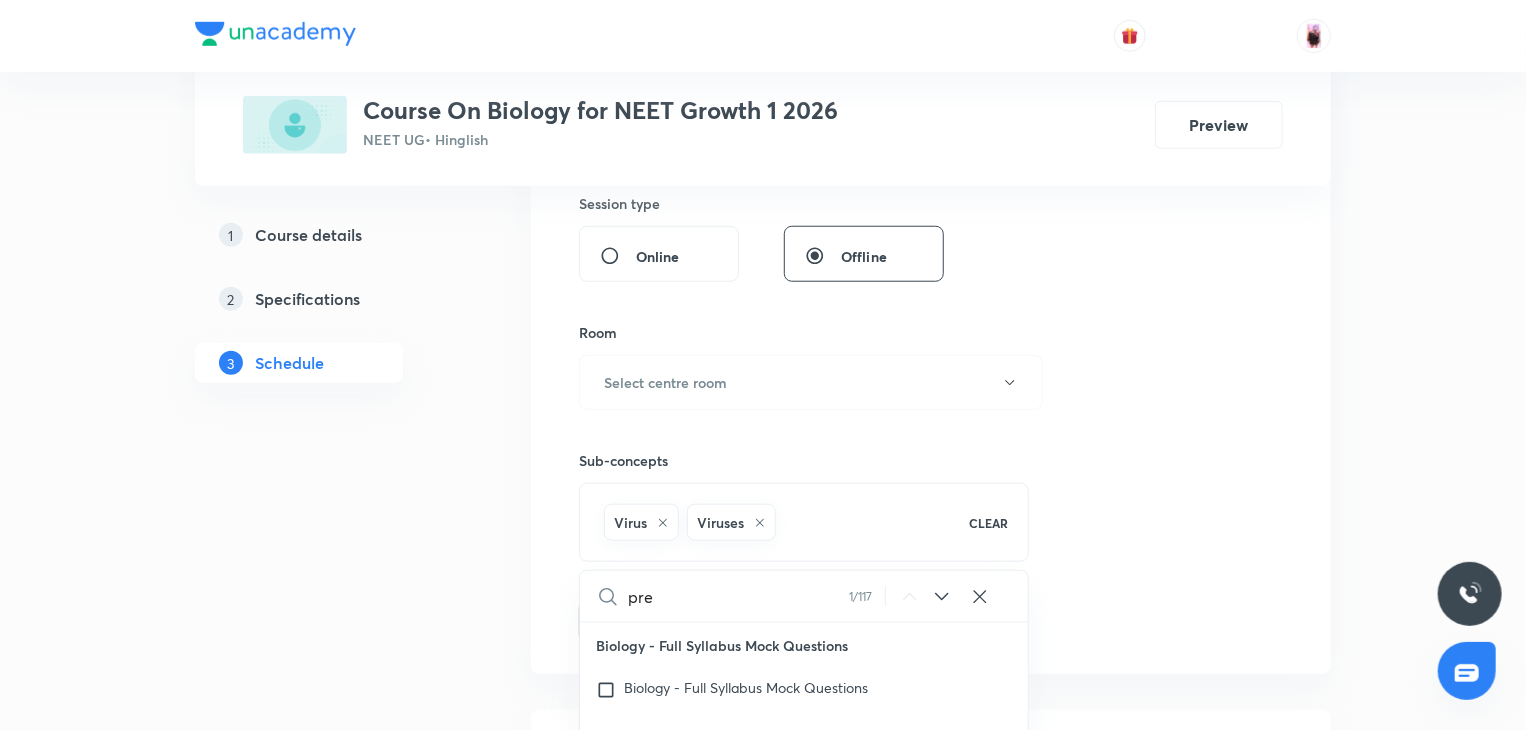 checkbox on "true" 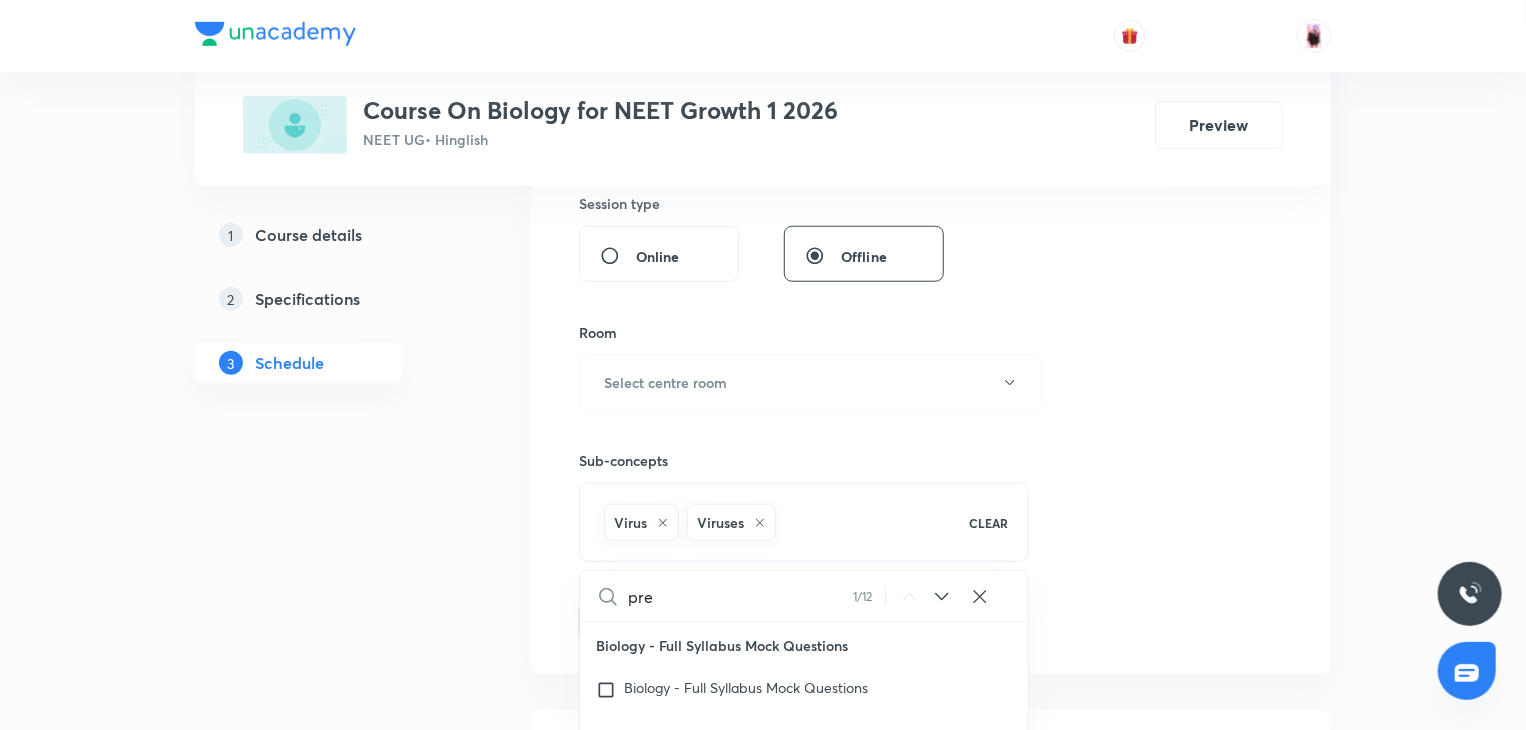 type on "preo" 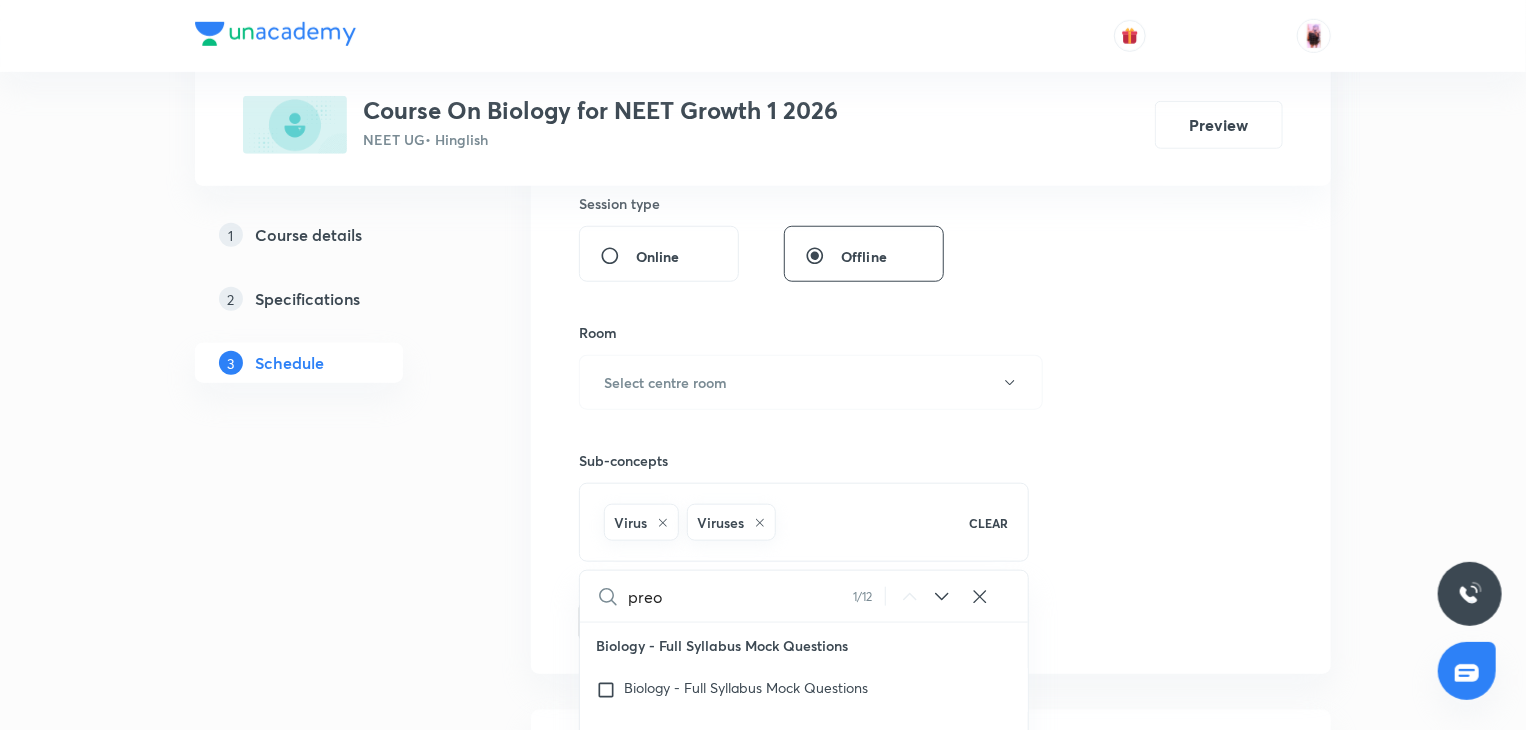 checkbox on "true" 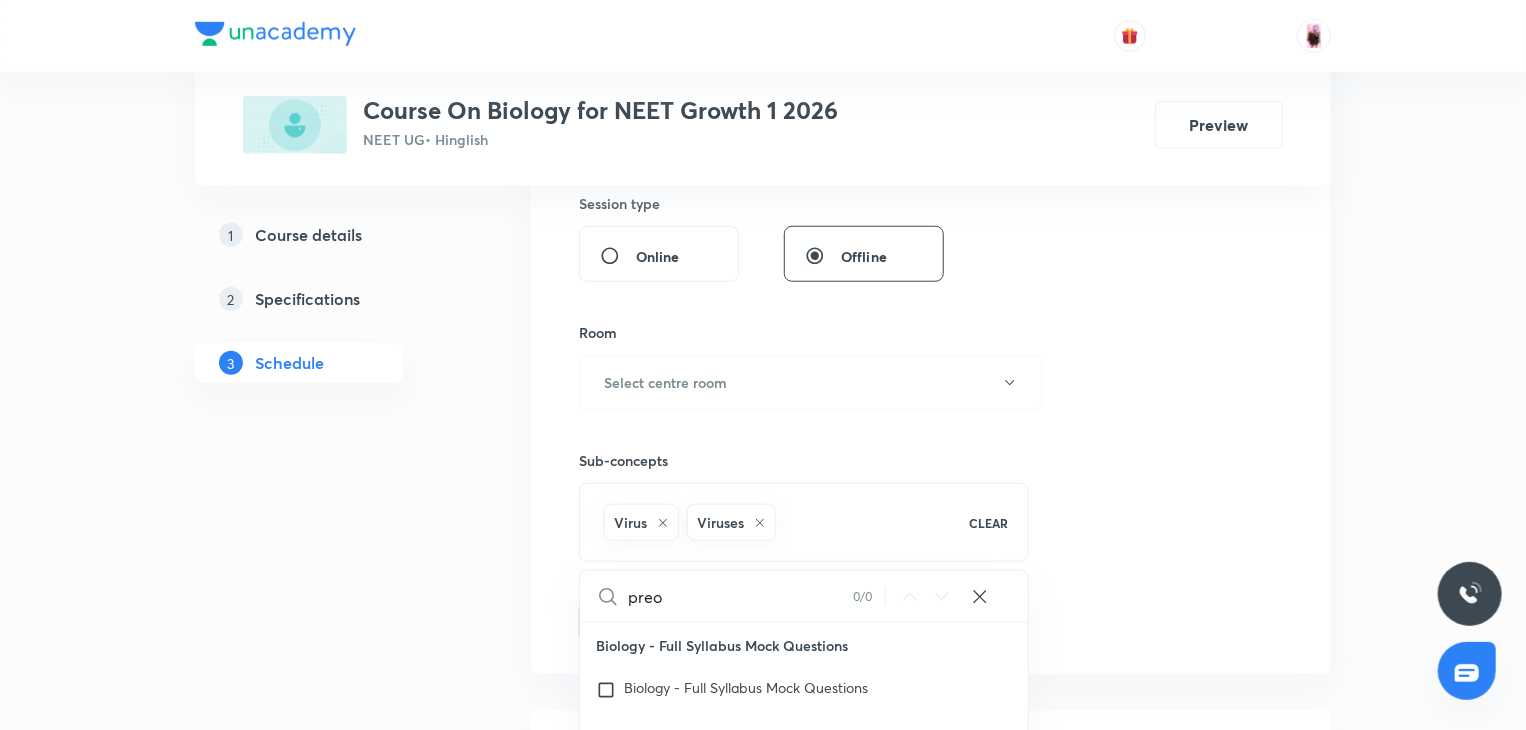 checkbox on "true" 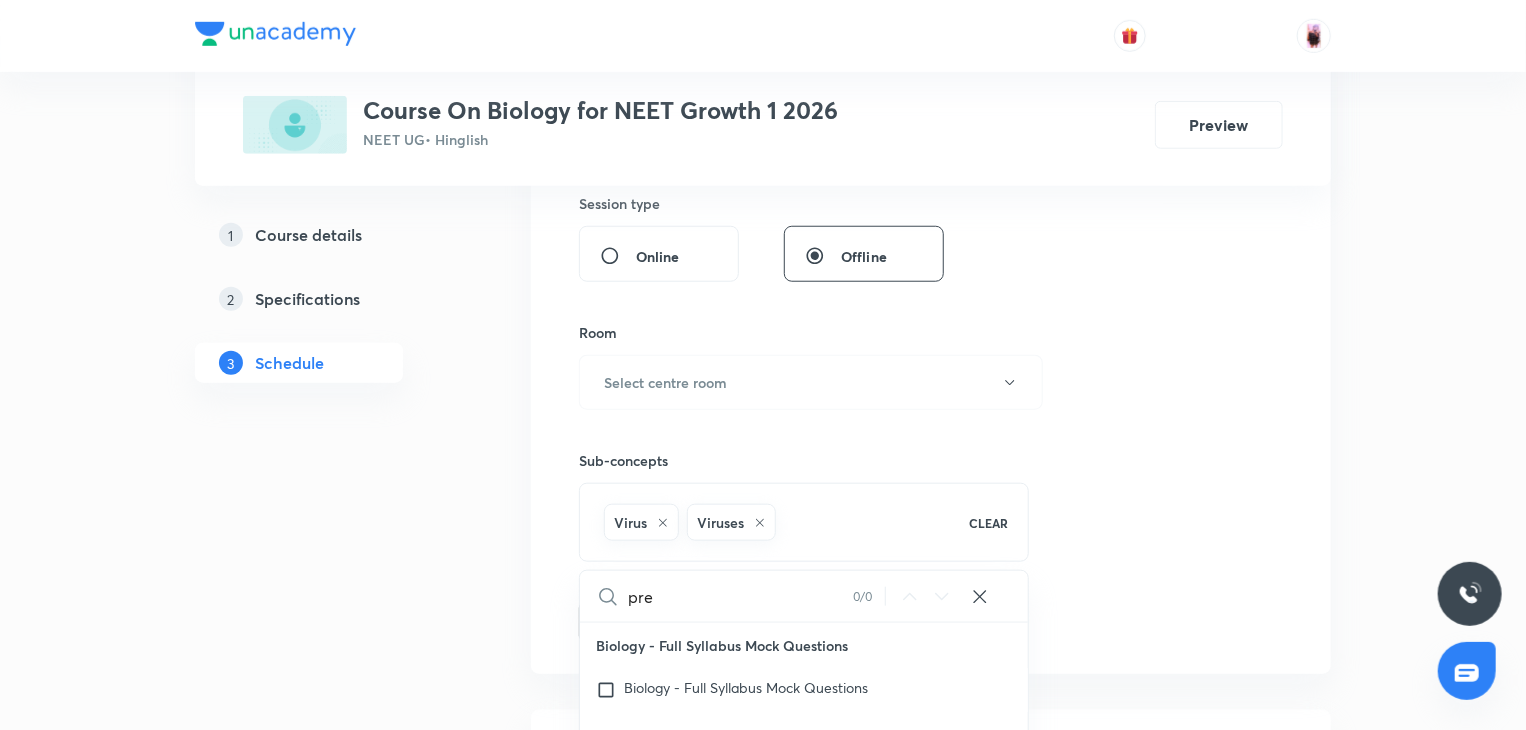 checkbox on "true" 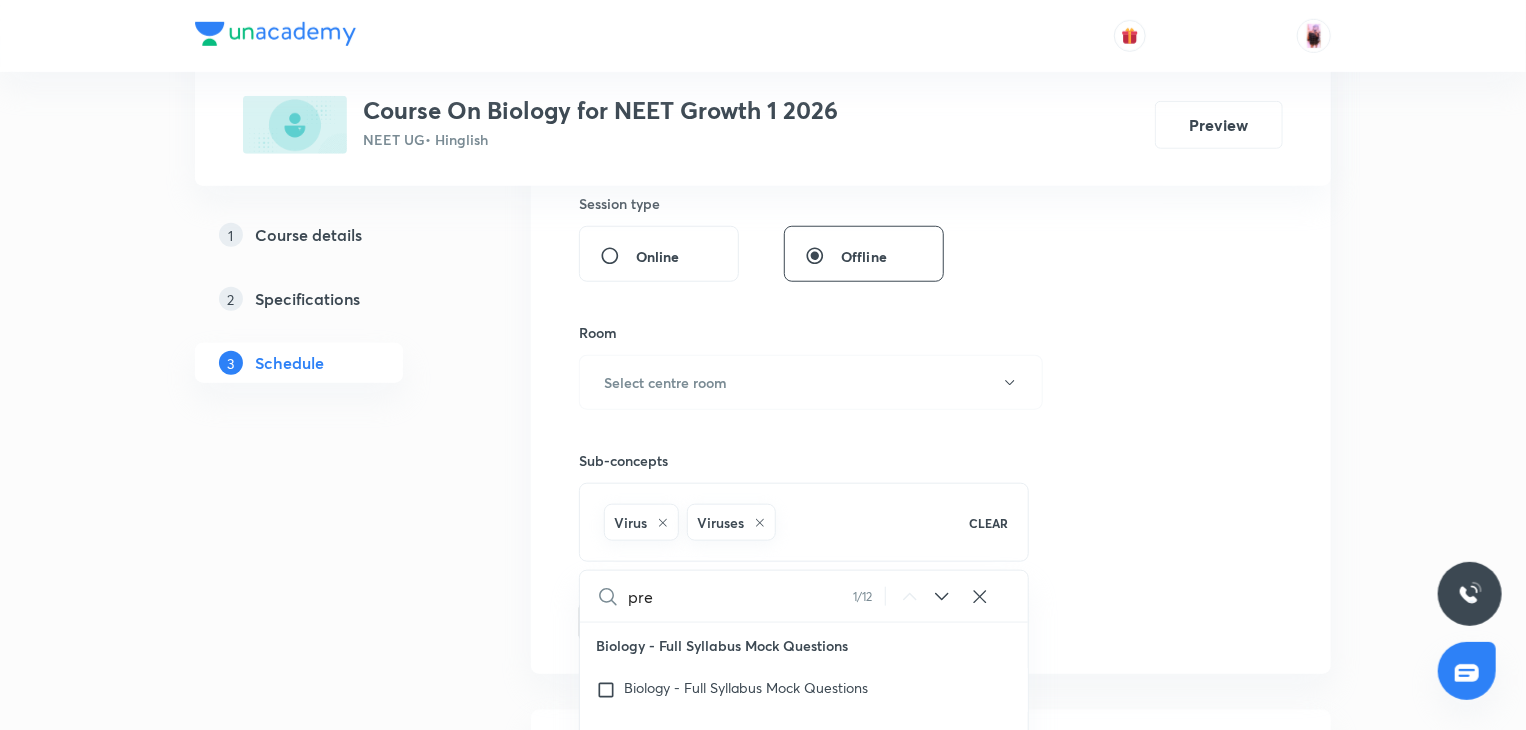 checkbox on "true" 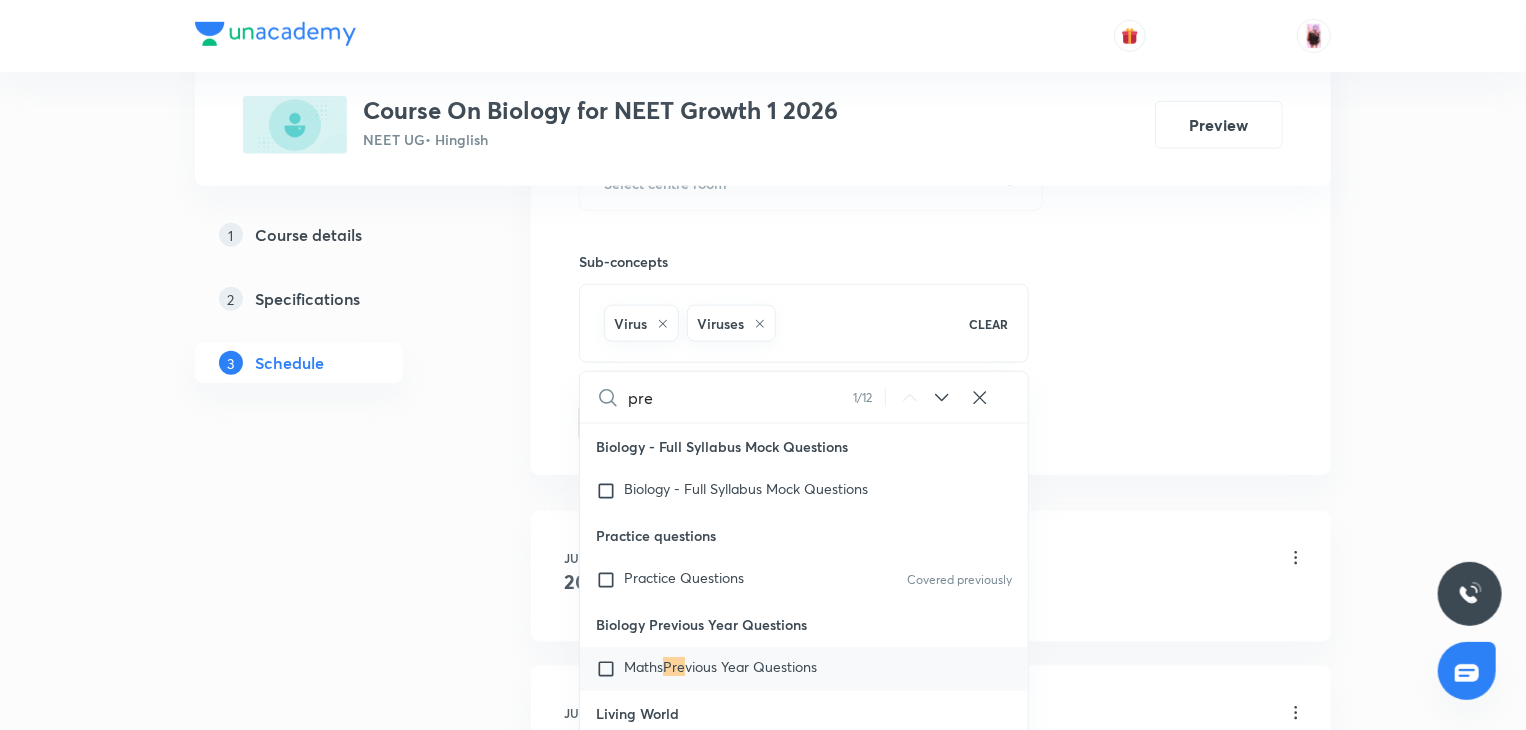 scroll, scrollTop: 950, scrollLeft: 0, axis: vertical 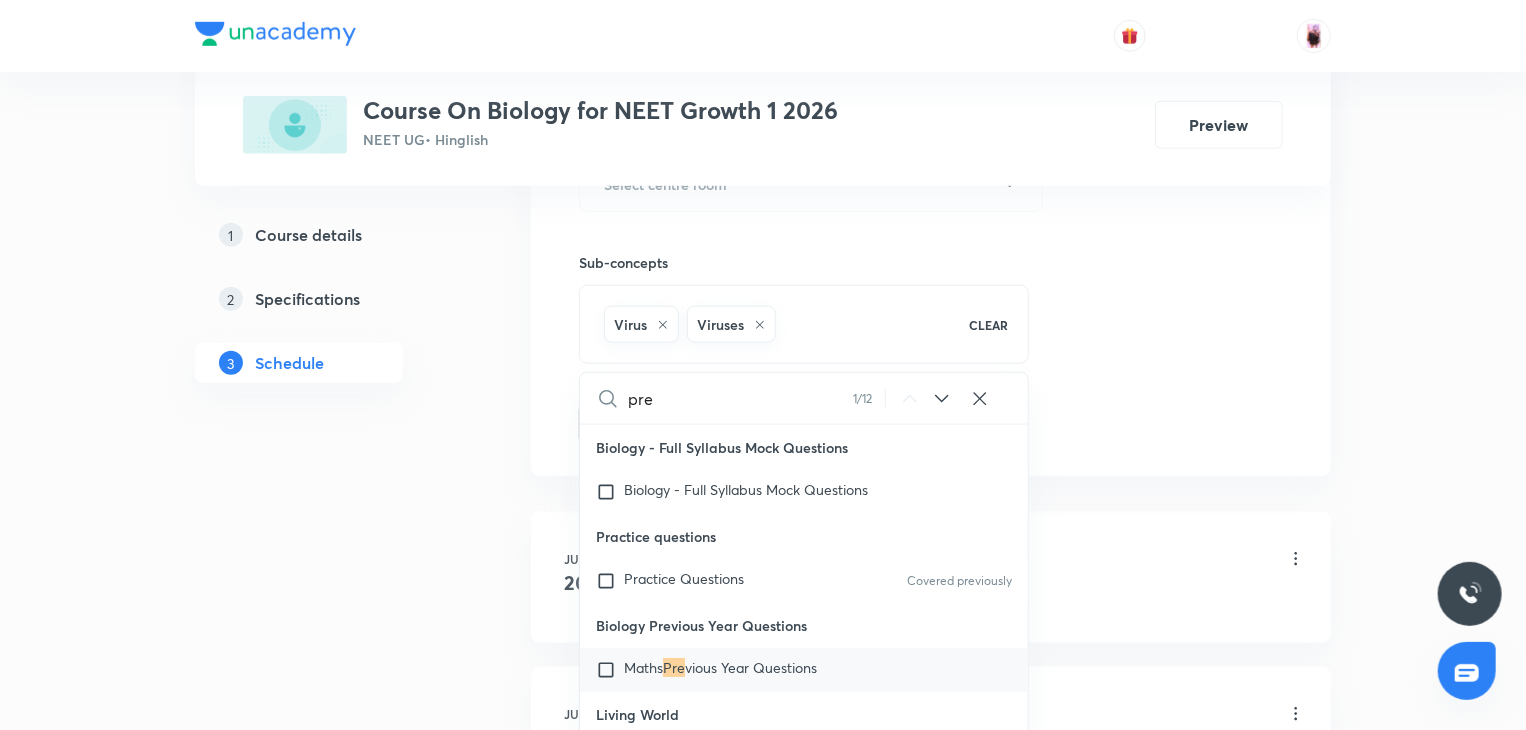 click on "pre" at bounding box center (740, 398) 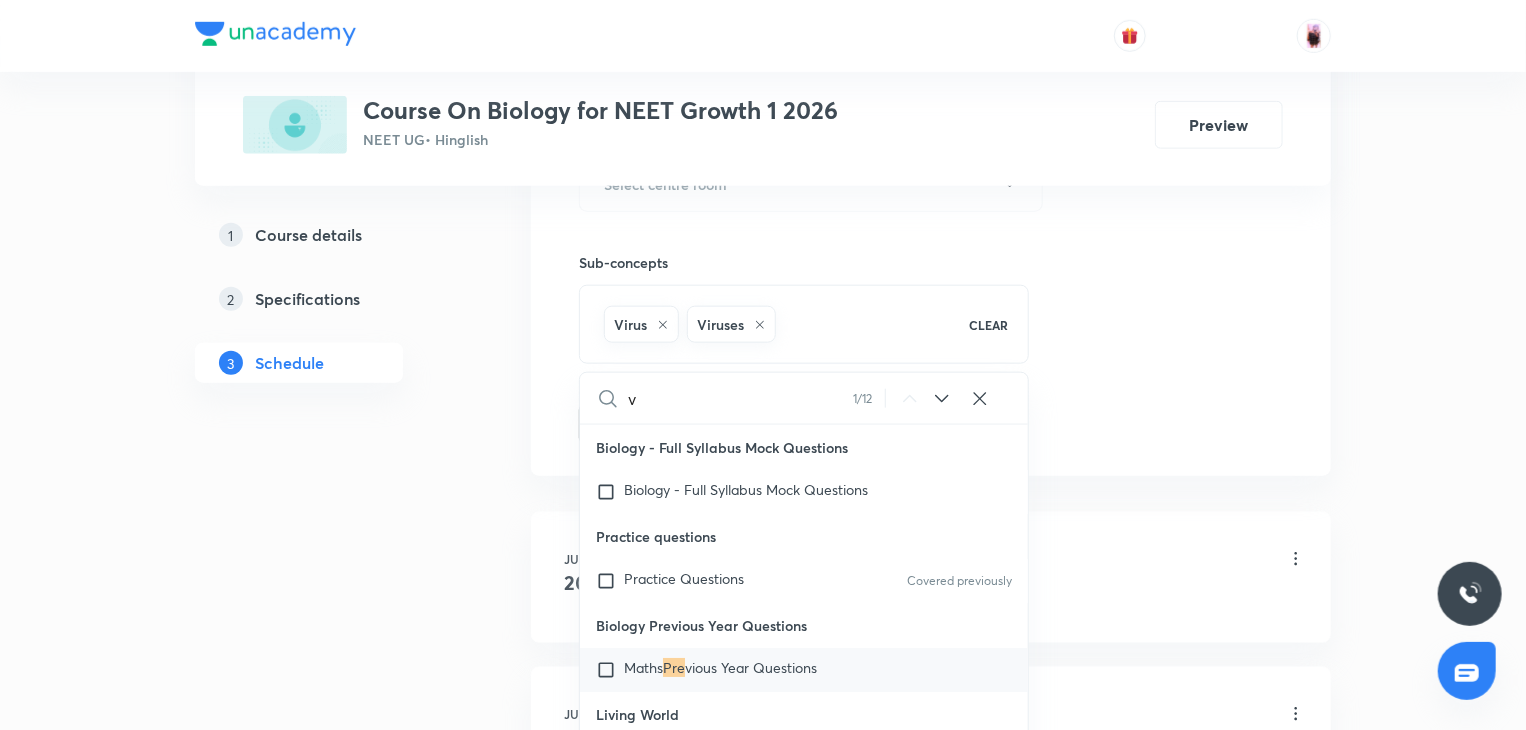 checkbox on "true" 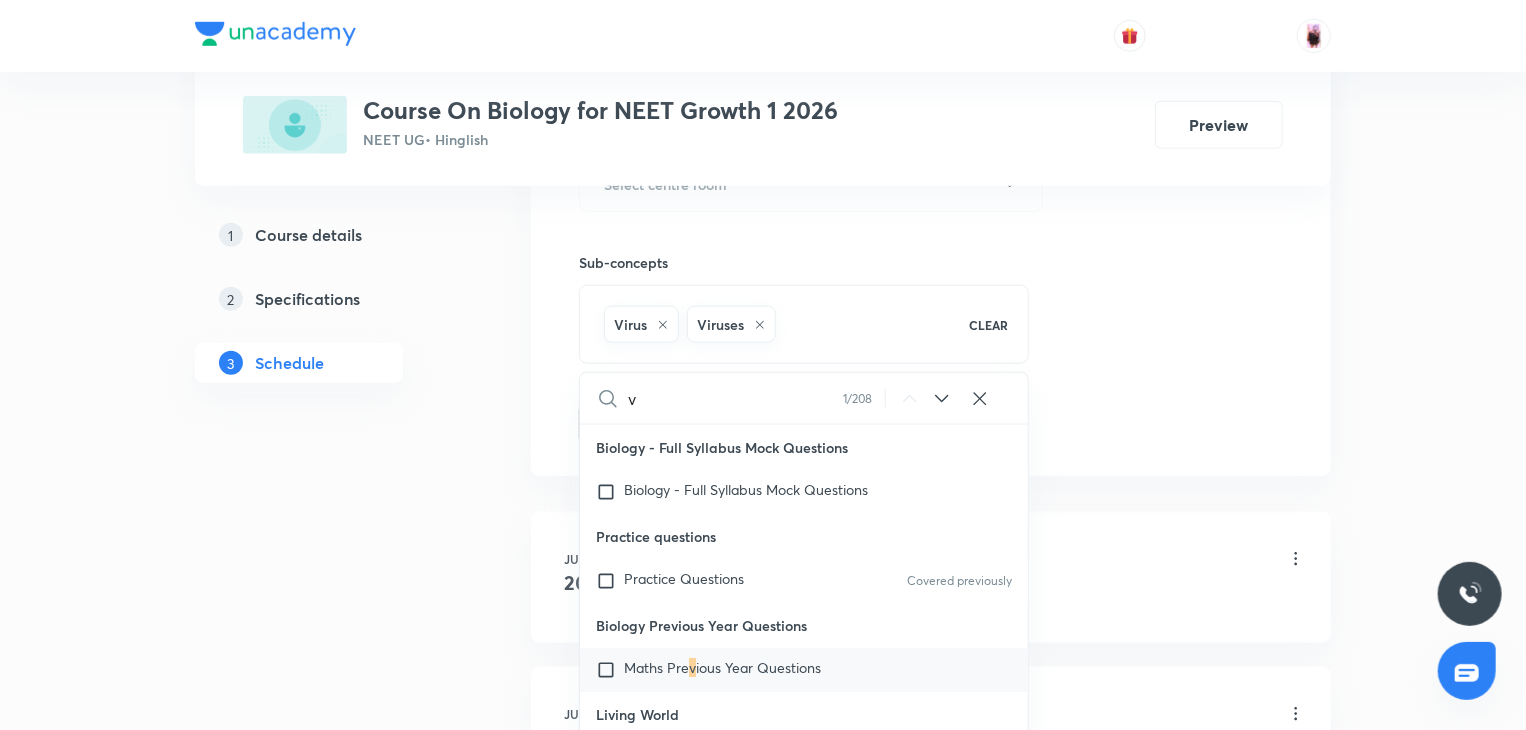 checkbox on "true" 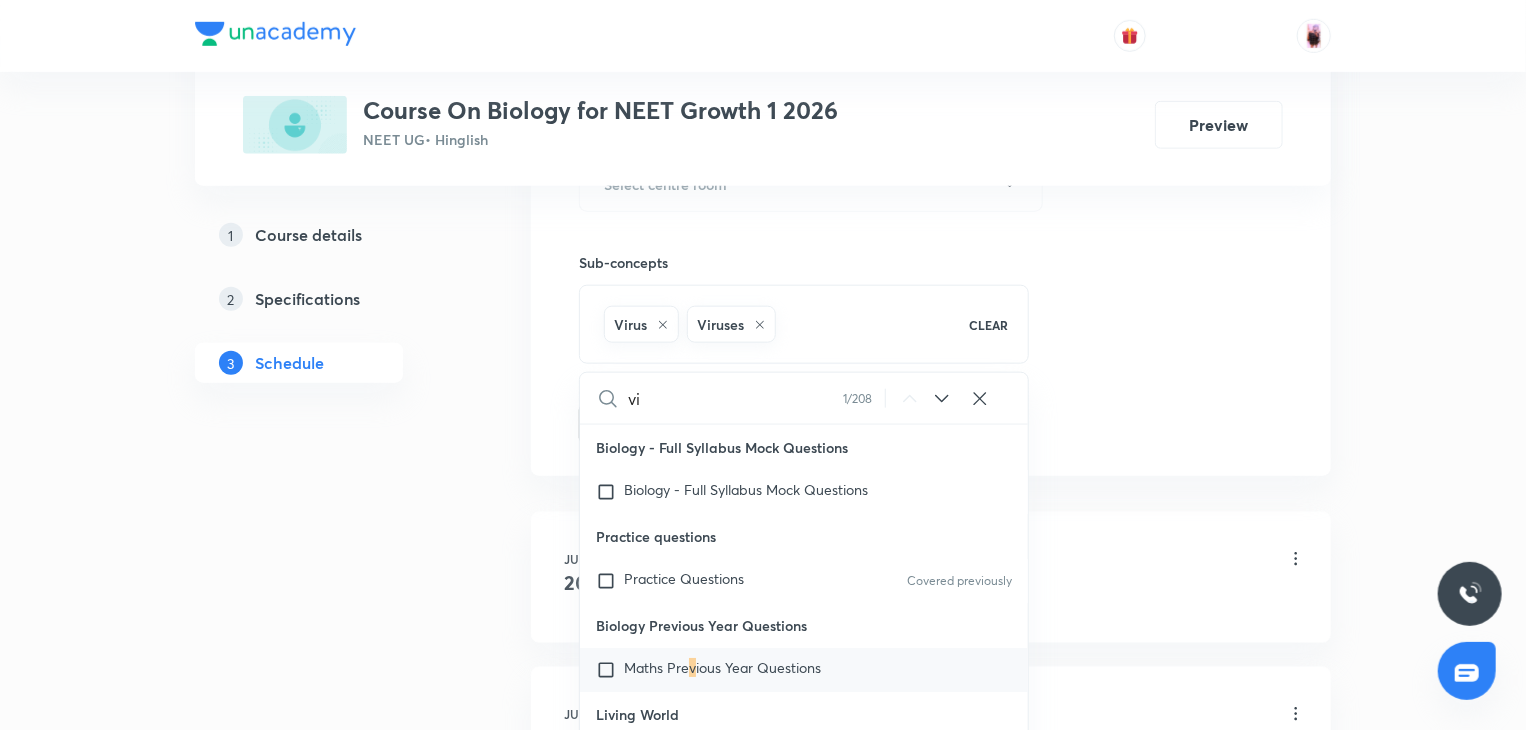 checkbox on "true" 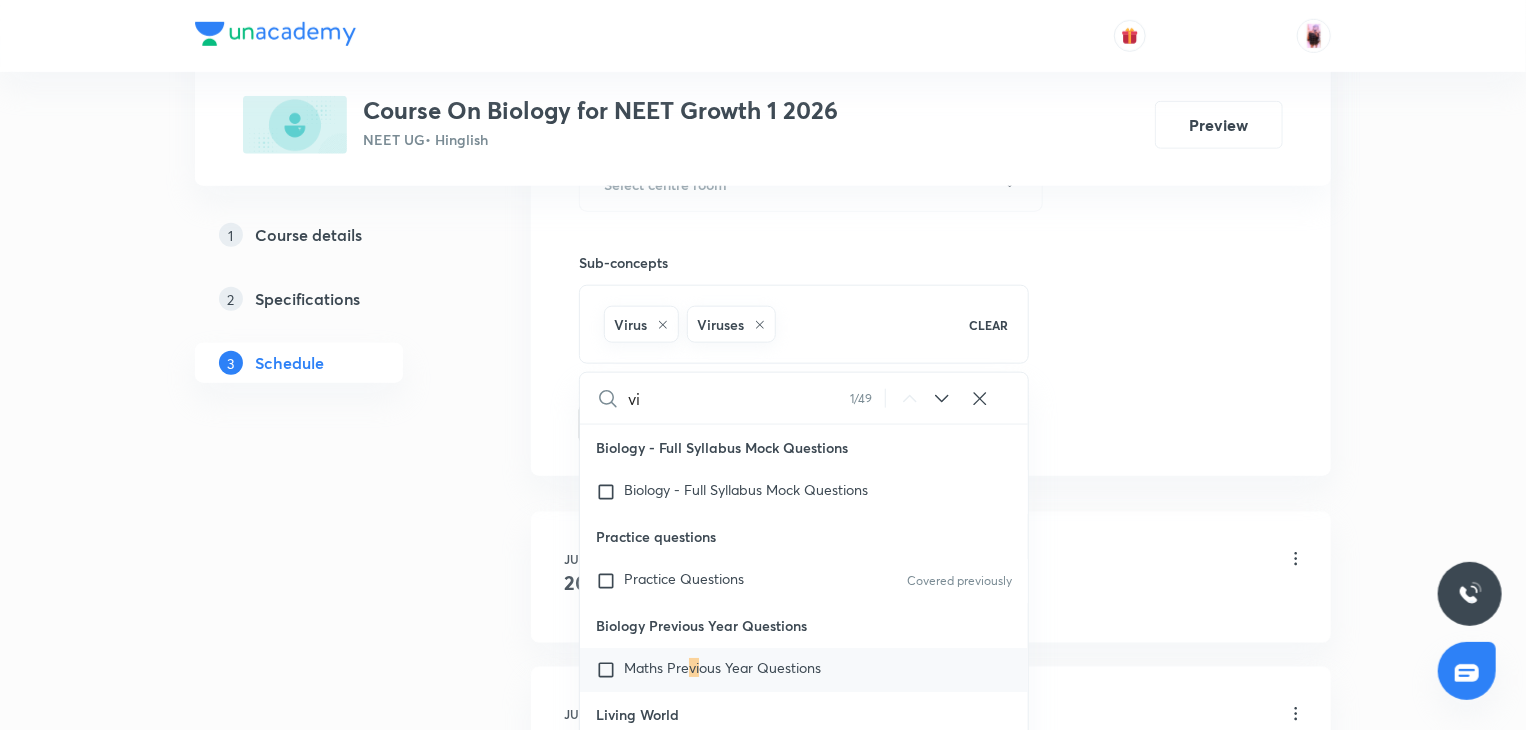 checkbox on "true" 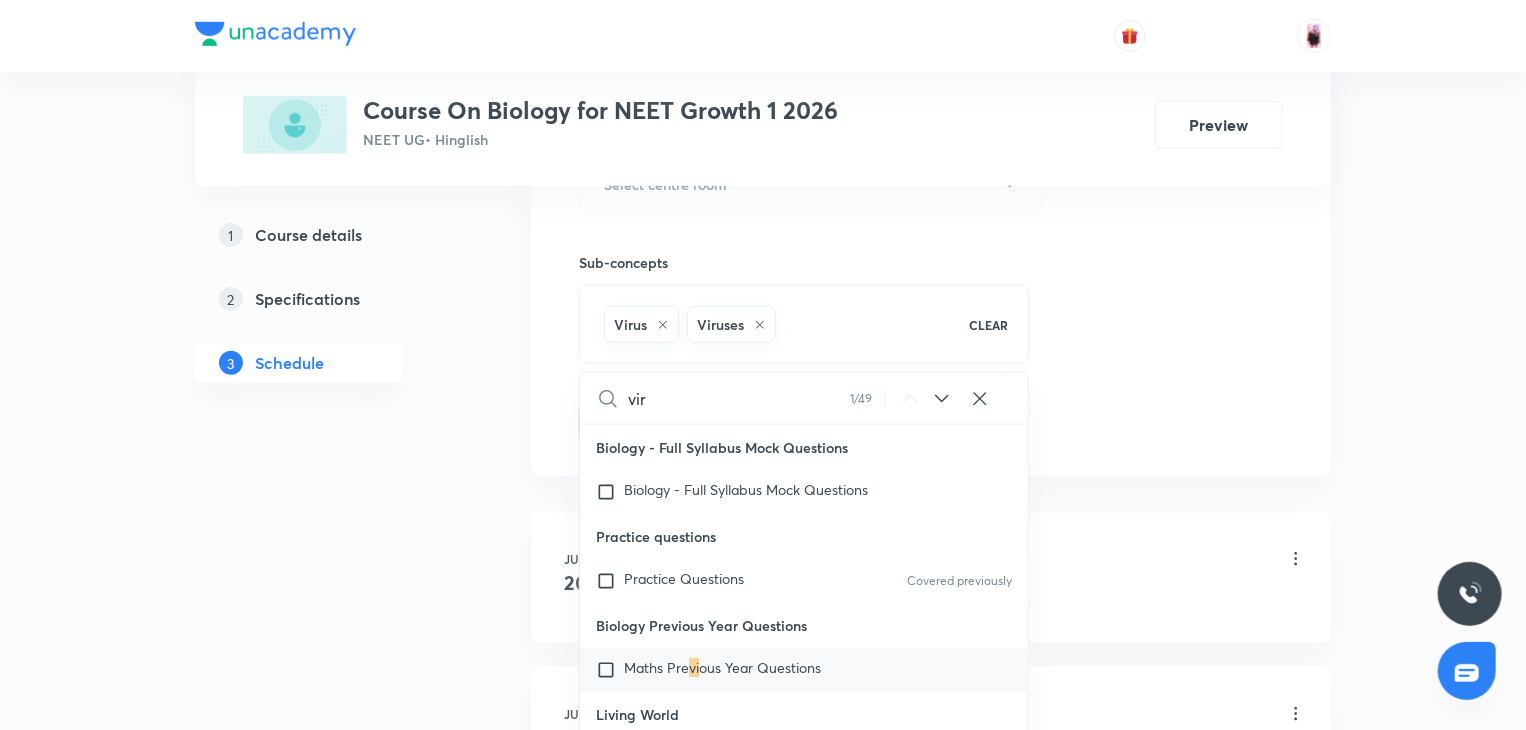 checkbox on "true" 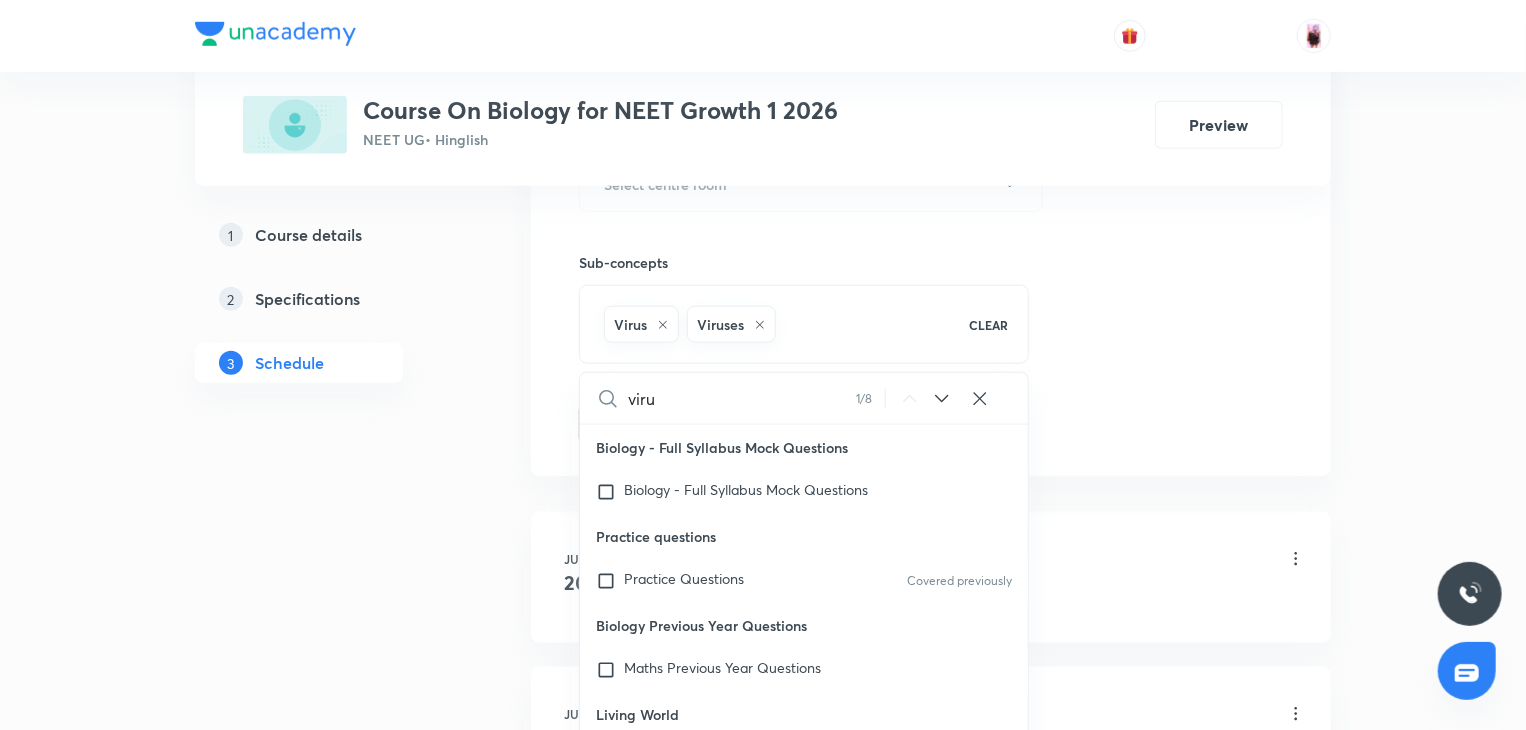 checkbox on "true" 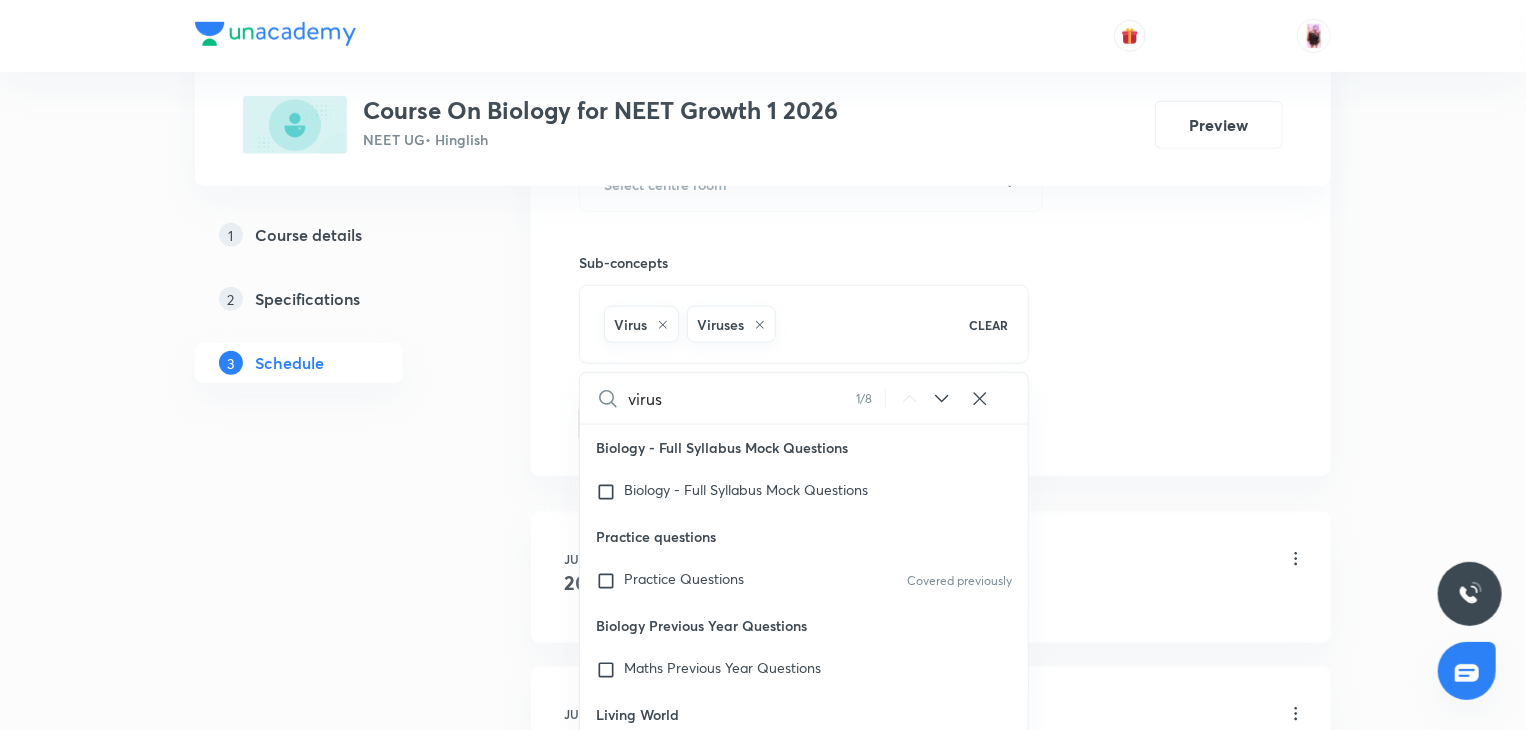 checkbox on "true" 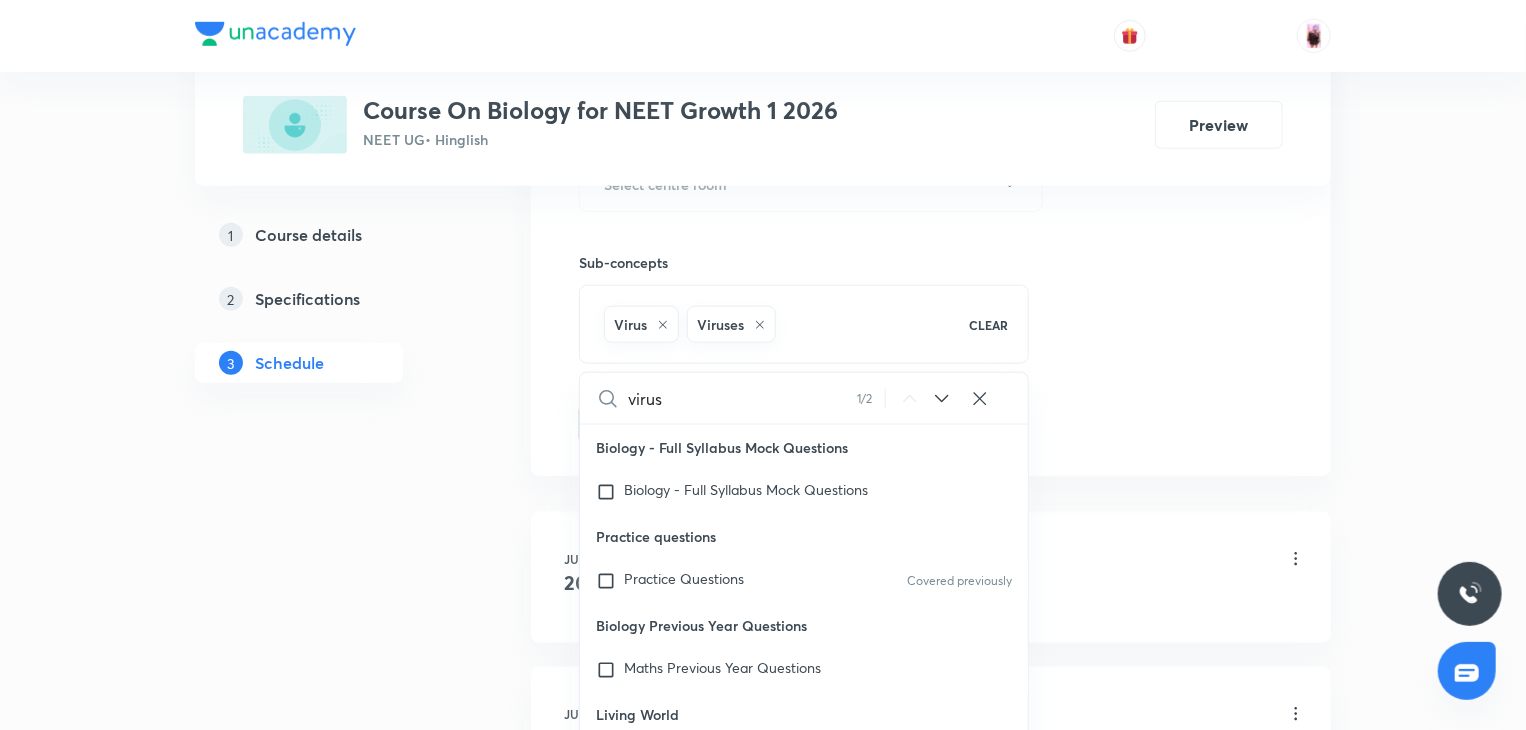 checkbox on "true" 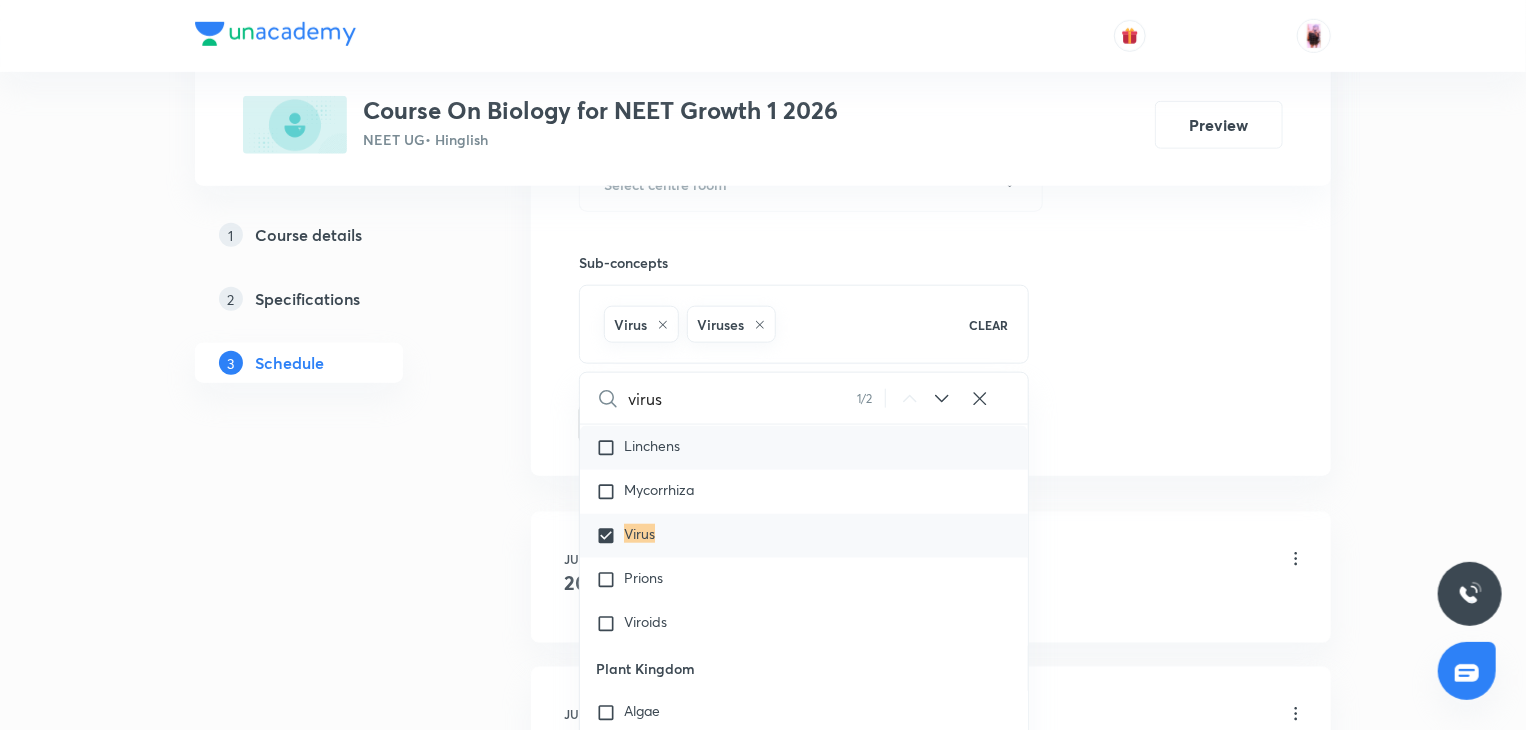 scroll, scrollTop: 1016, scrollLeft: 0, axis: vertical 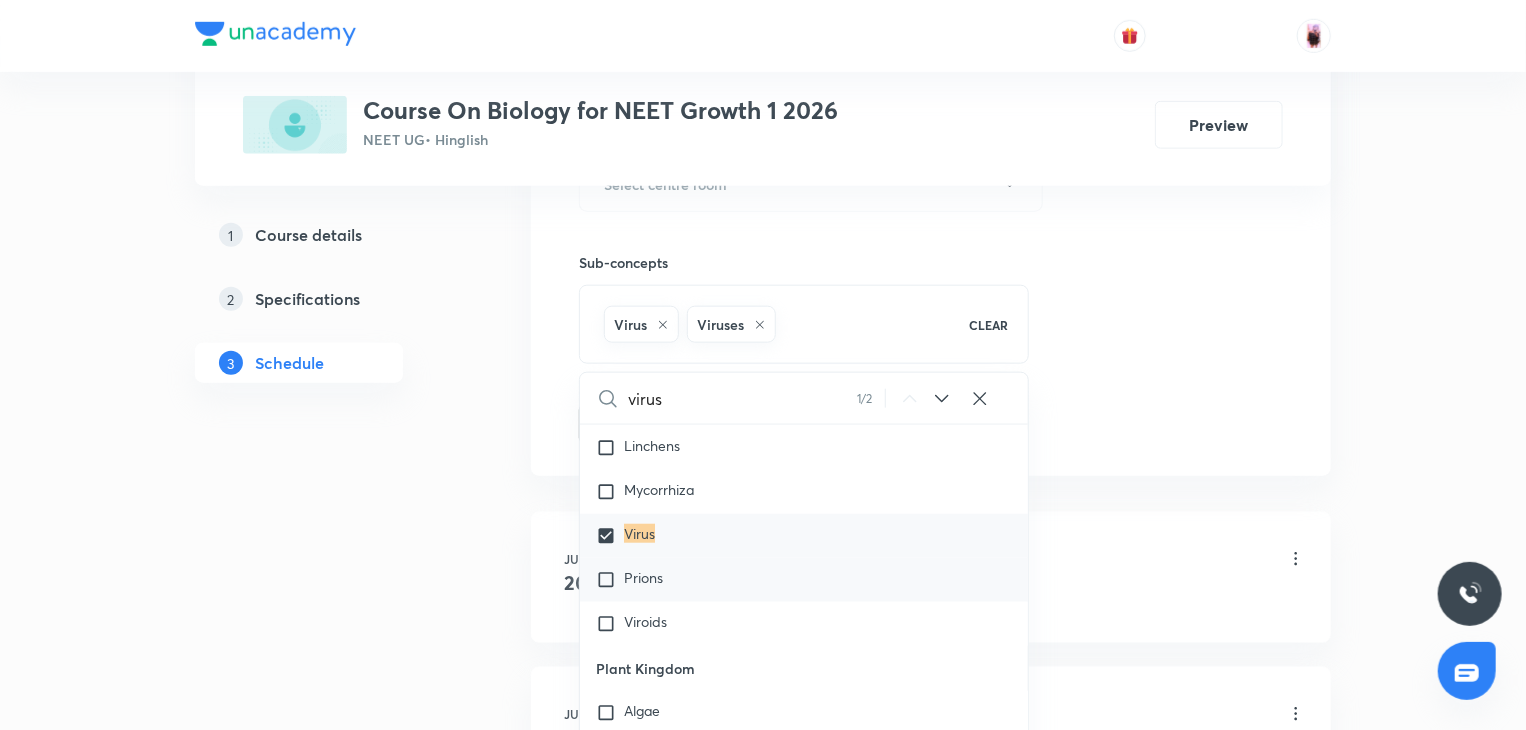 type on "virus" 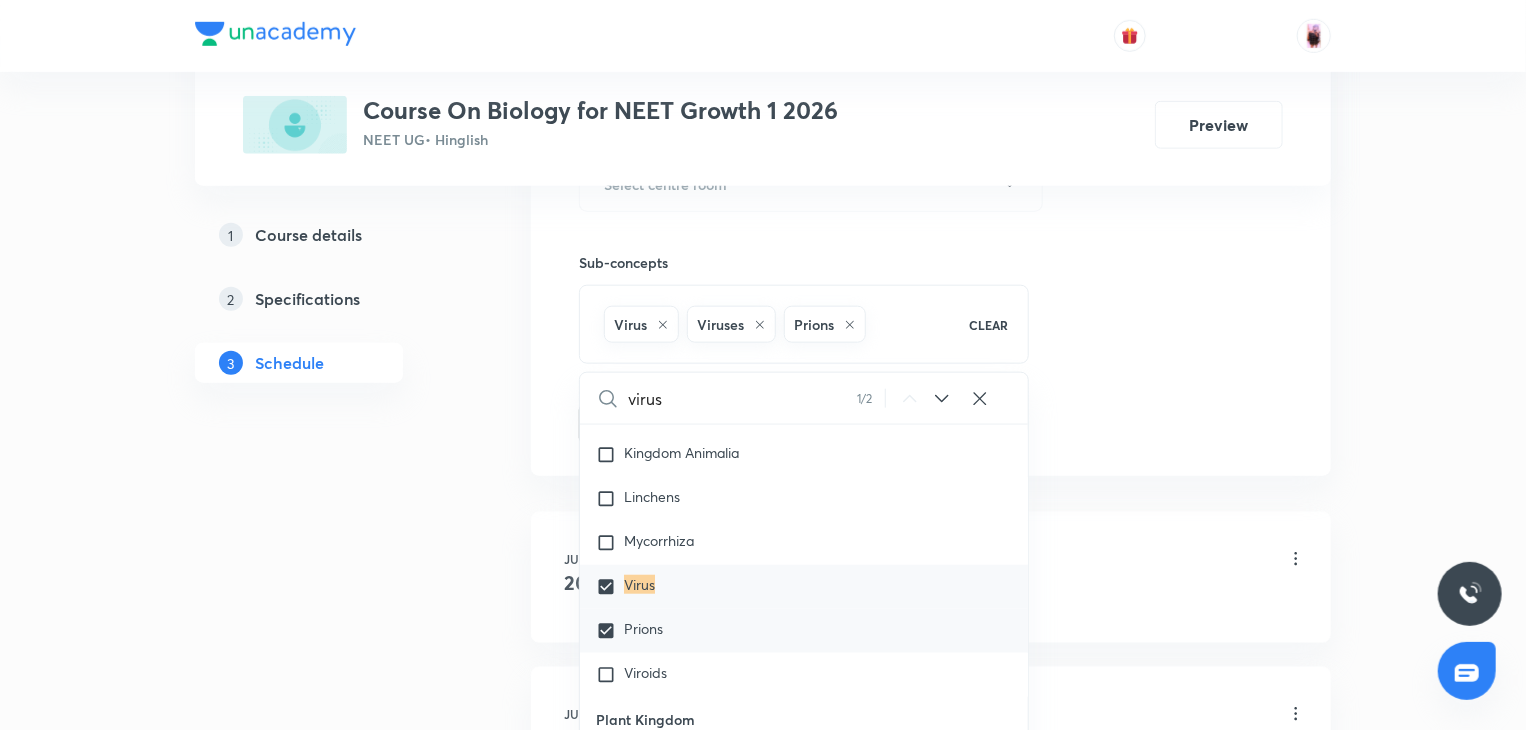 scroll, scrollTop: 943, scrollLeft: 0, axis: vertical 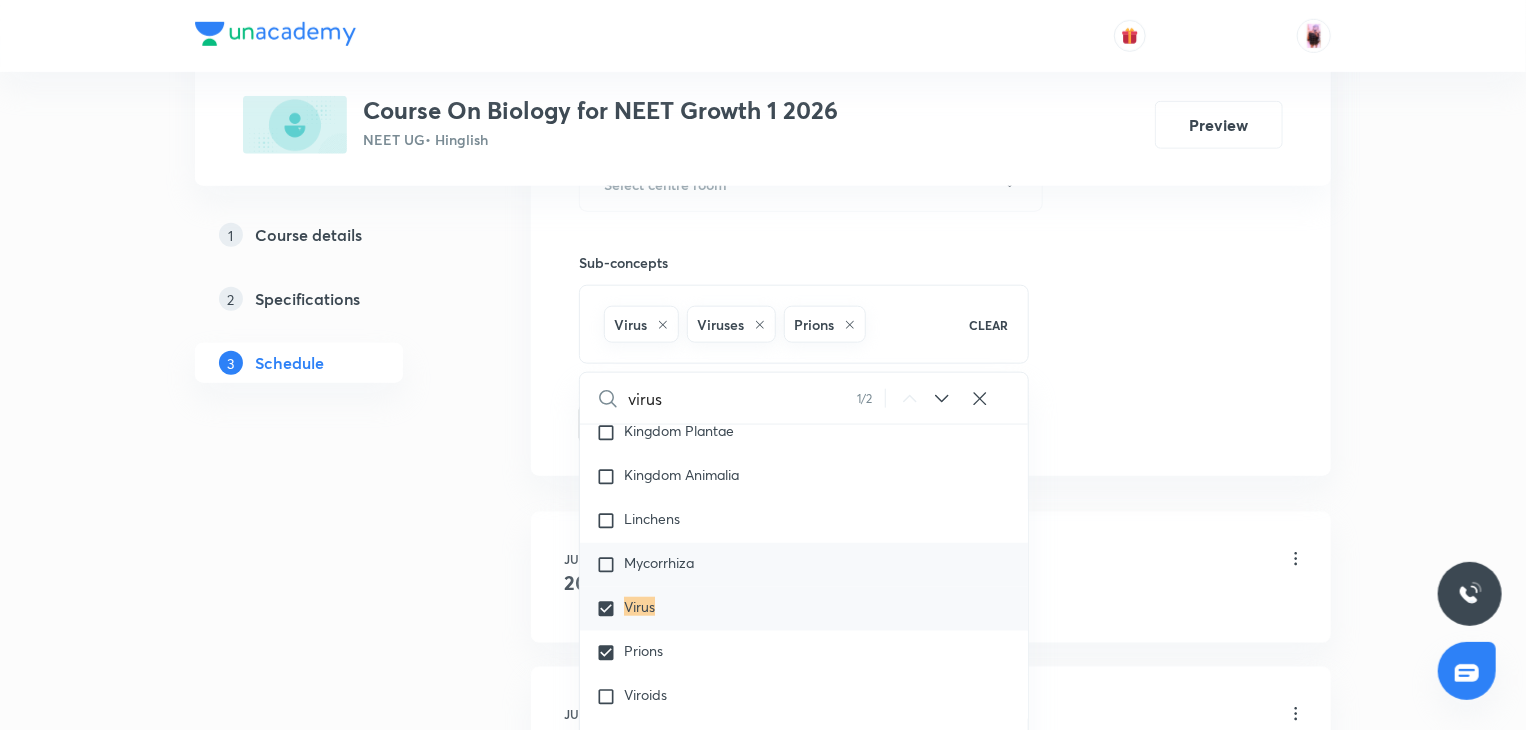 click on "Mycorrhiza" at bounding box center (804, 565) 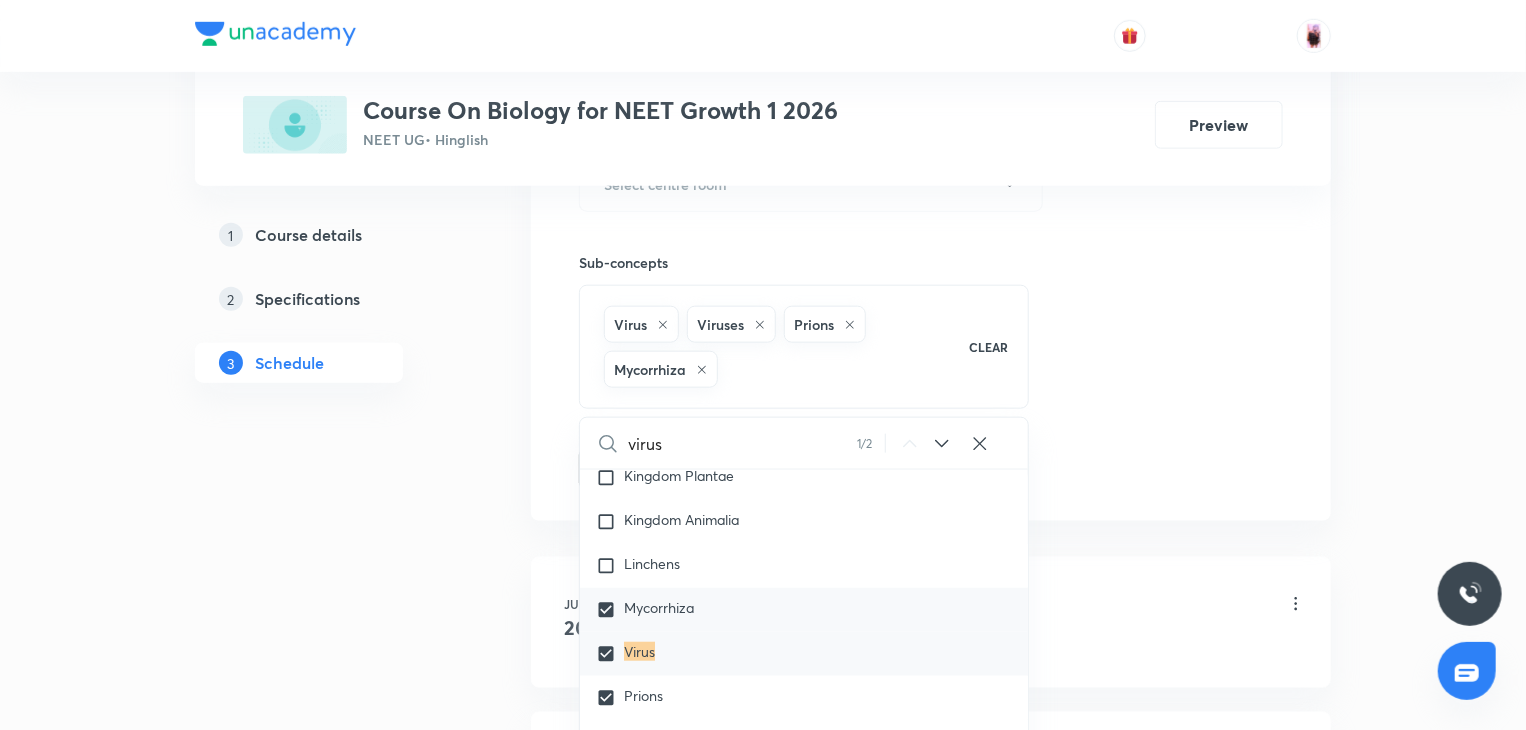 scroll, scrollTop: 916, scrollLeft: 0, axis: vertical 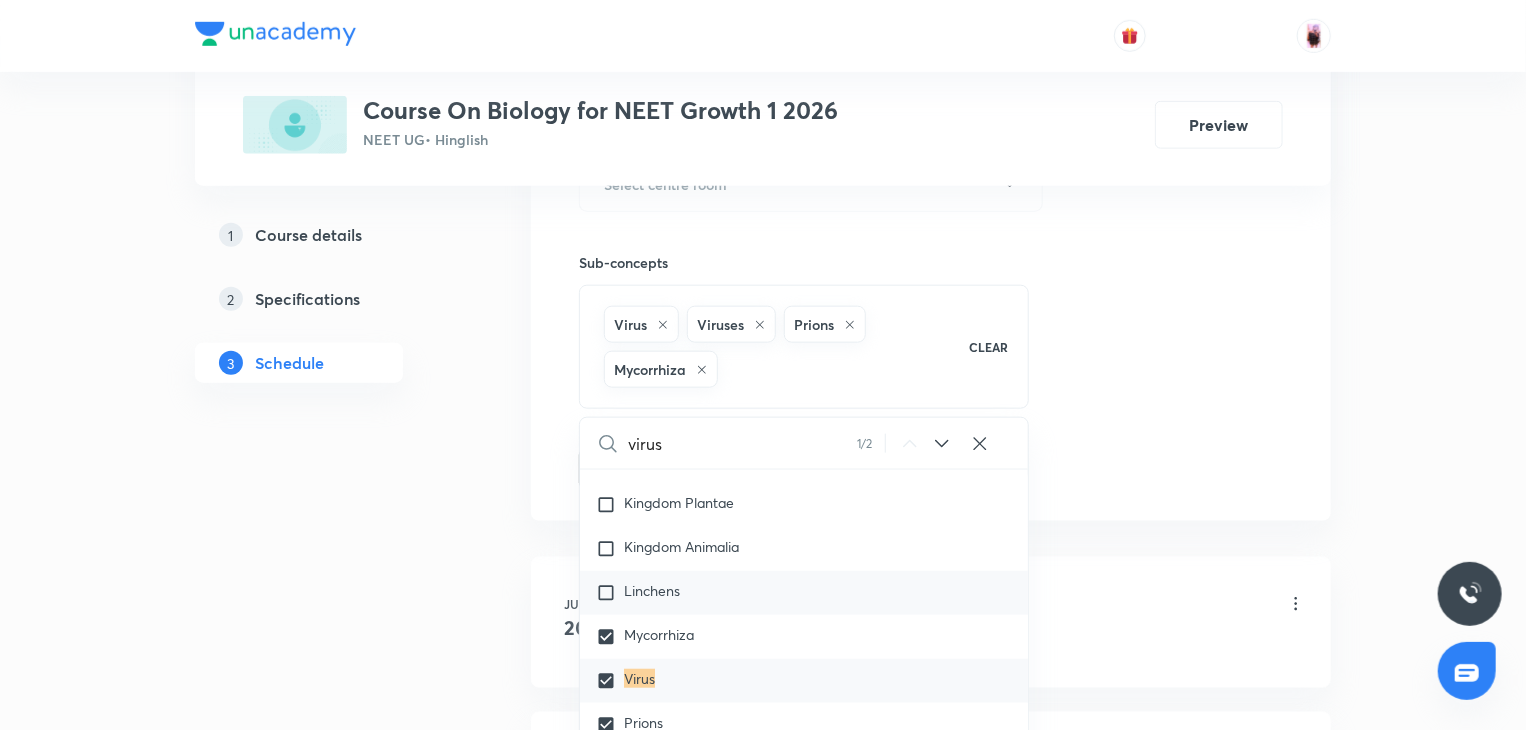 click on "Linchens" at bounding box center [804, 593] 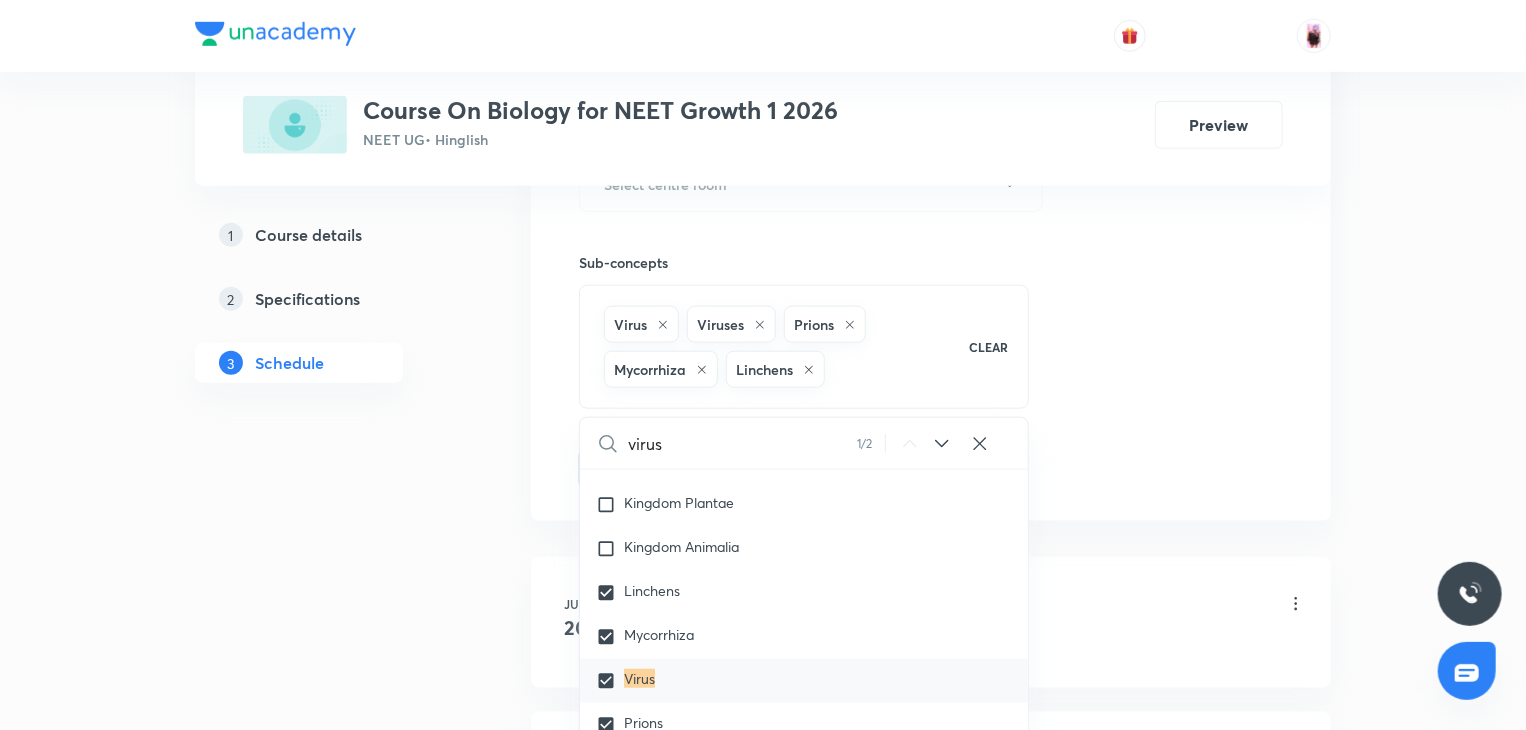 click on "Plus Courses Course On Biology for NEET Growth 1 2026 NEET UG  • Hinglish Preview 1 Course details 2 Specifications 3 Schedule Schedule 15  classes Session  16 Live class Session title 34/99 Biological Classification - Virus ​ Schedule for Aug 4, 2025, 5:21 PM ​ Duration (in minutes) ​   Session type Online Offline Room Select centre room Sub-concepts Virus Viruses Prions Mycorrhiza Linchens CLEAR virus 1 / 2 ​ Biology - Full Syllabus Mock Questions Biology - Full Syllabus Mock Questions Practice questions Practice Questions Covered previously Biology Previous Year Questions Maths Previous Year Questions Living World What Is Living? Covered previously Diversity In The Living World Covered previously Systematics Types Of Taxonomy Fundamental Components Of Taxonomy Taxonomic Categories Taxonomical Aids The Three Domains Of Life Biological Nomenclature  Biological Classification System Of Classification Kingdom Monera Covered previously Kingdom Protista Covered previously Kingdom Fungi Kingdom Plantae" at bounding box center [763, 1087] 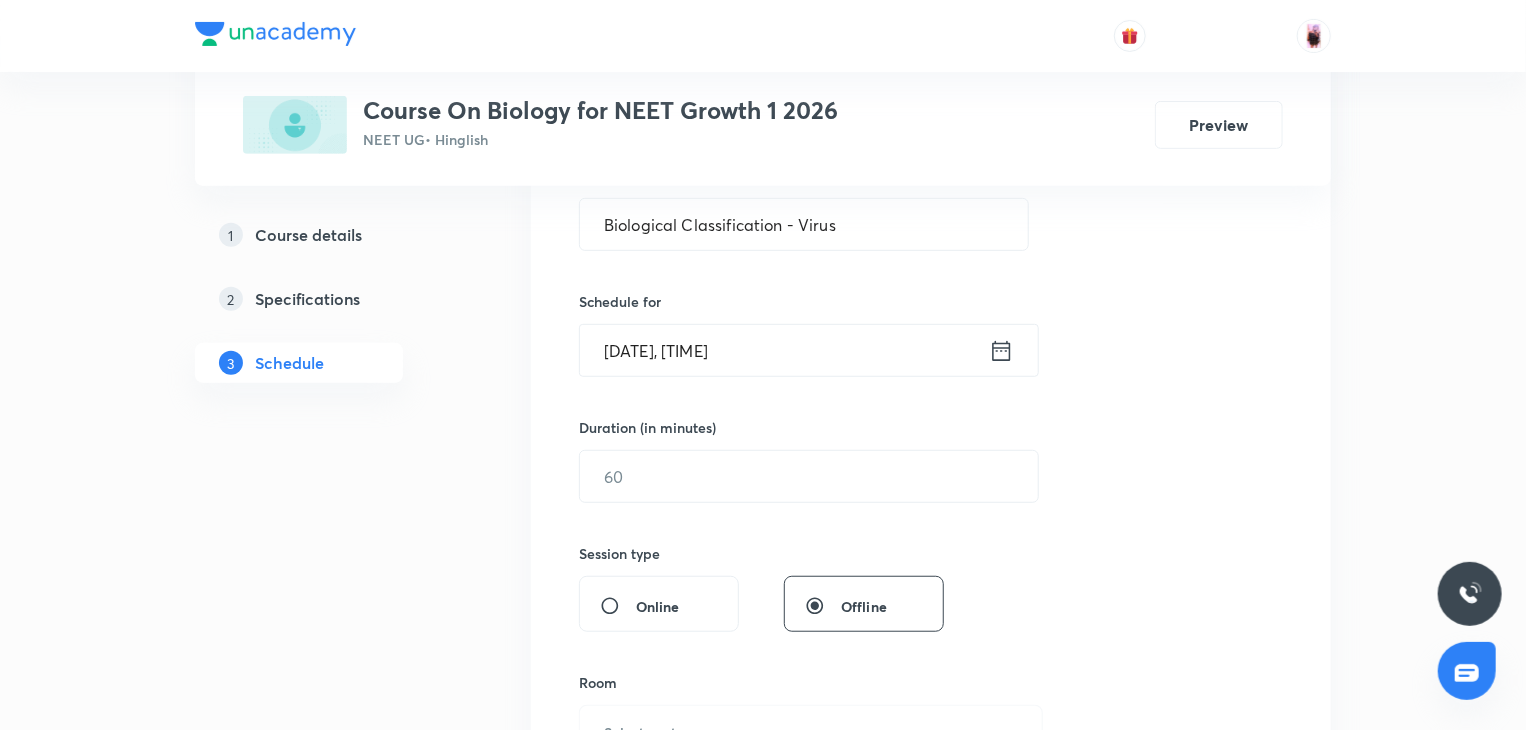 scroll, scrollTop: 400, scrollLeft: 0, axis: vertical 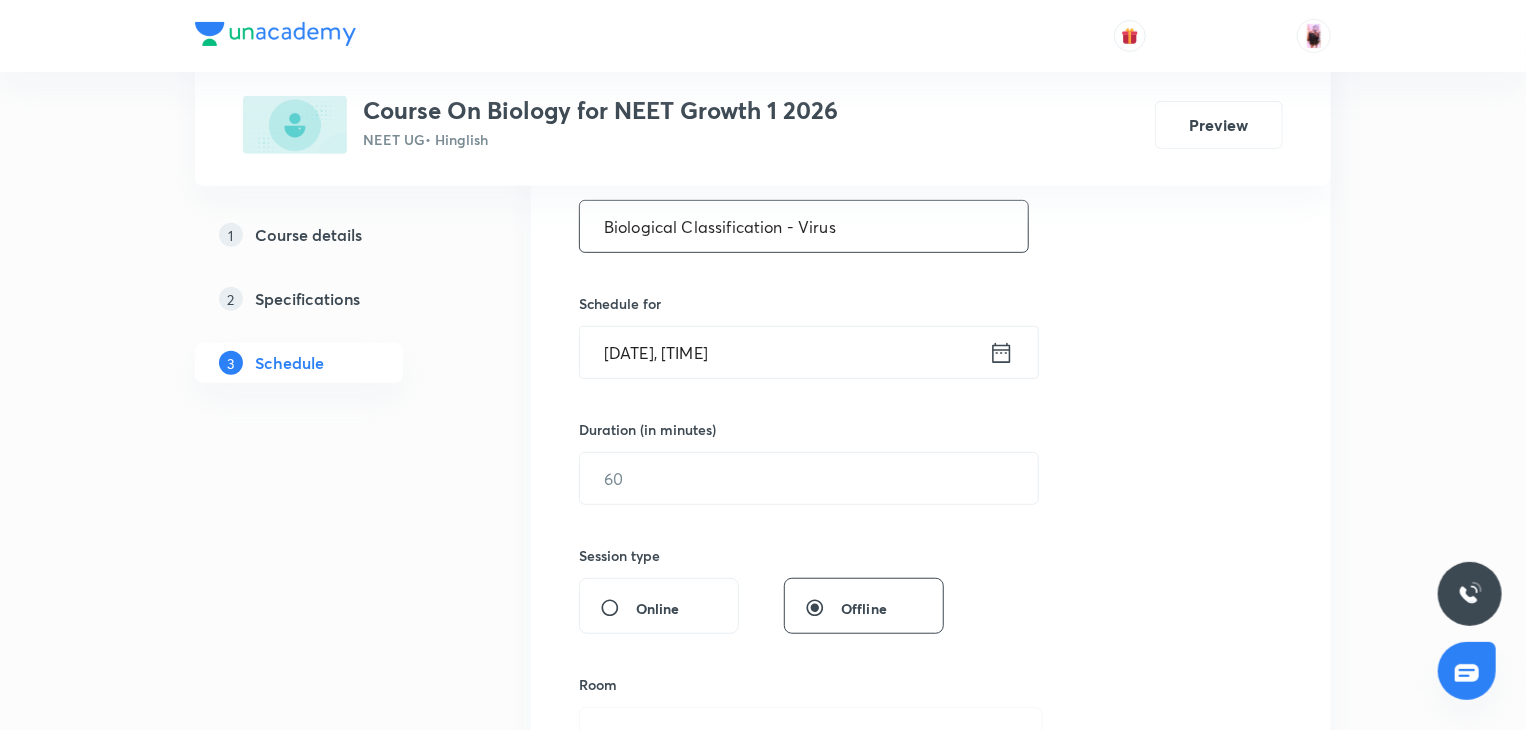 click on "Biological Classification - Virus" at bounding box center (804, 226) 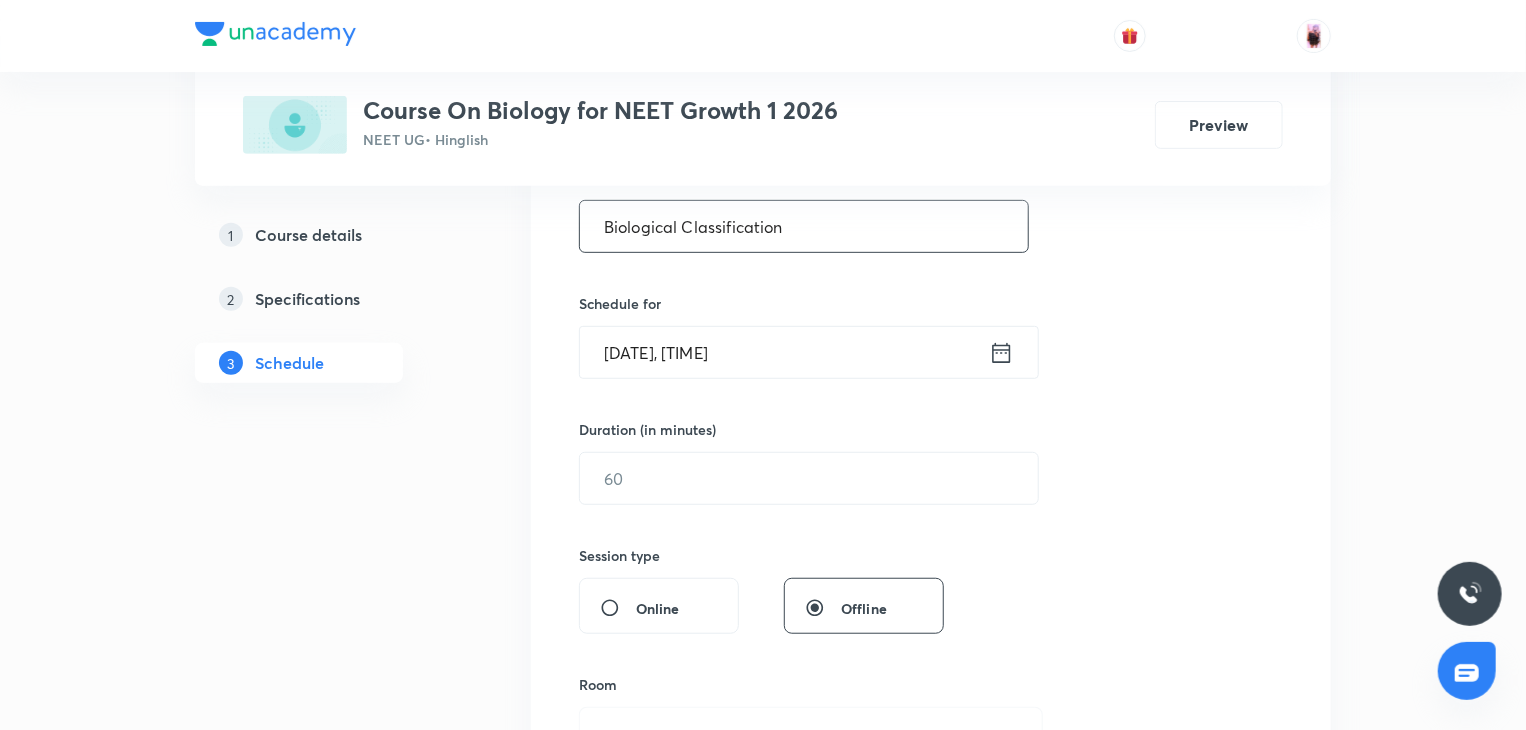 type on "Biological Classification" 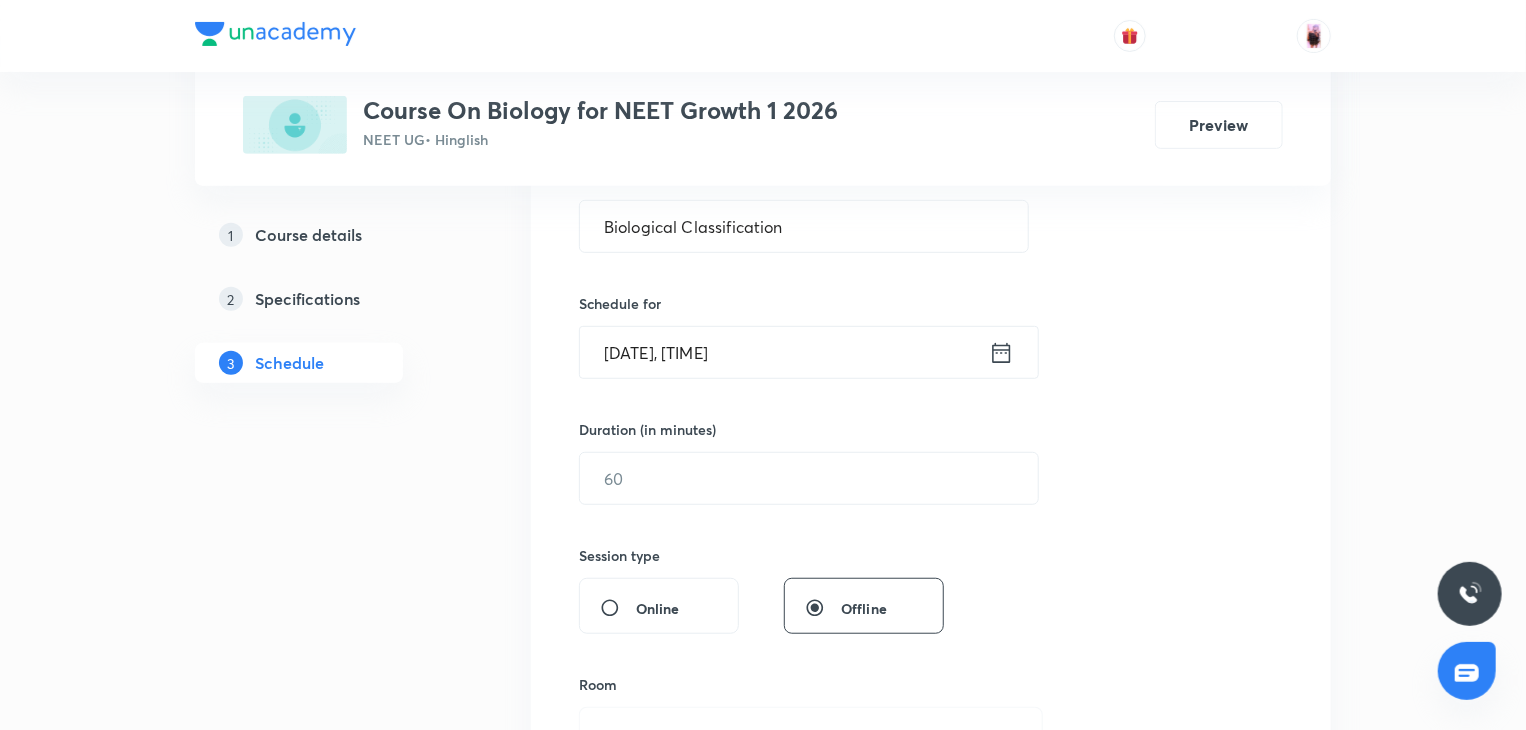 click on "Aug 4, 2025, 5:21 PM" at bounding box center [784, 352] 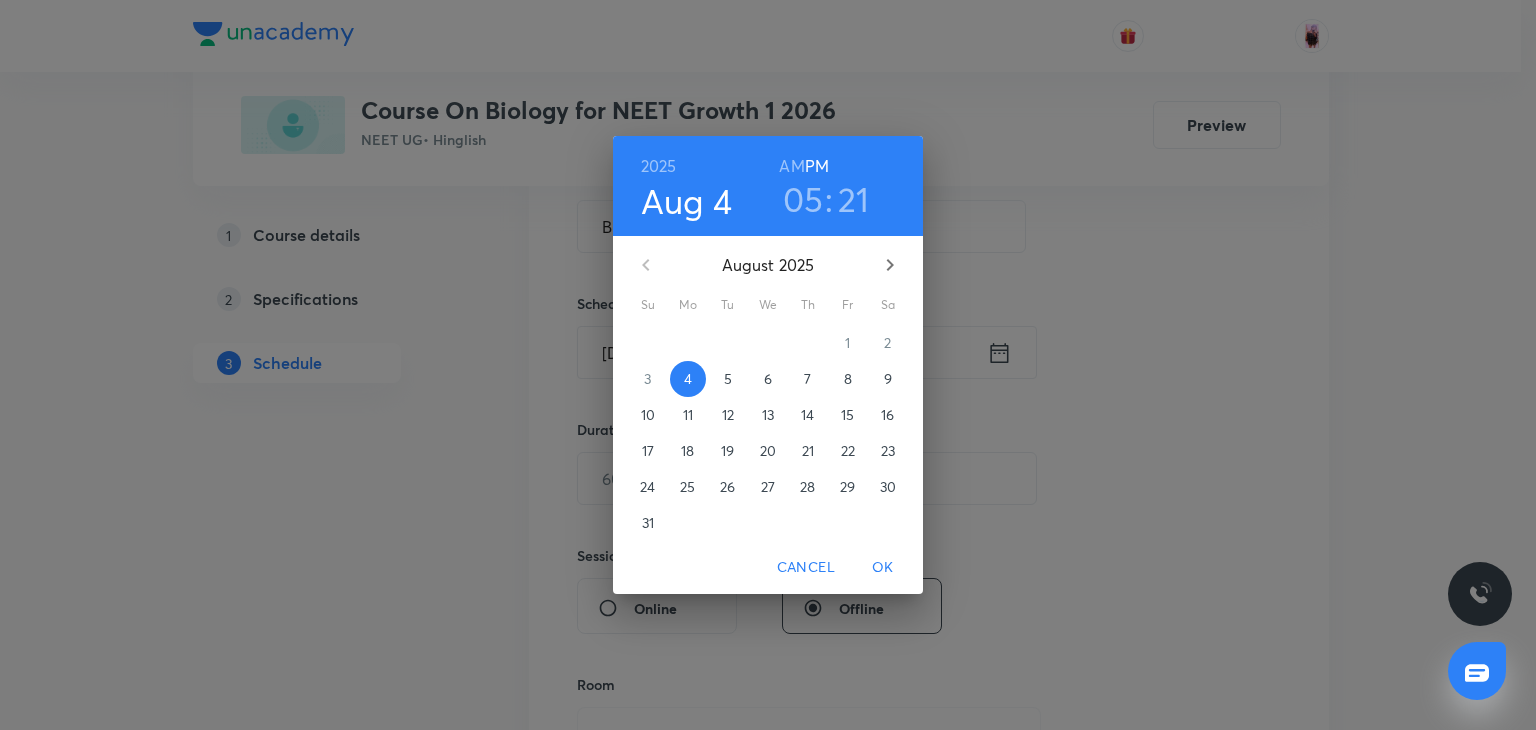 click on "21" at bounding box center (854, 199) 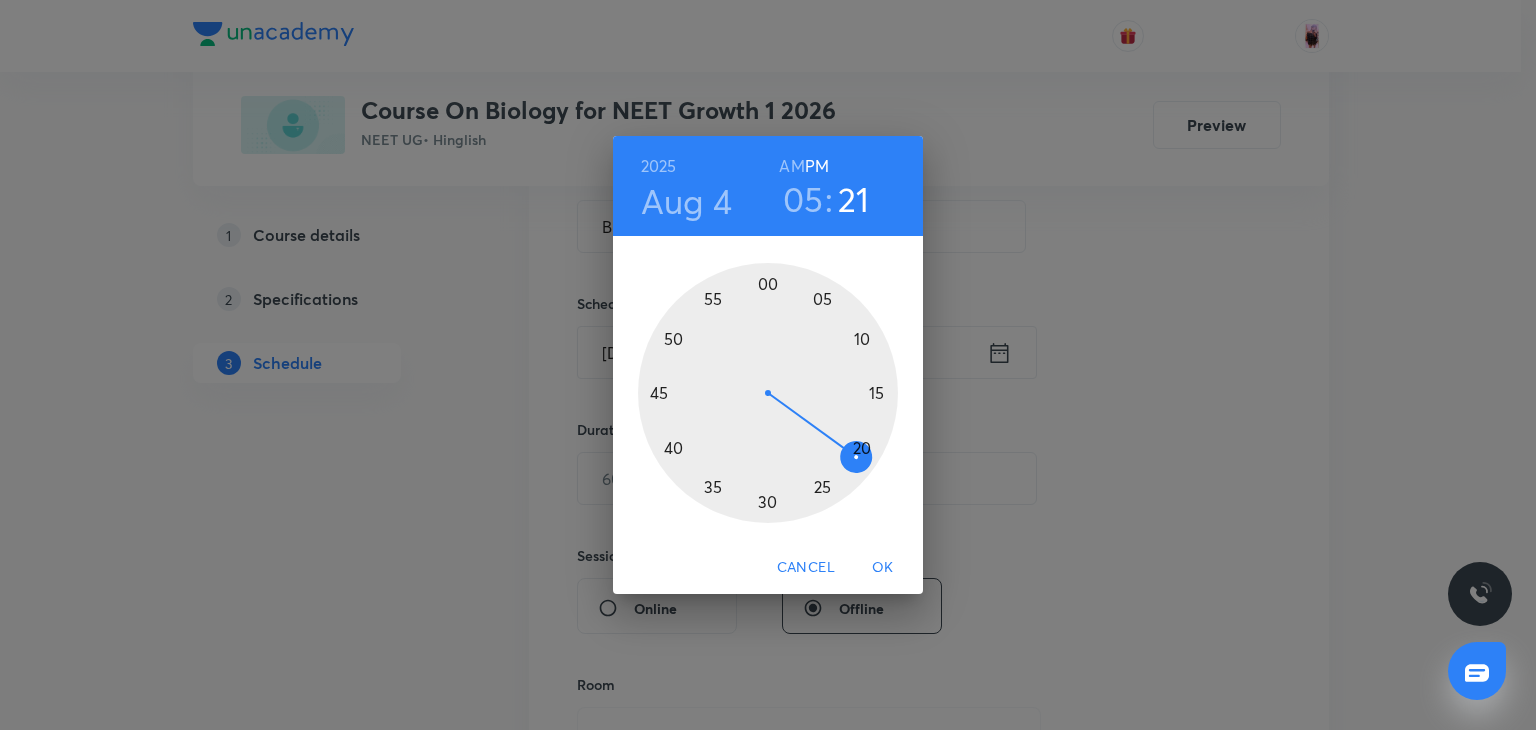 click at bounding box center [768, 393] 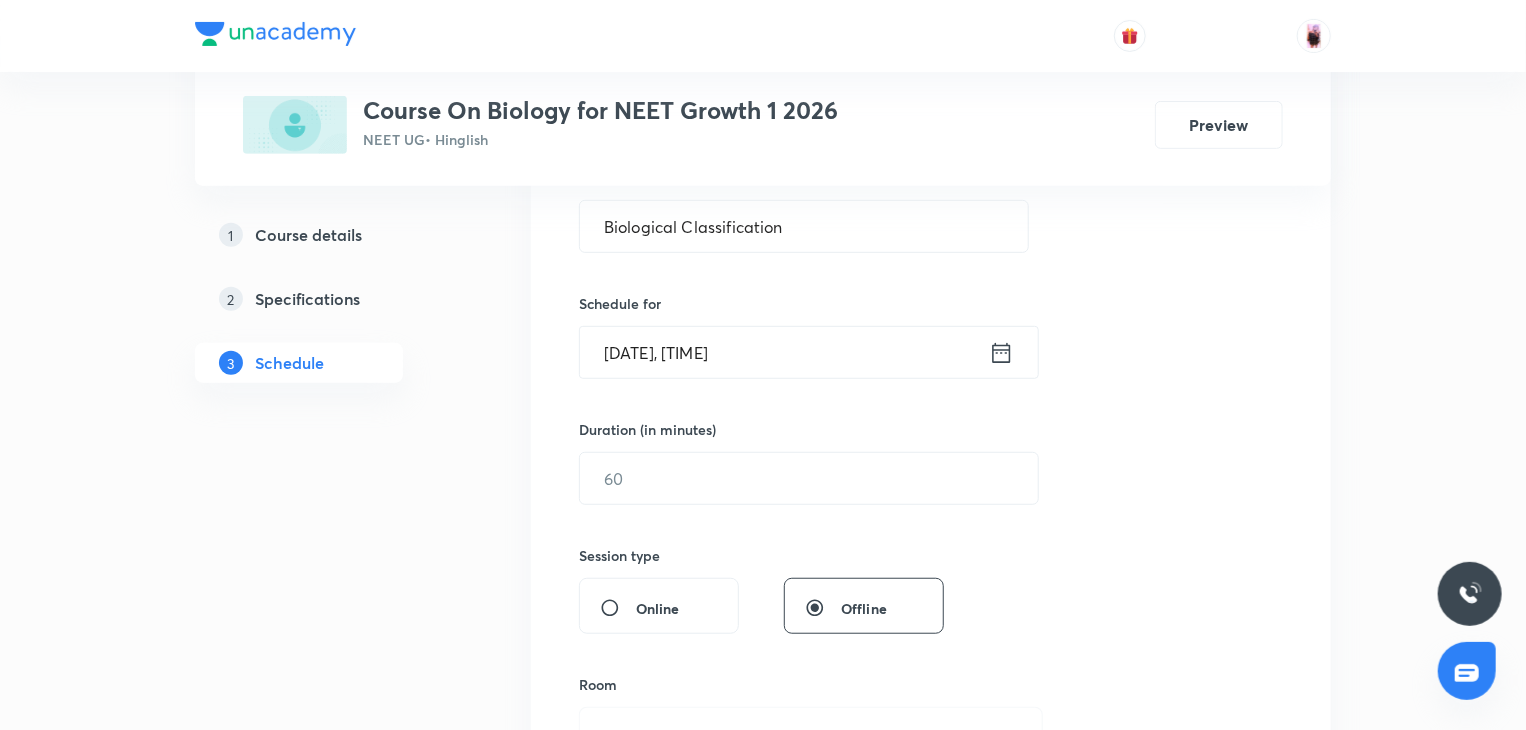click on "Aug 4, 2025, 5:34 PM" at bounding box center [784, 352] 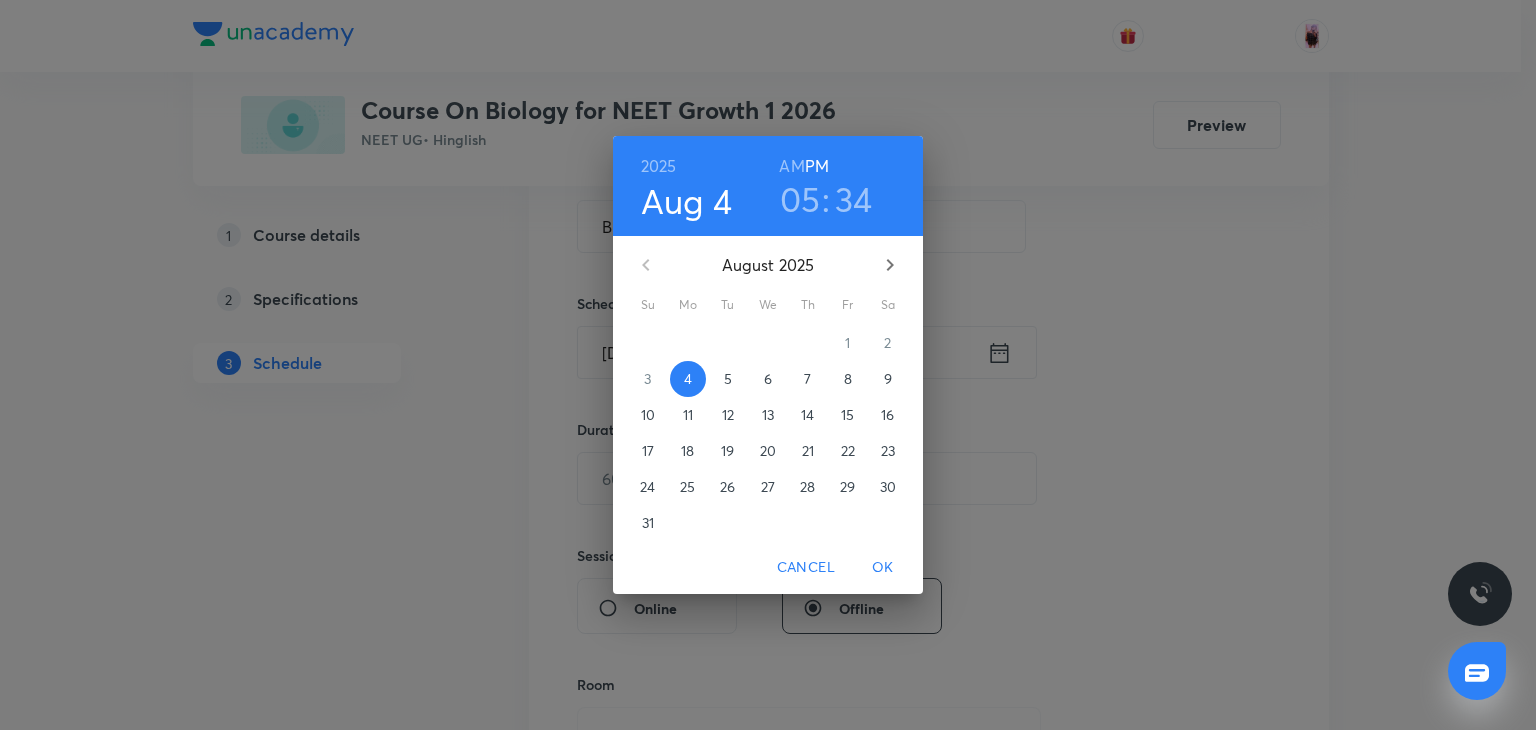 click on "34" at bounding box center (854, 199) 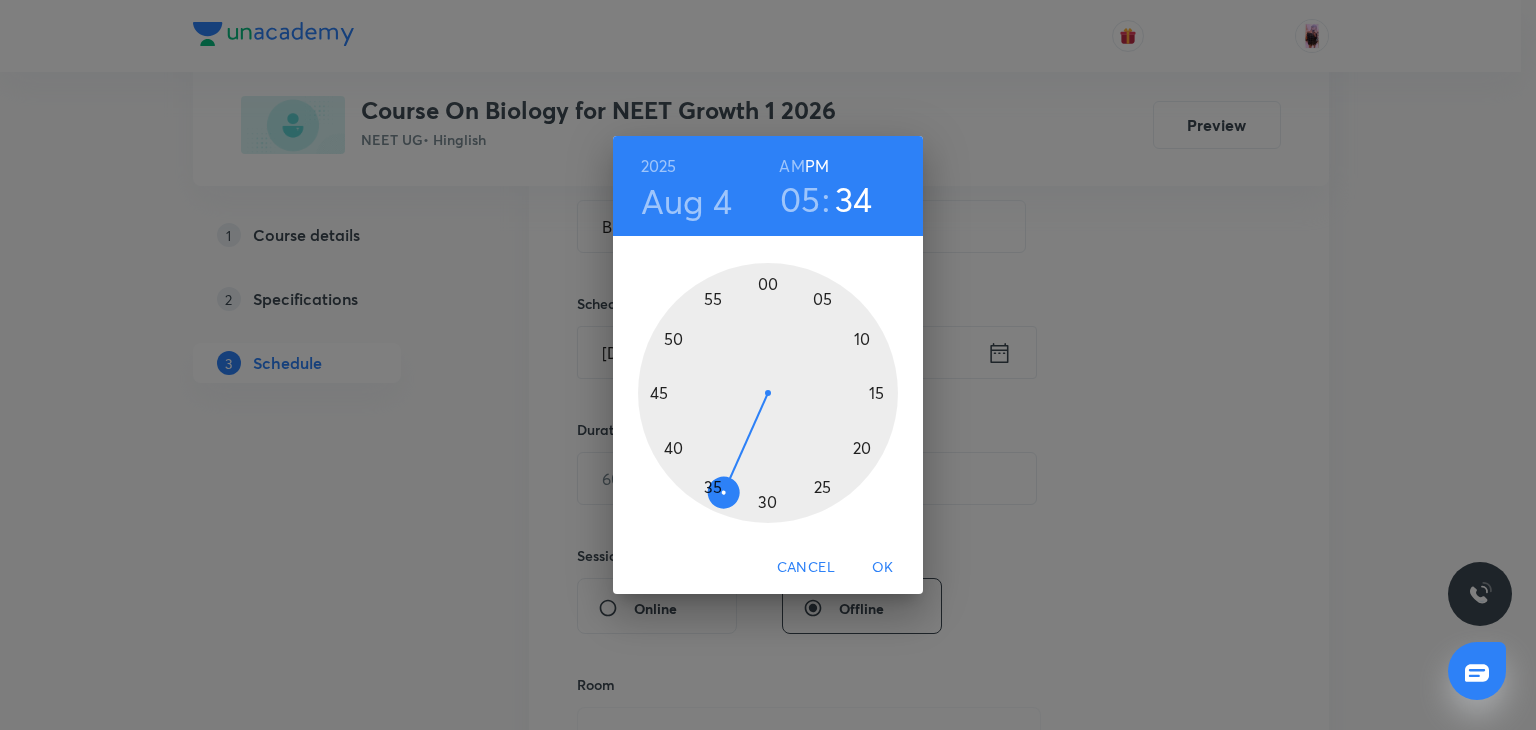 click at bounding box center (768, 393) 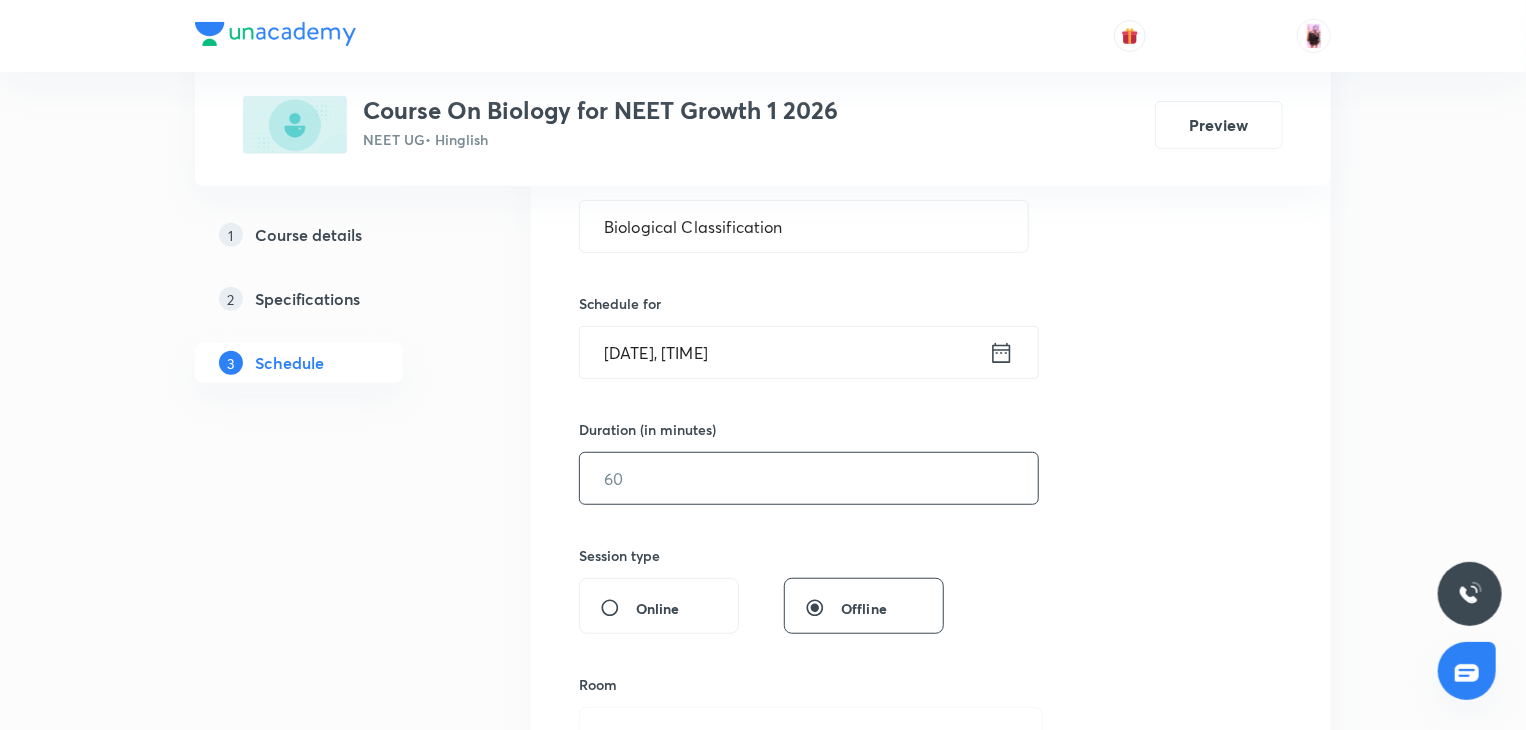click at bounding box center [809, 478] 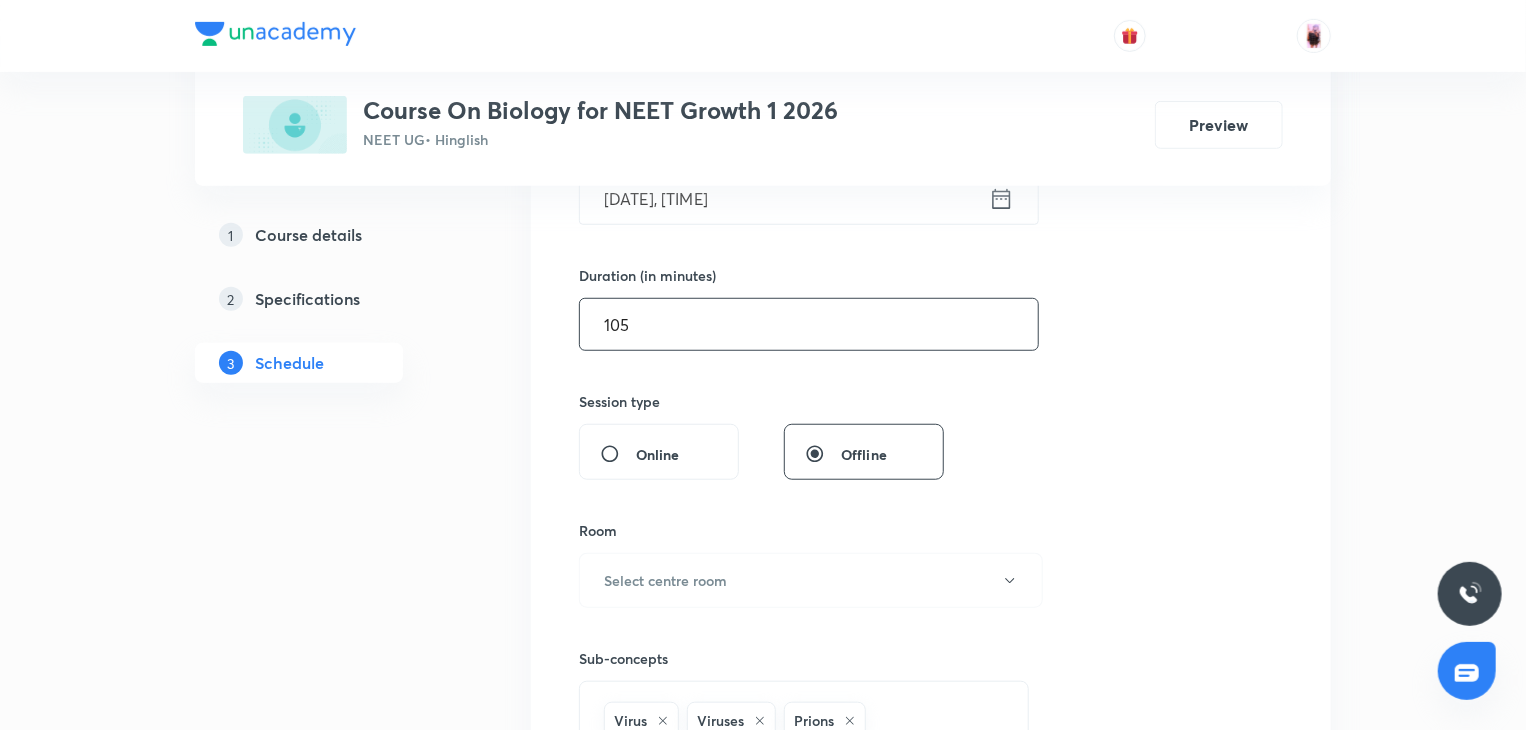 scroll, scrollTop: 592, scrollLeft: 0, axis: vertical 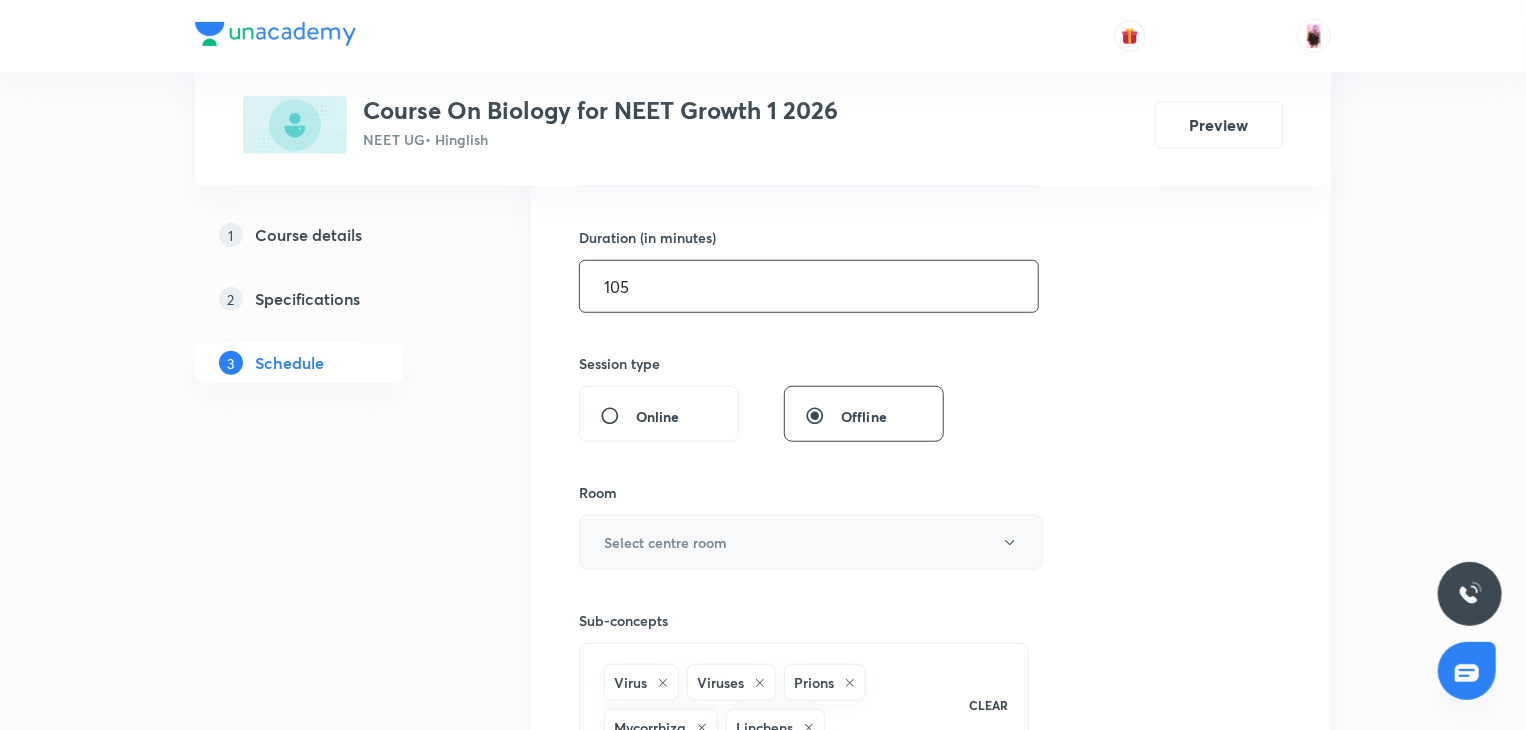 type on "105" 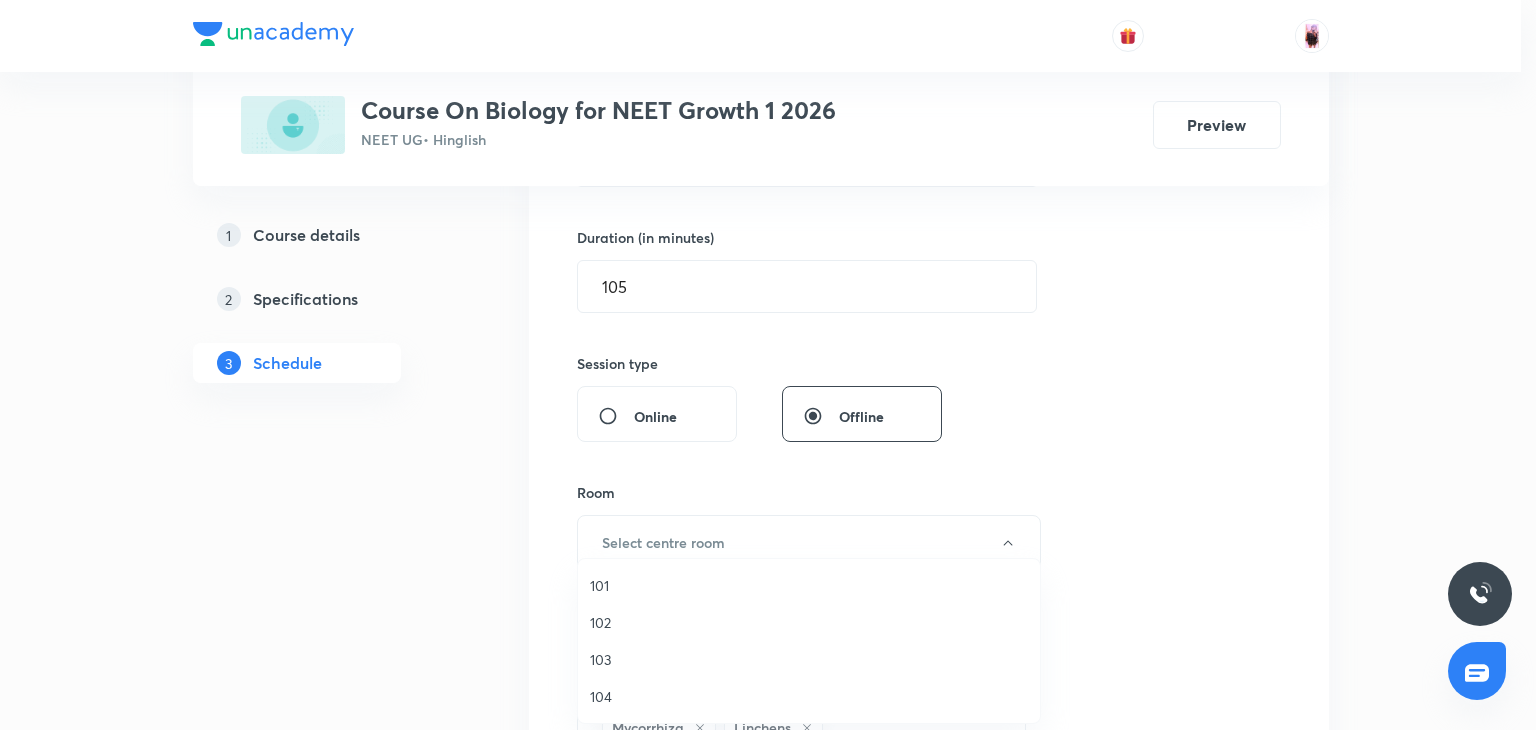click on "101" at bounding box center [809, 585] 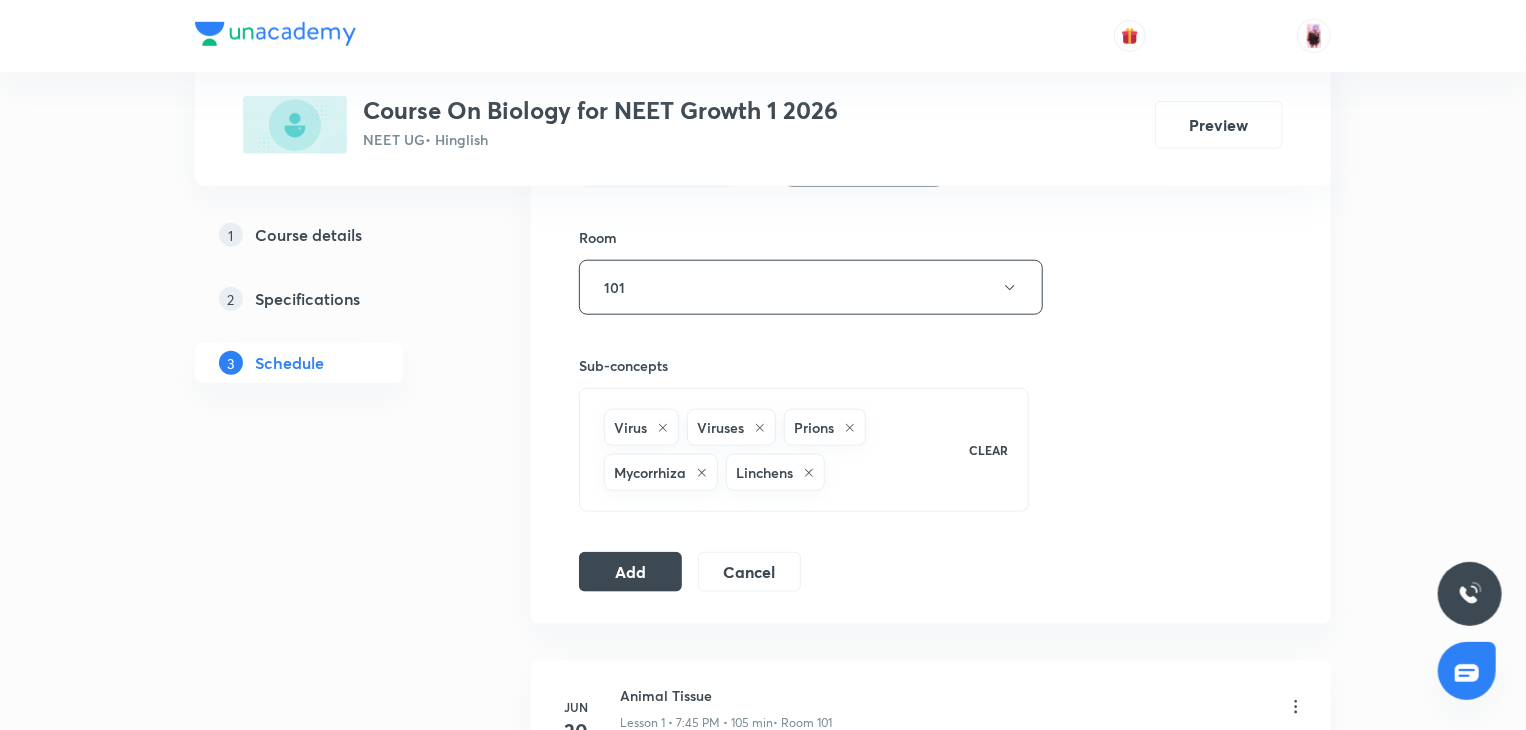 scroll, scrollTop: 850, scrollLeft: 0, axis: vertical 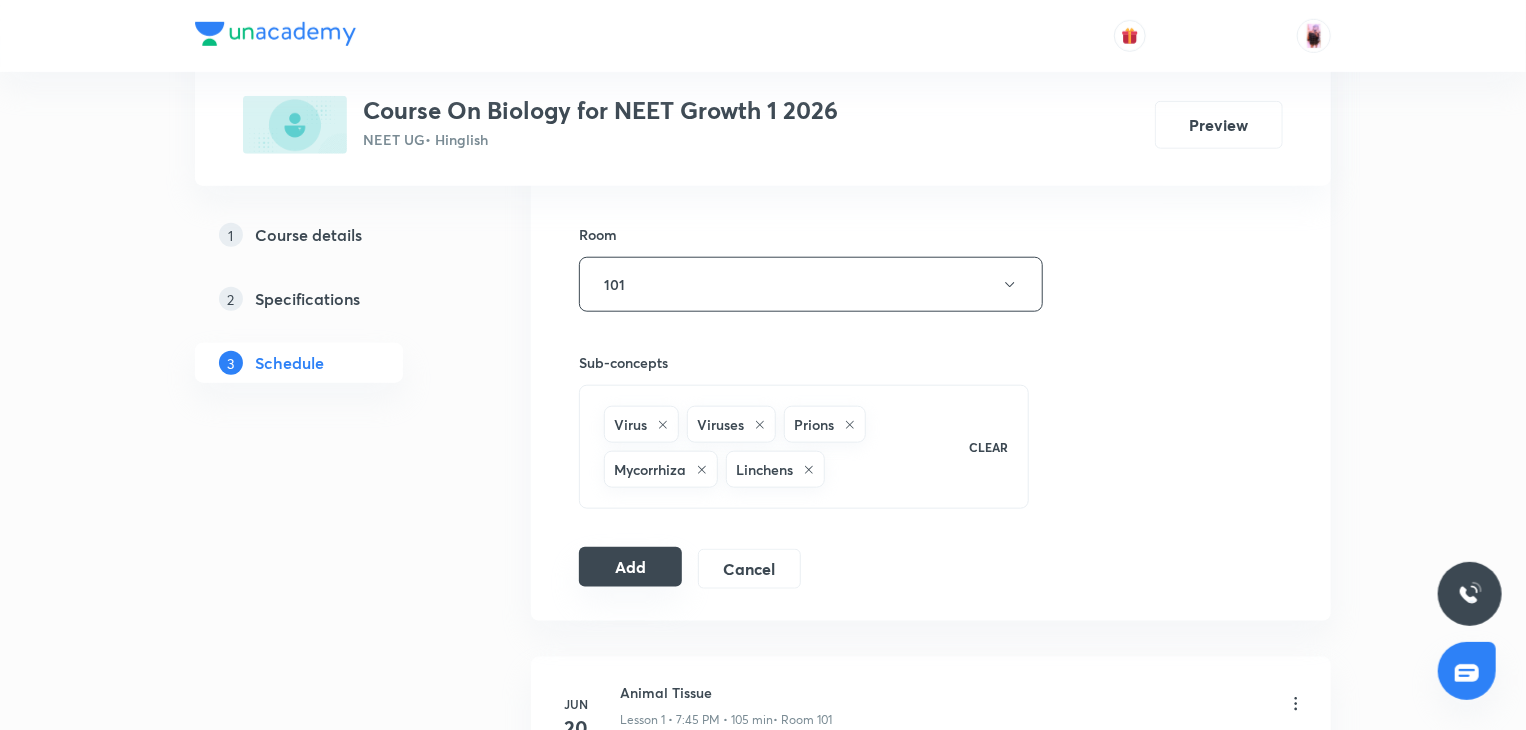 click on "Add" at bounding box center (630, 567) 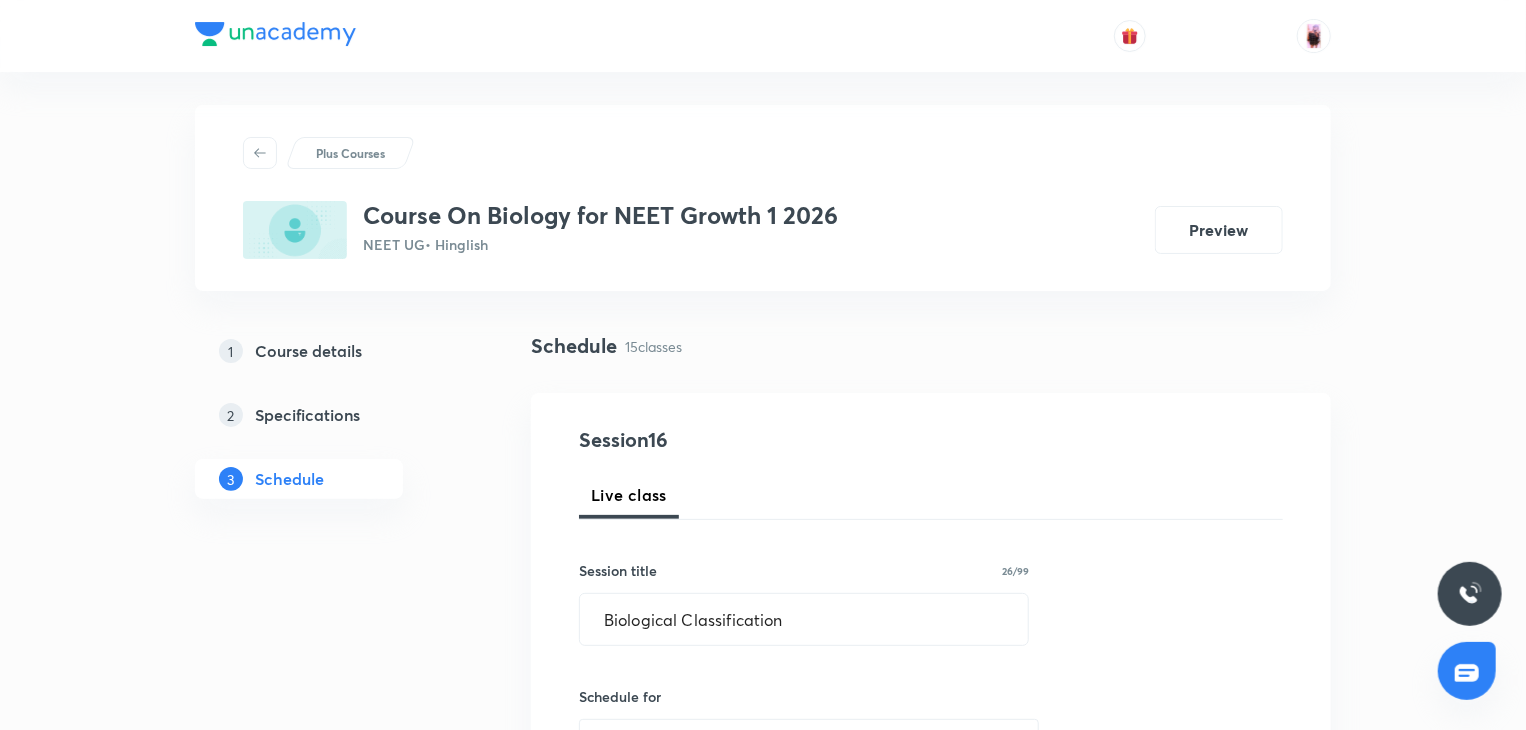 scroll, scrollTop: 0, scrollLeft: 0, axis: both 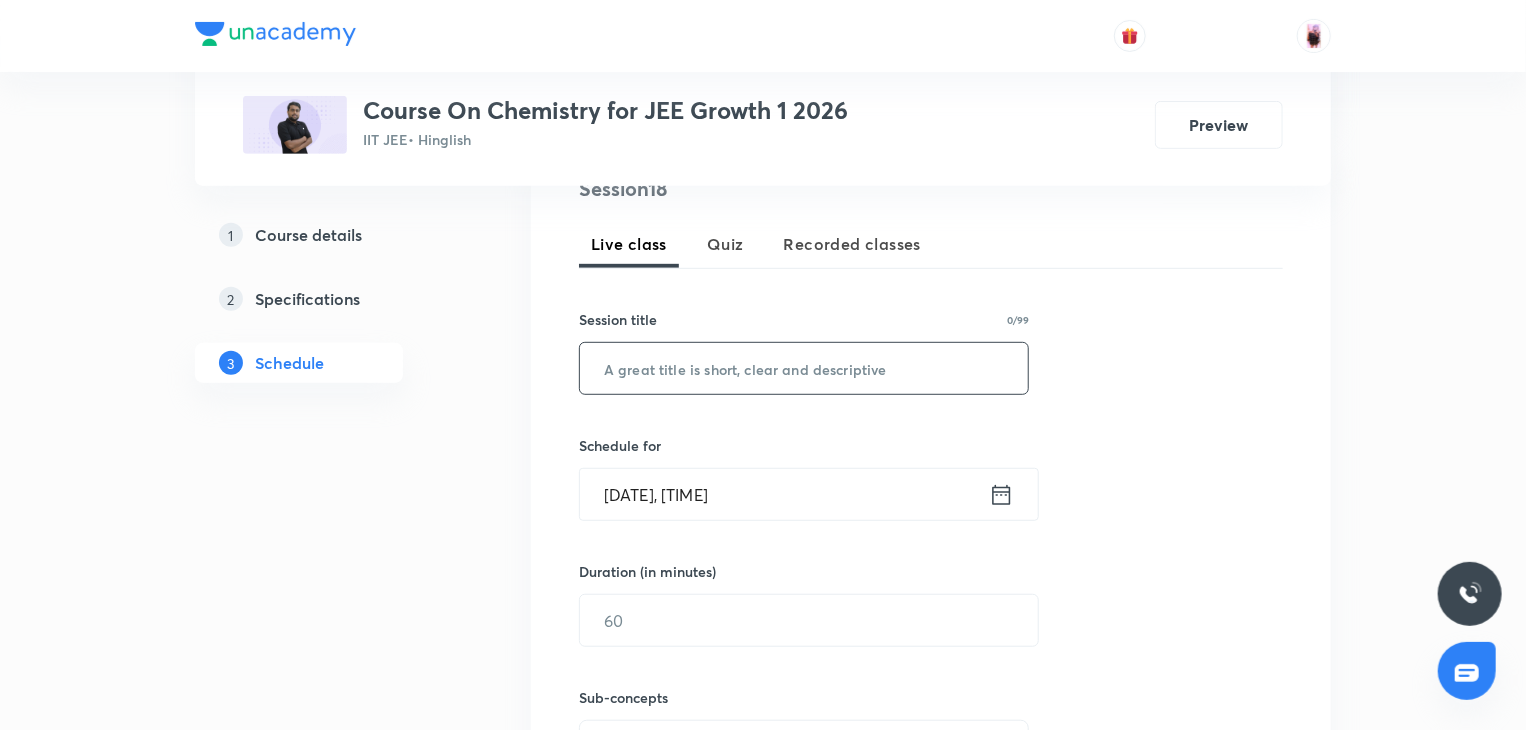 click at bounding box center [804, 368] 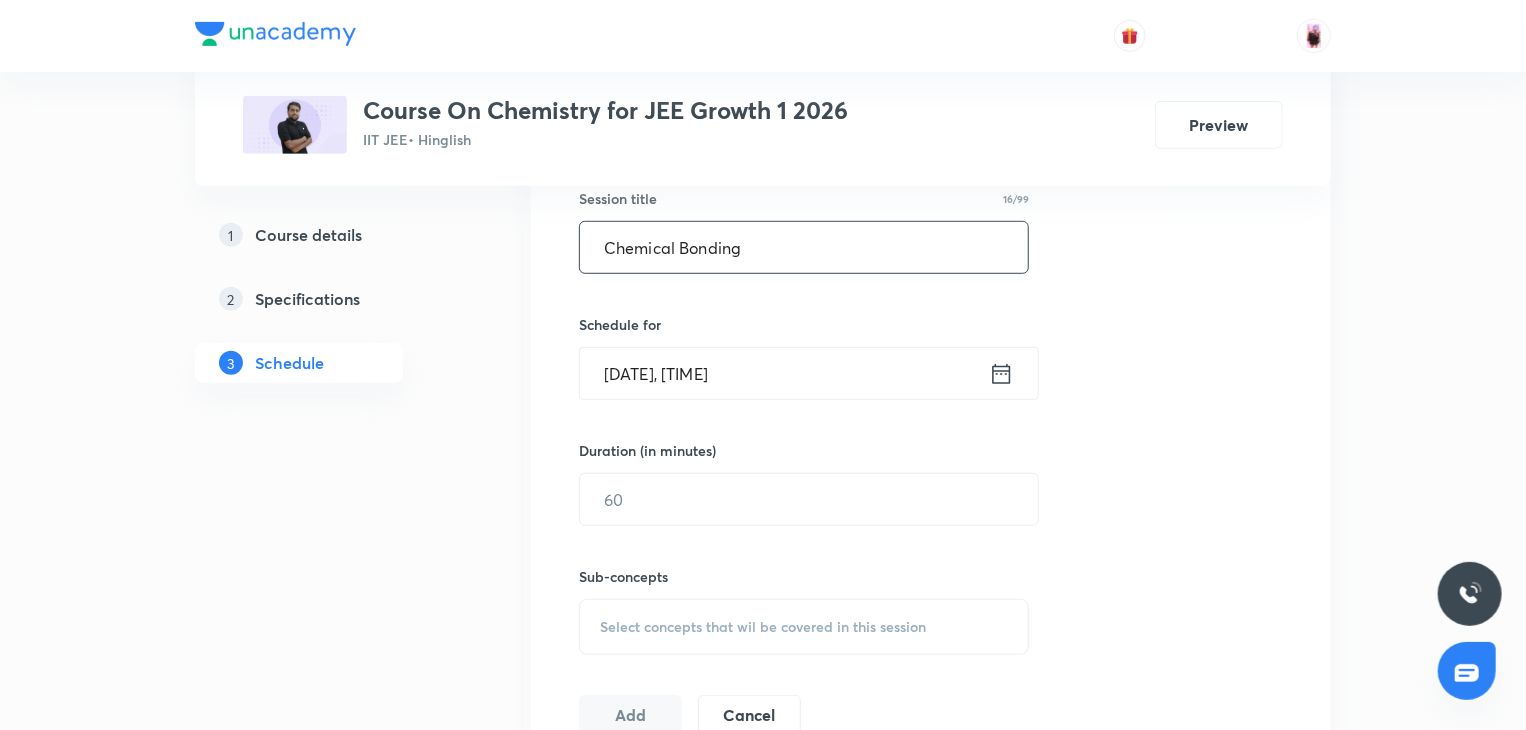 scroll, scrollTop: 540, scrollLeft: 0, axis: vertical 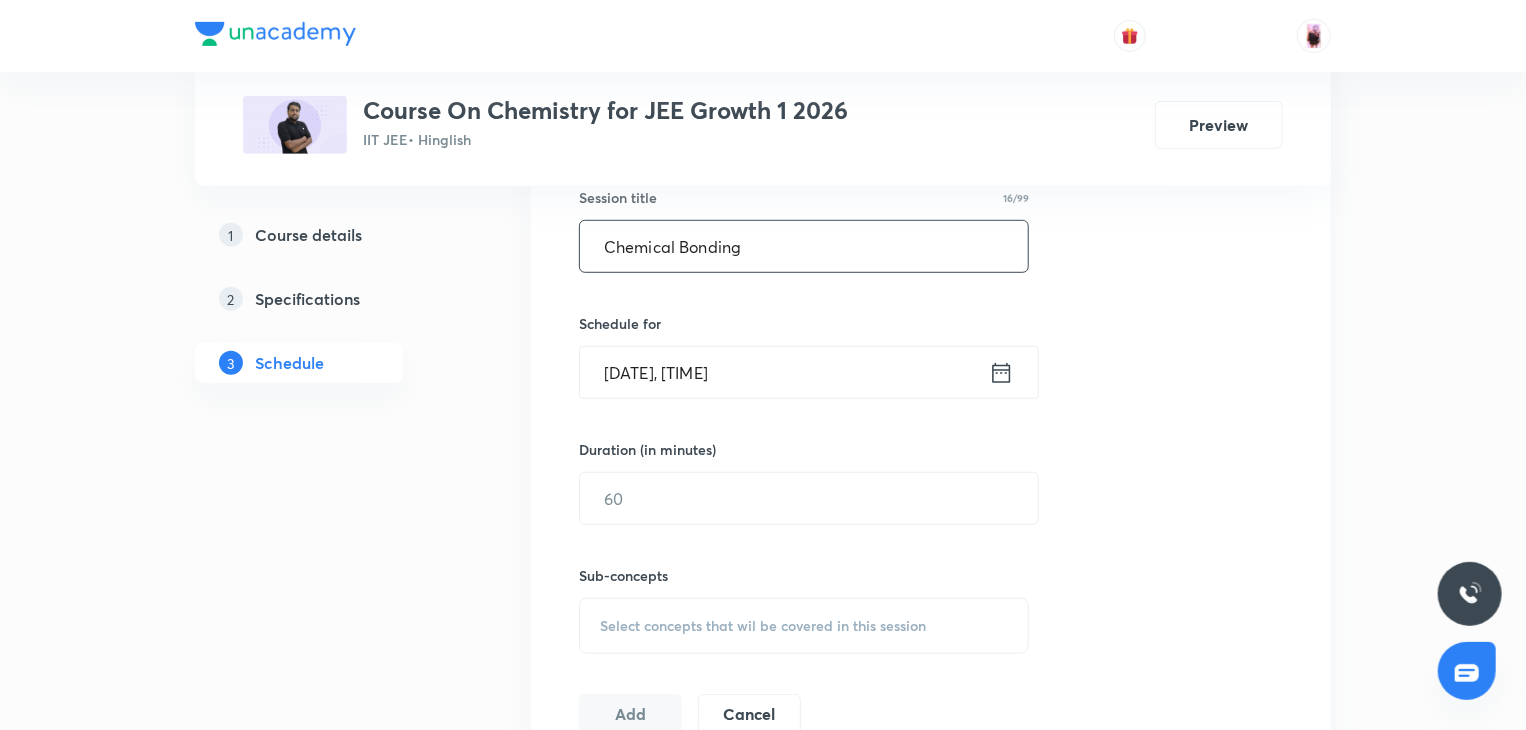 type on "Chemical Bonding" 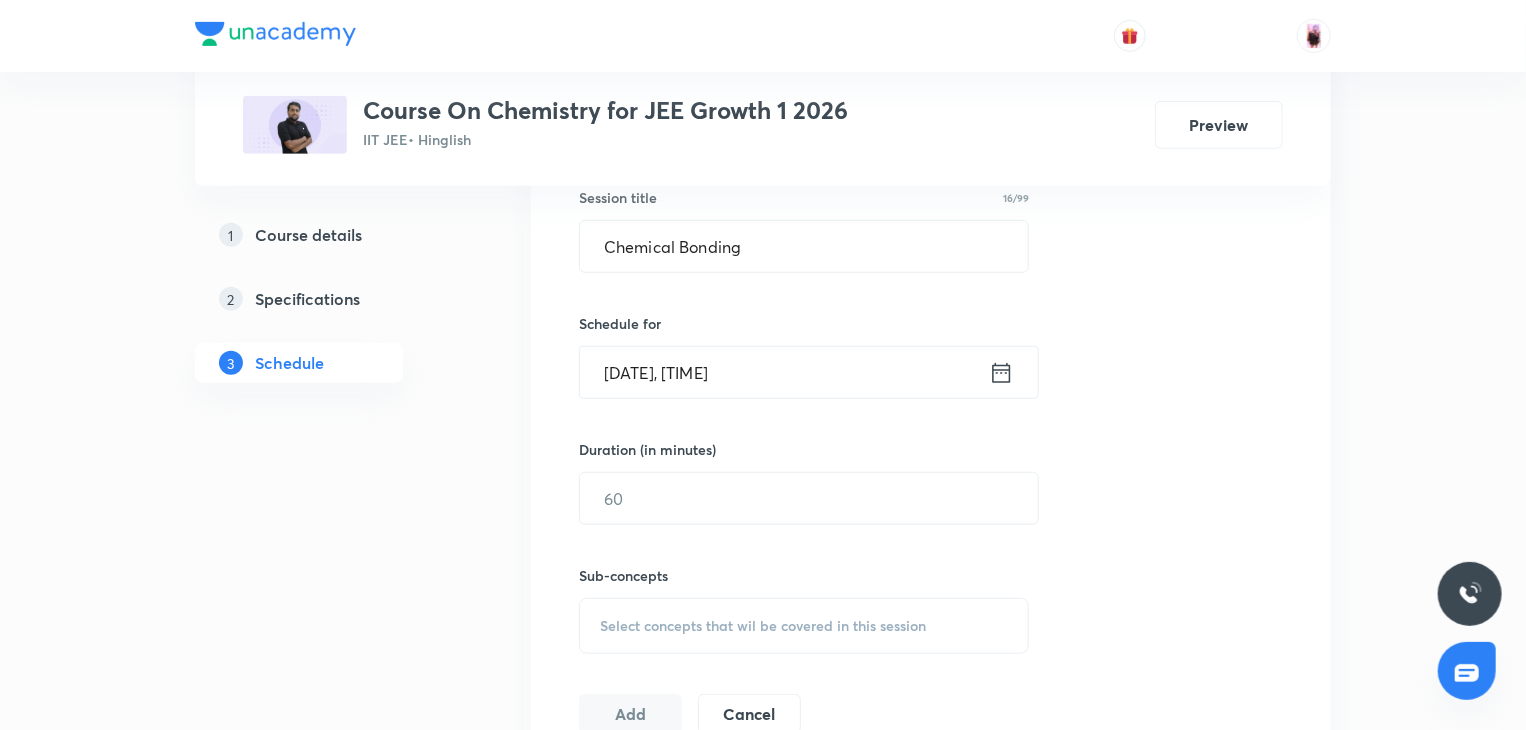 click on "Aug 4, 2025, 5:24 PM" at bounding box center (784, 372) 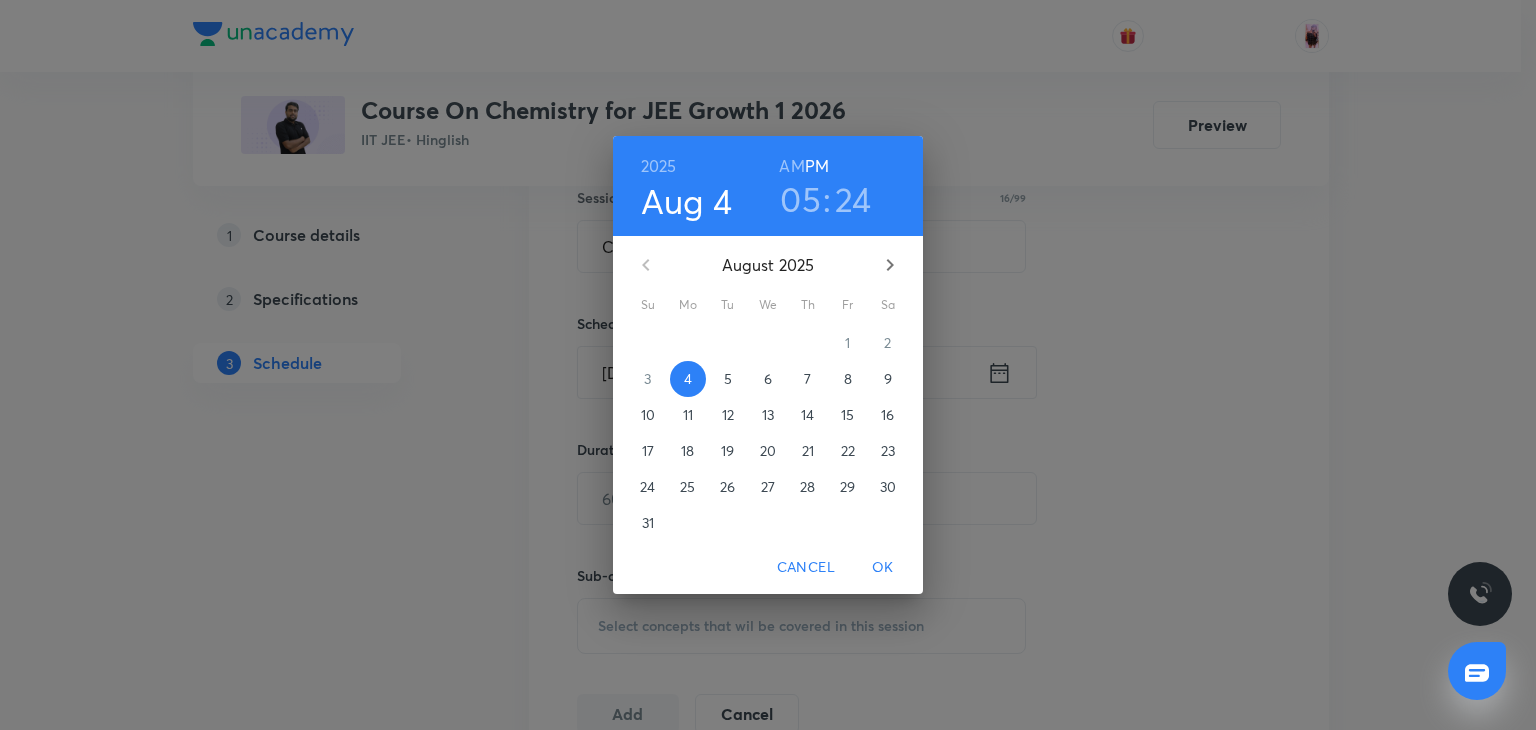 click on "24" at bounding box center (853, 199) 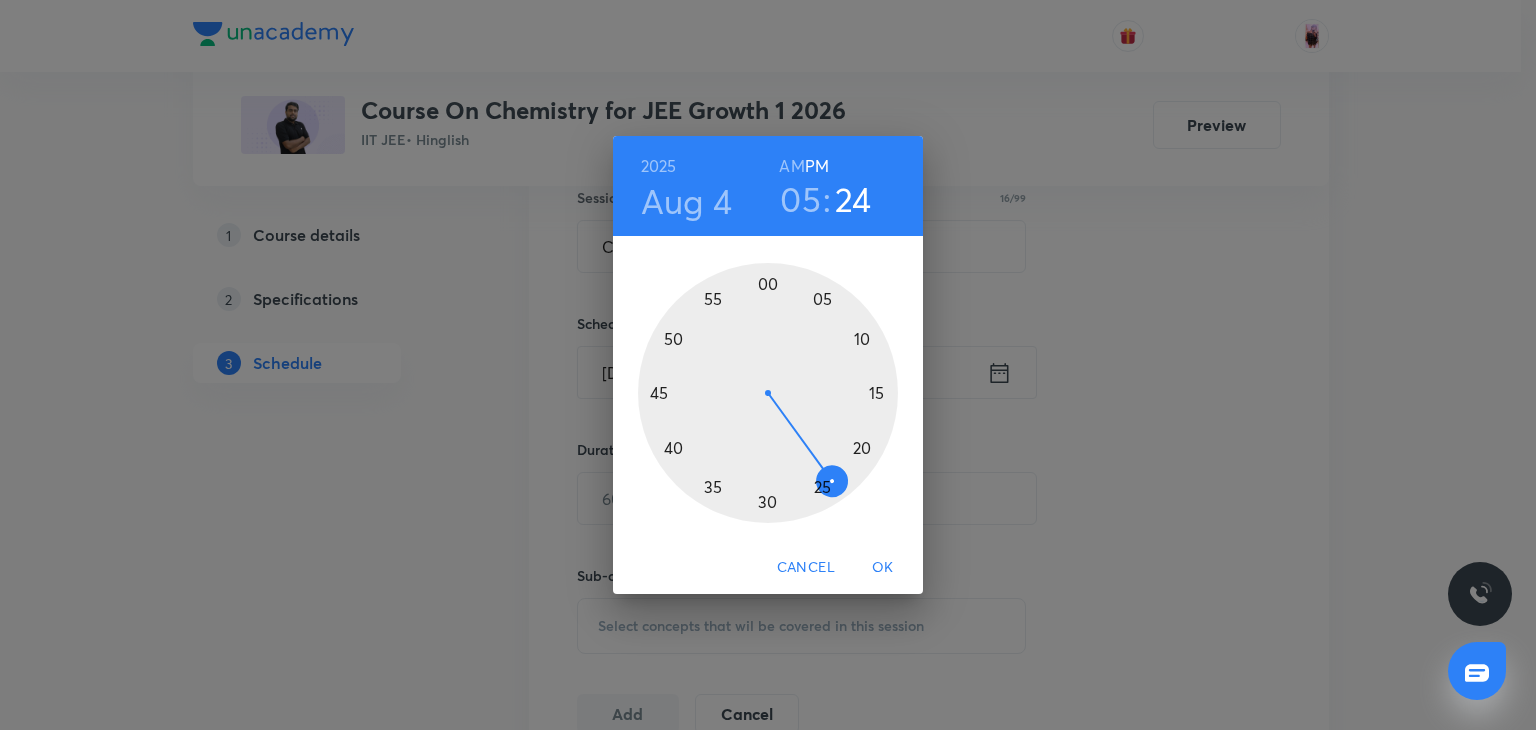 click at bounding box center [768, 393] 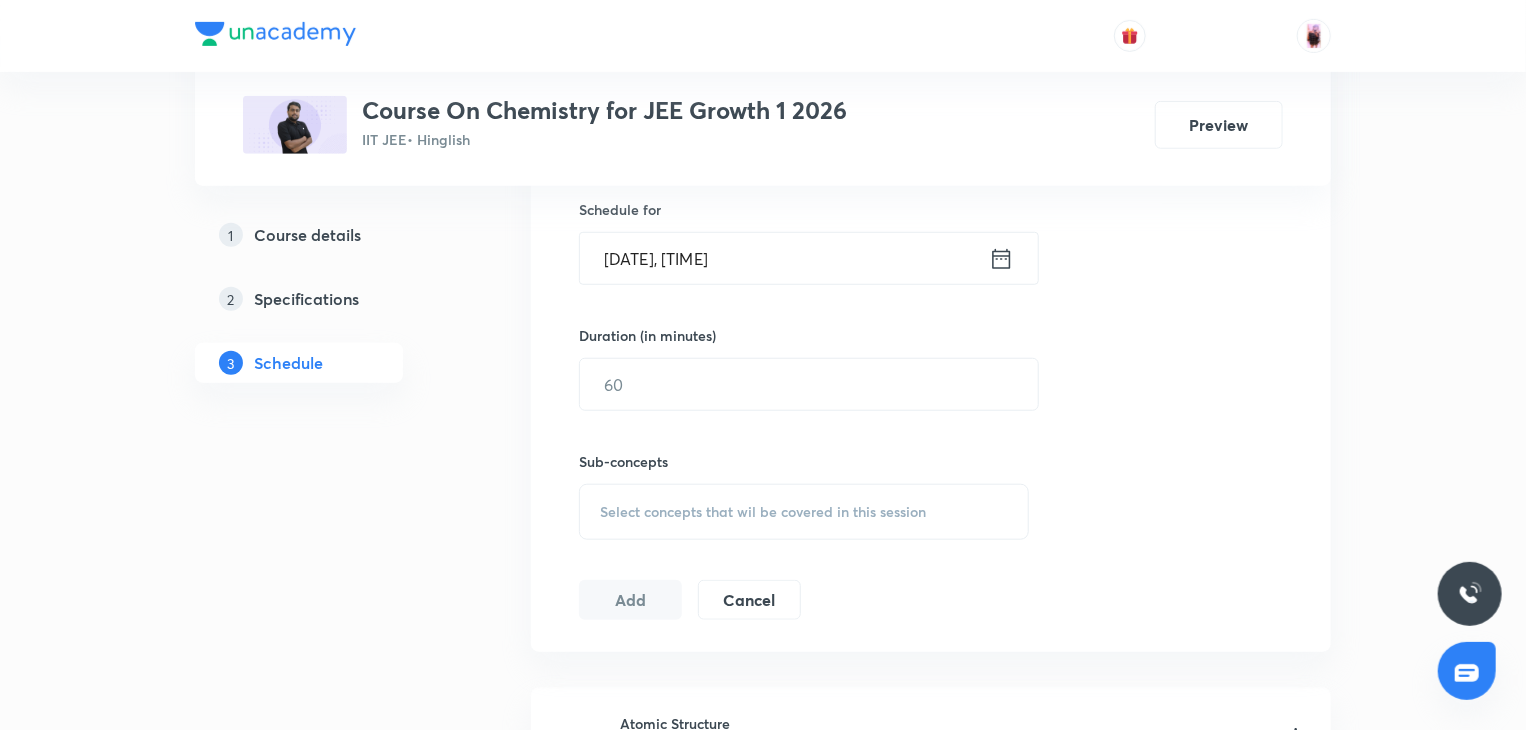 scroll, scrollTop: 655, scrollLeft: 0, axis: vertical 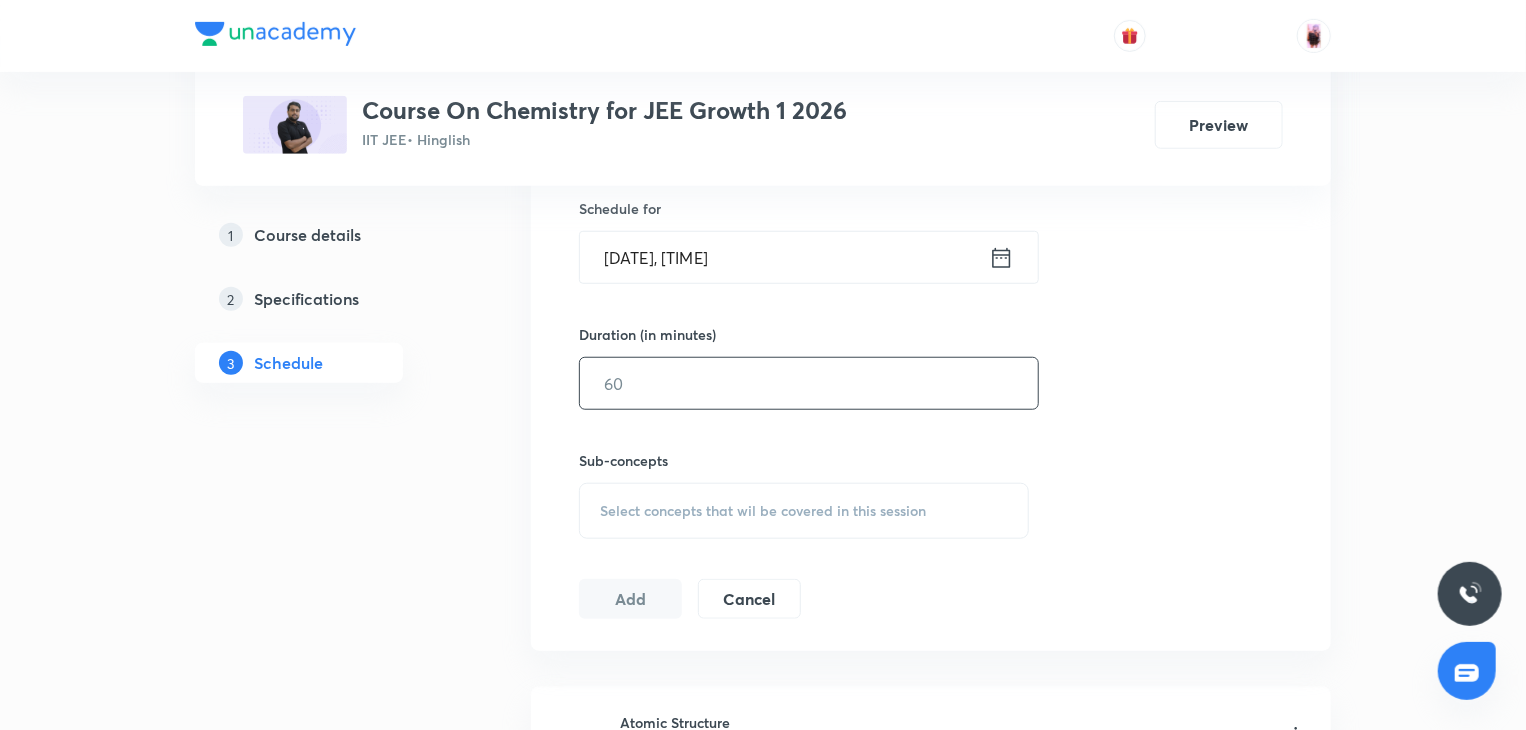 click at bounding box center (809, 383) 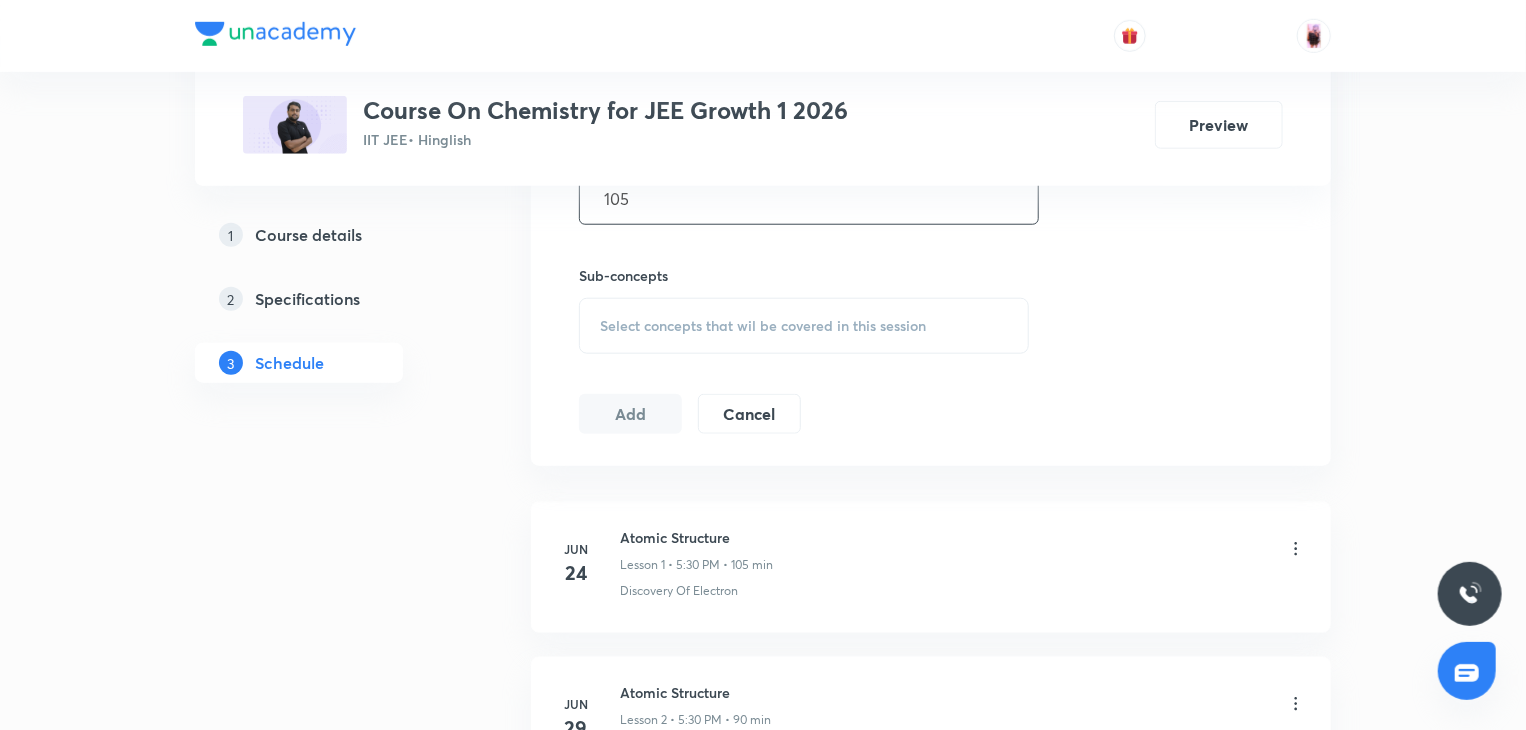 scroll, scrollTop: 844, scrollLeft: 0, axis: vertical 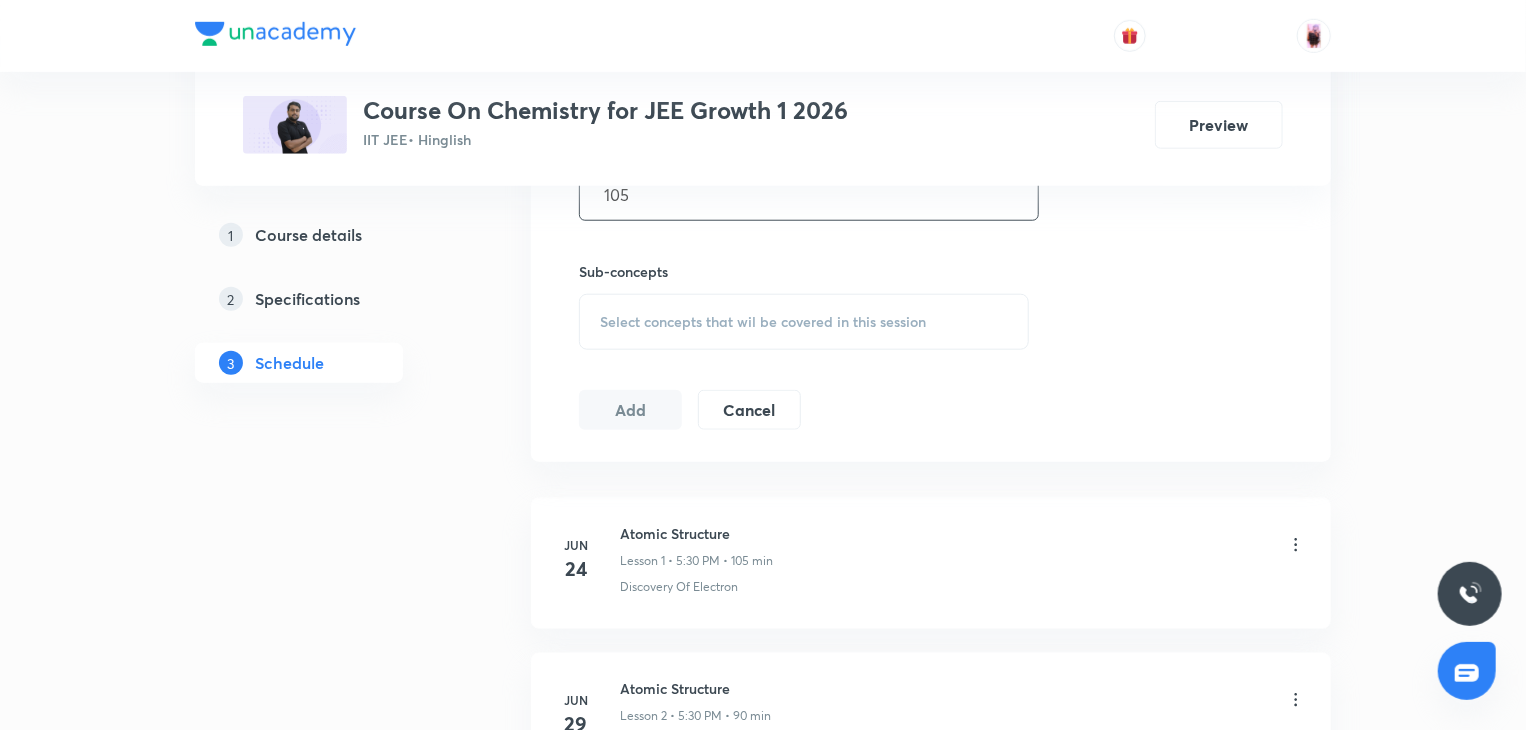 type on "105" 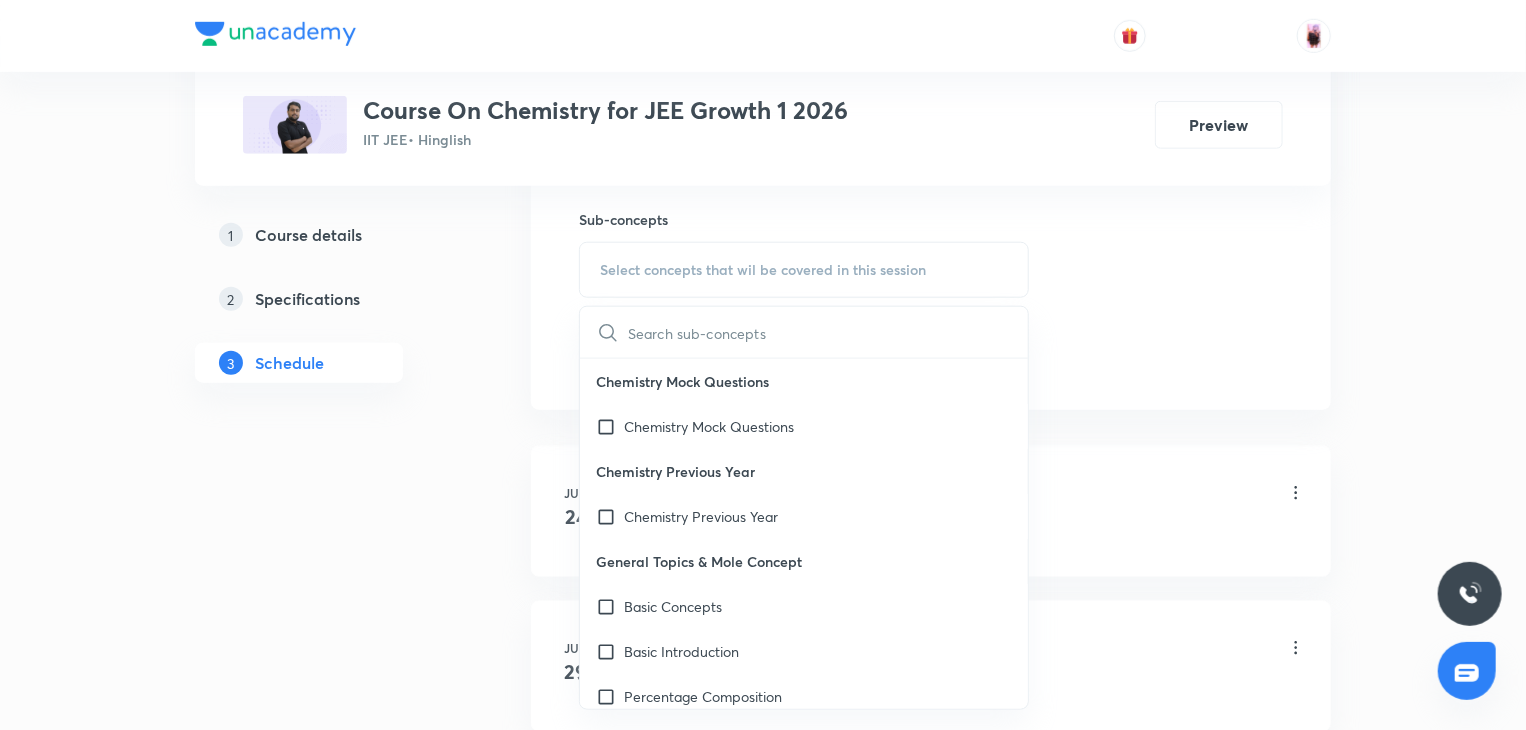 scroll, scrollTop: 898, scrollLeft: 0, axis: vertical 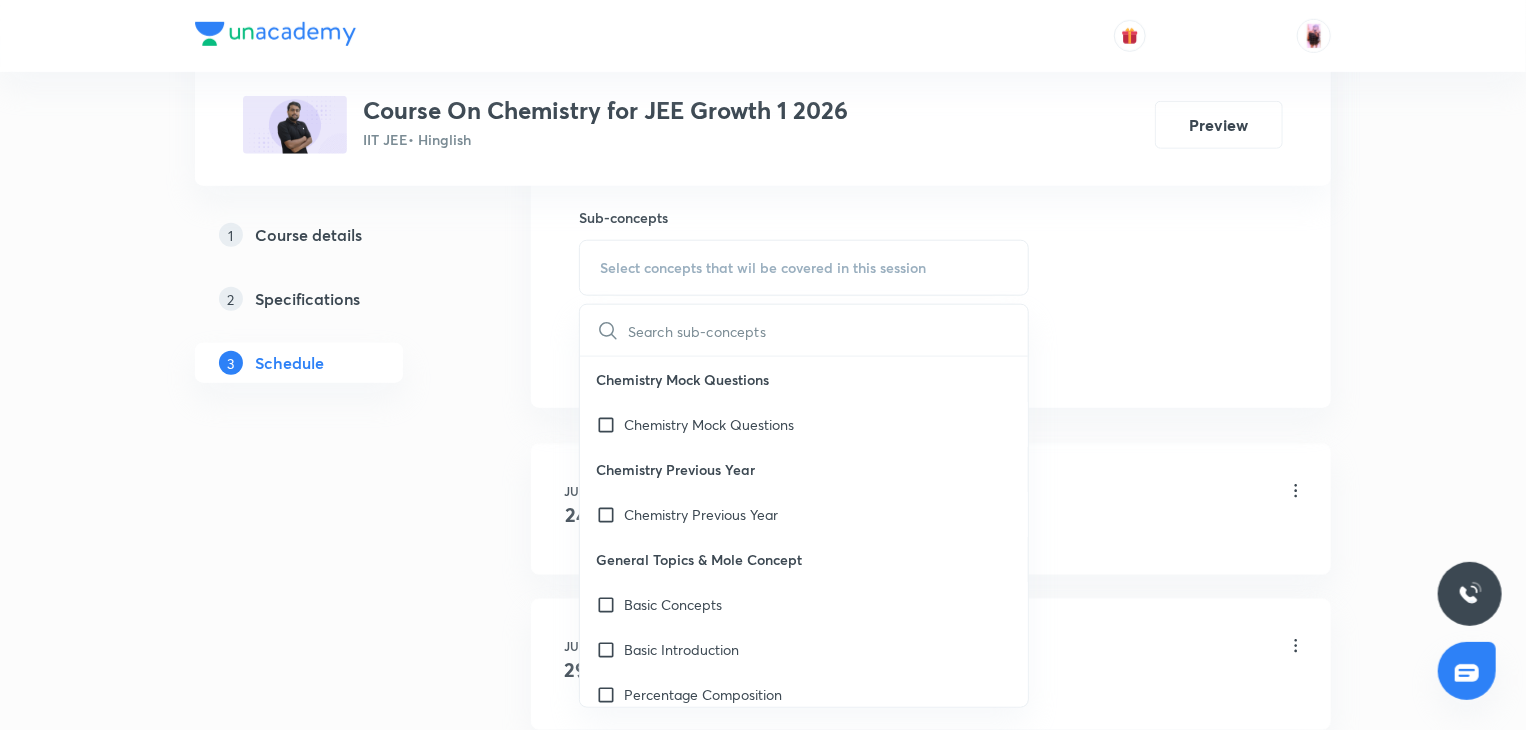 click at bounding box center [828, 330] 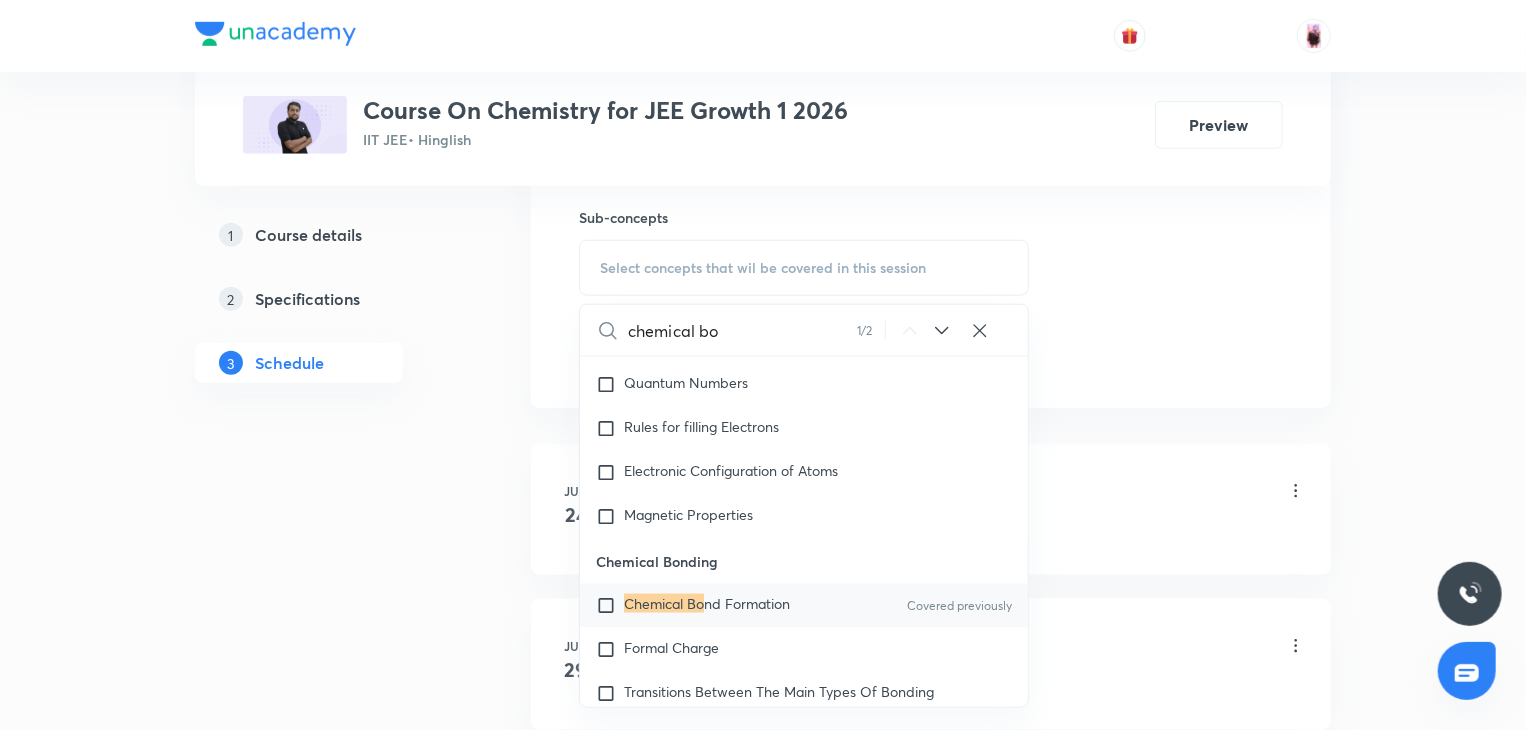 scroll, scrollTop: 28288, scrollLeft: 0, axis: vertical 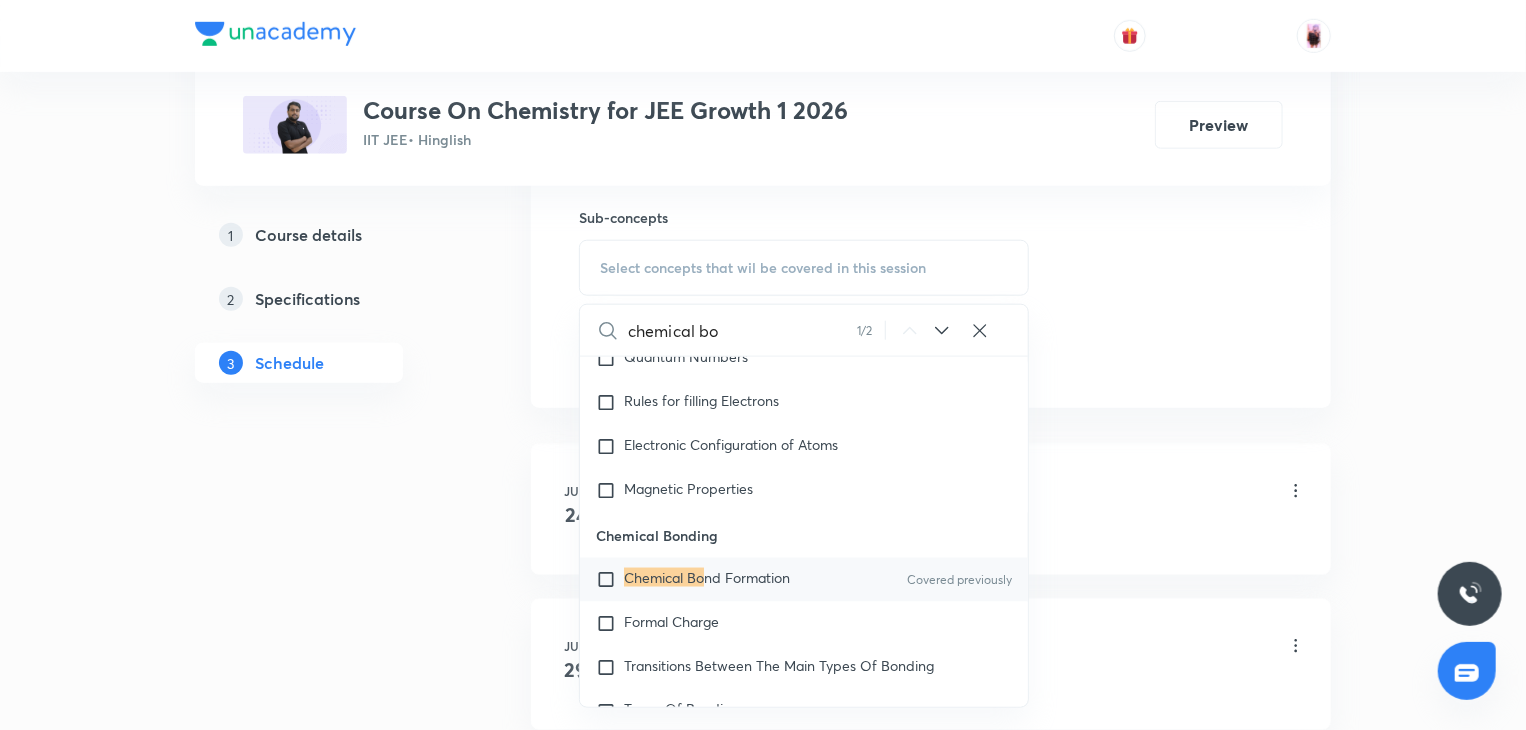 type on "chemical bo" 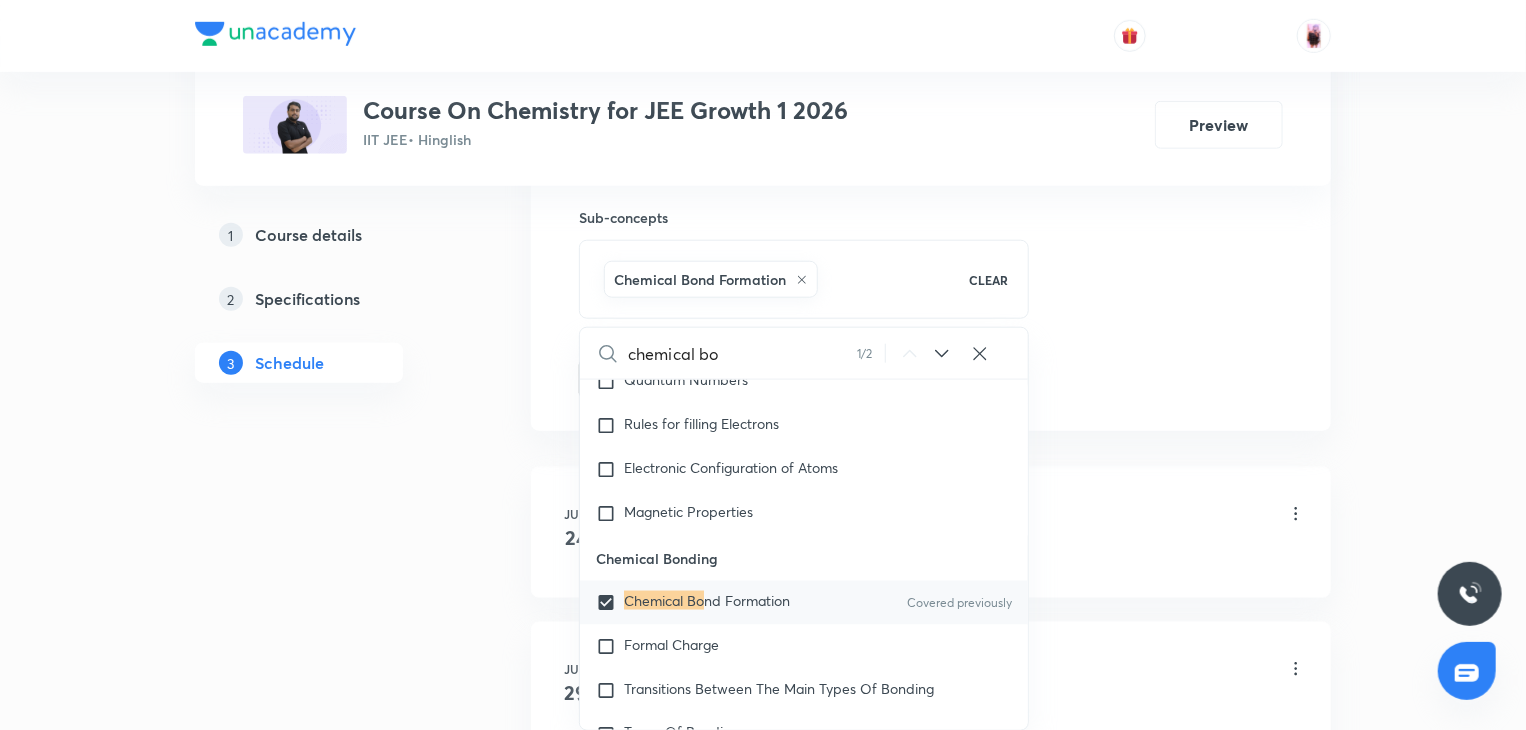 click on "Plus Courses Course On Chemistry for JEE Growth 1 2026 IIT JEE  • Hinglish Preview 1 Course details 2 Specifications 3 Schedule Schedule 17  classes Topic coverage Previous Year & Mock Questions, Physical Chemistry, Inorganic Chemistry, Organic Chemistry, Chemistry Crash Course, UNSAT Chemistry Chapter  Cover at least  60 % View details Session  18 Live class Quiz Recorded classes Session title 16/99 Chemical Bonding ​ Schedule for Aug 4, 2025, 5:35 PM ​ Duration (in minutes) 105 ​ Sub-concepts Chemical Bond Formation CLEAR chemical bo 1 / 2 ​ Chemistry Mock Questions Chemistry Mock Questions Chemistry Previous Year Chemistry Previous Year General Topics & Mole Concept Basic Concepts Basic Introduction Percentage Composition Stoichiometry Principle of Atom Conservation (POAC) Relation between Stoichiometric Quantities Application of Mole Concept: Gravimetric Analysis Different Laws Formula and Composition Concentration Terms Some basic concepts of Chemistry Atomic Structure Discovery Of Electron Add" at bounding box center (763, 1223) 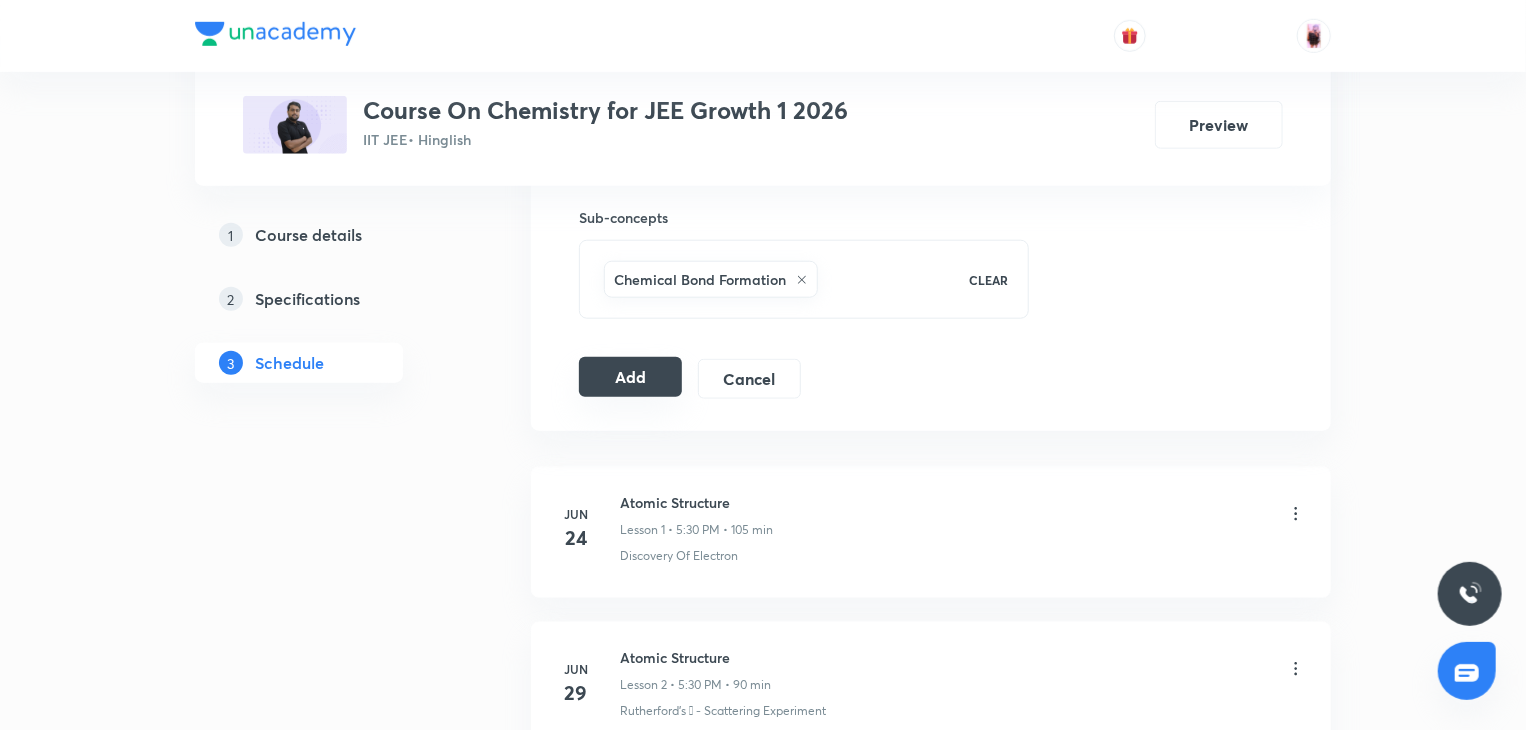 click on "Add" at bounding box center (630, 377) 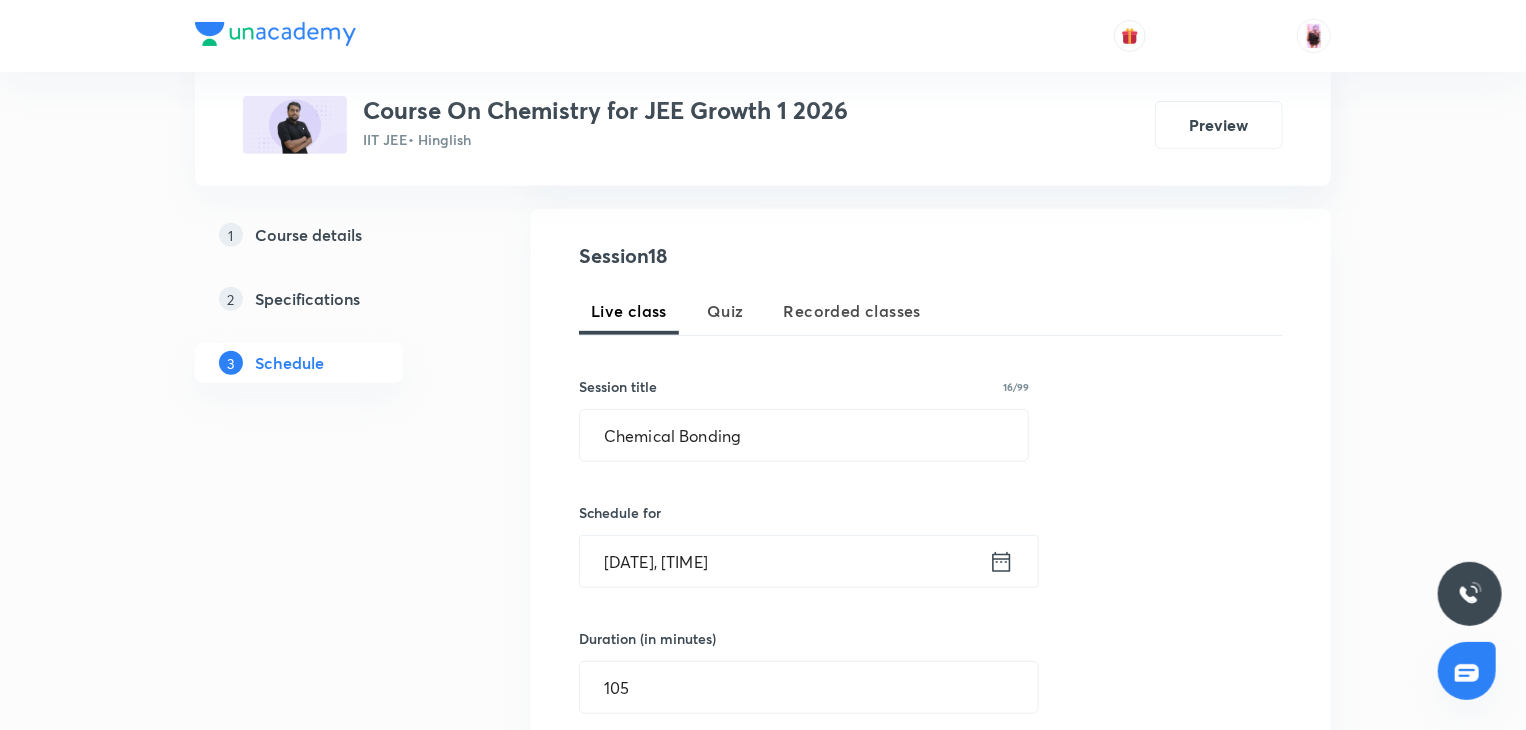 scroll, scrollTop: 350, scrollLeft: 0, axis: vertical 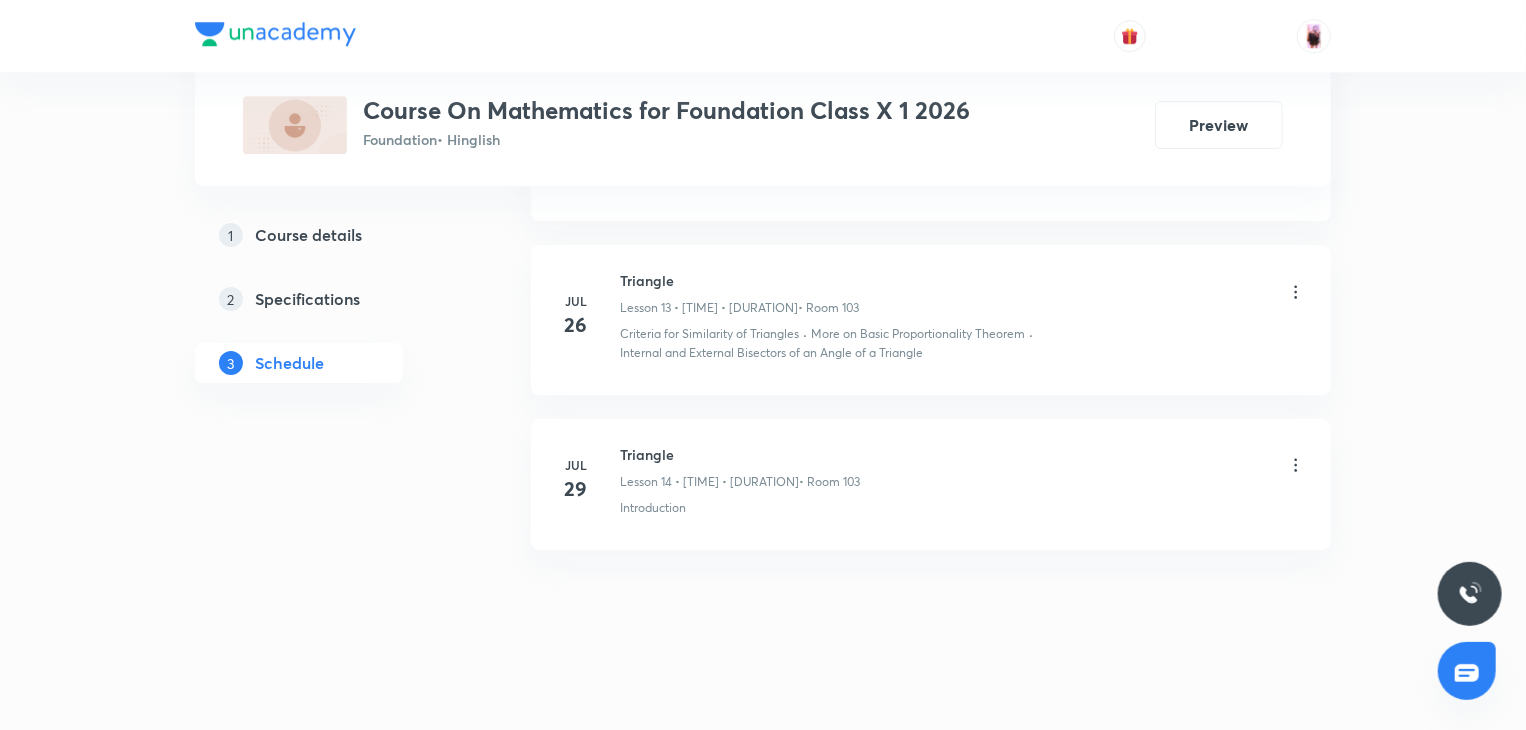 click on "Triangle" at bounding box center (740, 454) 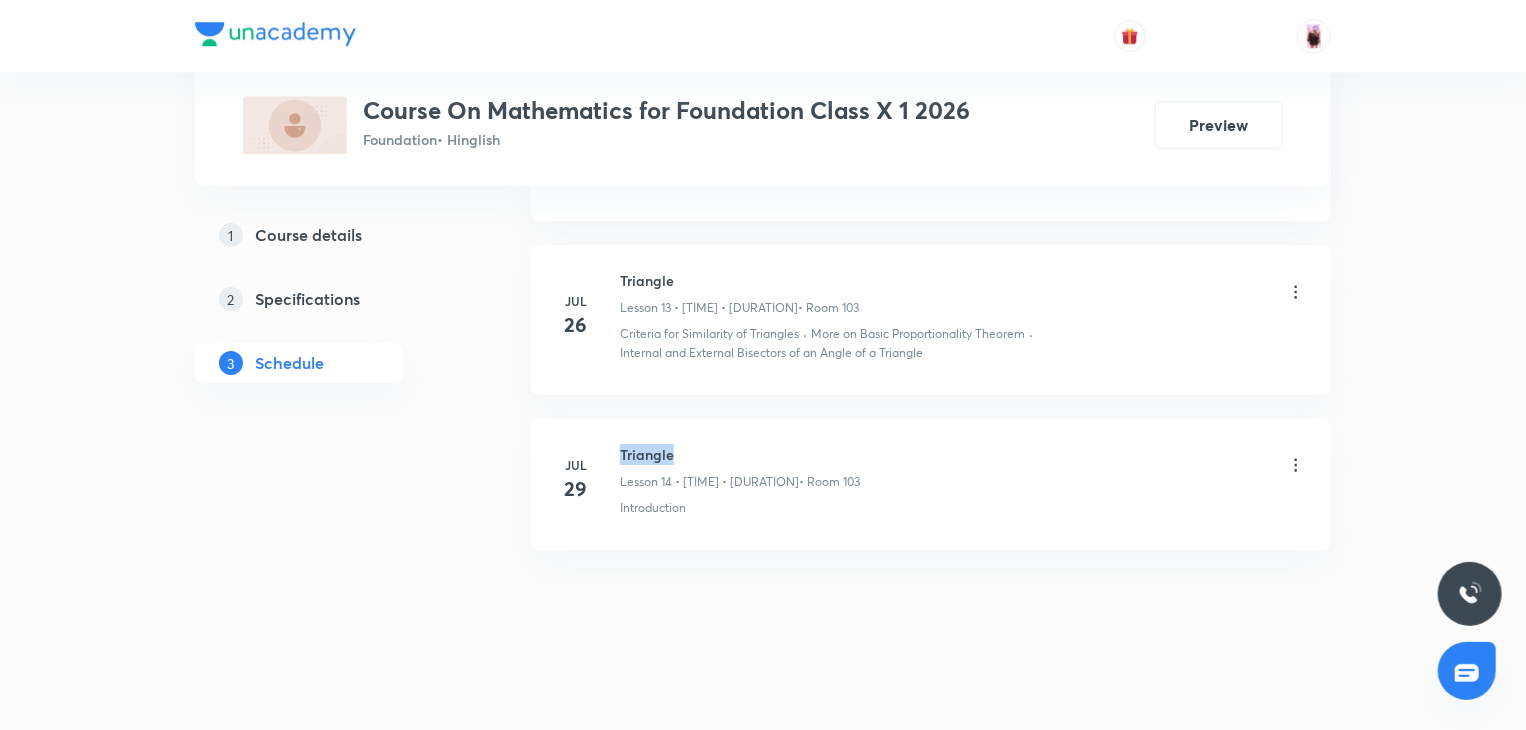 click on "Triangle" at bounding box center [740, 454] 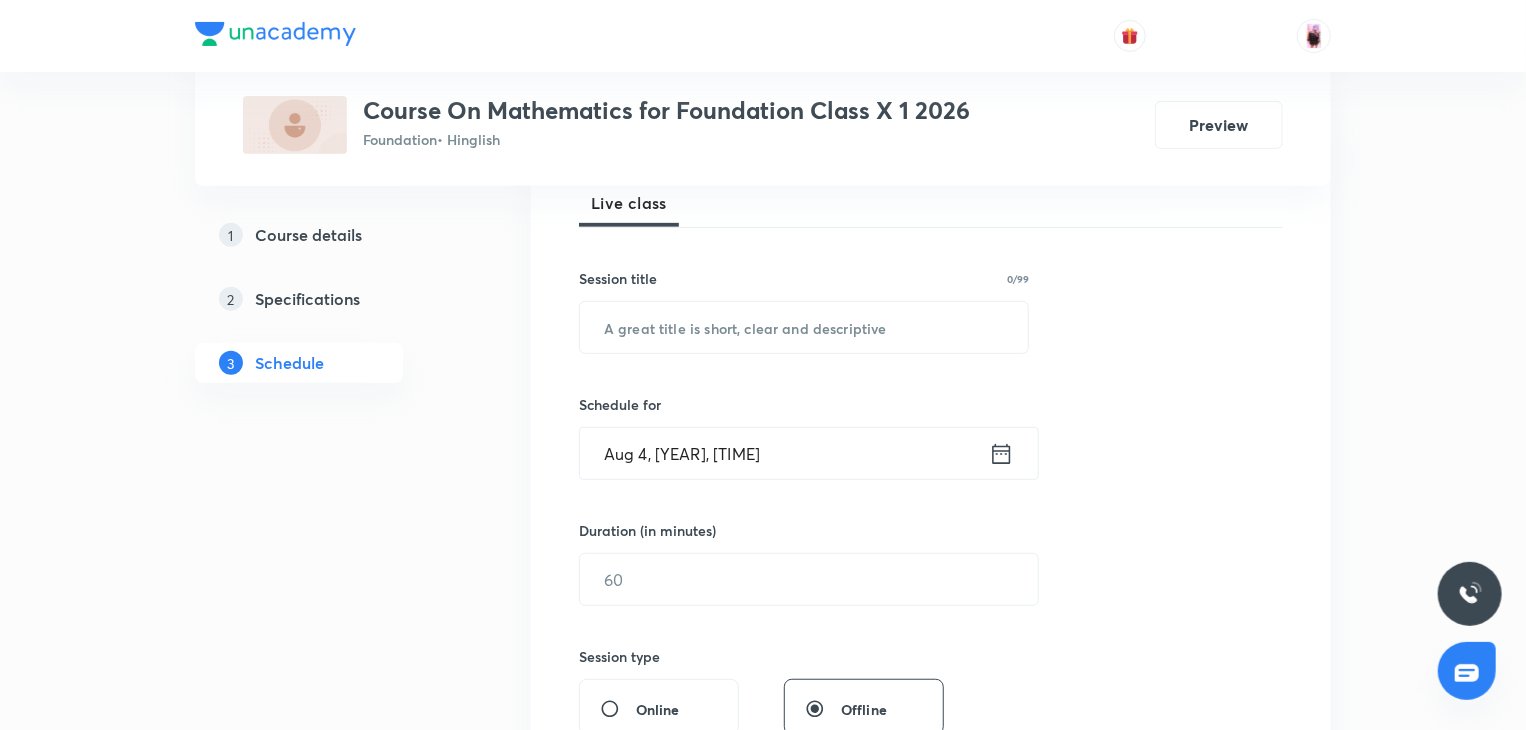 scroll, scrollTop: 307, scrollLeft: 0, axis: vertical 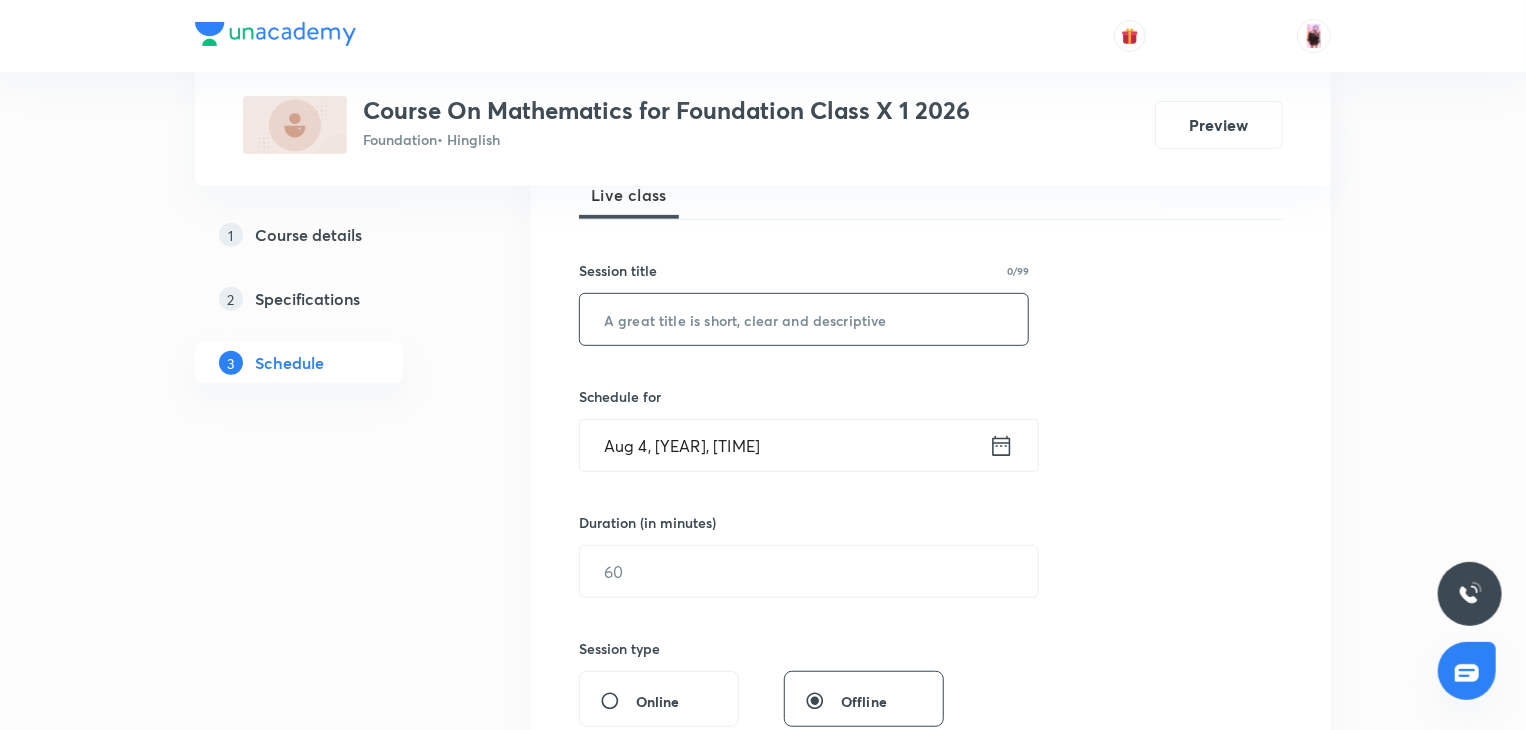 click at bounding box center (804, 319) 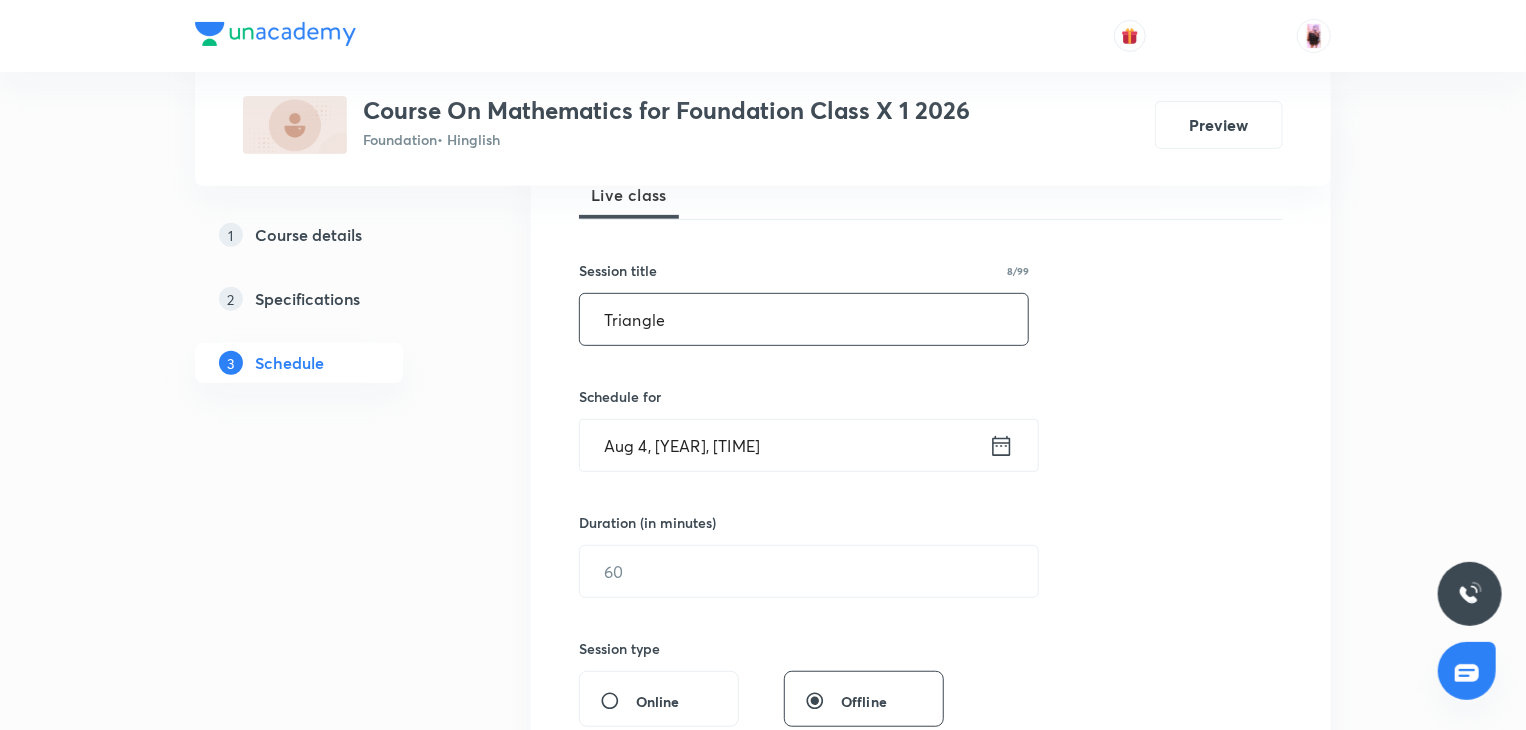 type on "Triangle" 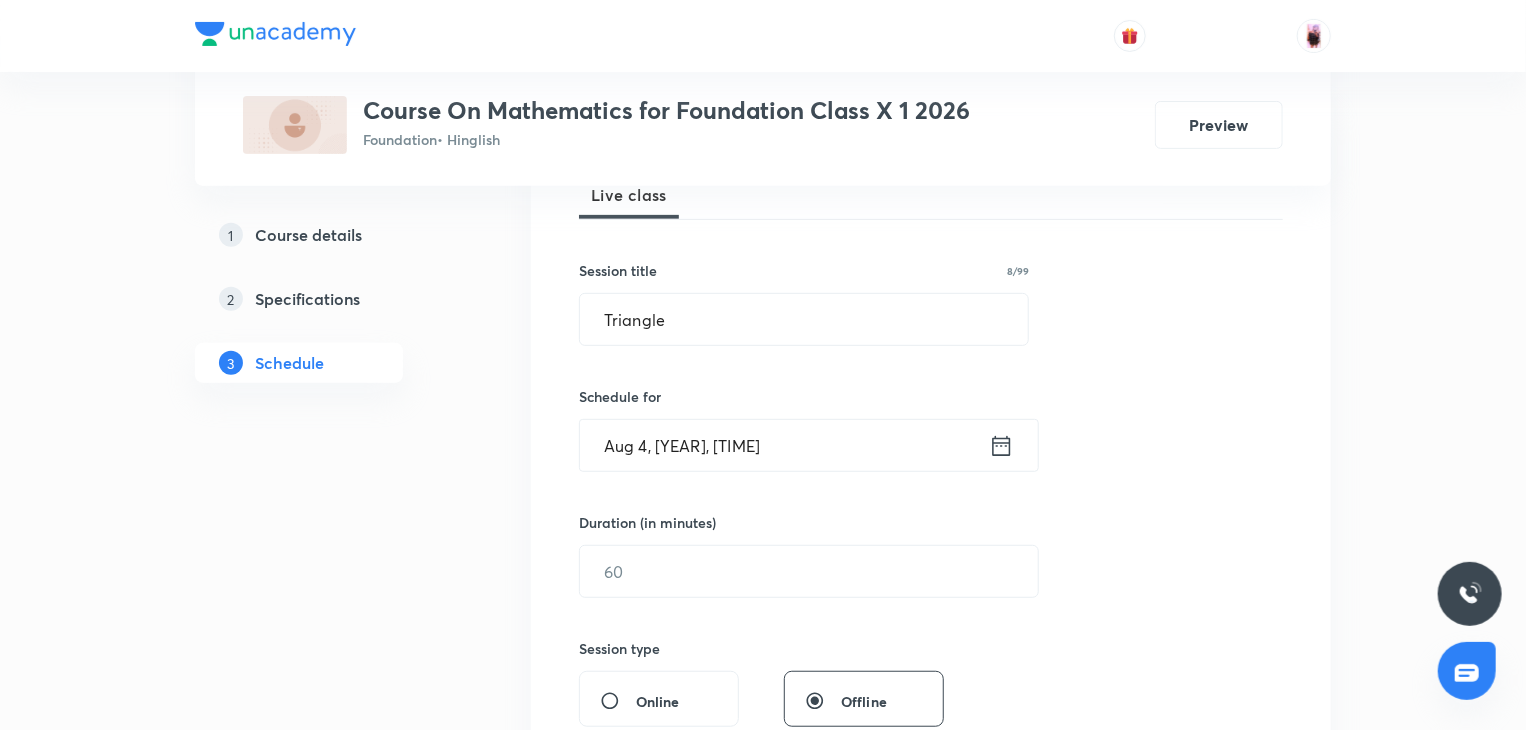 click on "Aug 4, [YEAR], [TIME]" at bounding box center [784, 445] 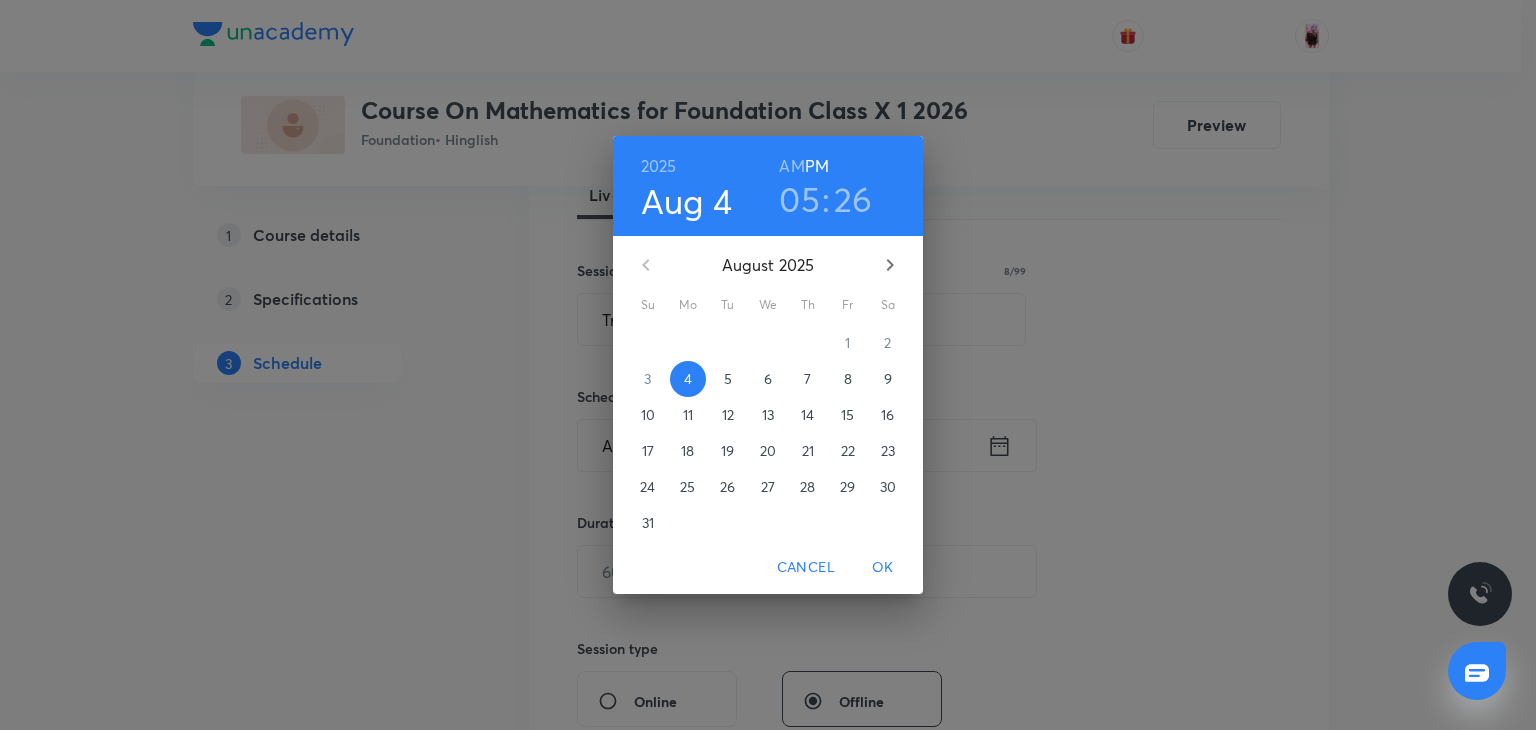 click on "26" at bounding box center (853, 199) 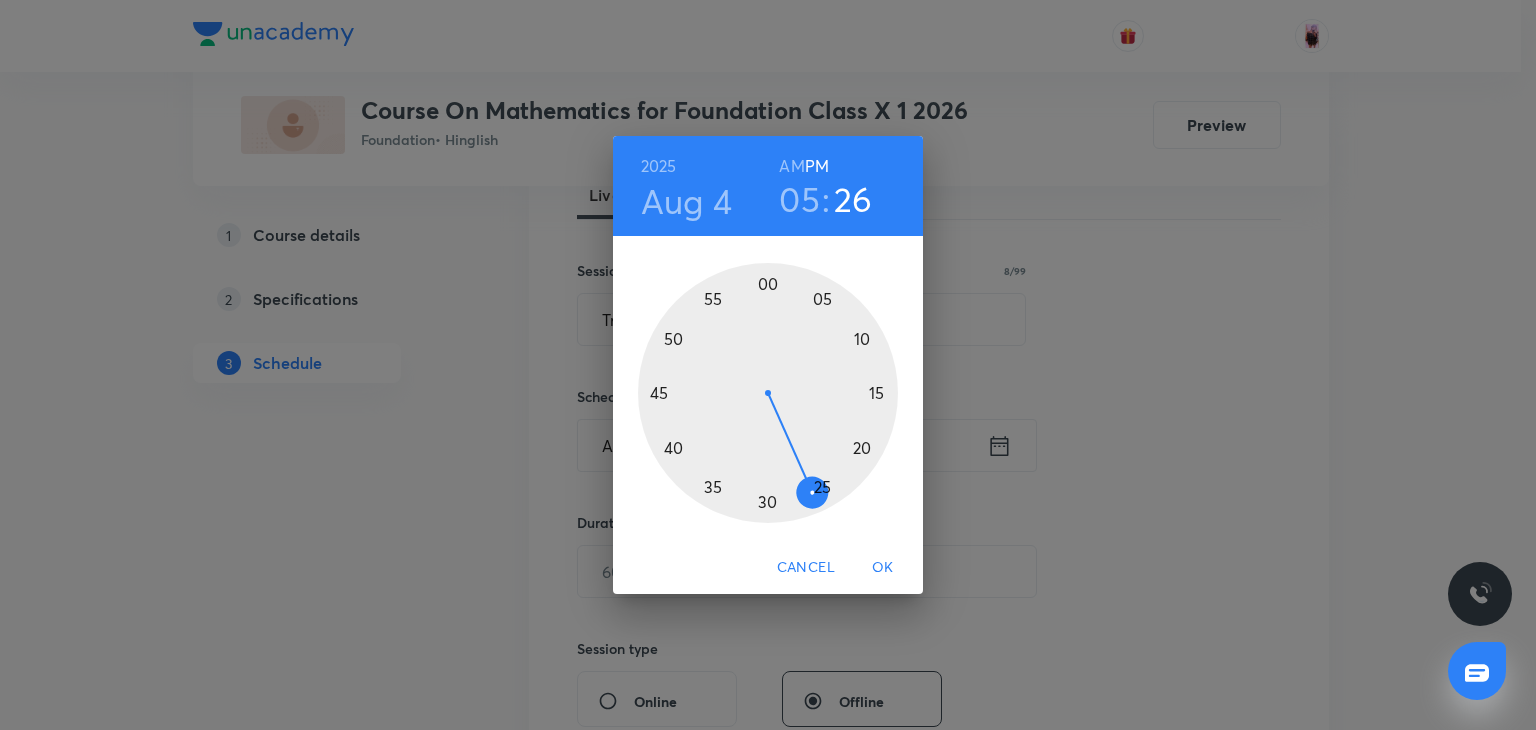 click at bounding box center [768, 393] 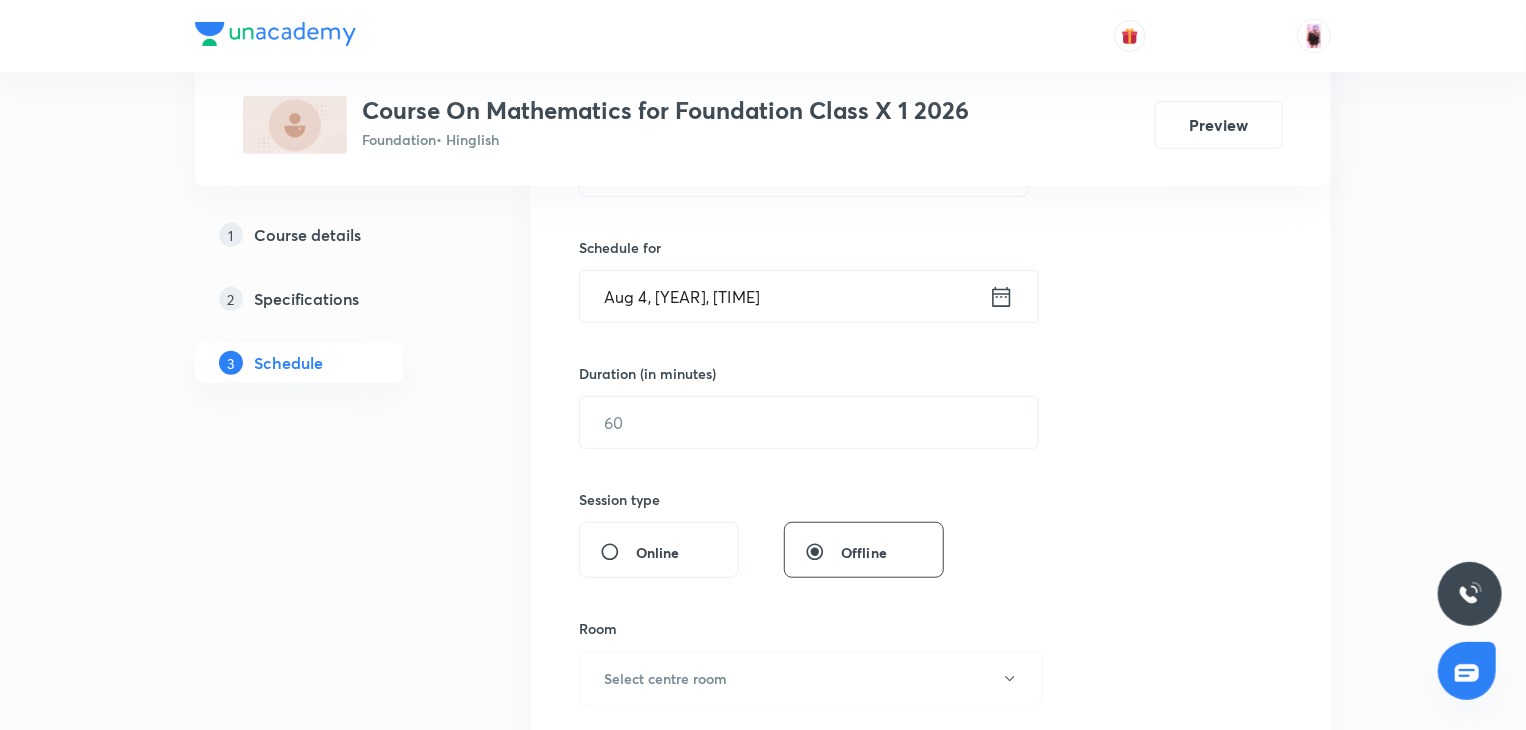 scroll, scrollTop: 484, scrollLeft: 0, axis: vertical 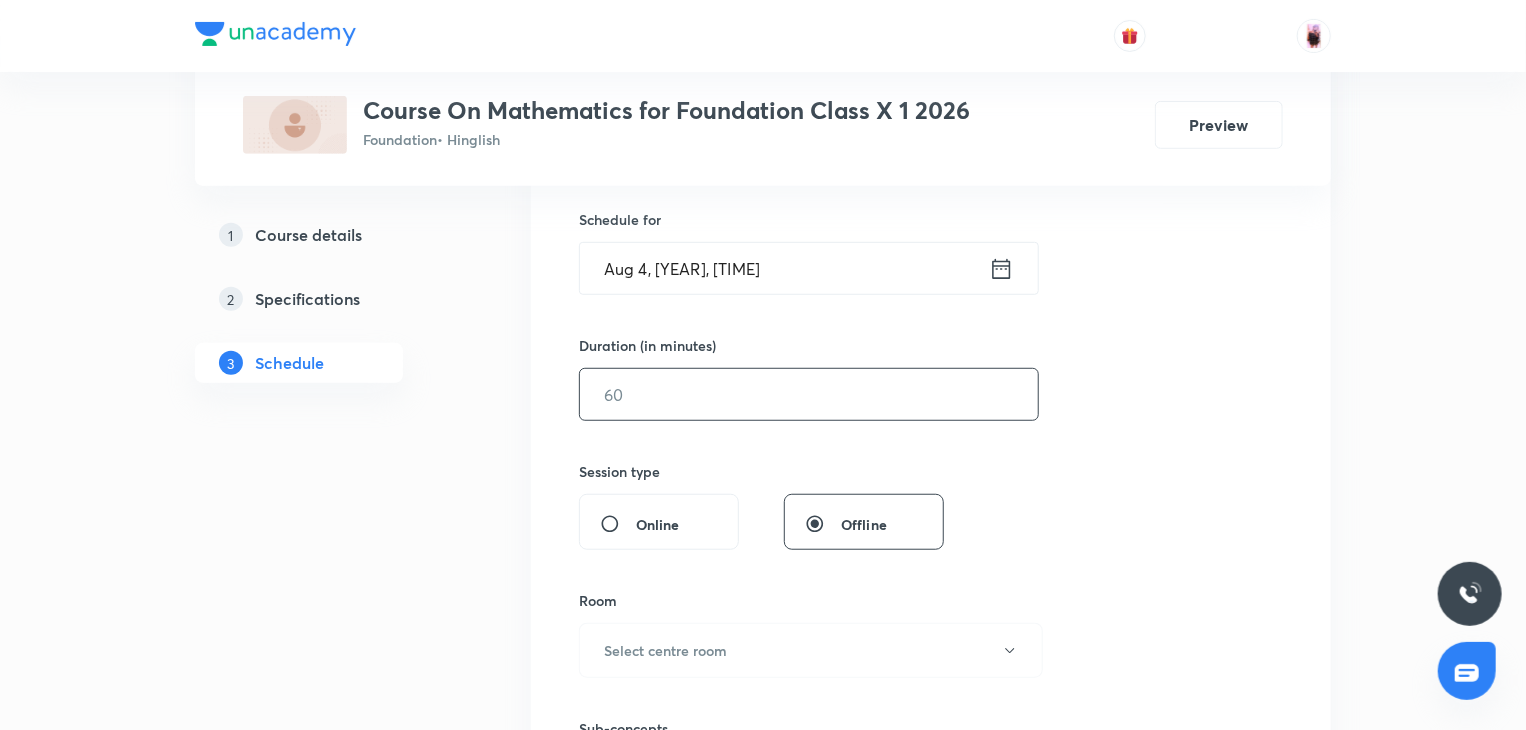 click at bounding box center [809, 394] 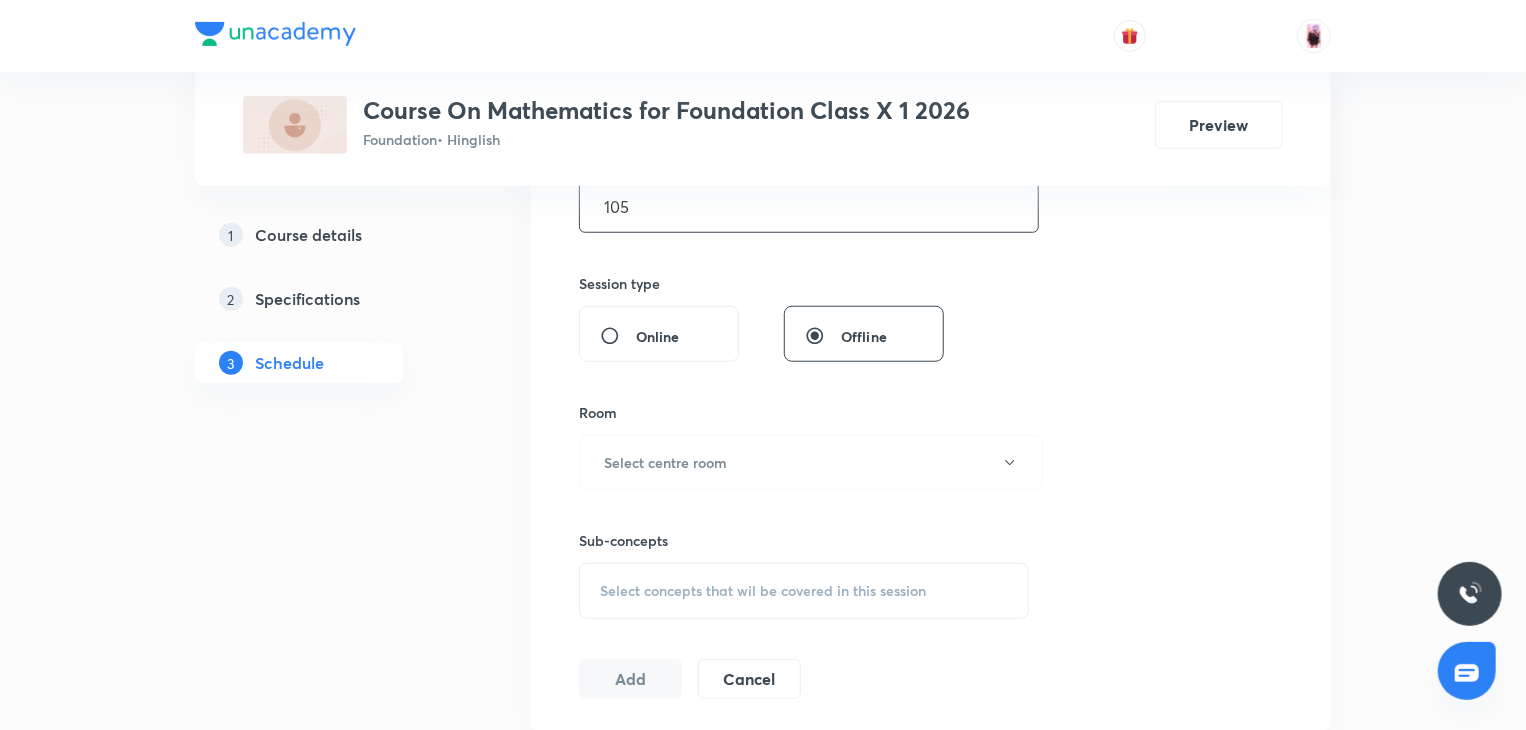 scroll, scrollTop: 672, scrollLeft: 0, axis: vertical 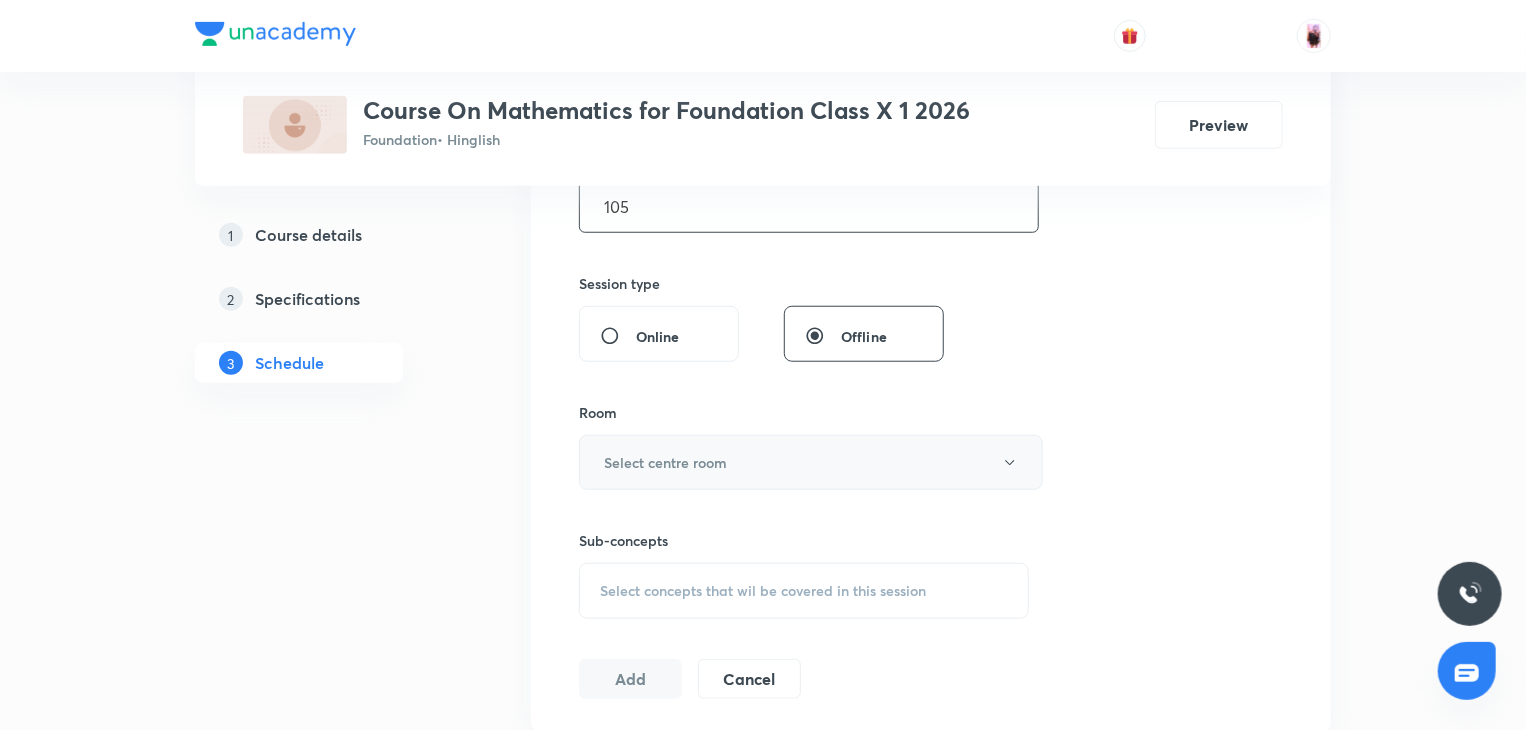 type on "105" 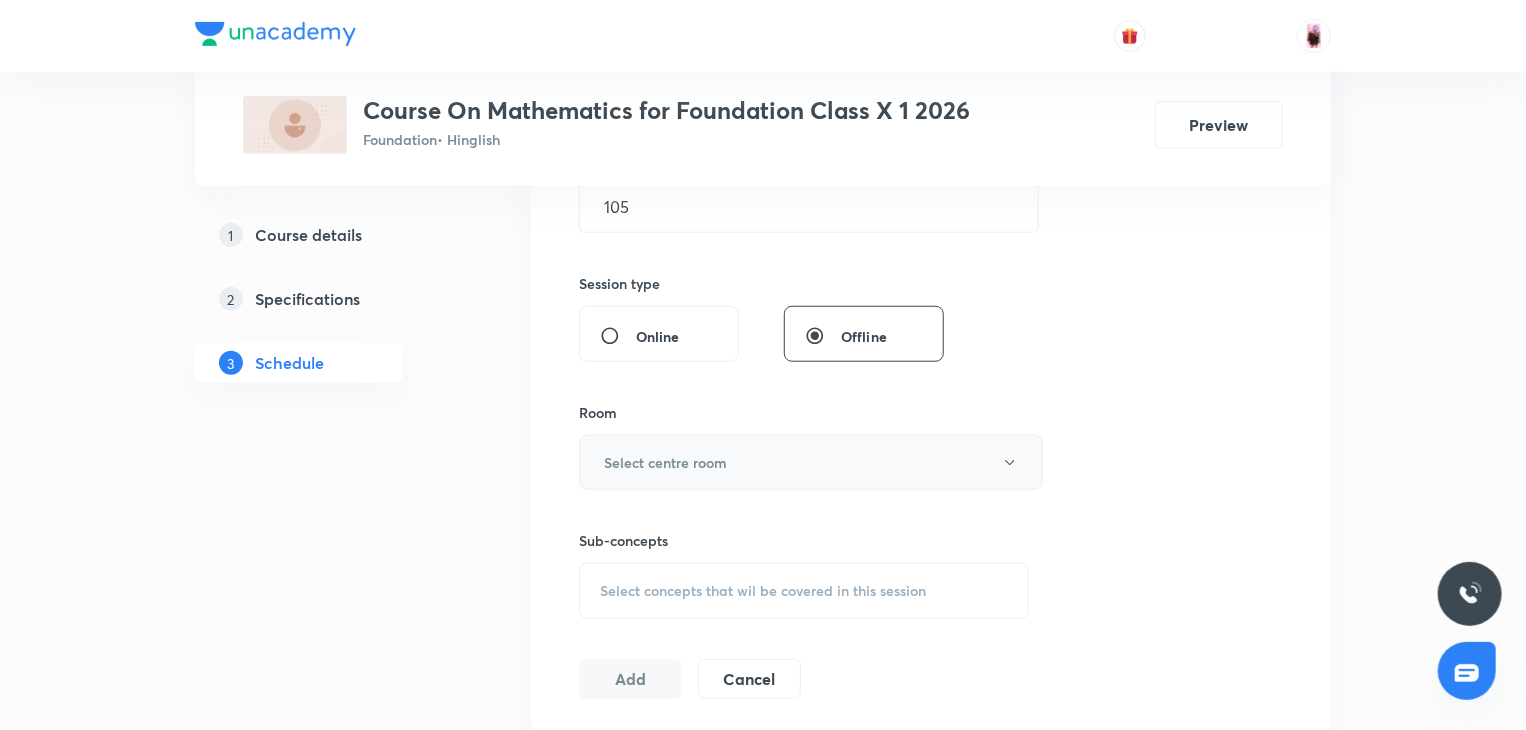click on "Select centre room" at bounding box center (811, 462) 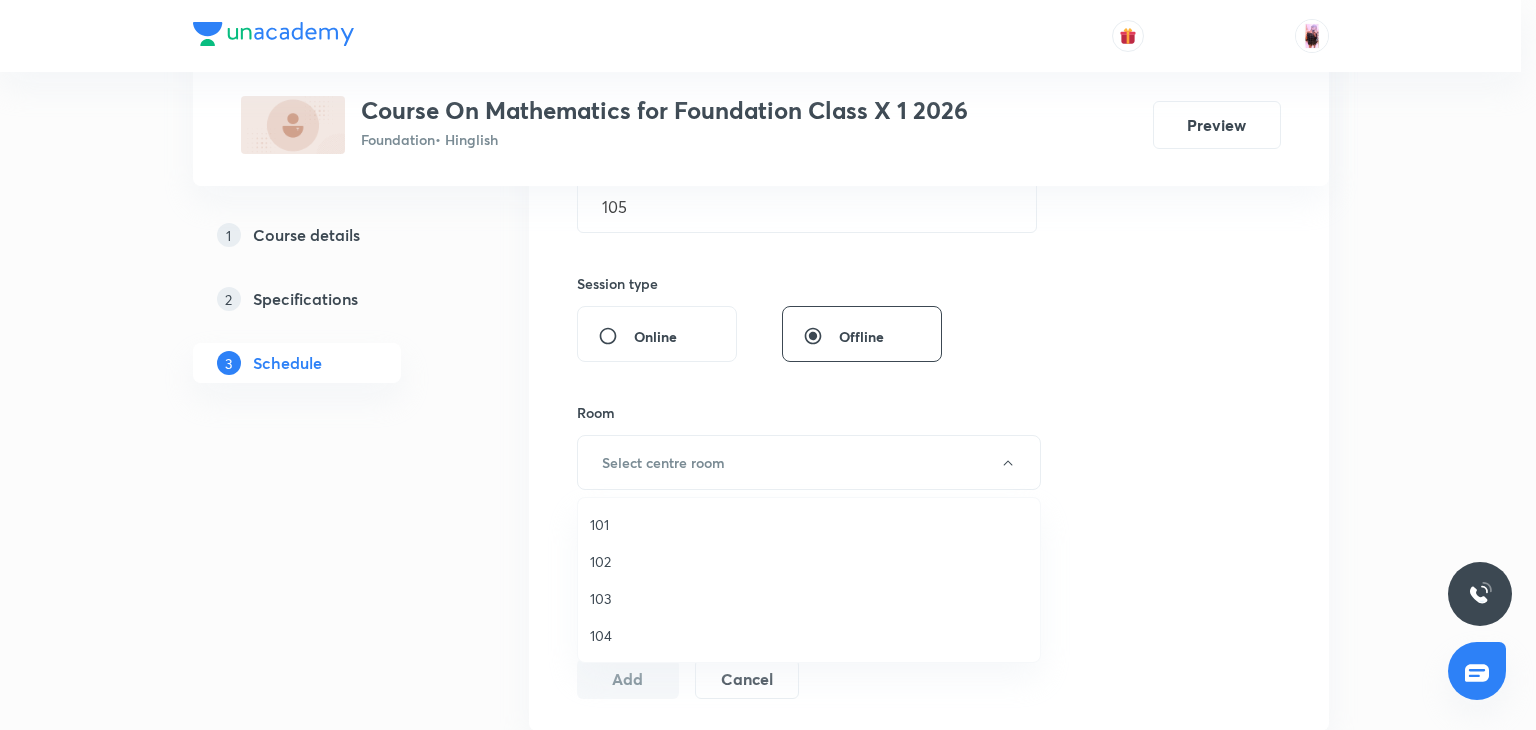 click on "104" at bounding box center (809, 635) 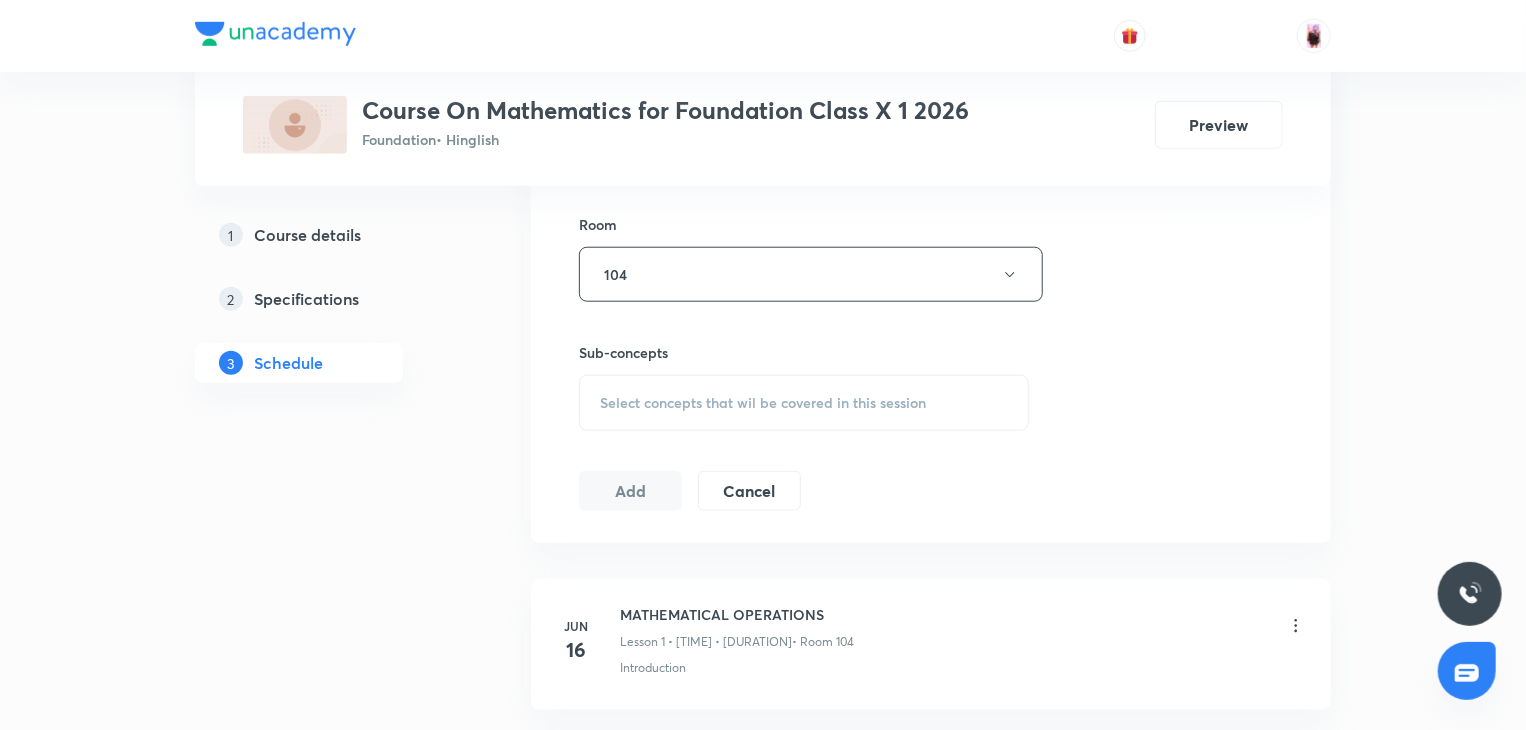 scroll, scrollTop: 862, scrollLeft: 0, axis: vertical 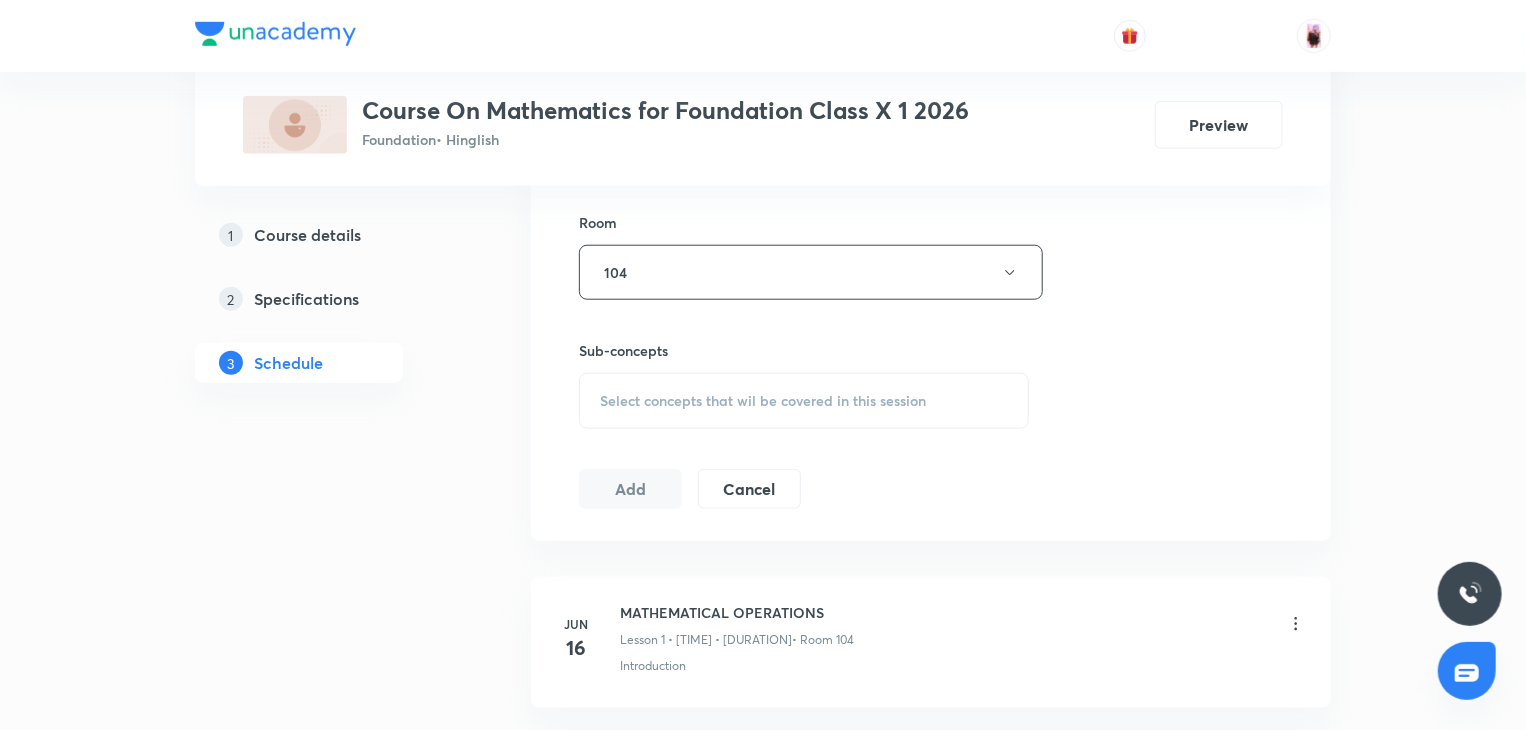 click on "Select concepts that wil be covered in this session" at bounding box center [804, 401] 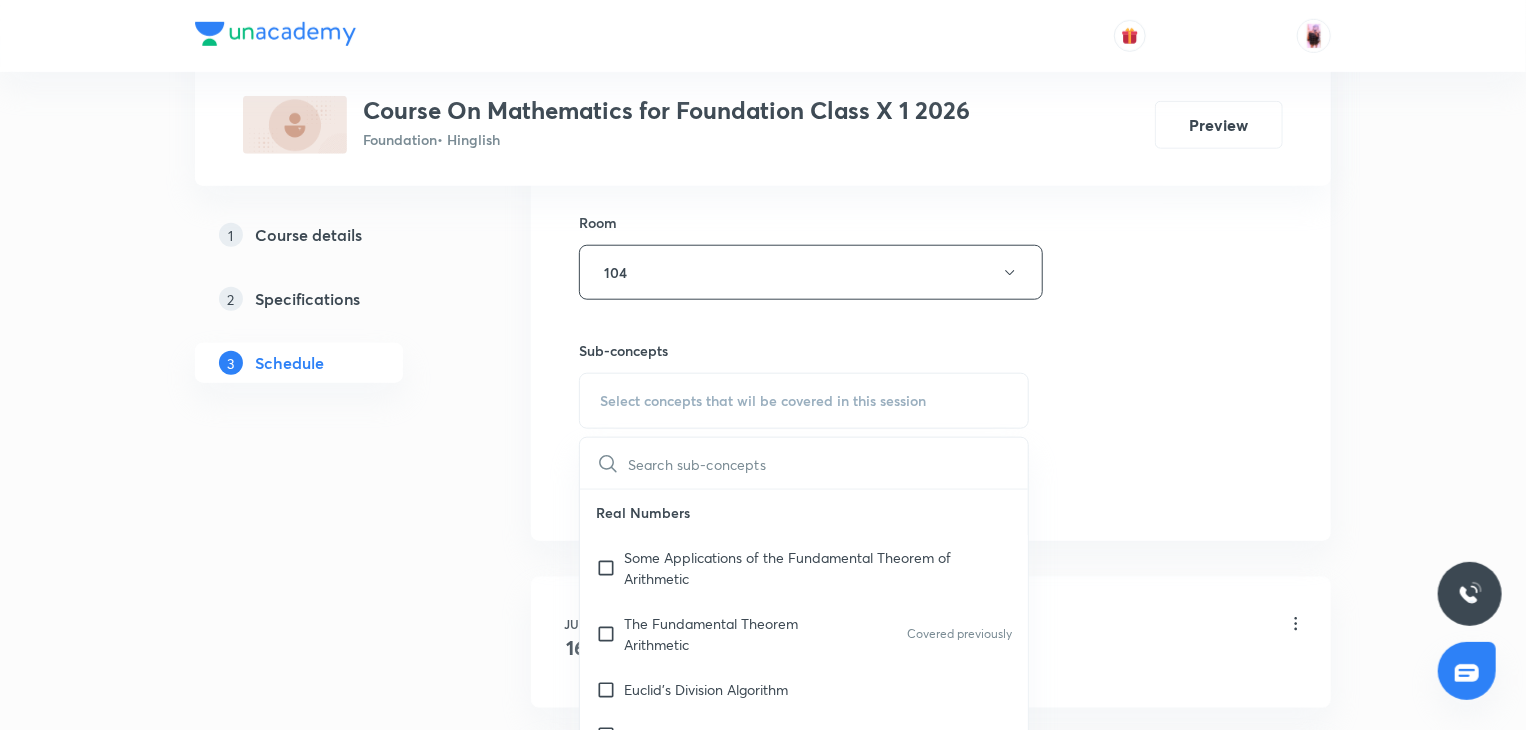 click at bounding box center [828, 463] 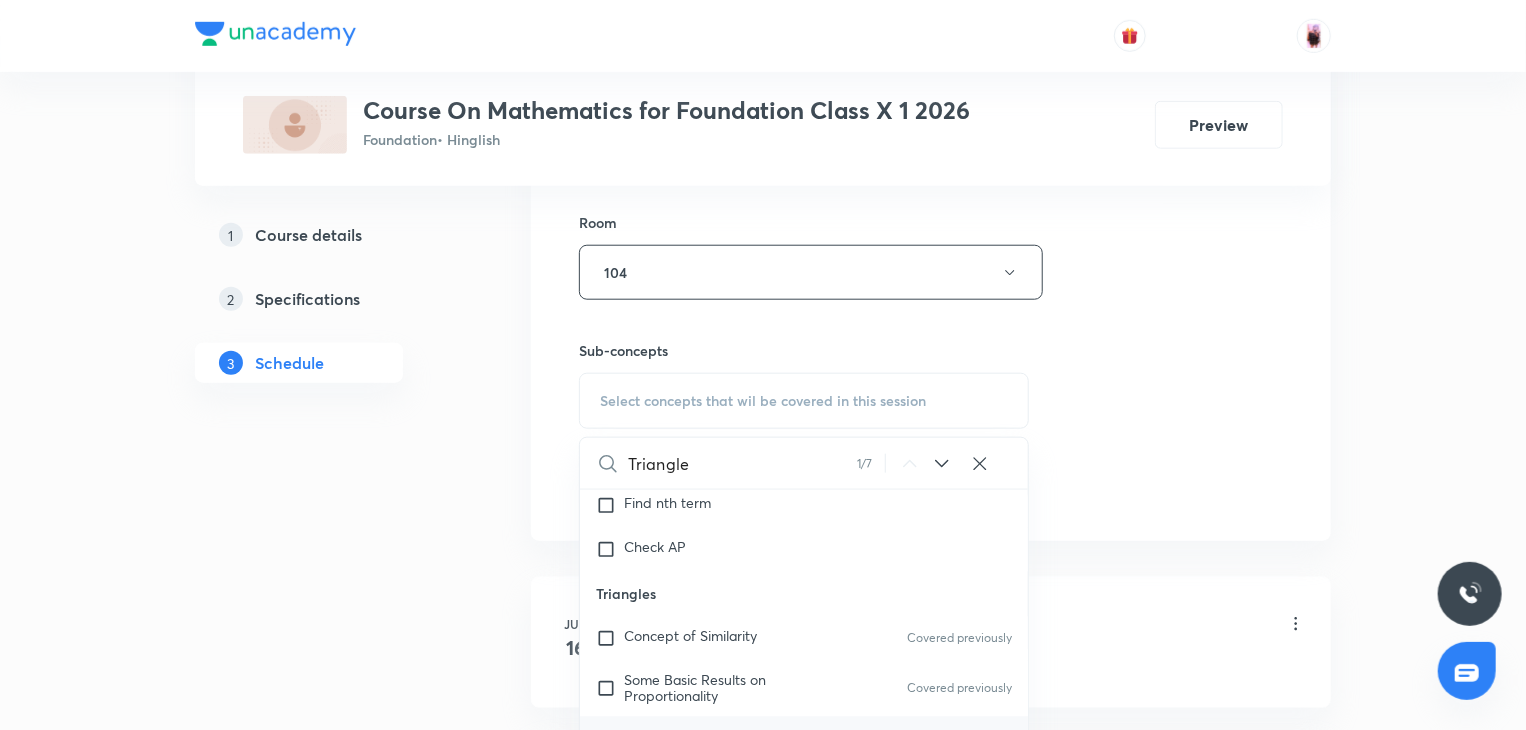 scroll, scrollTop: 2640, scrollLeft: 0, axis: vertical 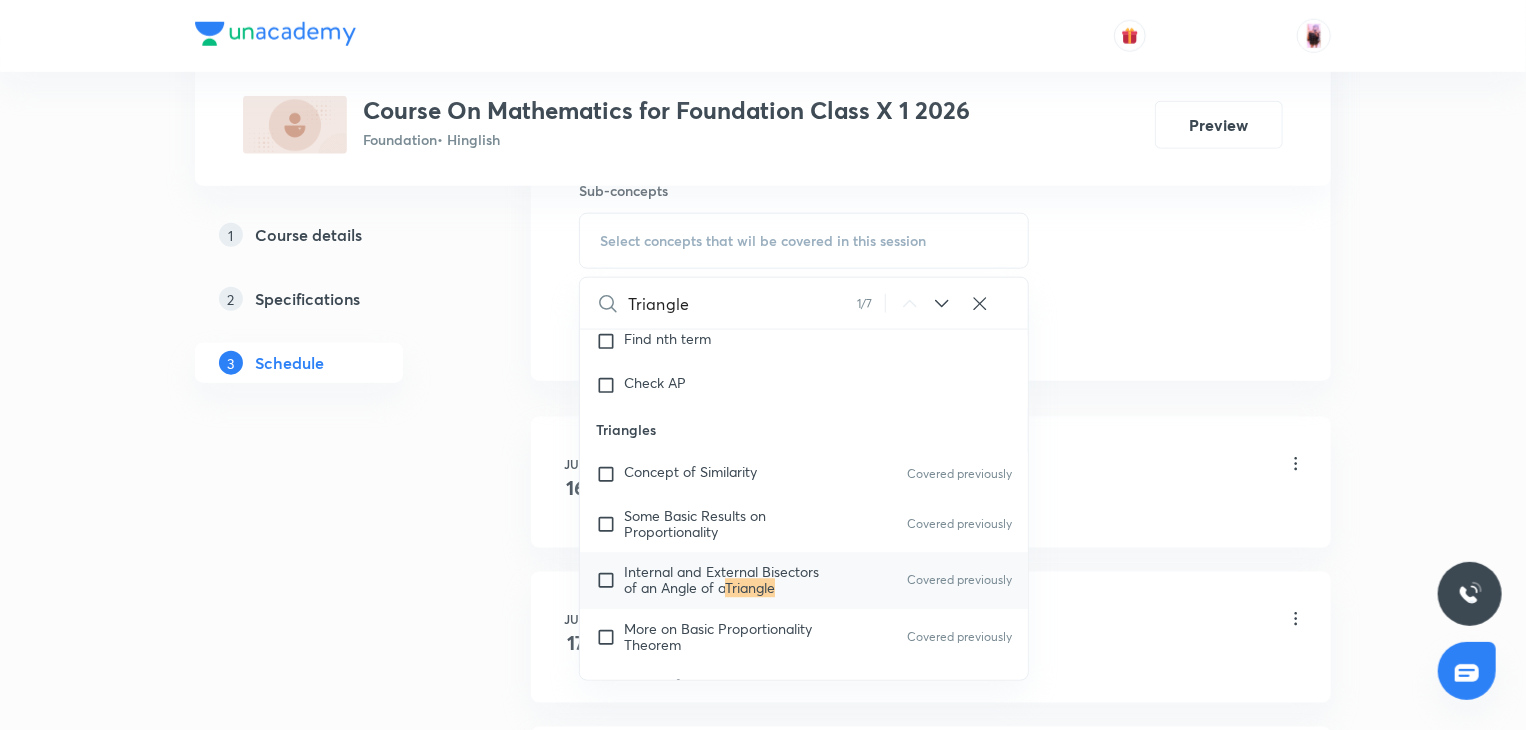 type on "Triangle" 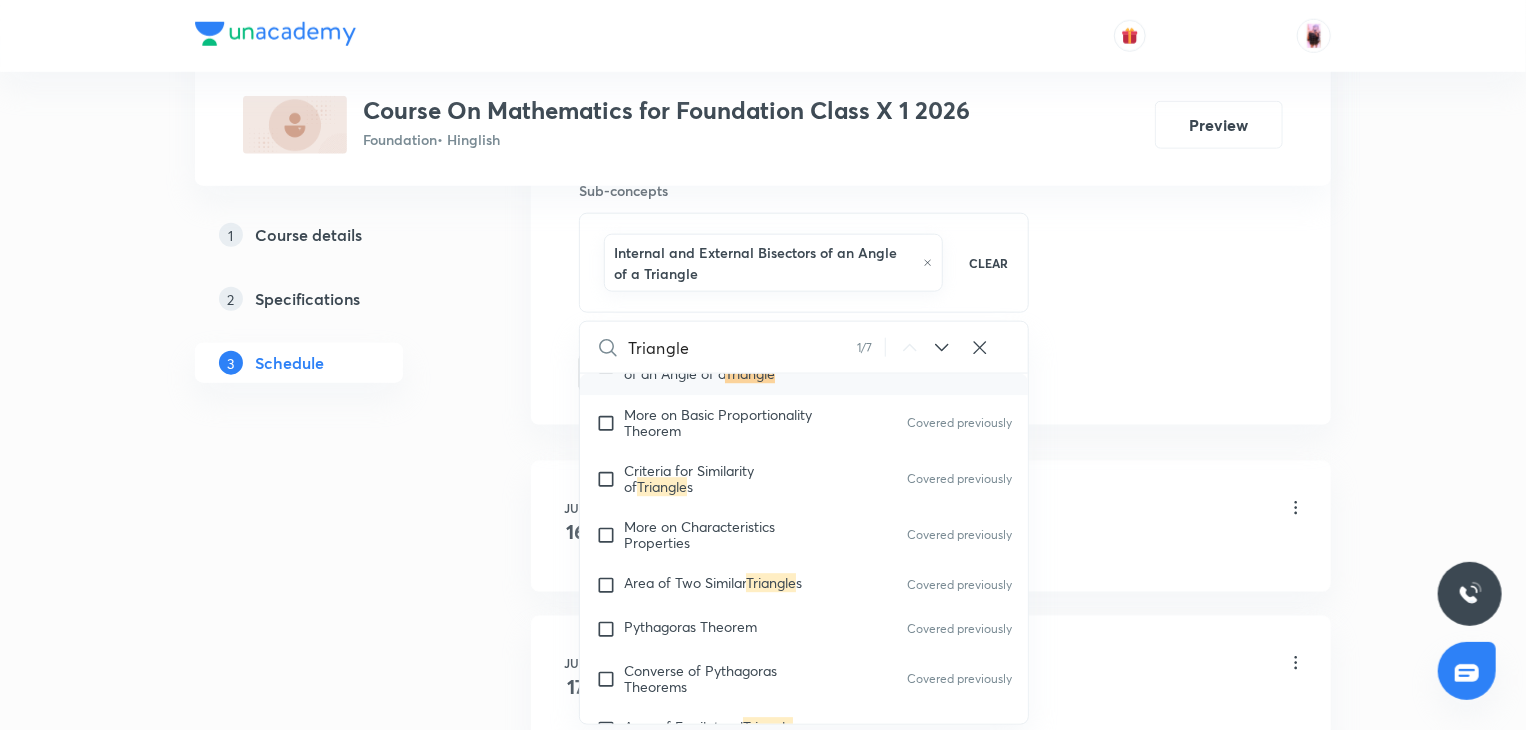 scroll, scrollTop: 2900, scrollLeft: 0, axis: vertical 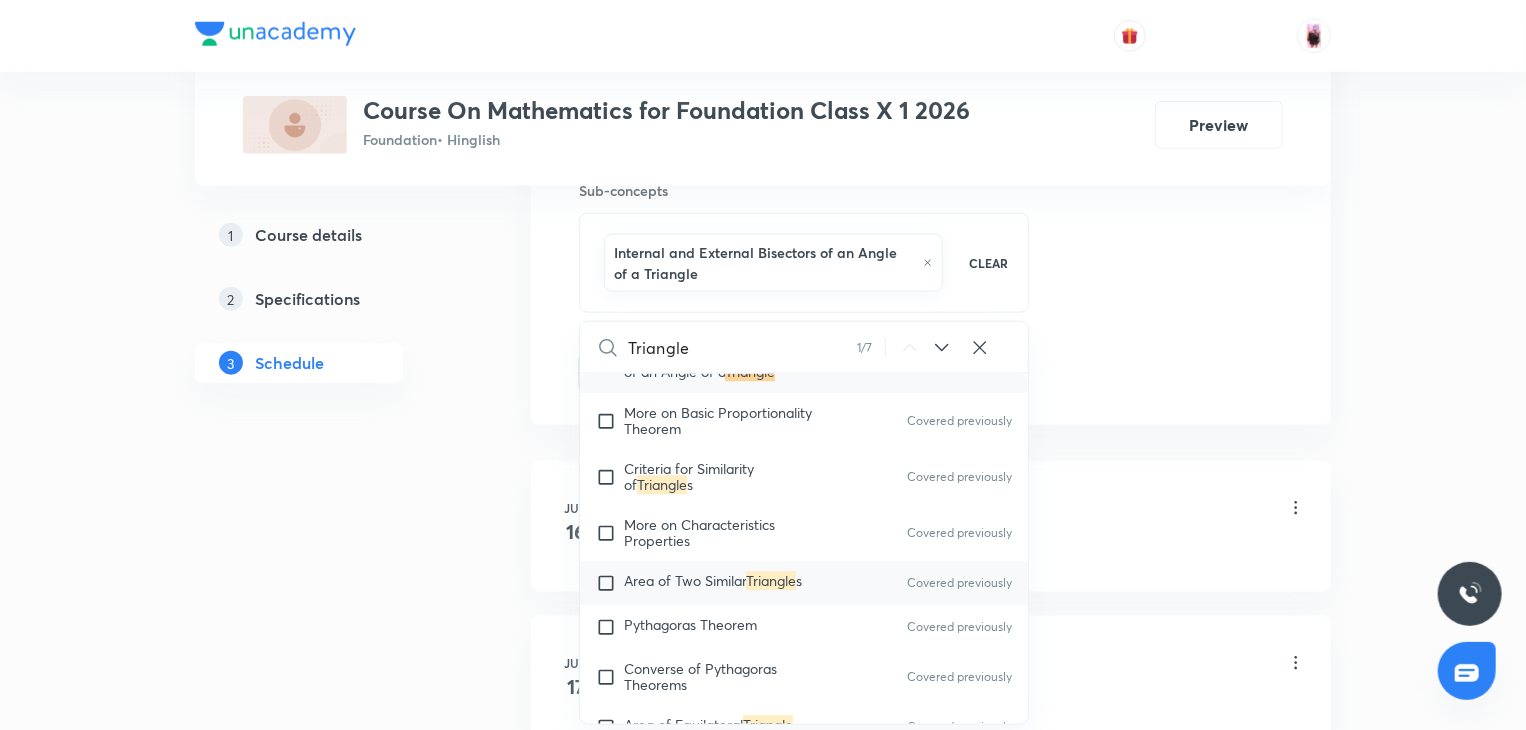 click on "Area of Two Similar" at bounding box center (685, 581) 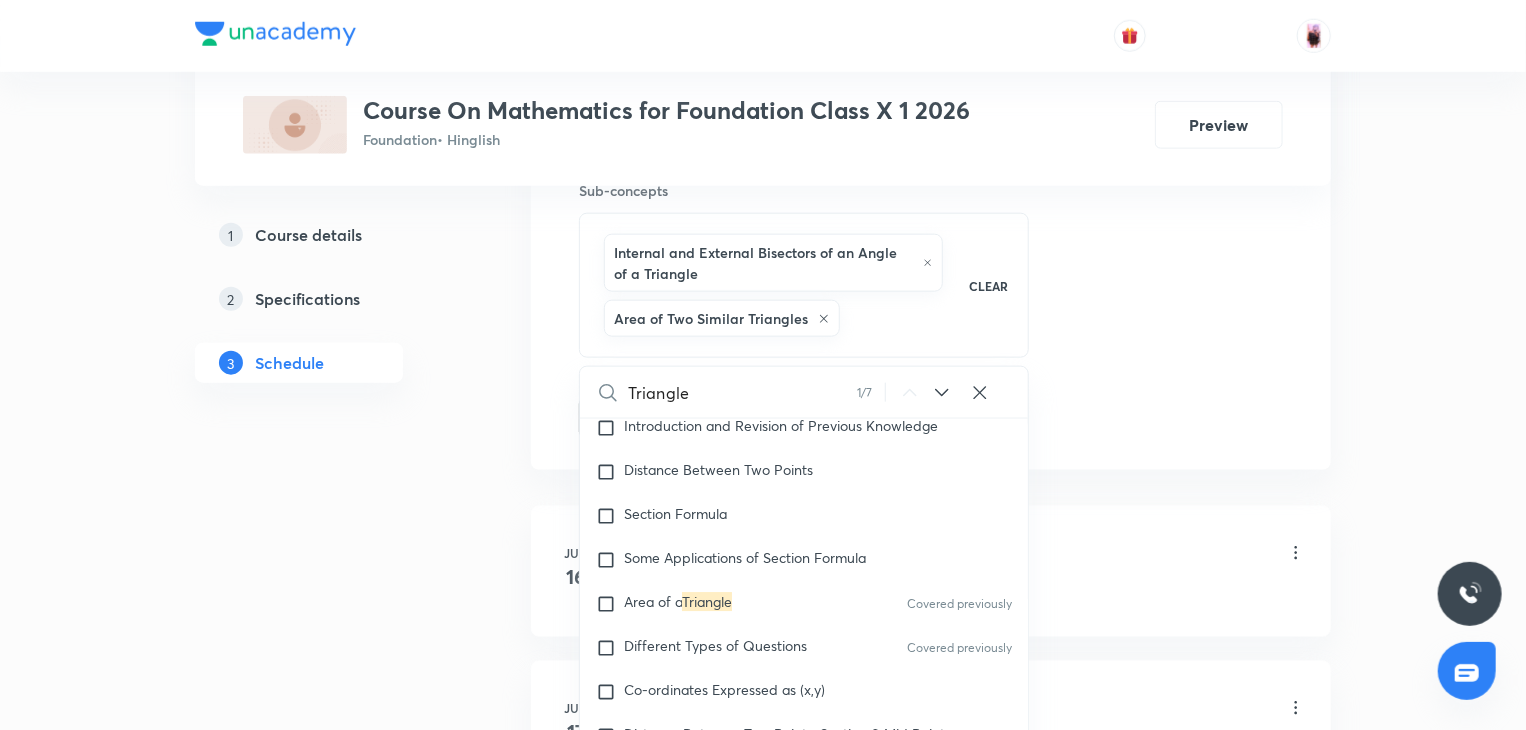 click on "Area of a  Triangle Covered previously" at bounding box center (804, 604) 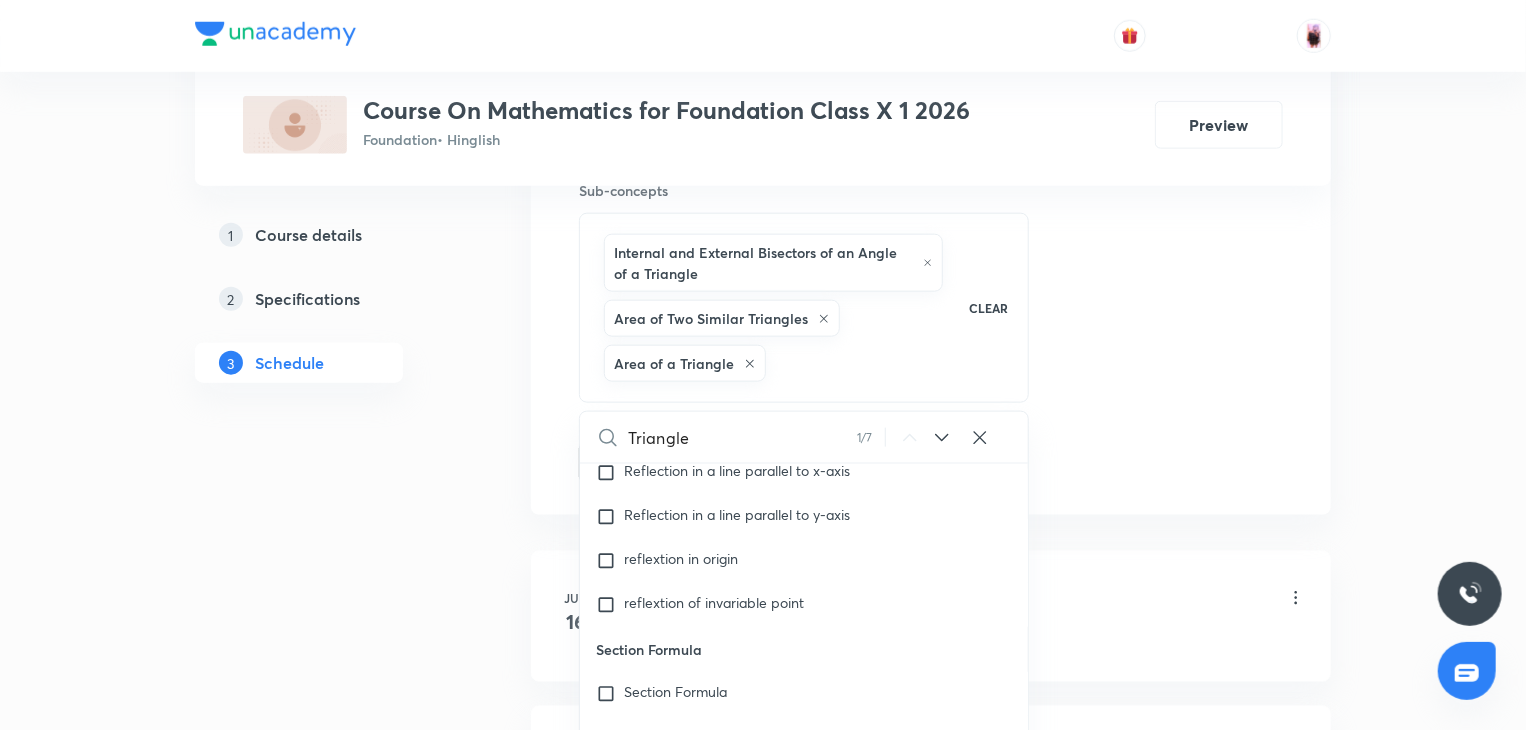 scroll, scrollTop: 8586, scrollLeft: 0, axis: vertical 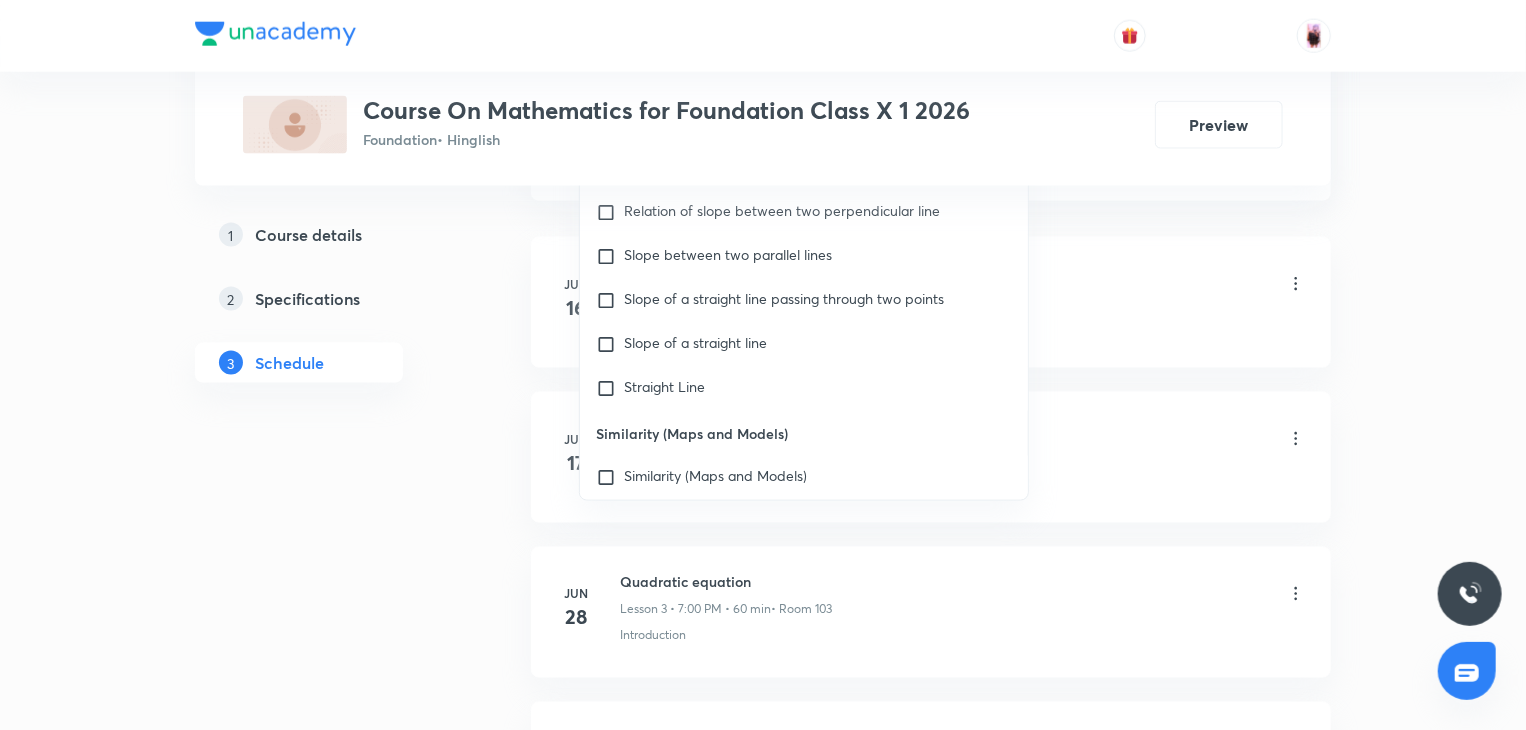 click on "1 Course details 2 Specifications 3 Schedule" at bounding box center [331, 311] 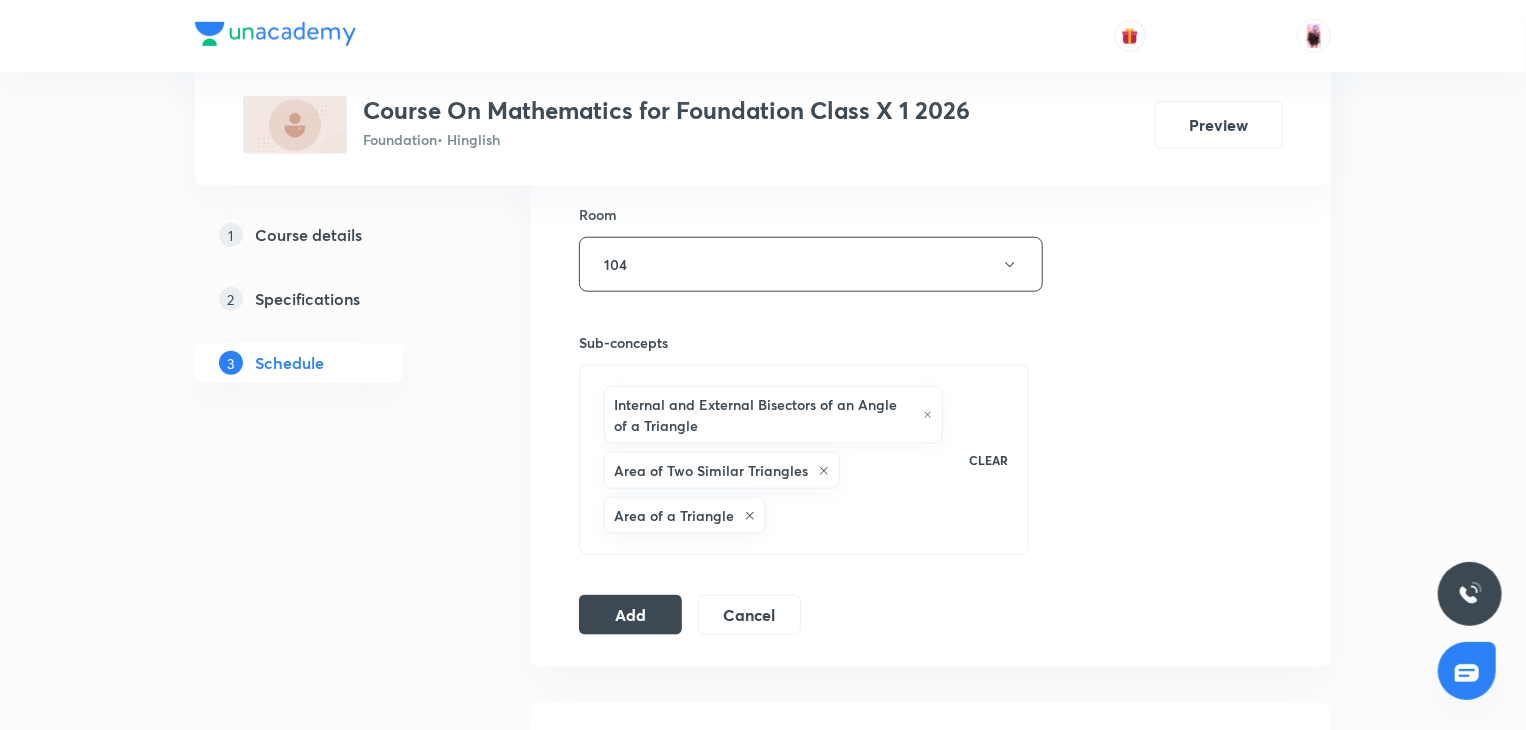 scroll, scrollTop: 992, scrollLeft: 0, axis: vertical 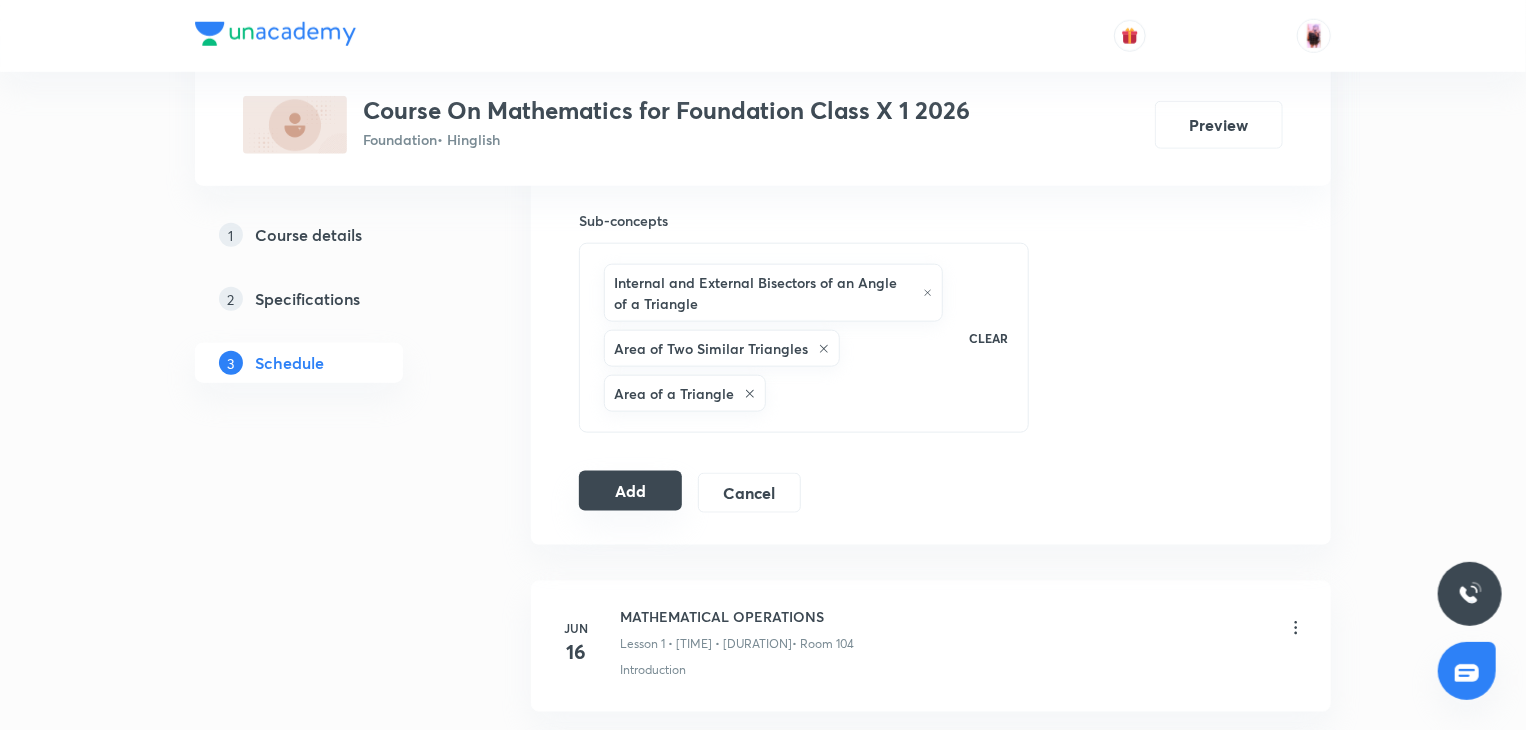 click on "Add" at bounding box center (630, 491) 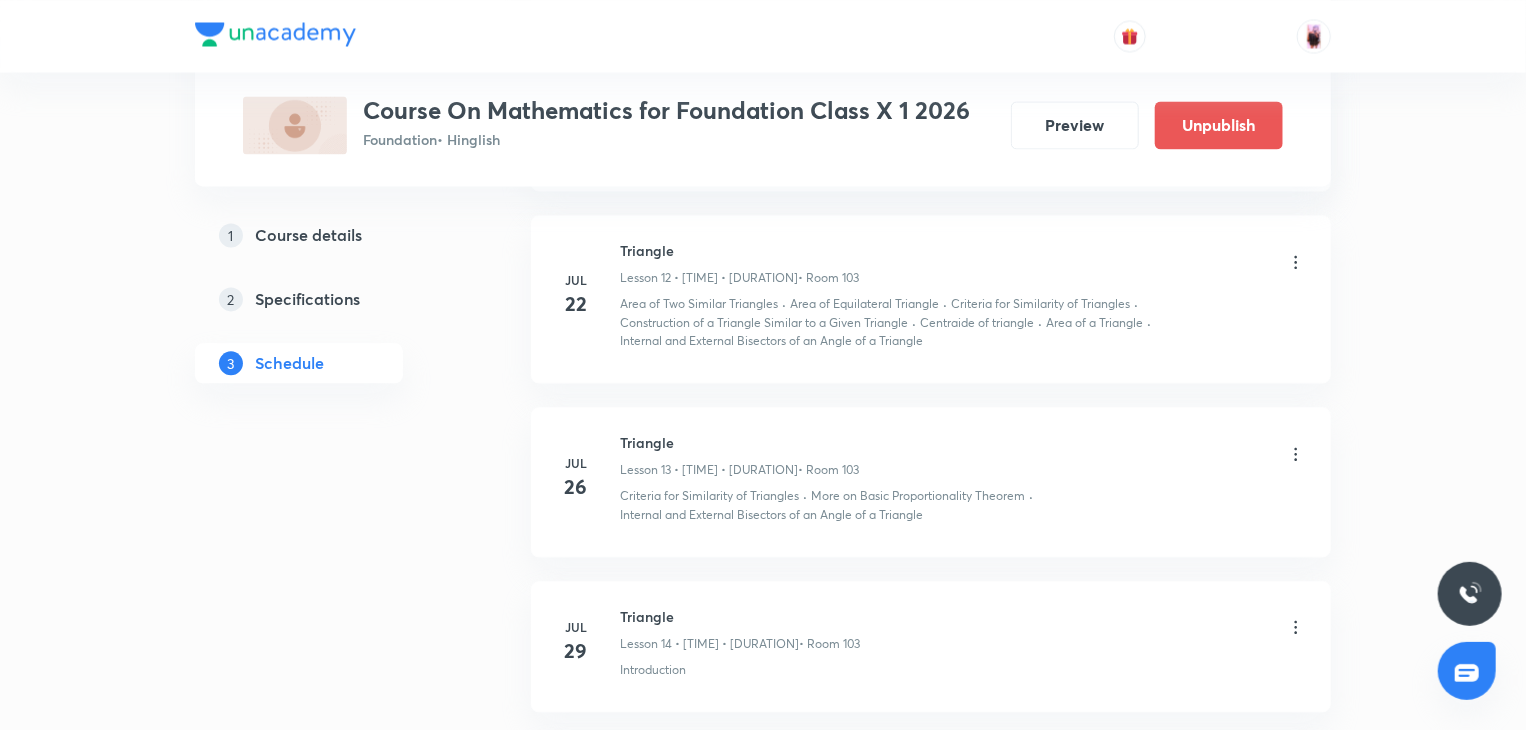 scroll, scrollTop: 2091, scrollLeft: 0, axis: vertical 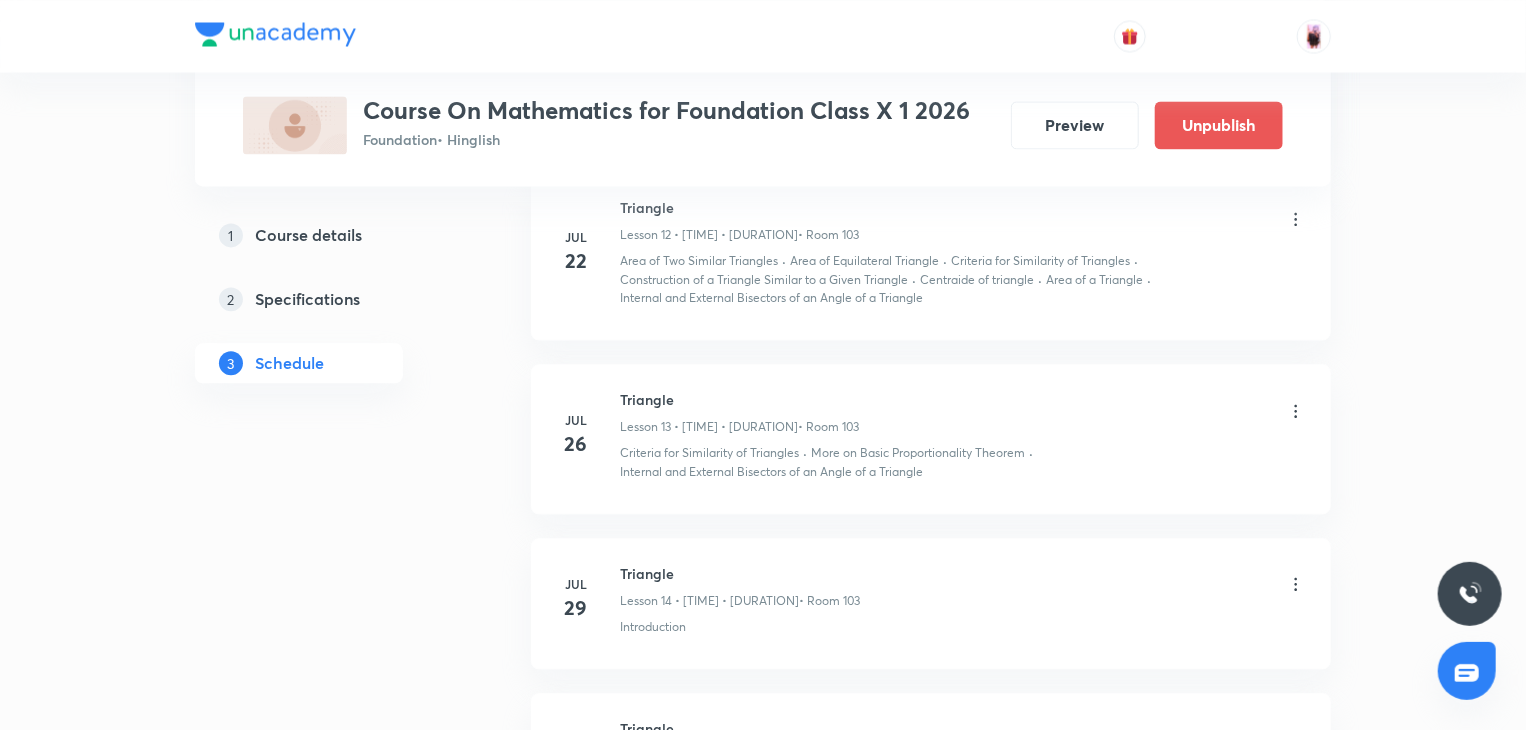 click on "1 Course details 2 Specifications 3 Schedule" at bounding box center [331, -389] 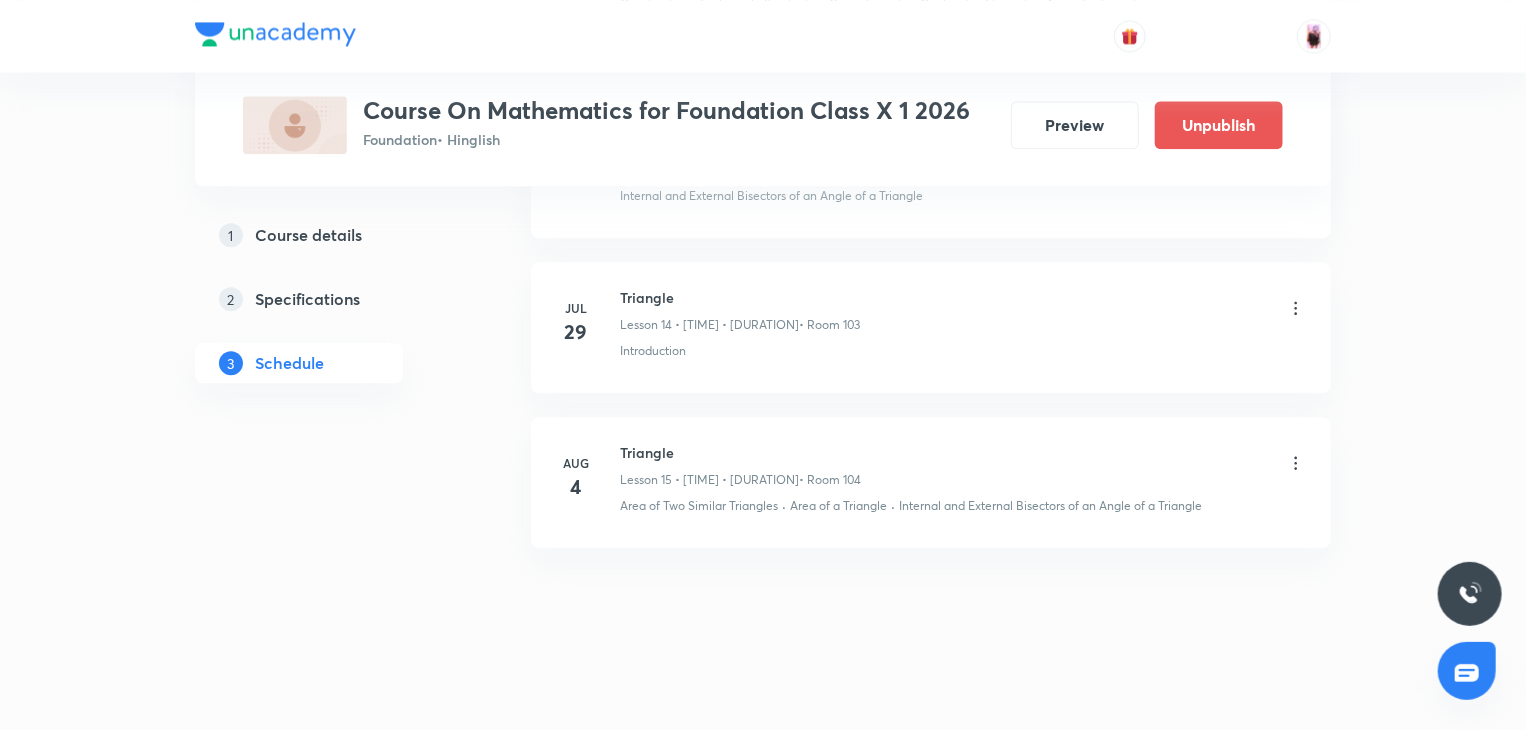 click on "Triangle" at bounding box center [740, 452] 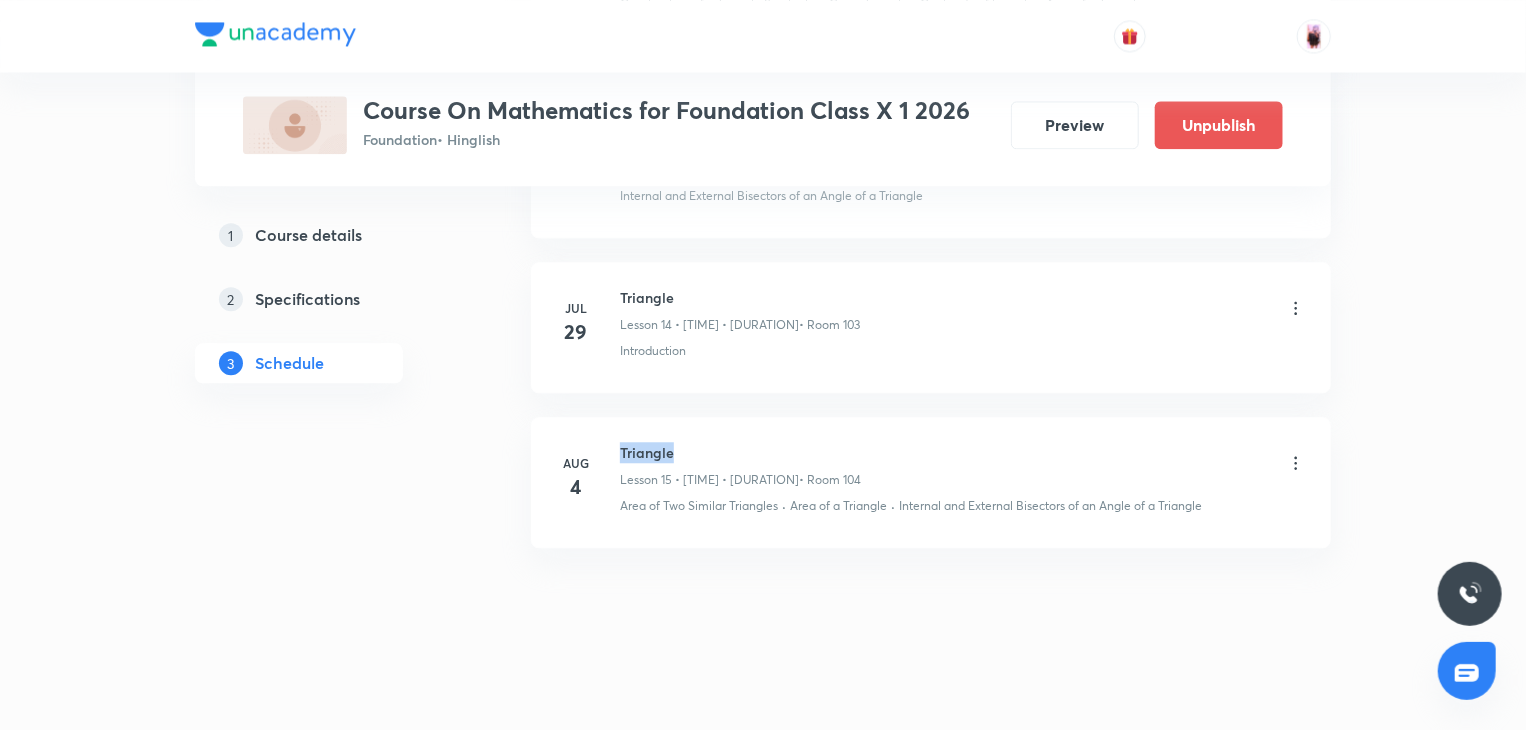 click on "Triangle" at bounding box center [740, 452] 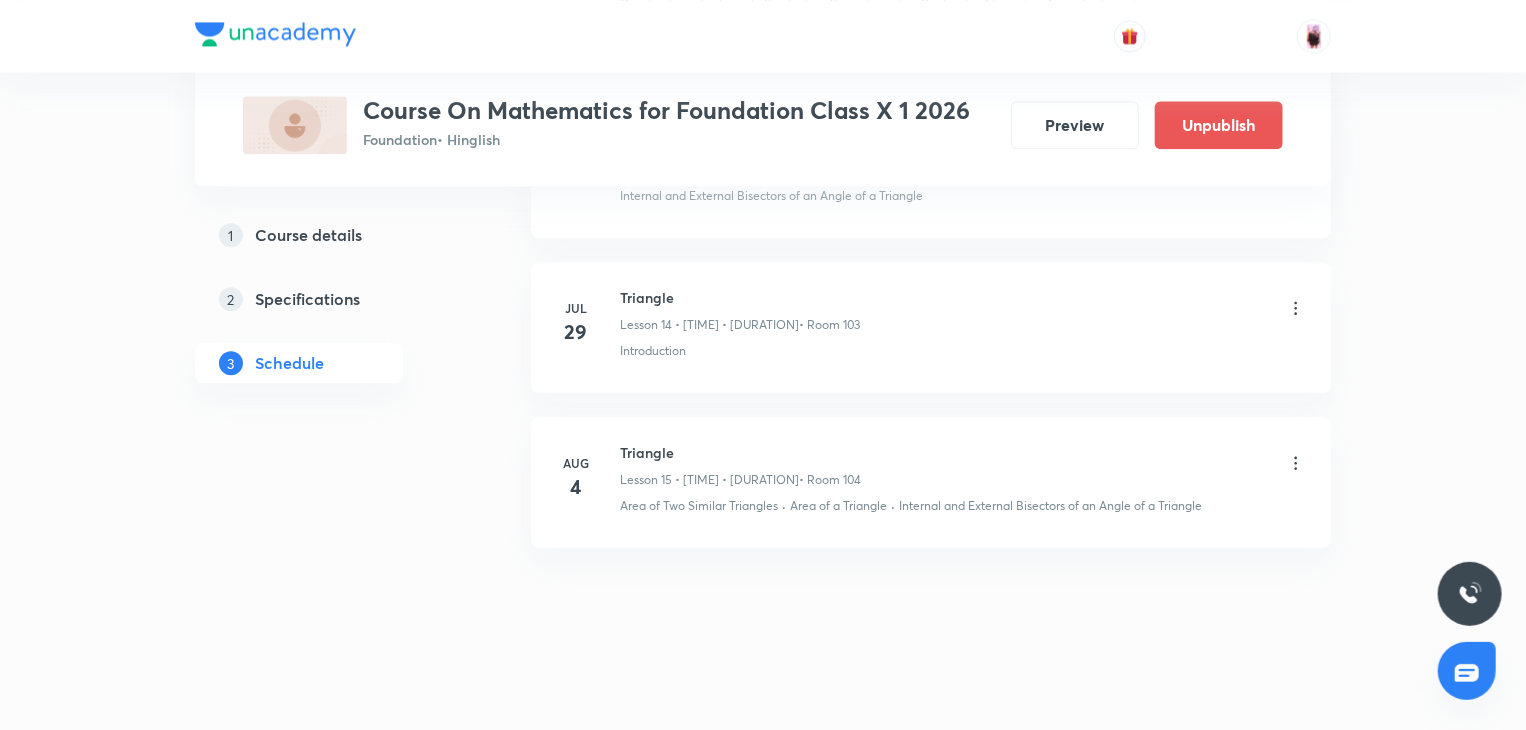 click on "Triangle" at bounding box center (740, 297) 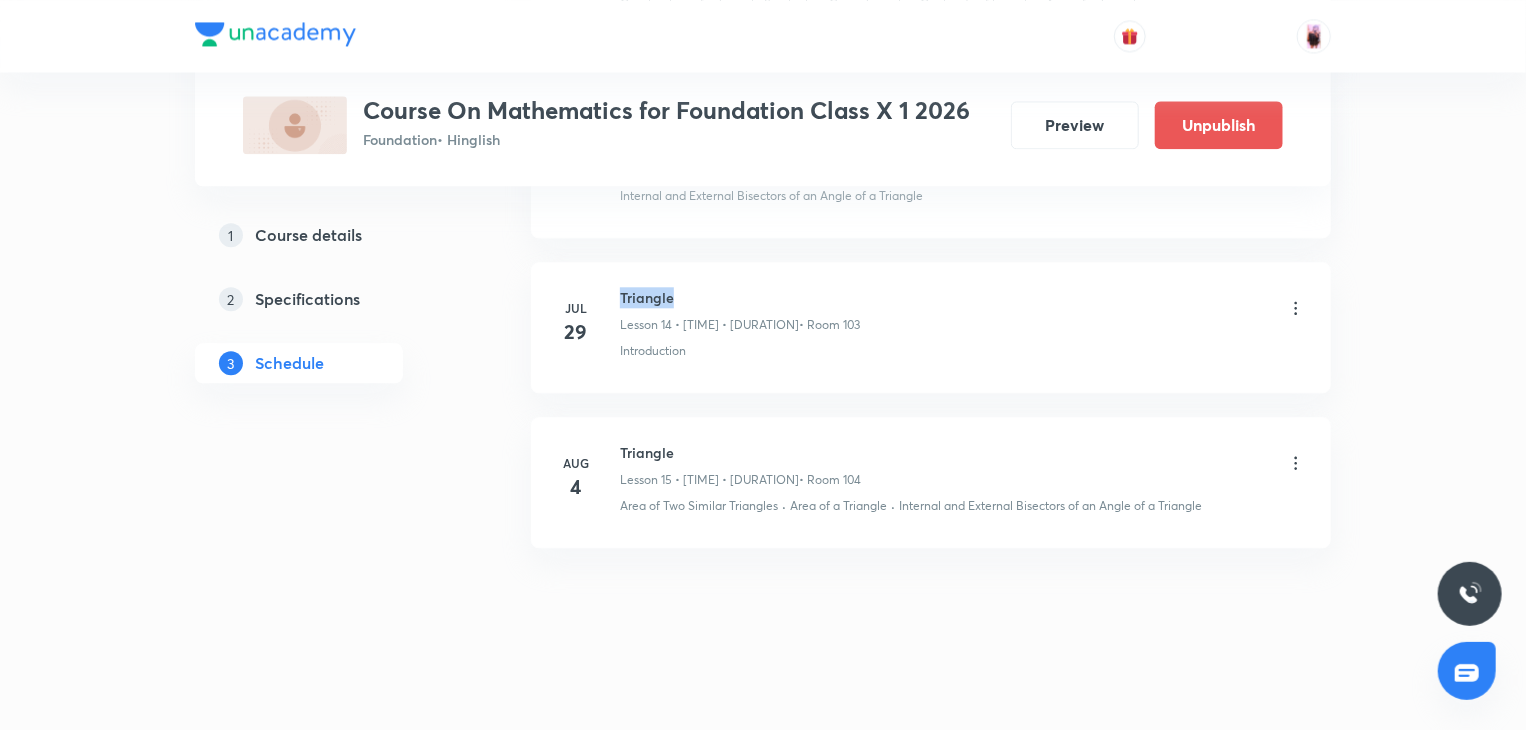 click on "Triangle" at bounding box center (740, 297) 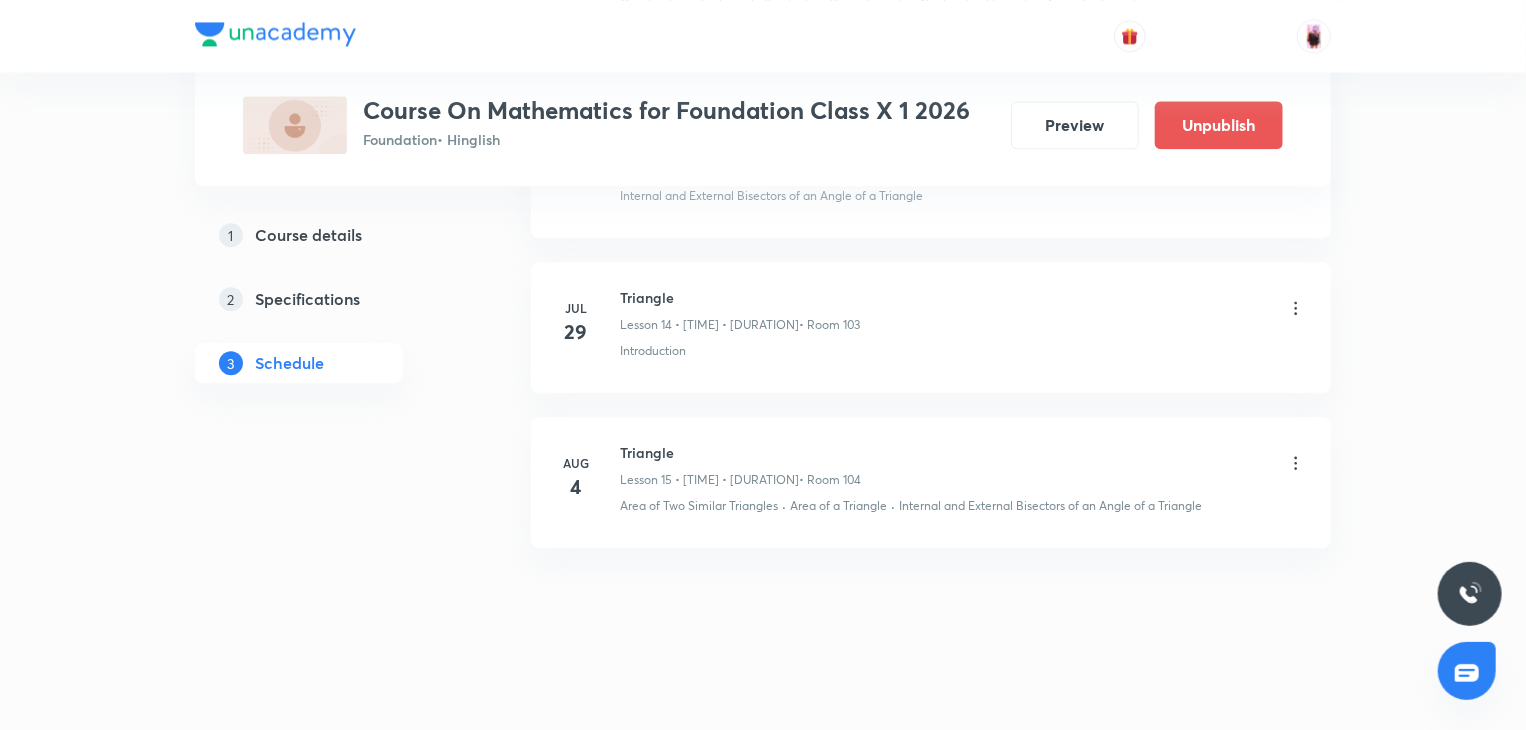 click on "Jul 29 Triangle Lesson 14 • 7:45 PM • 105 min  • Room 103 Introduction" at bounding box center [931, 323] 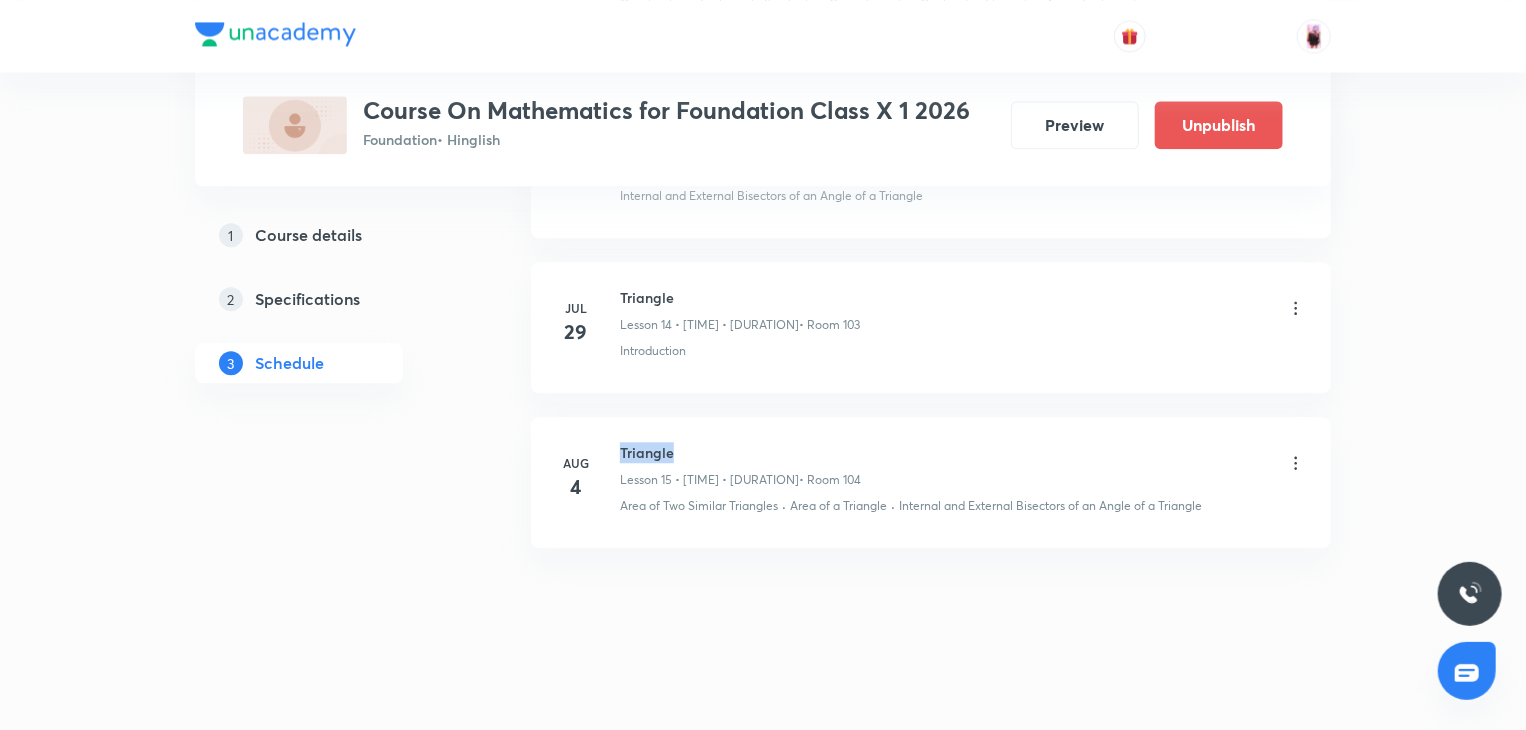 click on "Triangle" at bounding box center [740, 452] 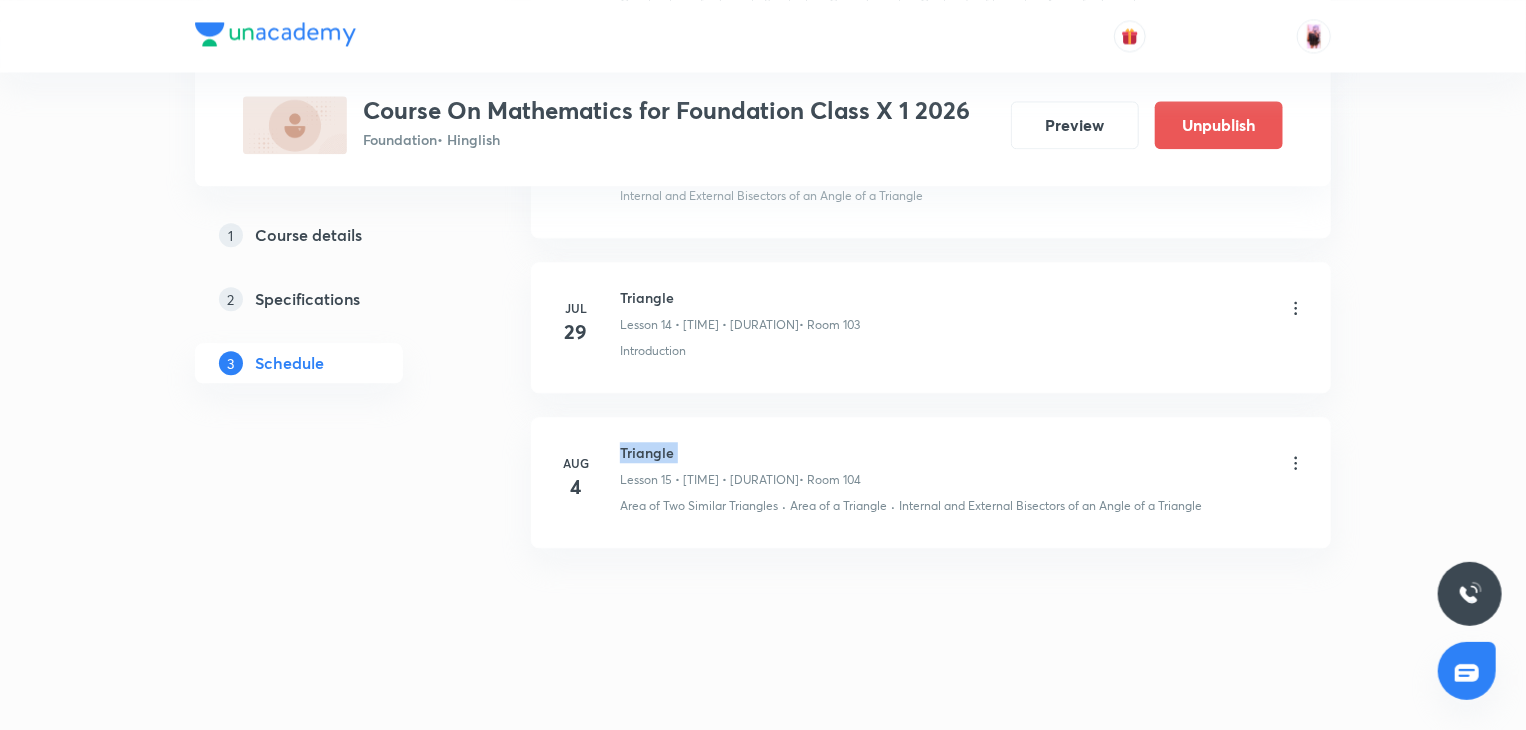 click on "Triangle" at bounding box center (740, 452) 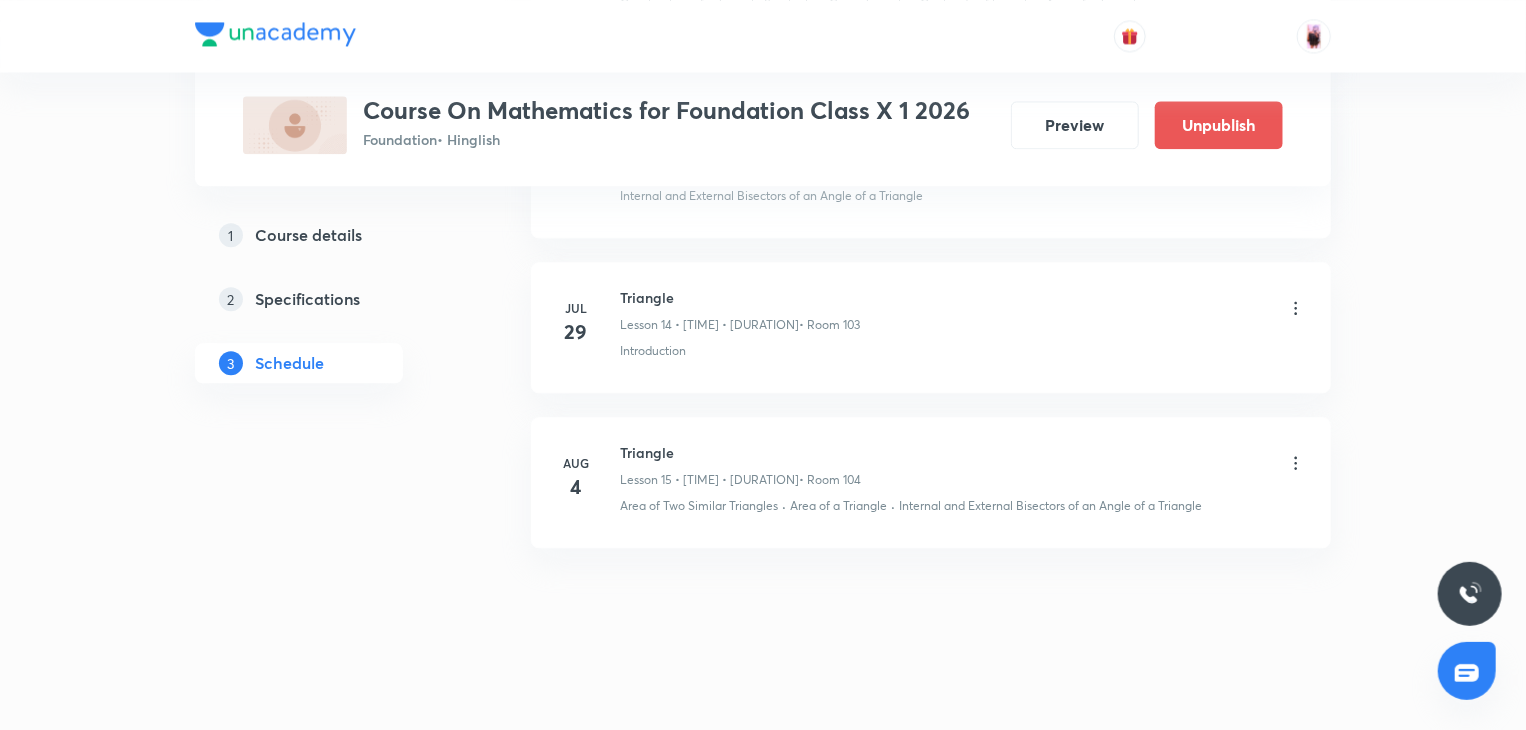 click on "Triangle" at bounding box center [740, 452] 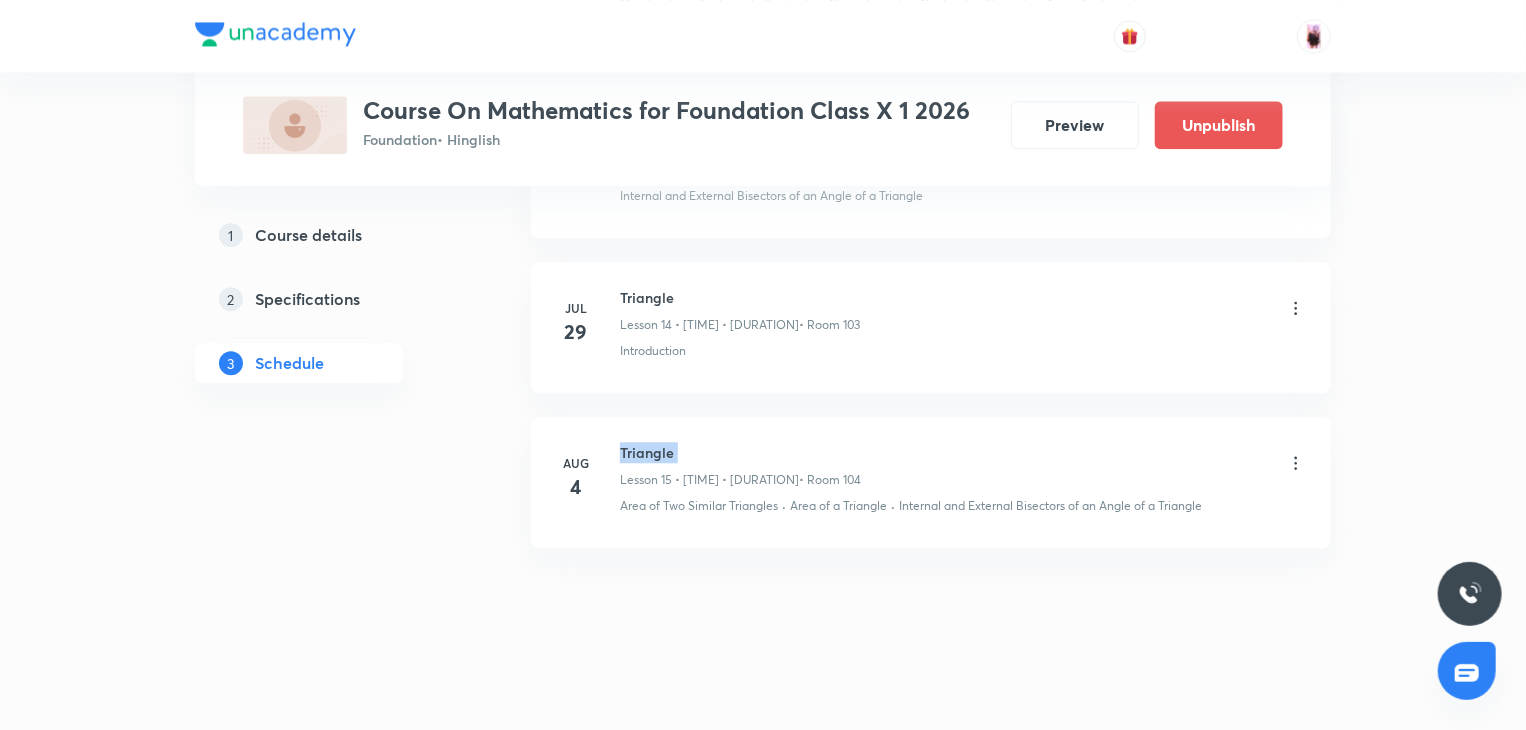 click on "Triangle" at bounding box center (740, 452) 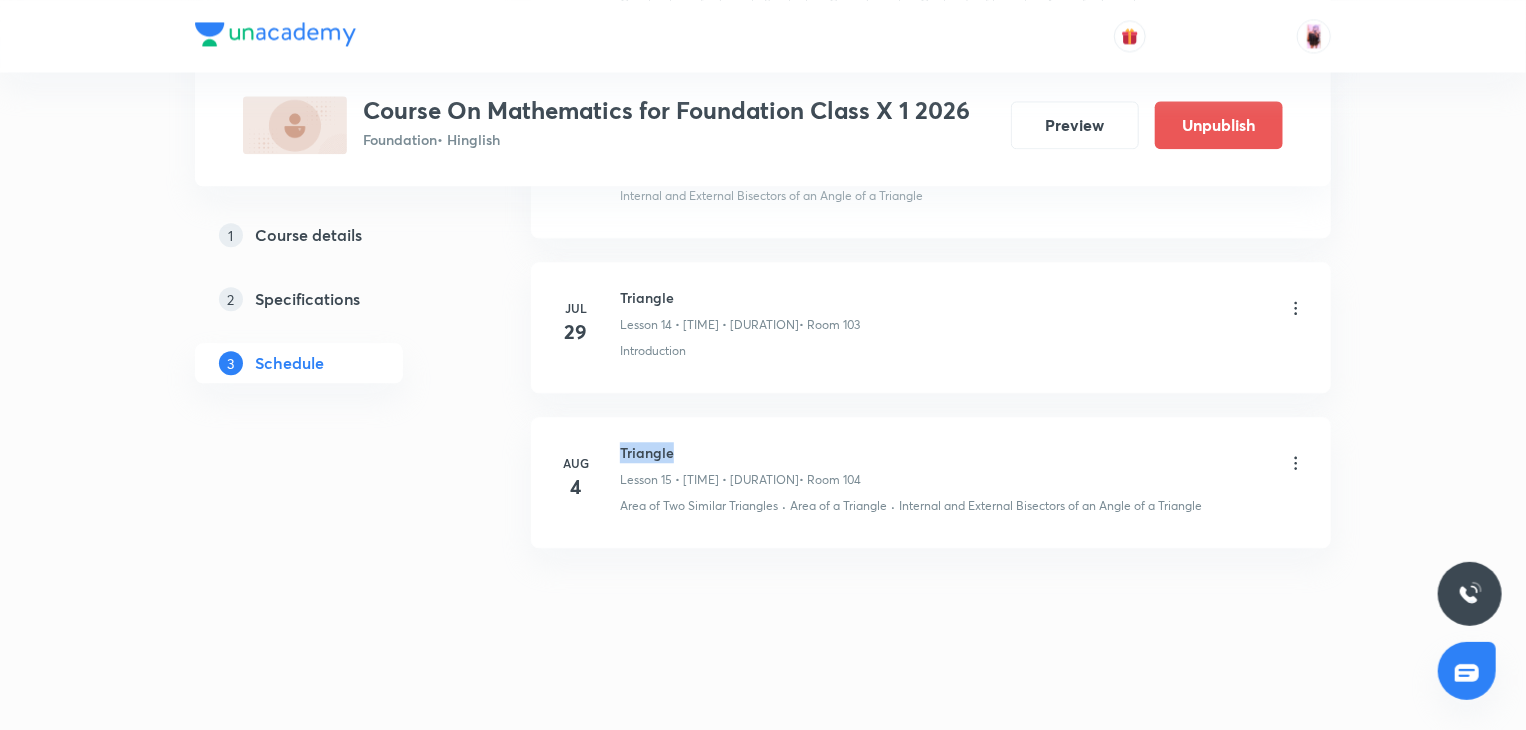 click on "Triangle" at bounding box center [740, 452] 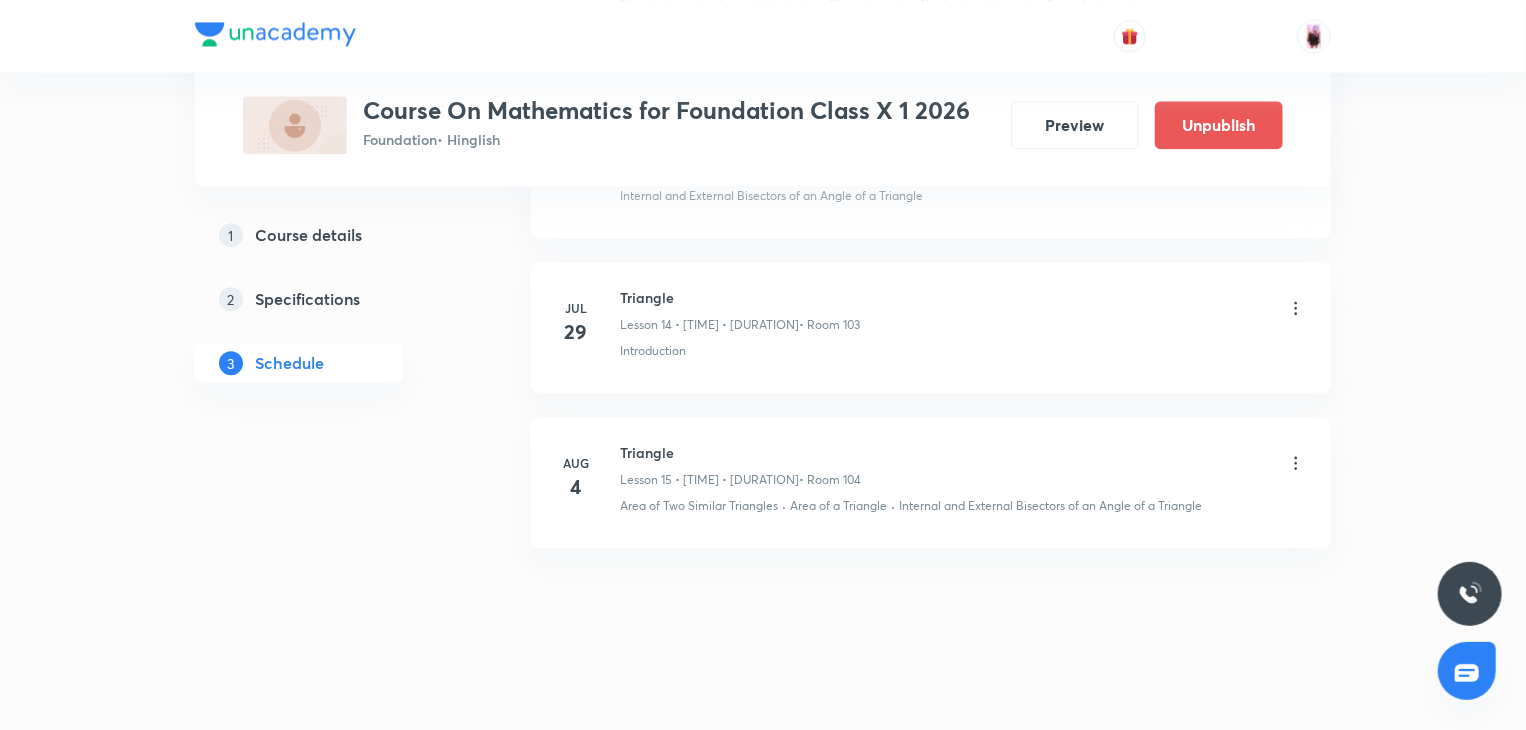 click on "Triangle" at bounding box center [740, 452] 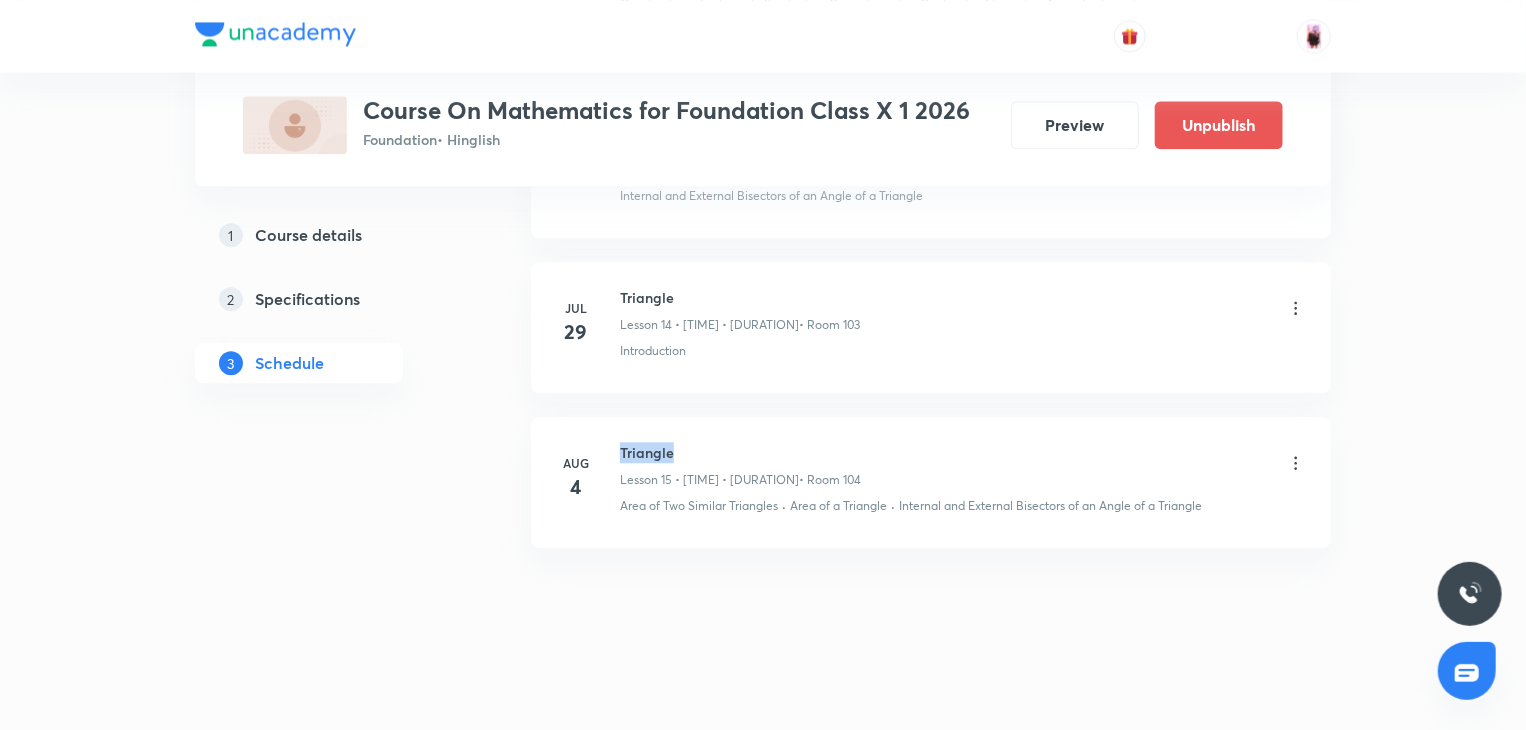 click on "Triangle" at bounding box center (740, 452) 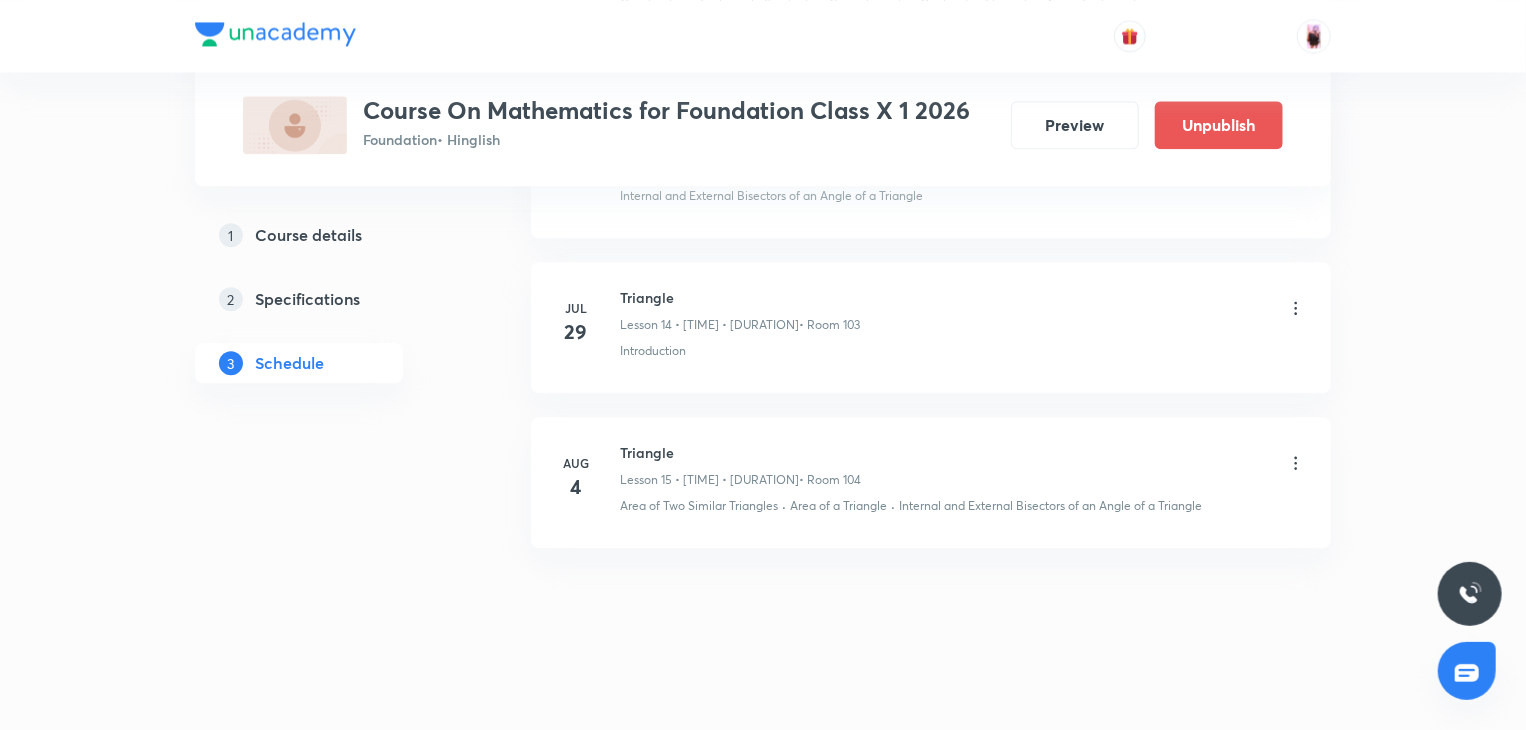 click on "Triangle Lesson 15 • 5:35 PM • 105 min  • Room 104" at bounding box center (963, 465) 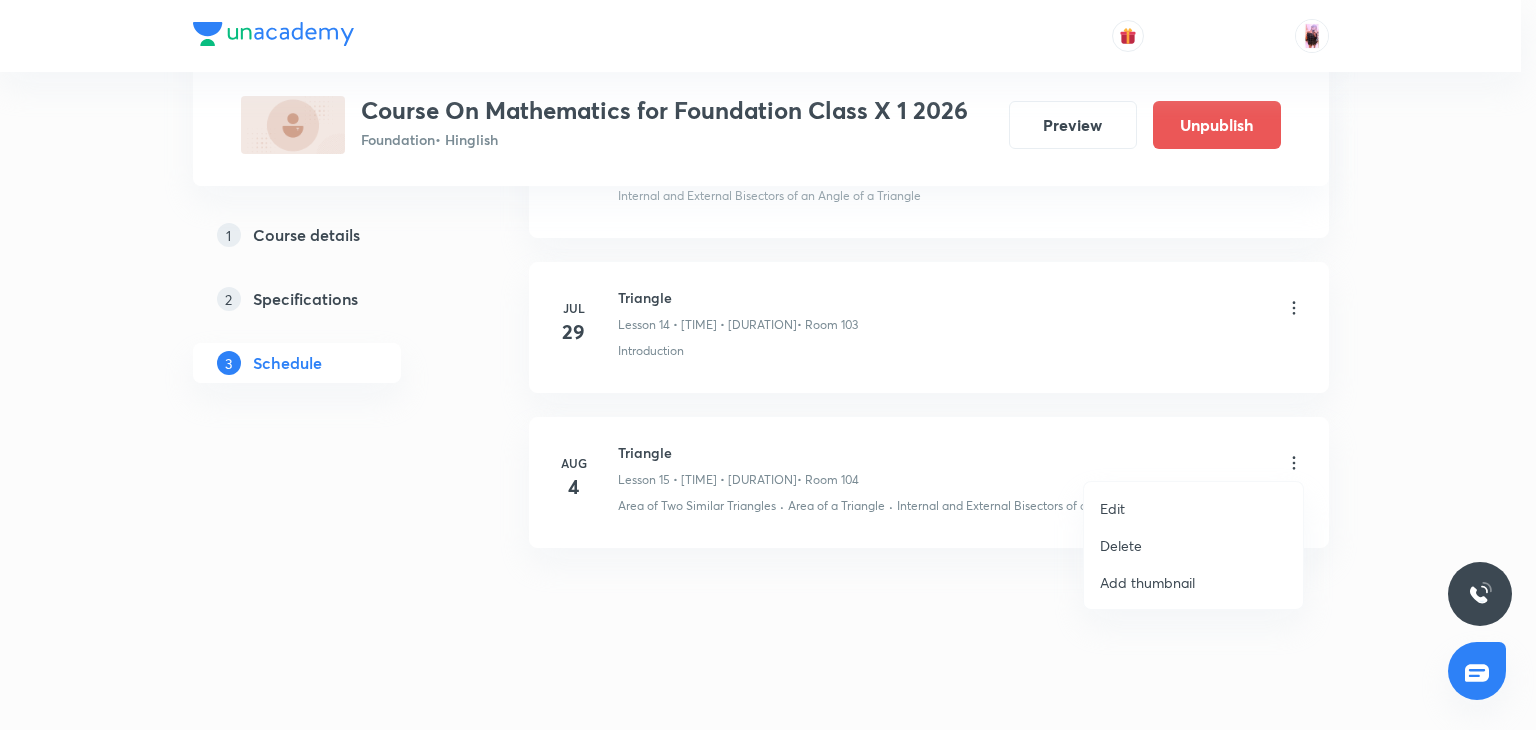 click on "Edit" at bounding box center [1193, 508] 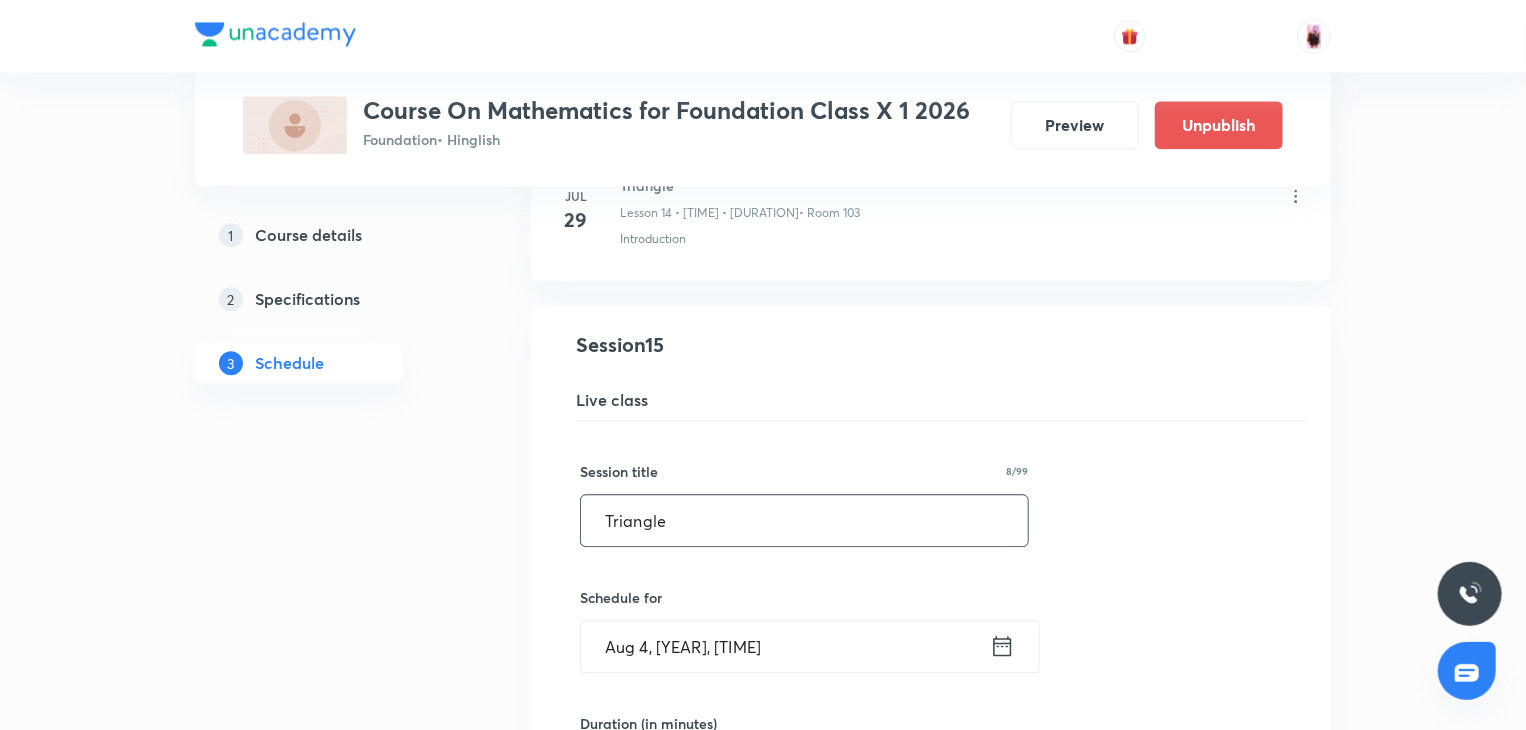 click on "Triangle" at bounding box center (804, 520) 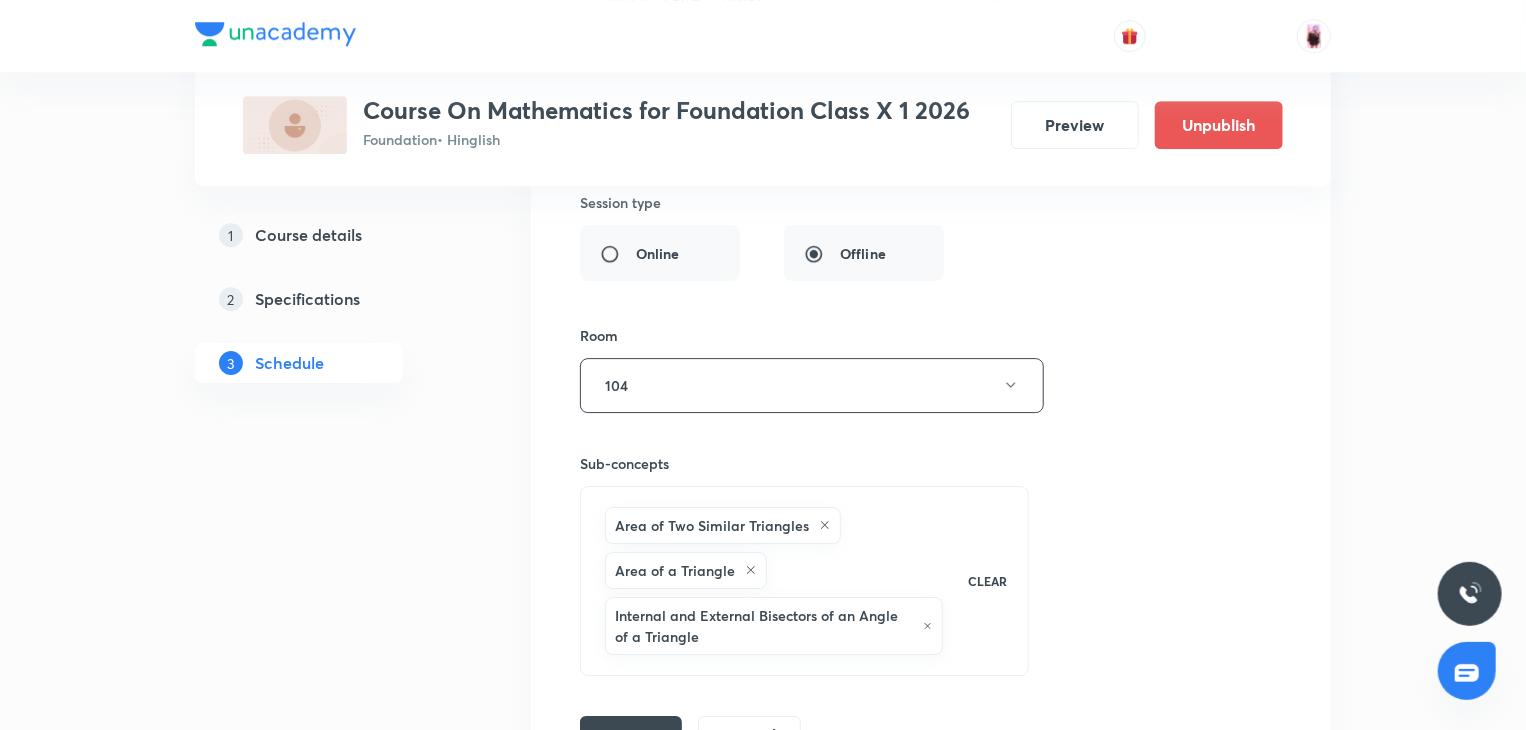 scroll, scrollTop: 3244, scrollLeft: 0, axis: vertical 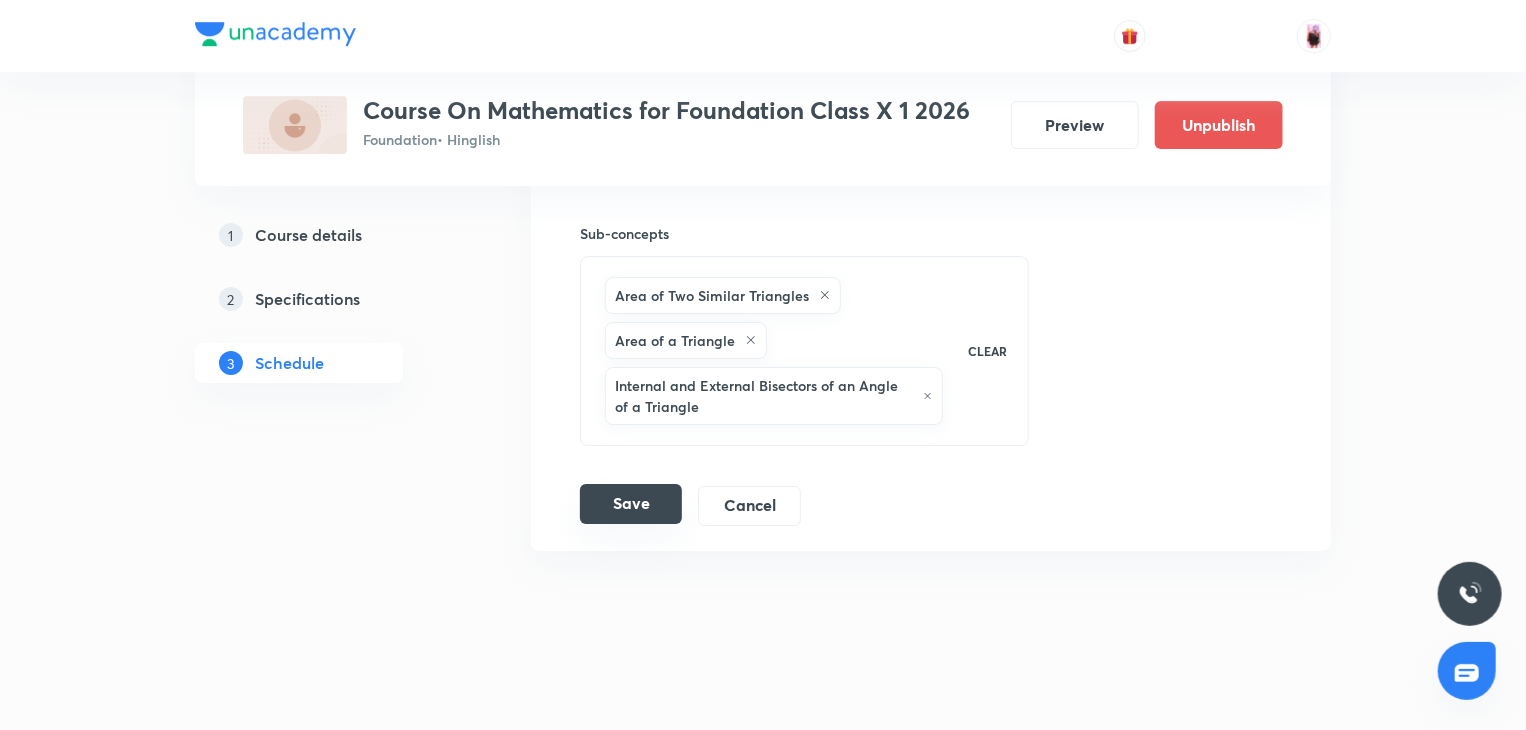 type on "Question Practice" 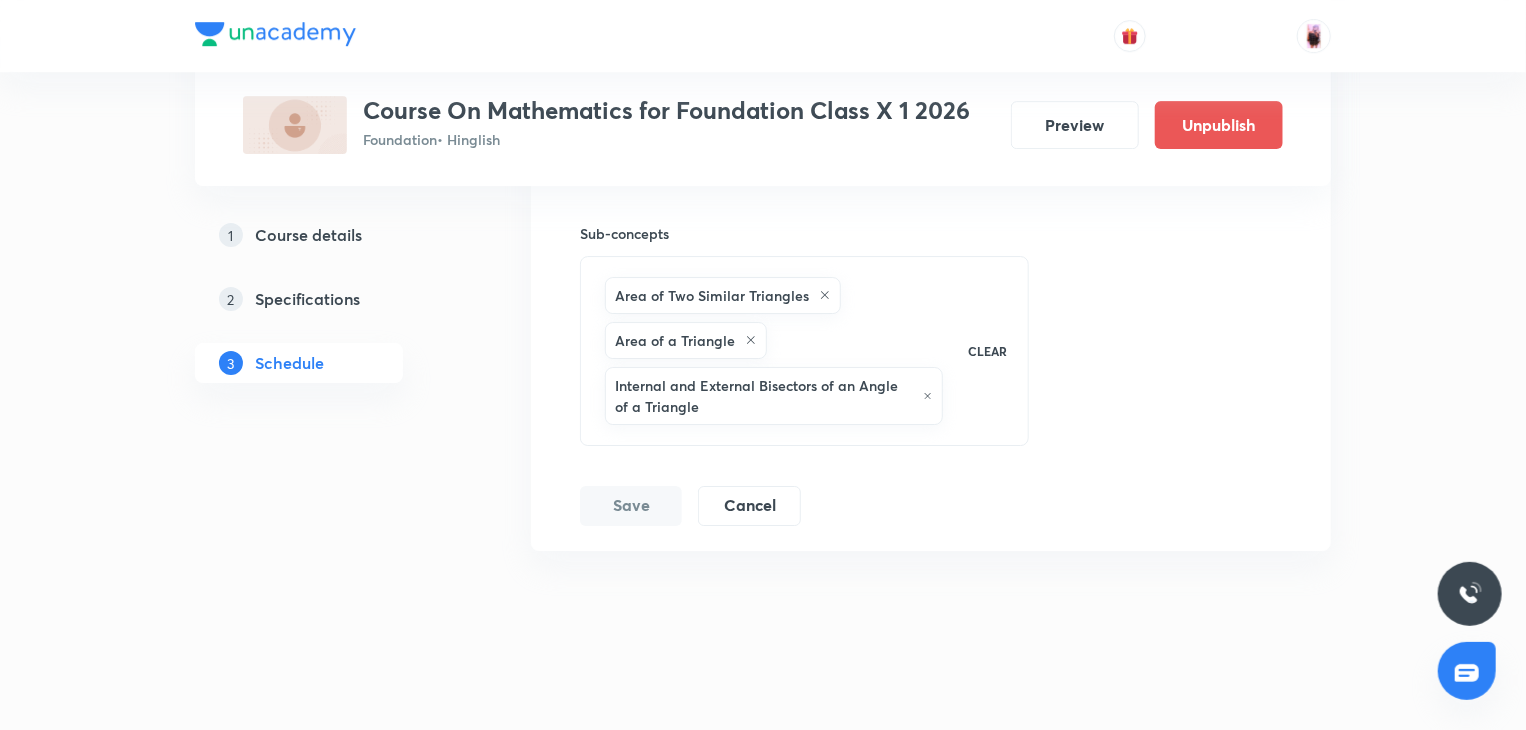 click on "Area of a Triangle" at bounding box center (686, 340) 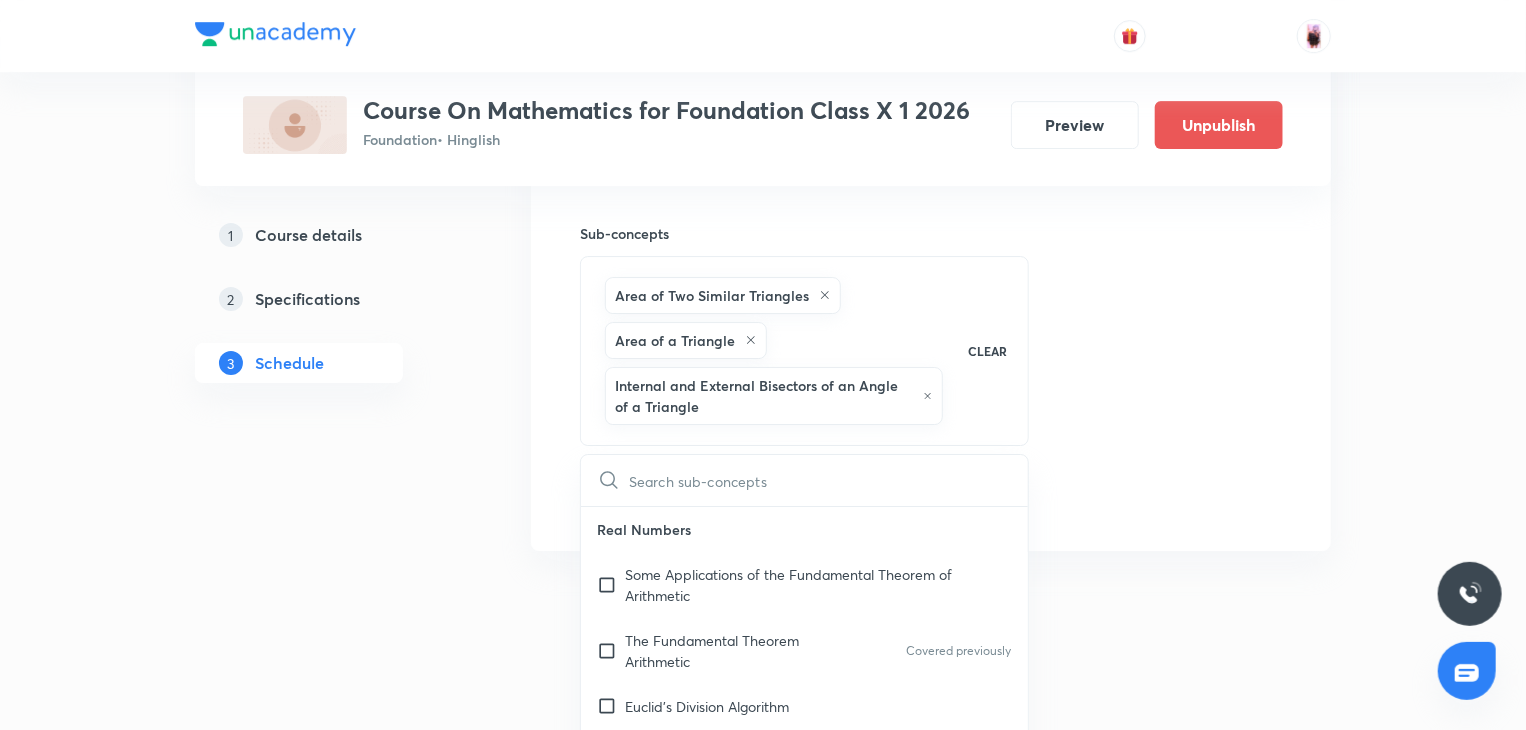 checkbox on "true" 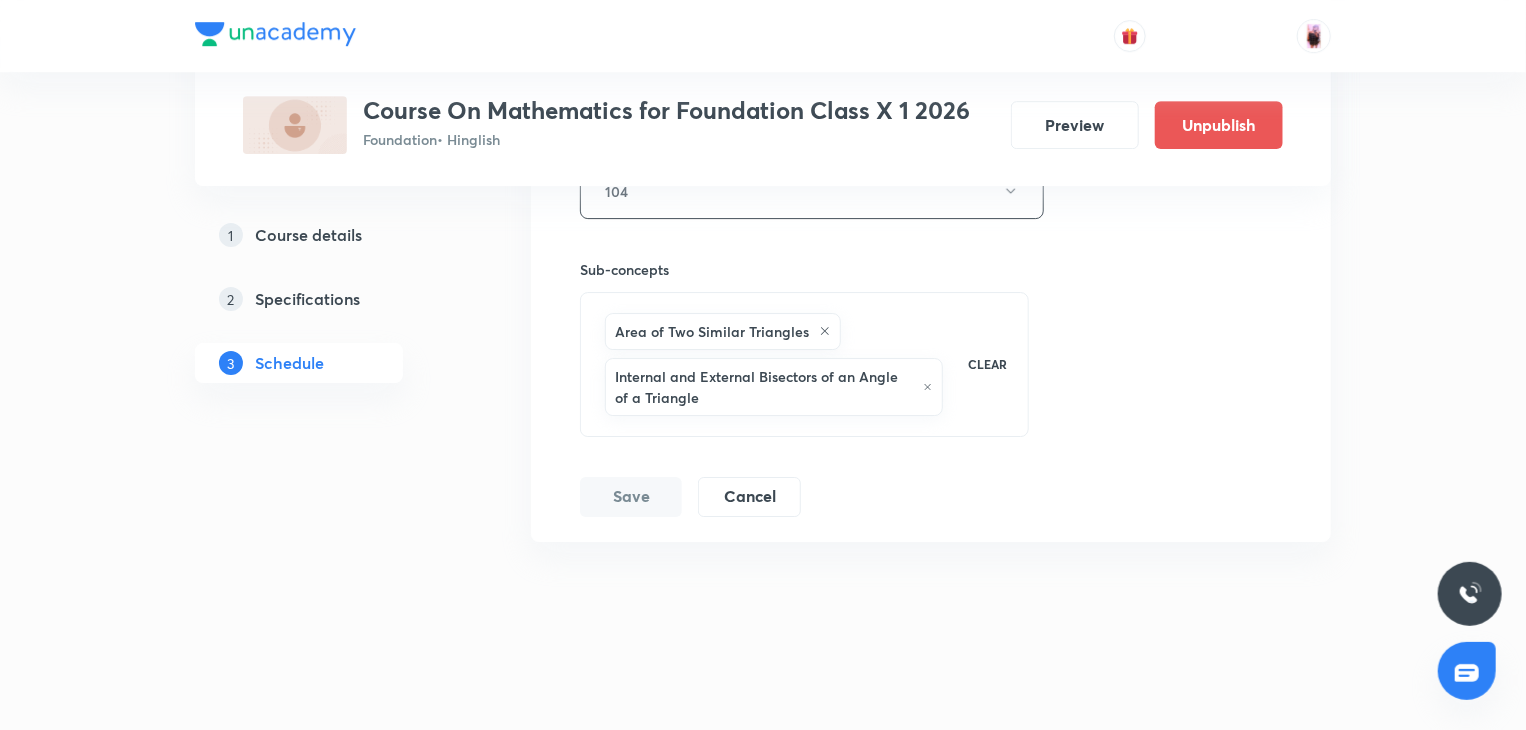 scroll, scrollTop: 3199, scrollLeft: 0, axis: vertical 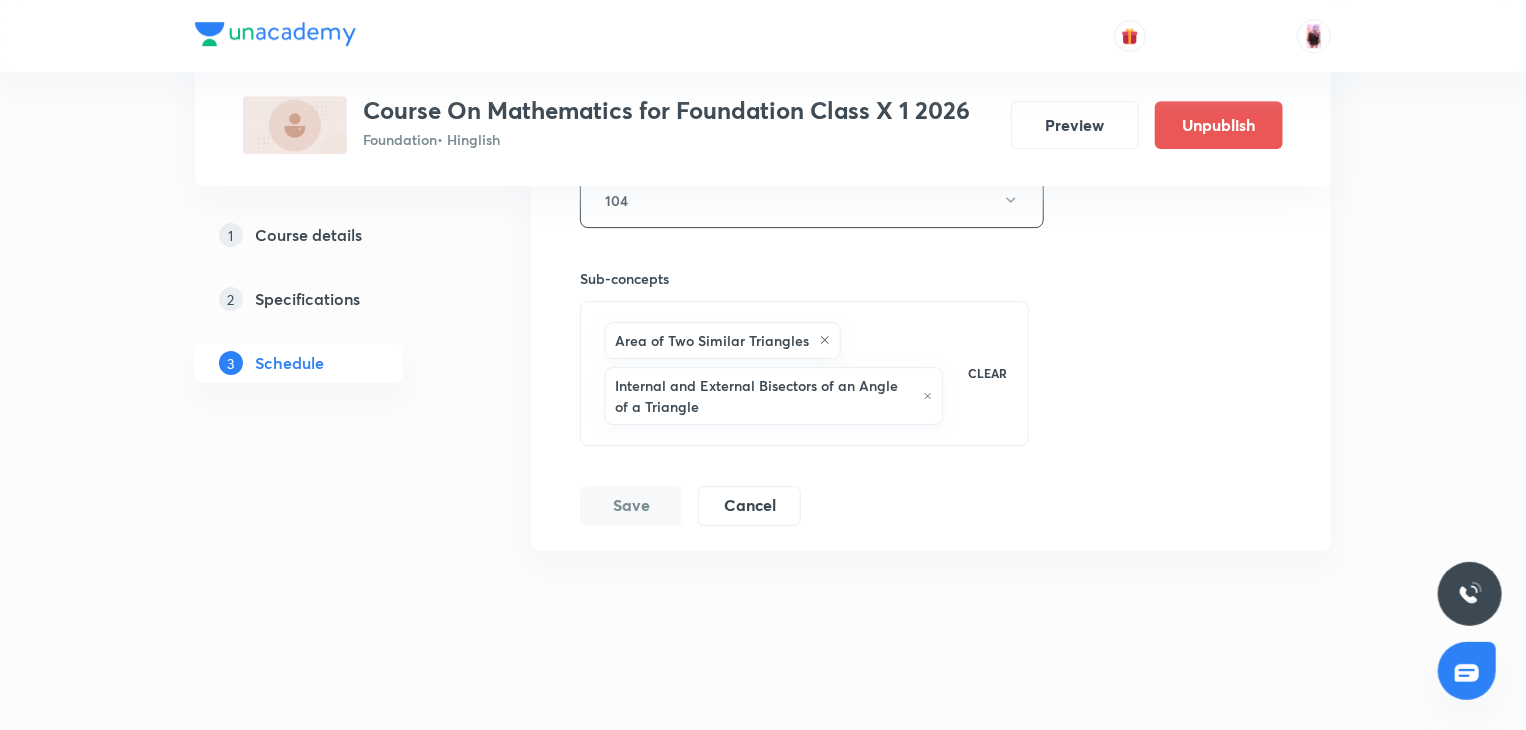 click on "Area of Two Similar Triangles" at bounding box center [723, 340] 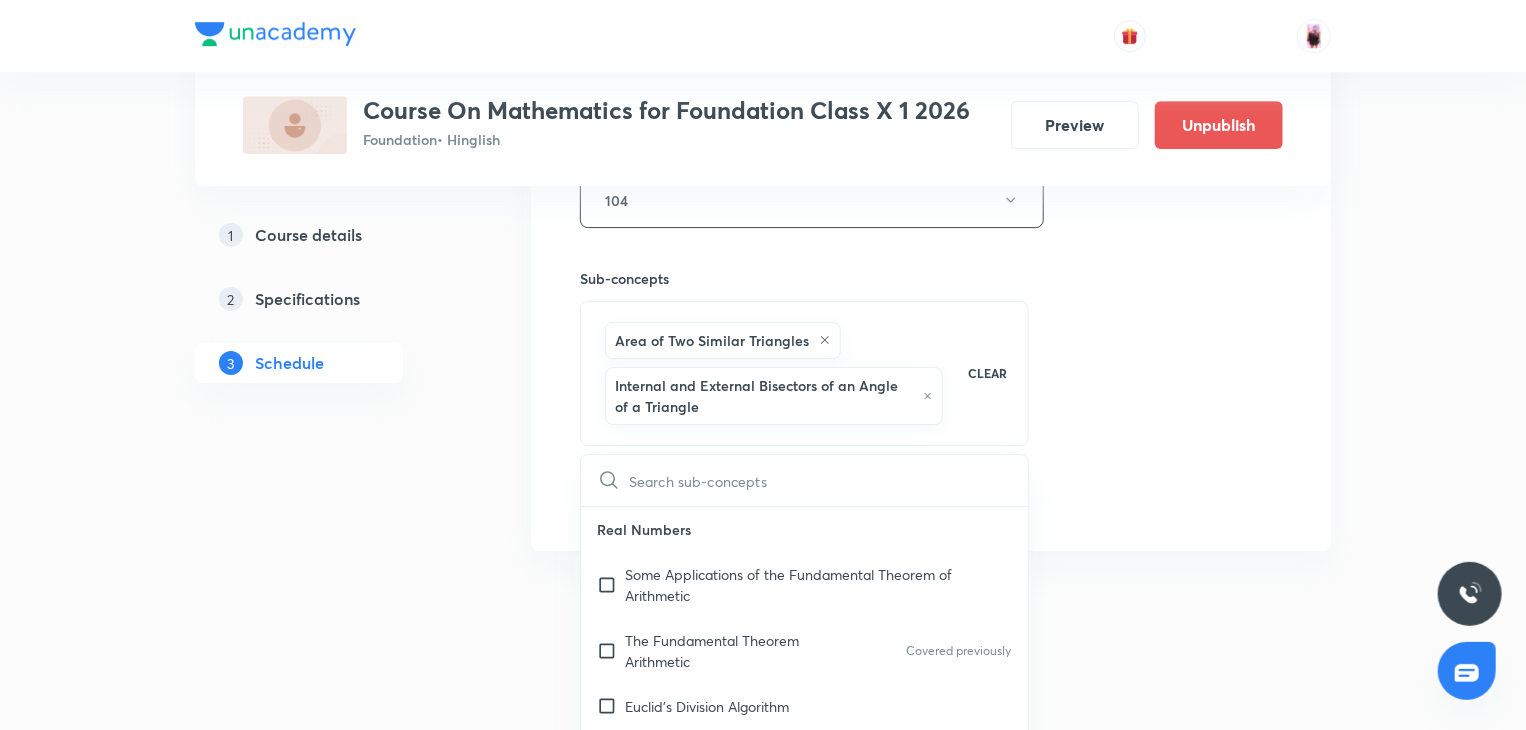 scroll, scrollTop: 3244, scrollLeft: 0, axis: vertical 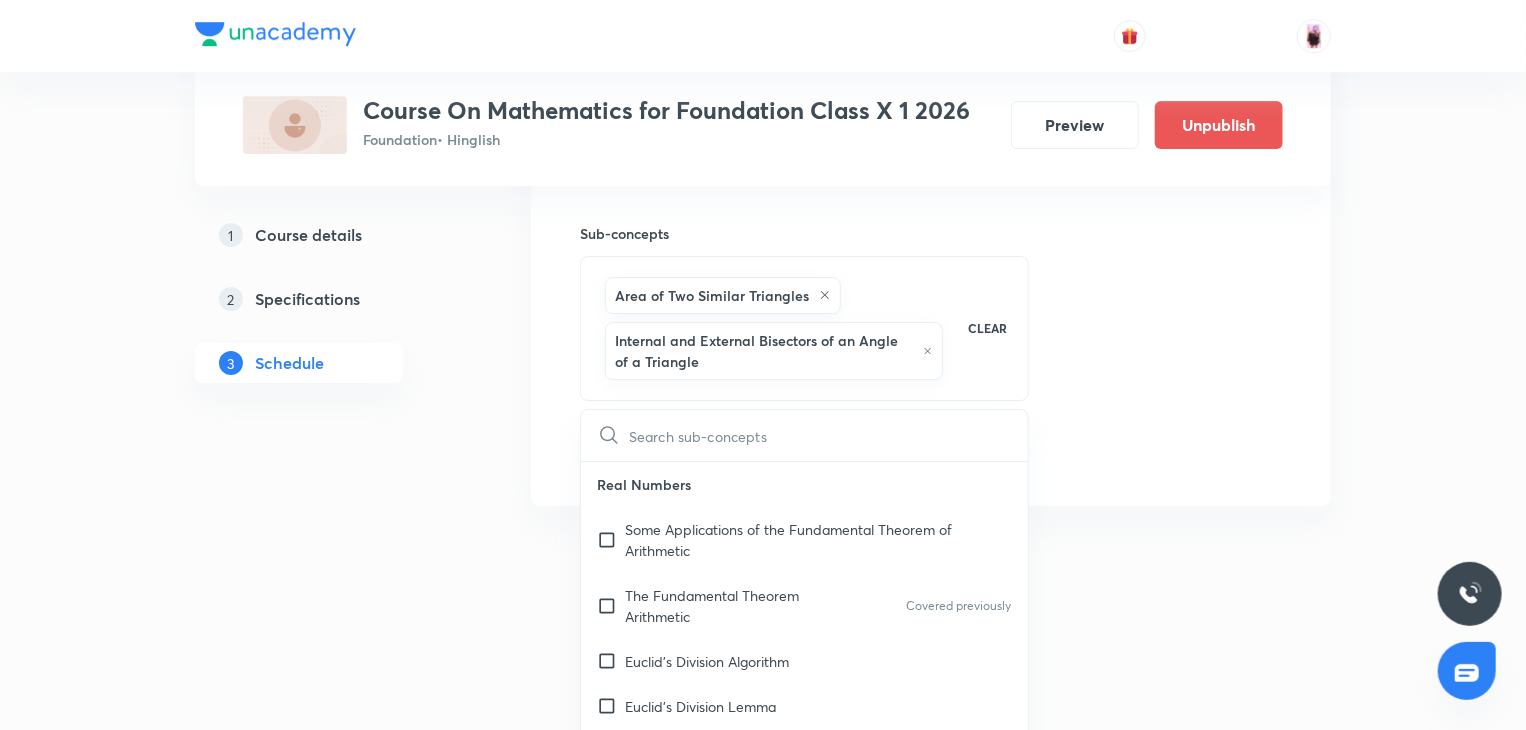 click 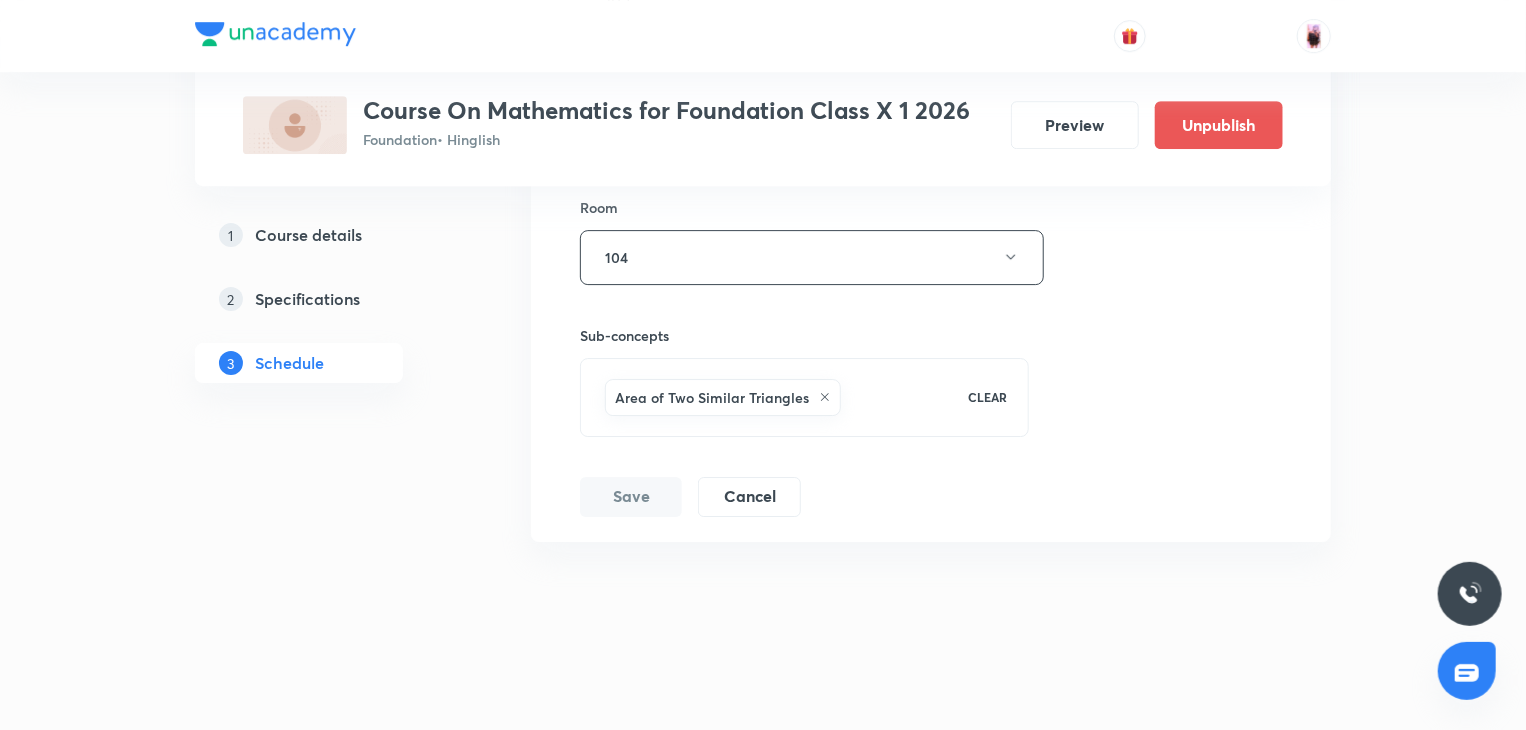 scroll, scrollTop: 3133, scrollLeft: 0, axis: vertical 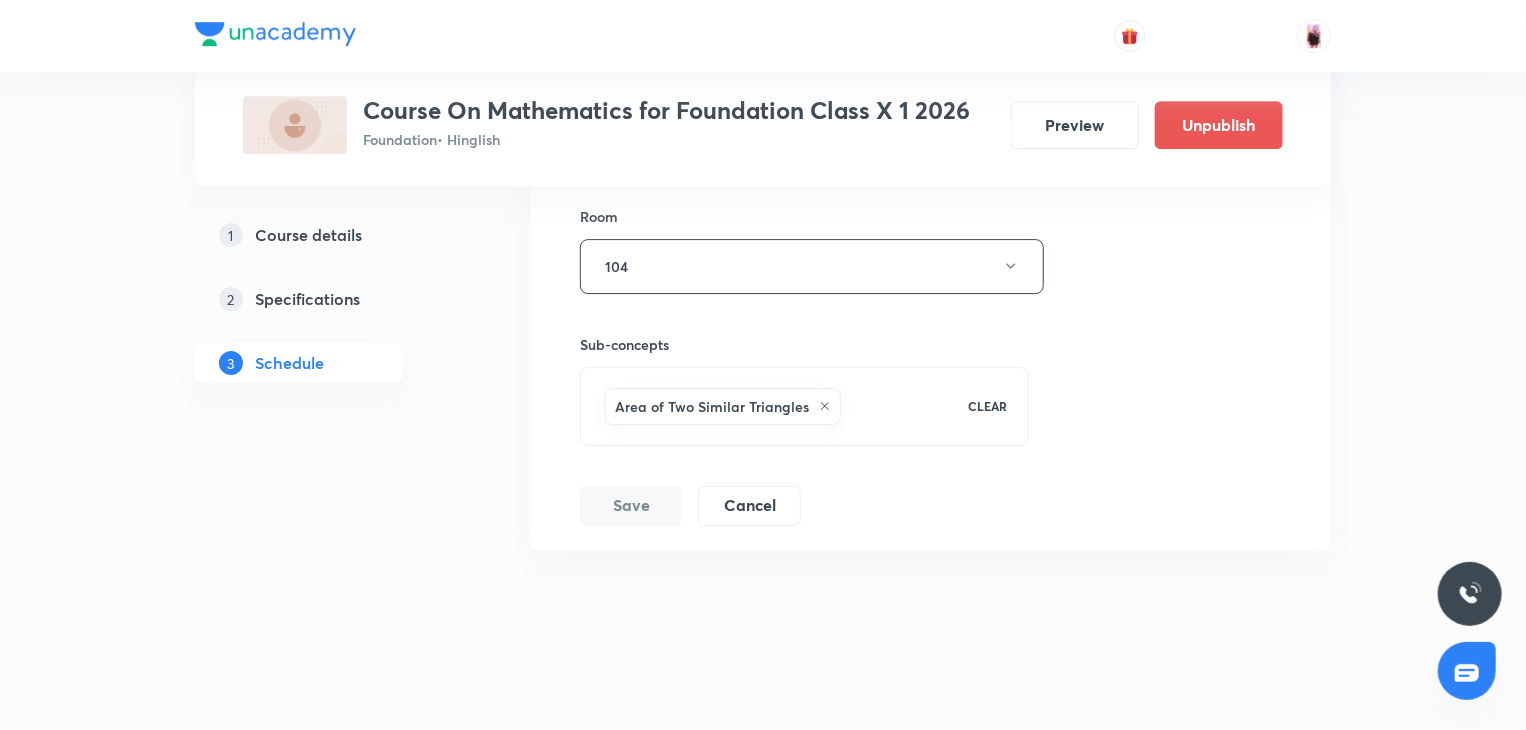 click 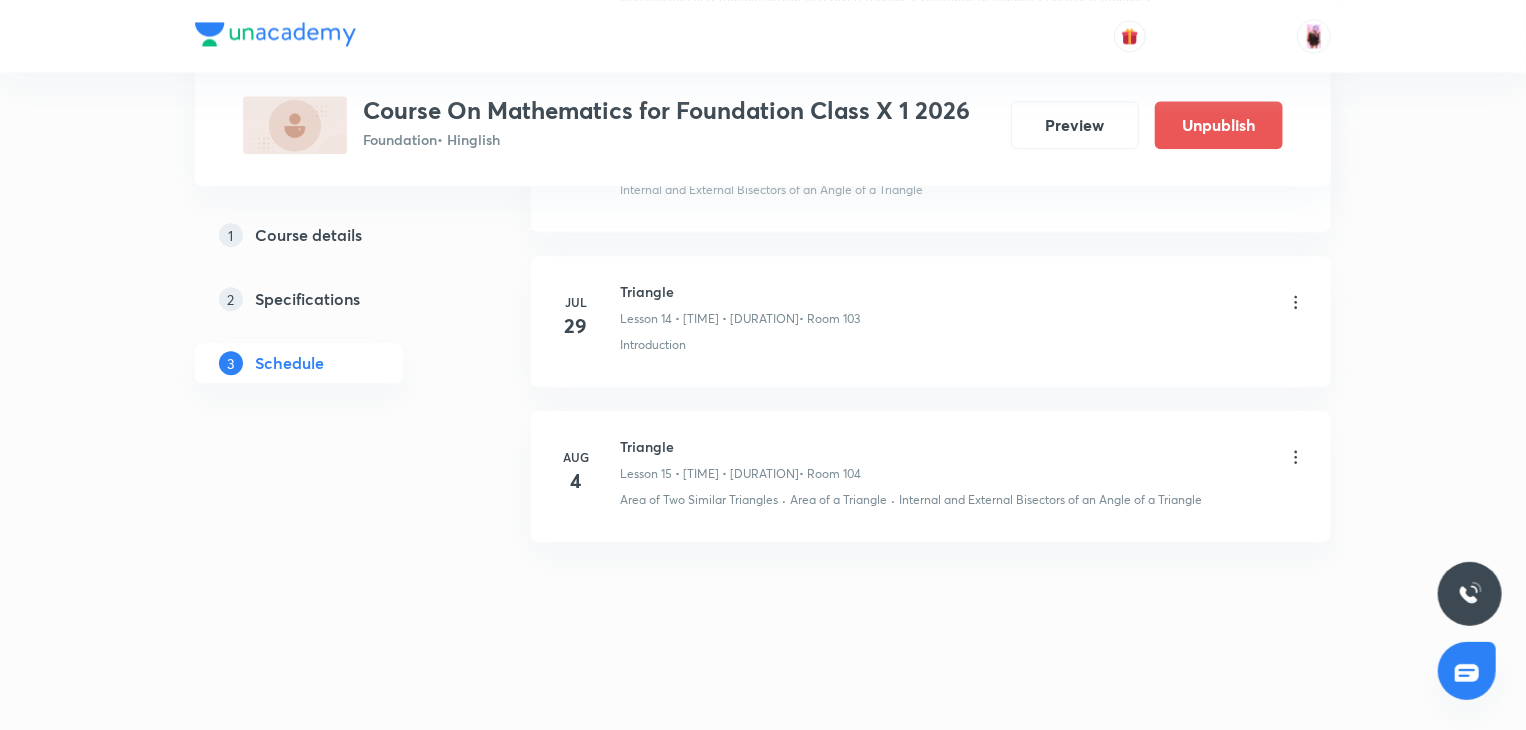 scroll, scrollTop: 2367, scrollLeft: 0, axis: vertical 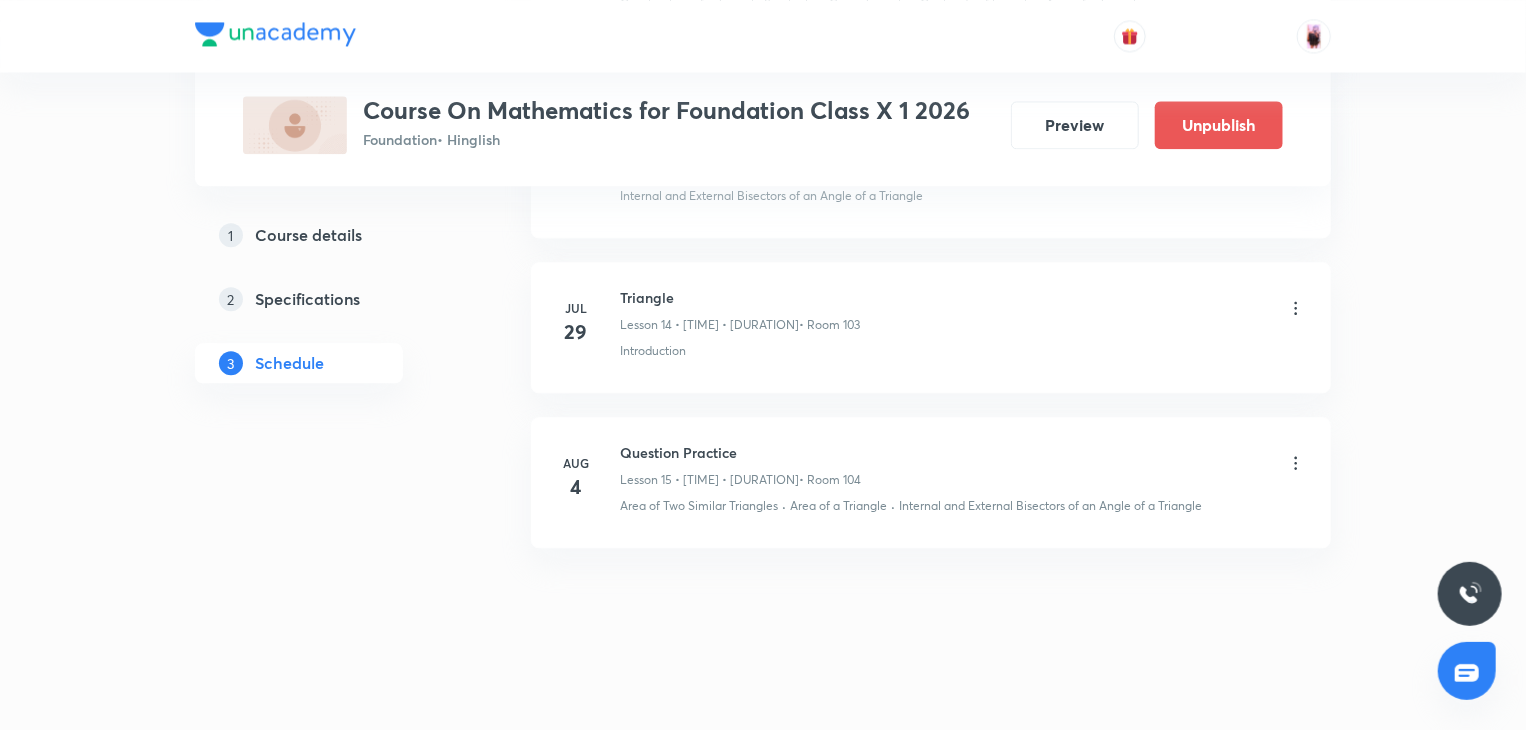 click 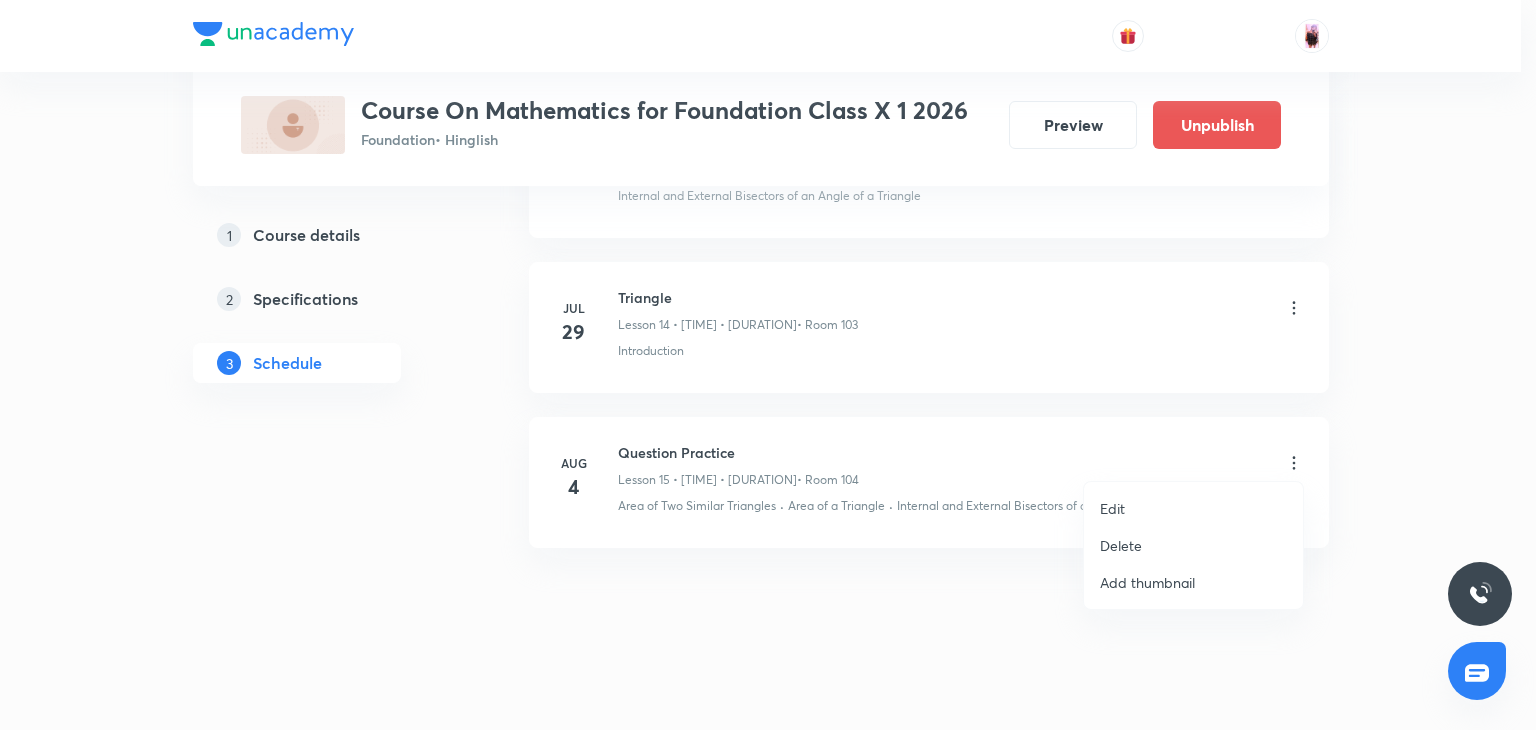 click on "Edit" at bounding box center [1193, 508] 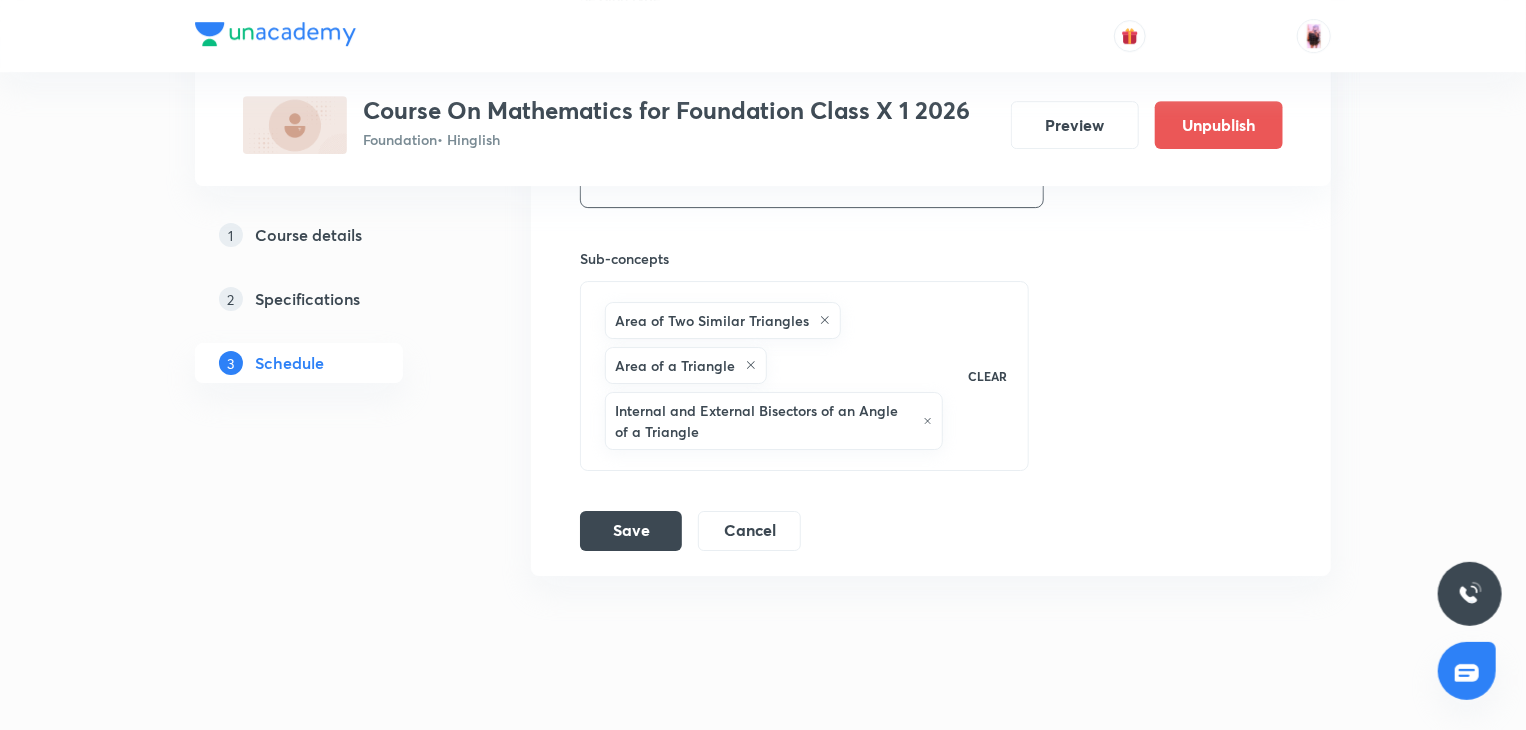 scroll, scrollTop: 3221, scrollLeft: 0, axis: vertical 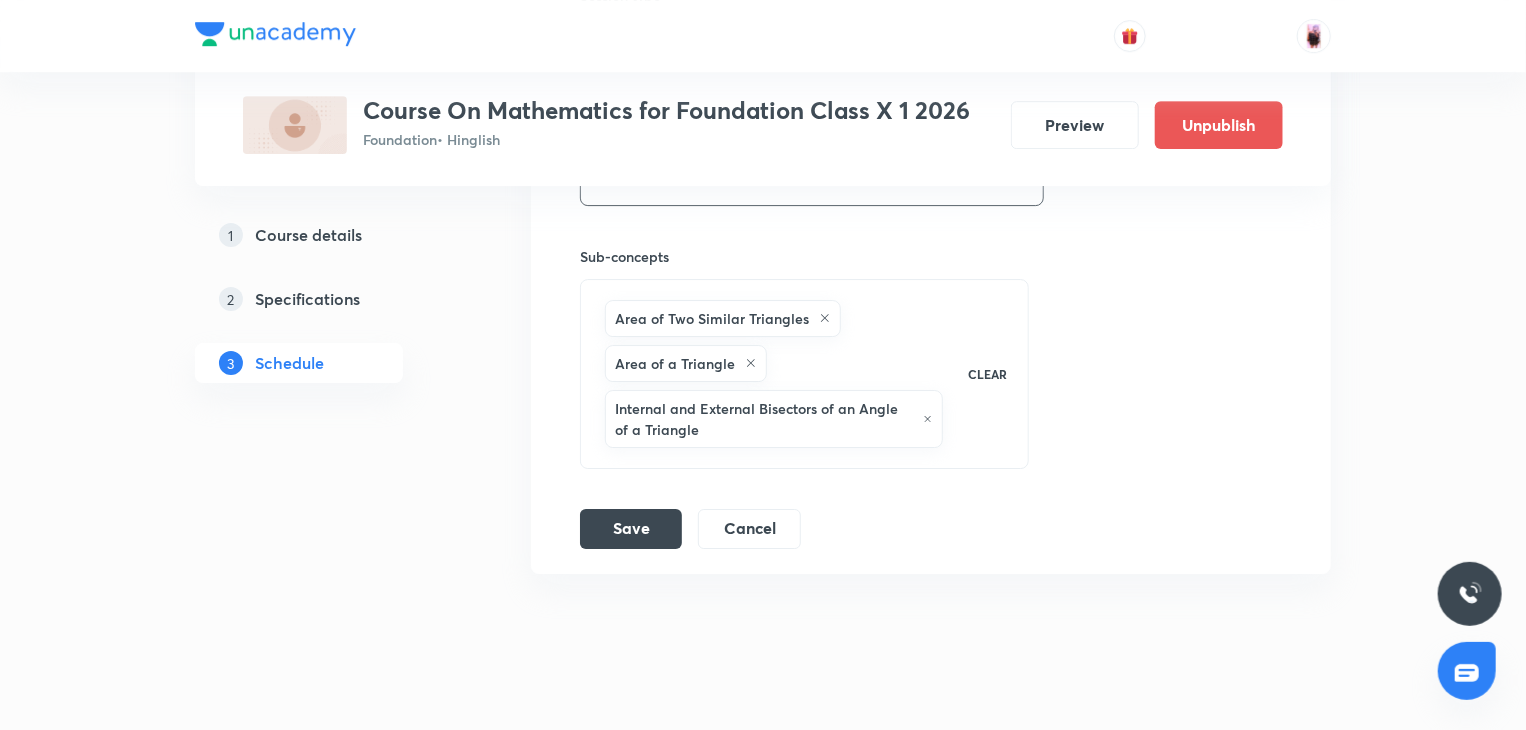 click 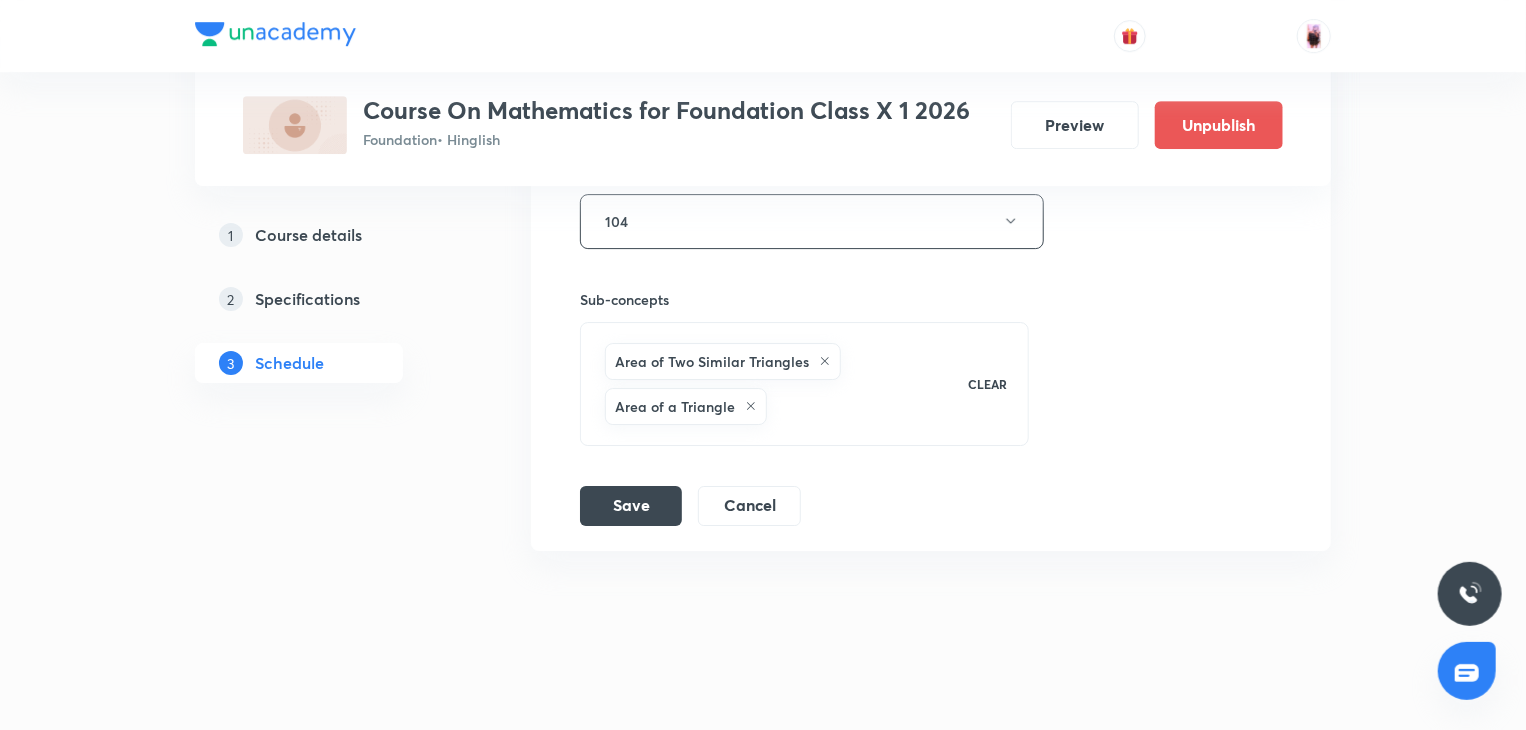 click 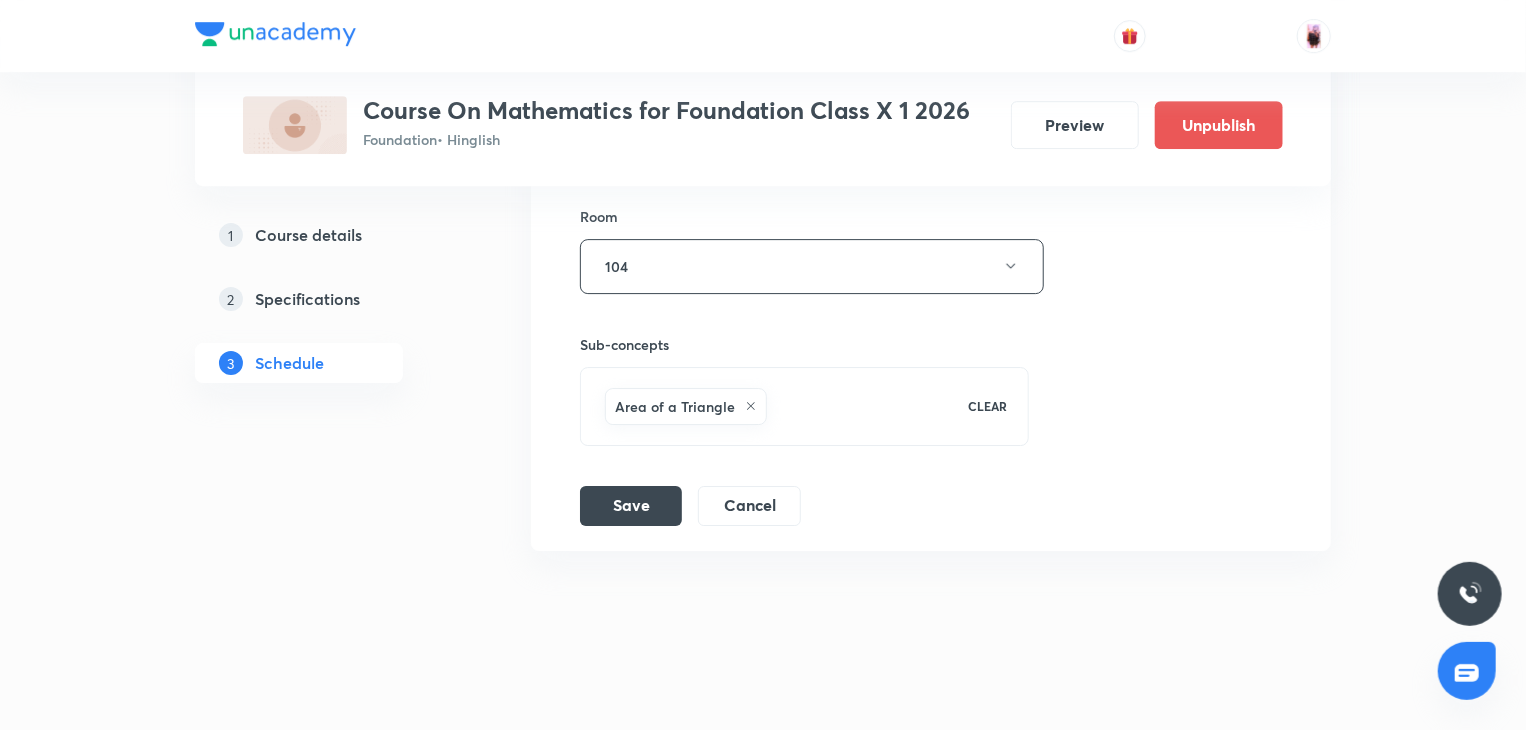 click on "Area of a Triangle" at bounding box center (686, 406) 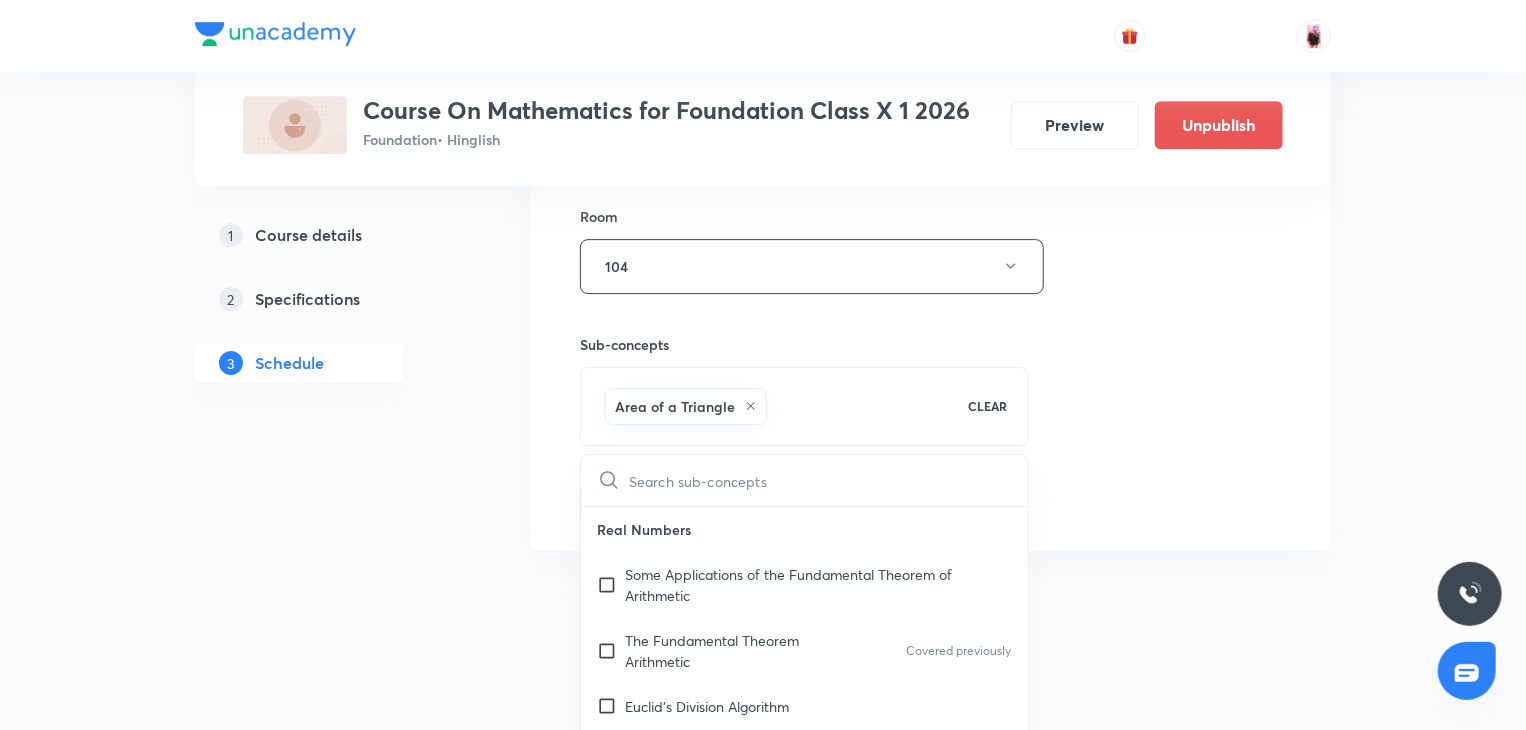 scroll, scrollTop: 3221, scrollLeft: 0, axis: vertical 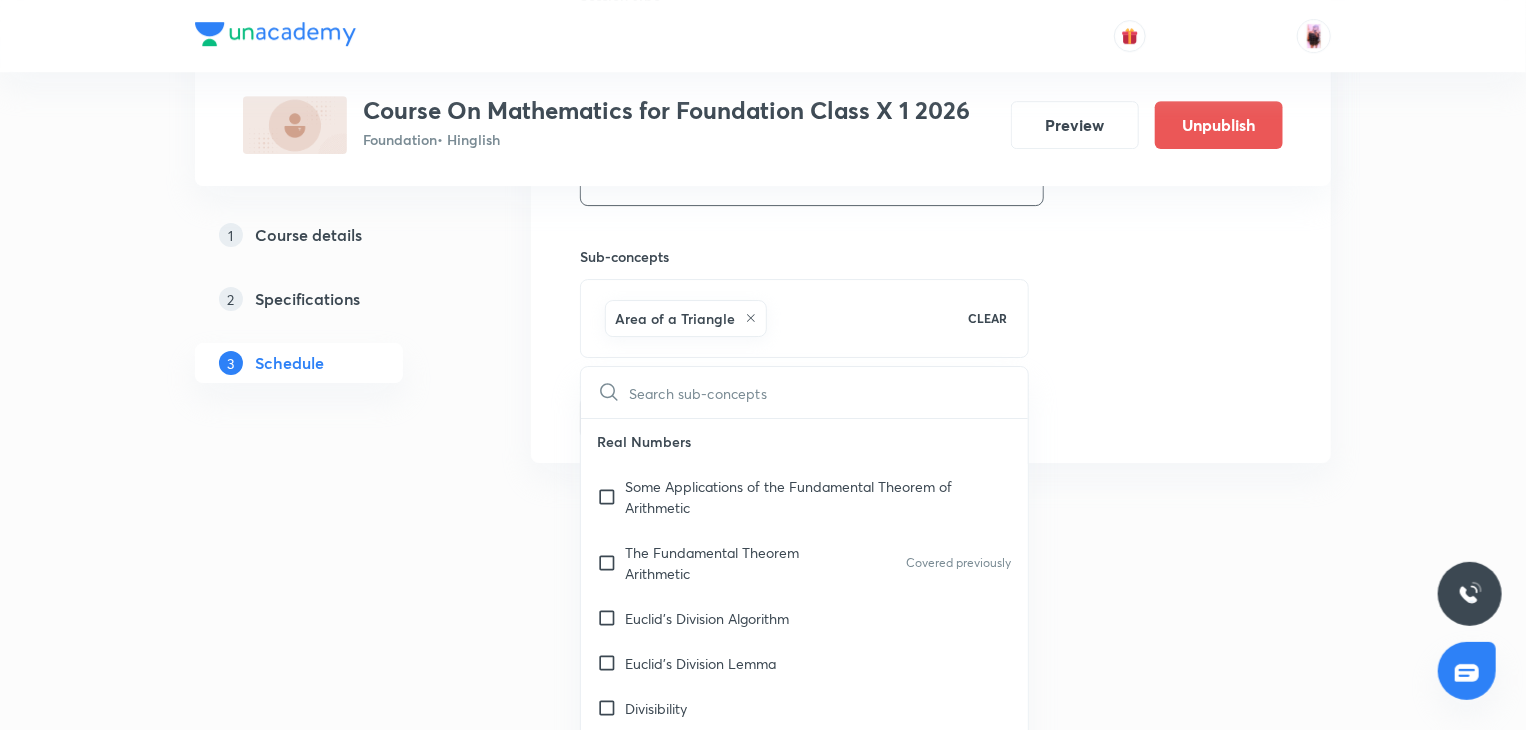 checkbox on "true" 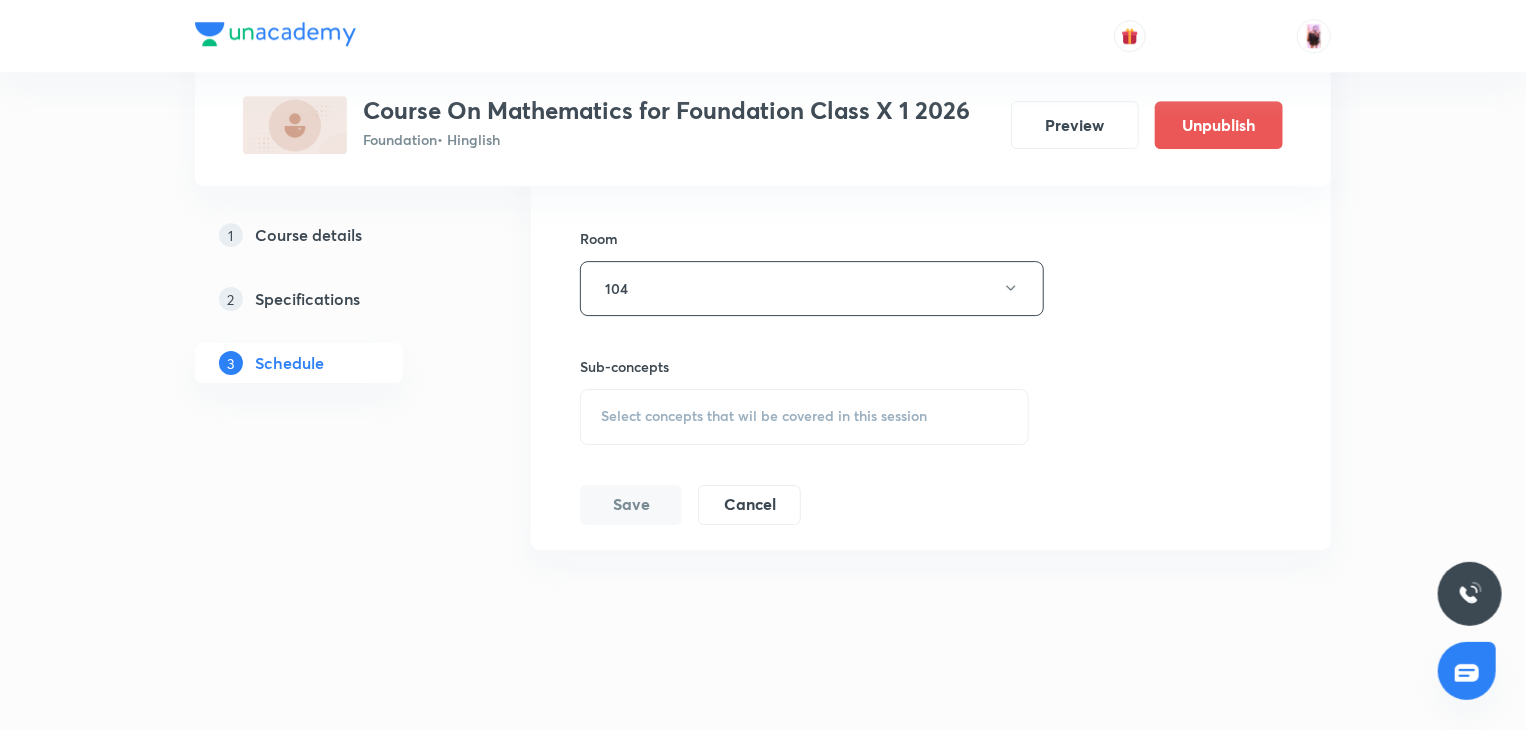 click on "Select concepts that wil be covered in this session" at bounding box center [804, 417] 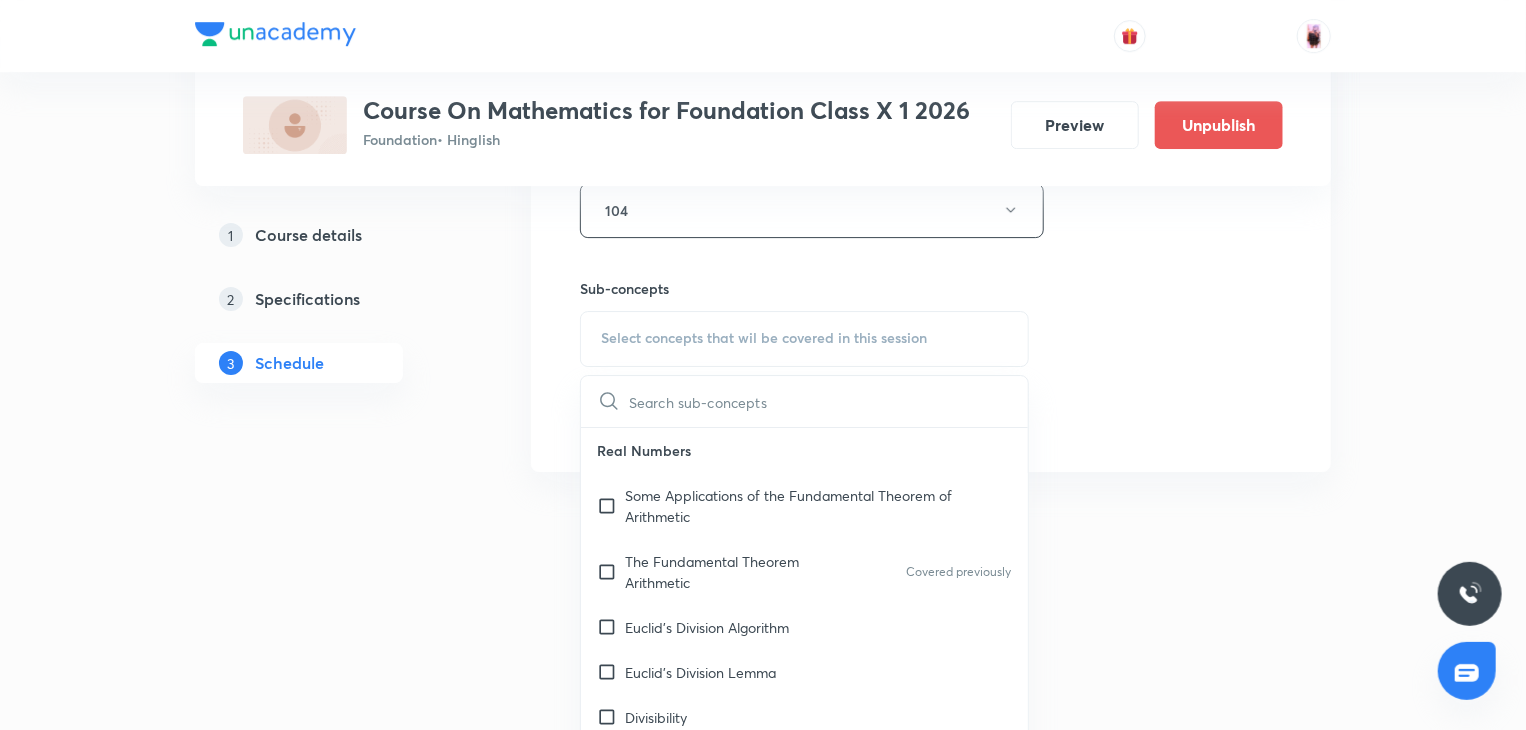 scroll, scrollTop: 3190, scrollLeft: 0, axis: vertical 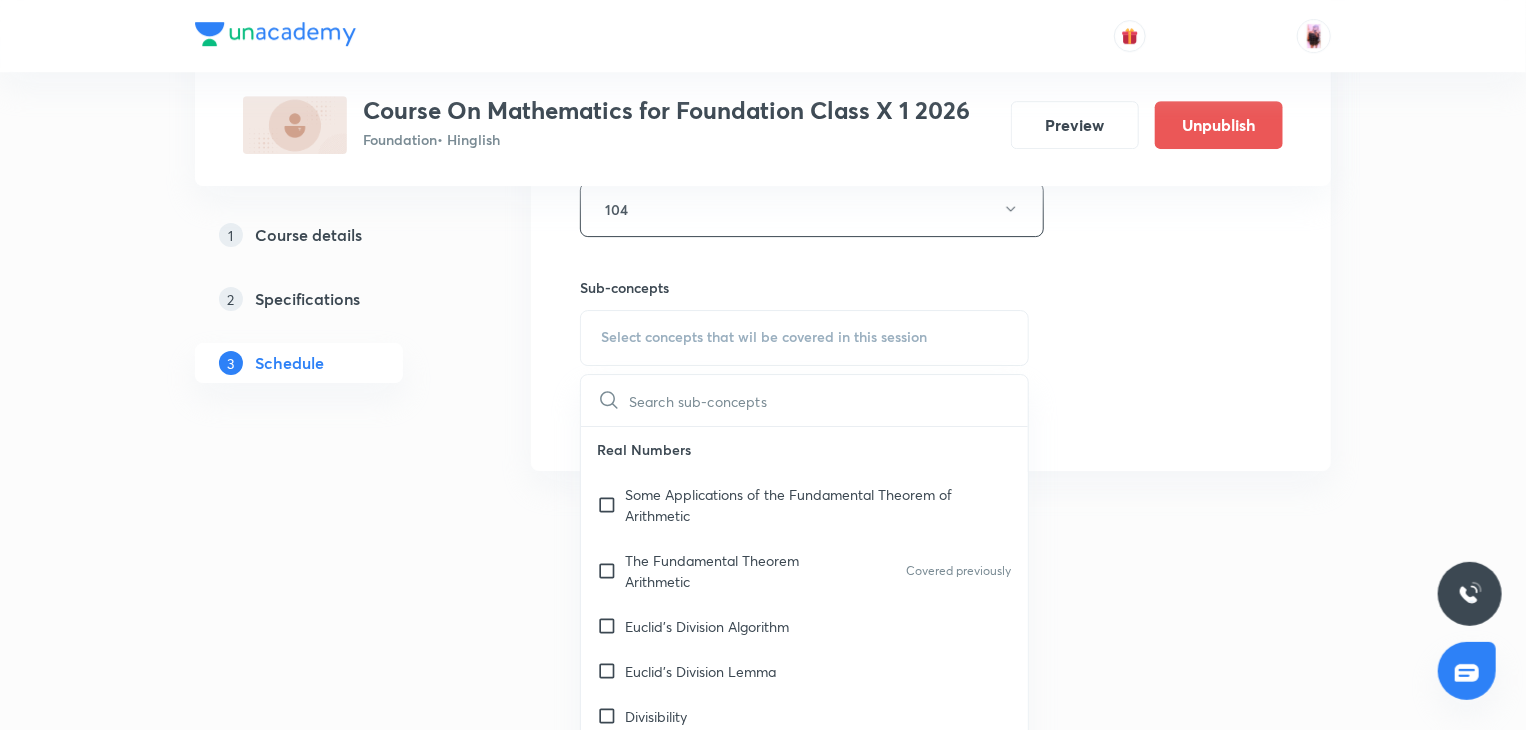 click at bounding box center [828, 400] 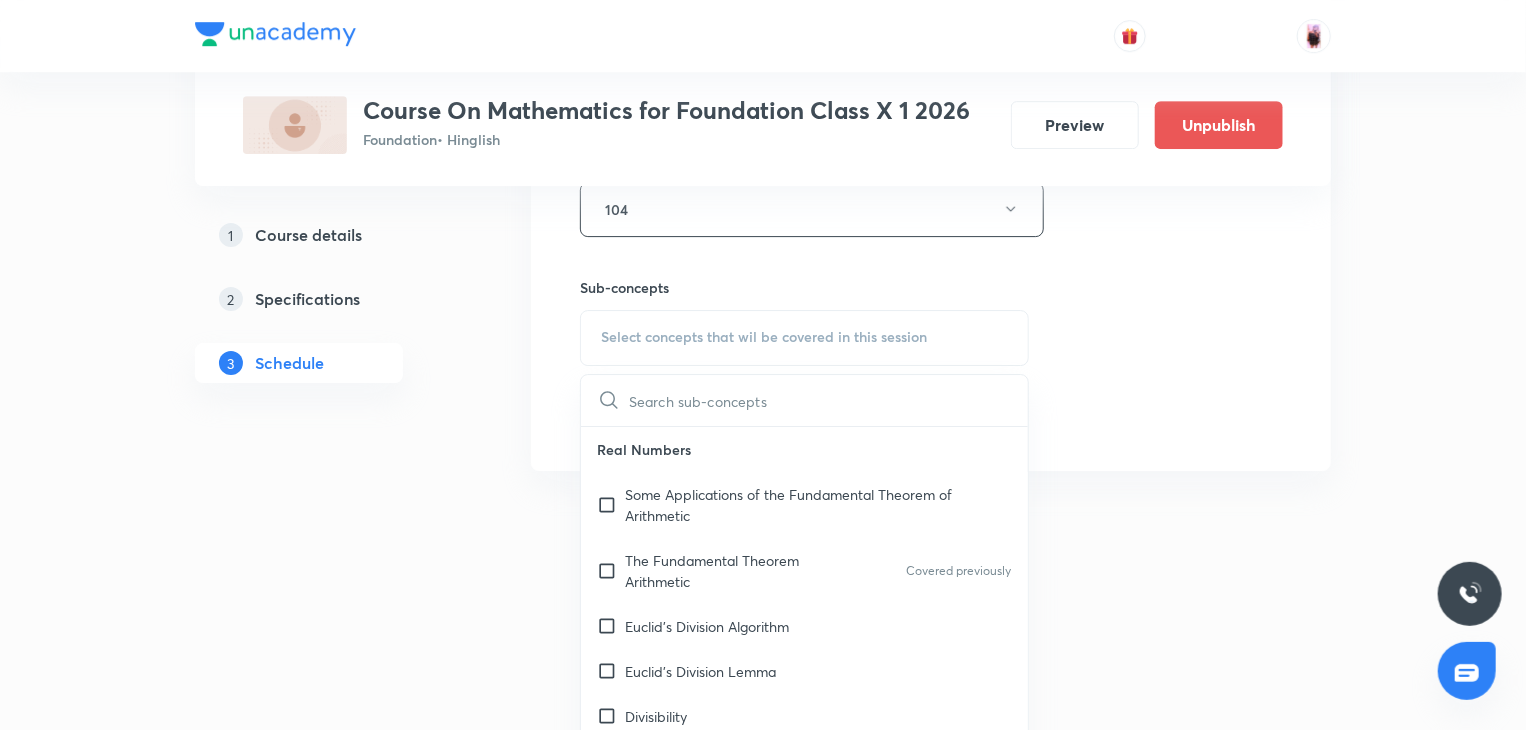 scroll, scrollTop: 3230, scrollLeft: 0, axis: vertical 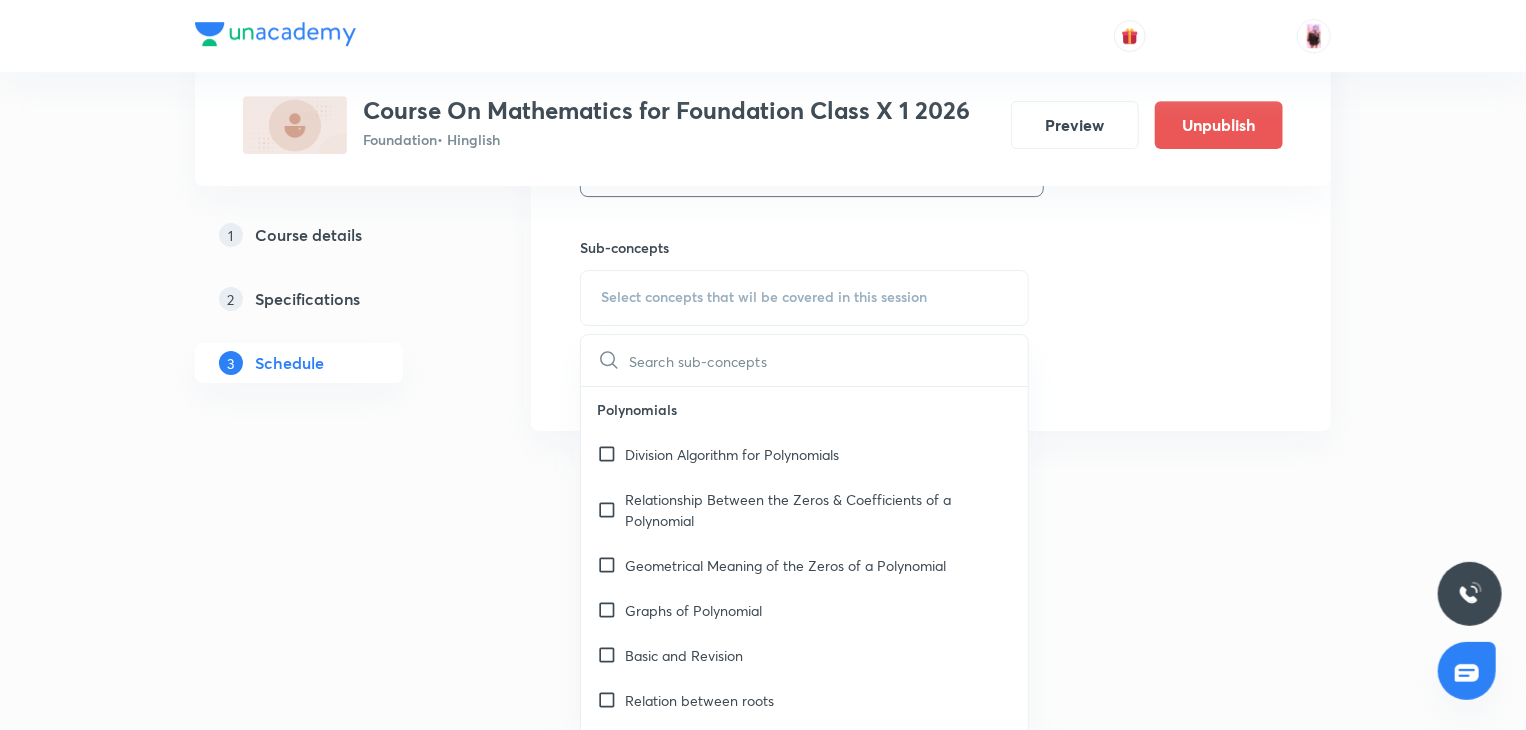 click on "1 Course details 2 Specifications 3 Schedule" at bounding box center [331, -1155] 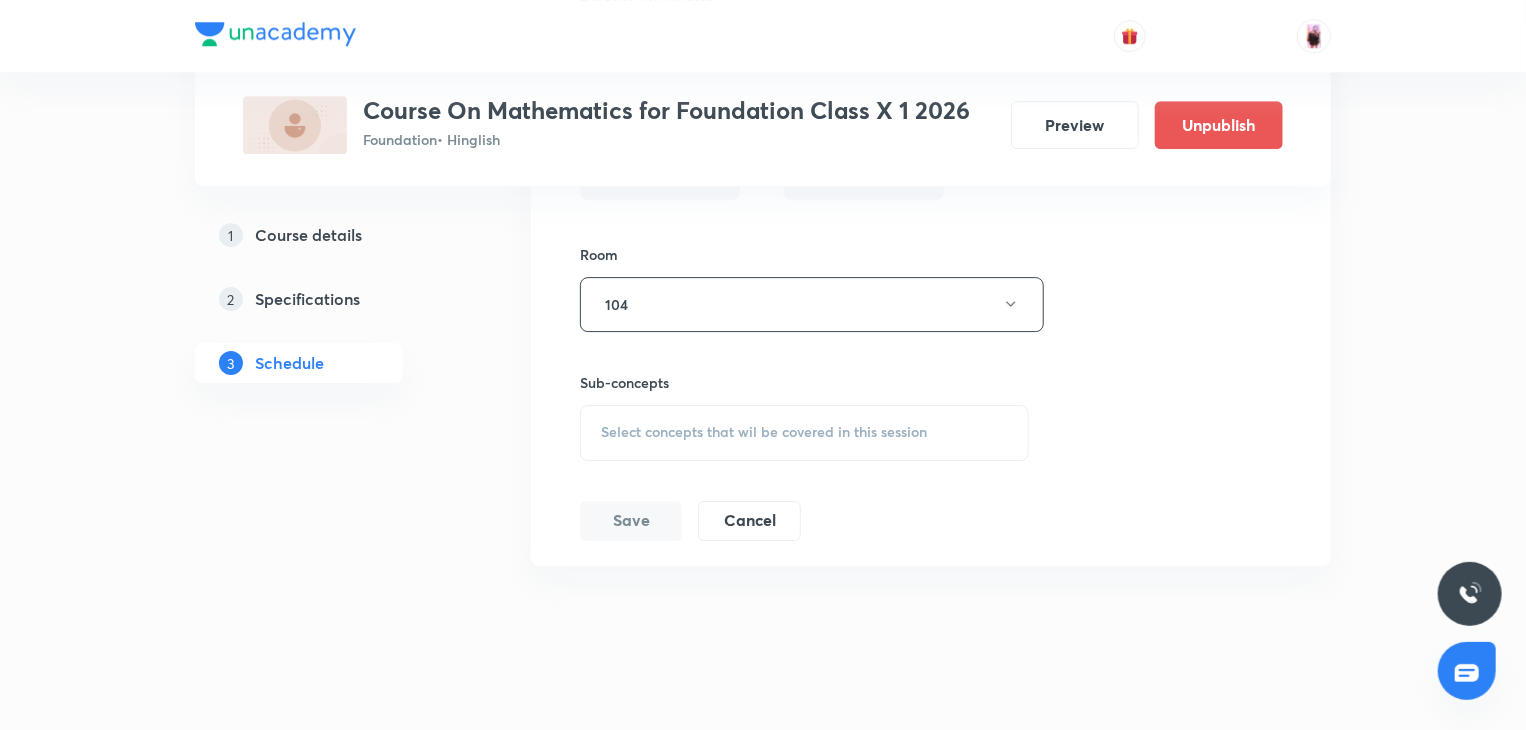 scroll, scrollTop: 3111, scrollLeft: 0, axis: vertical 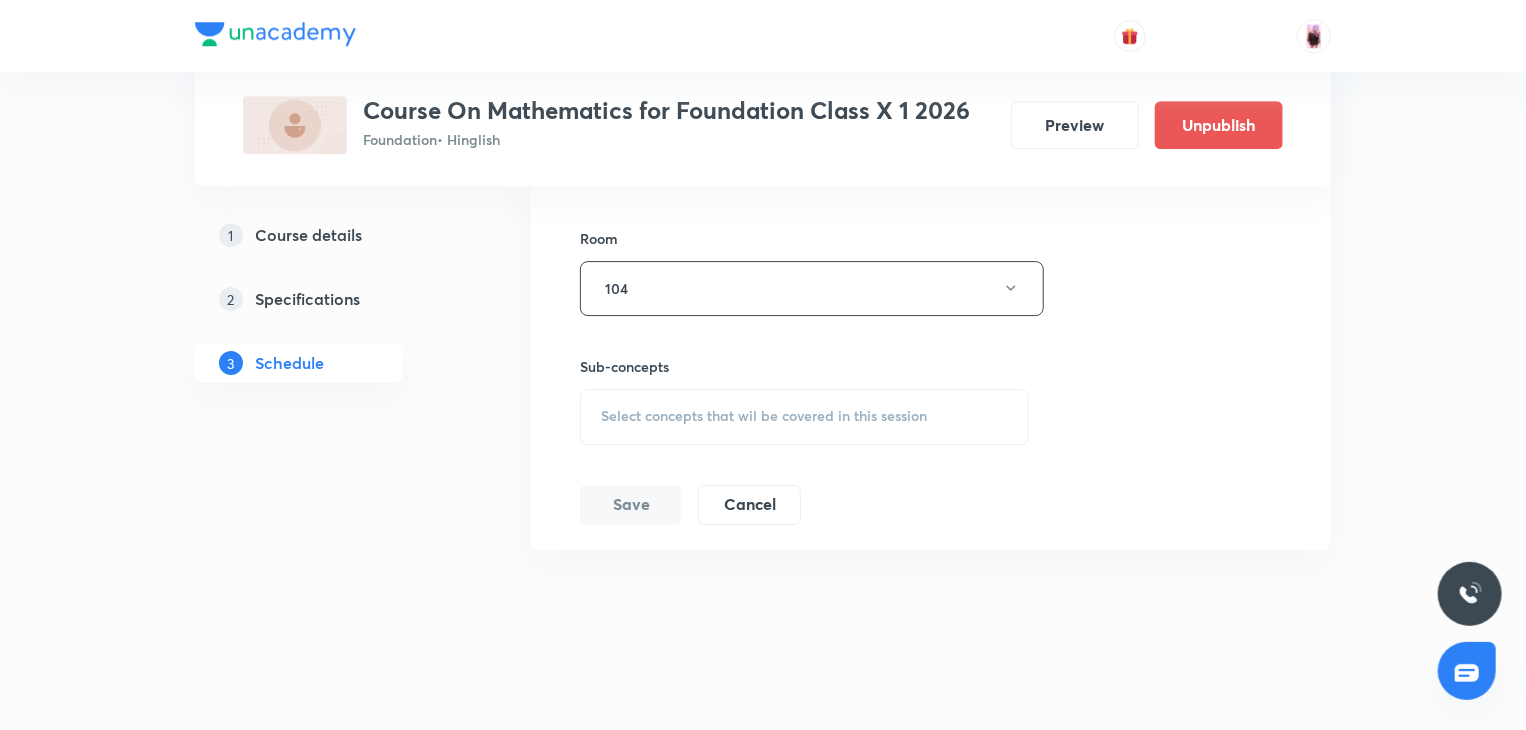 click on "Select concepts that wil be covered in this session" at bounding box center [764, 416] 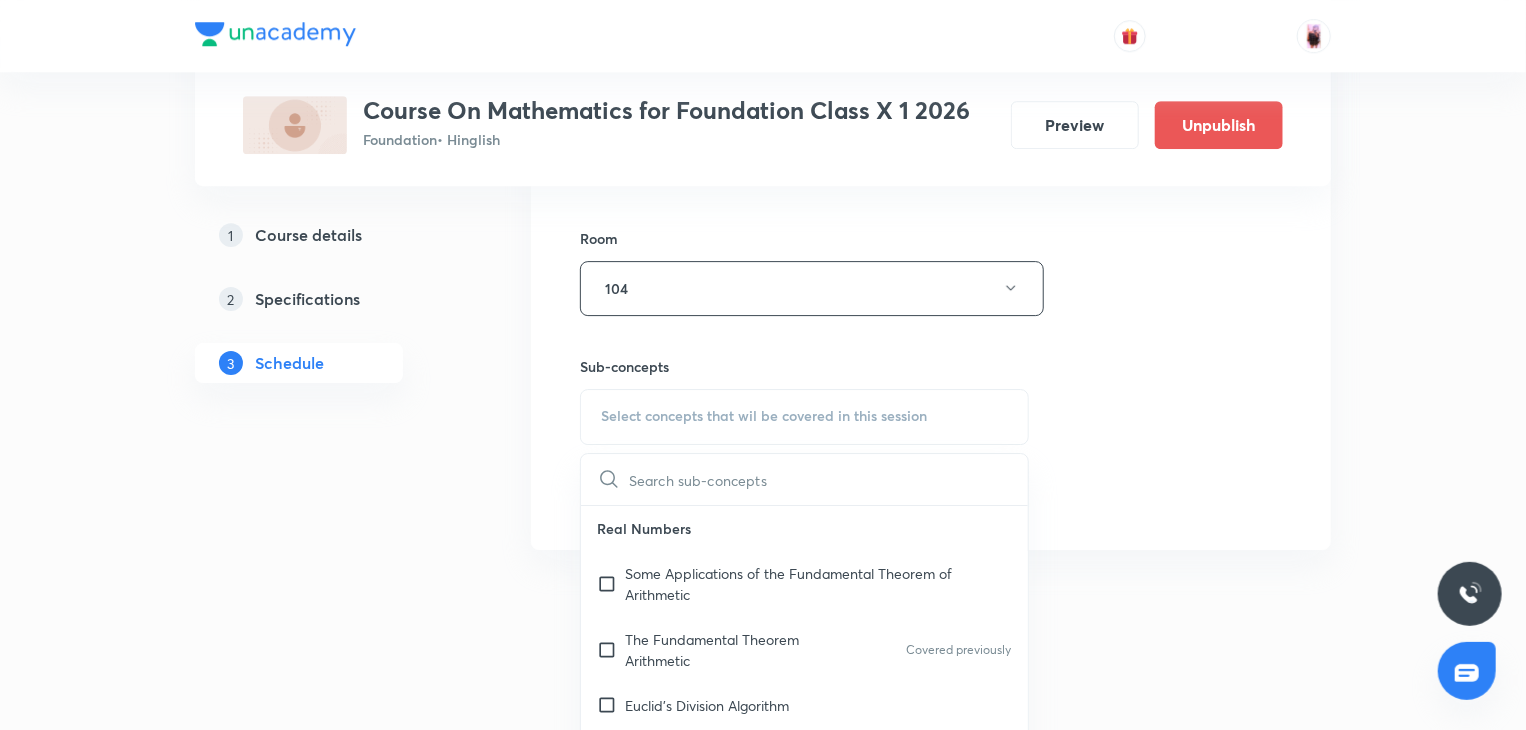 click at bounding box center [828, 479] 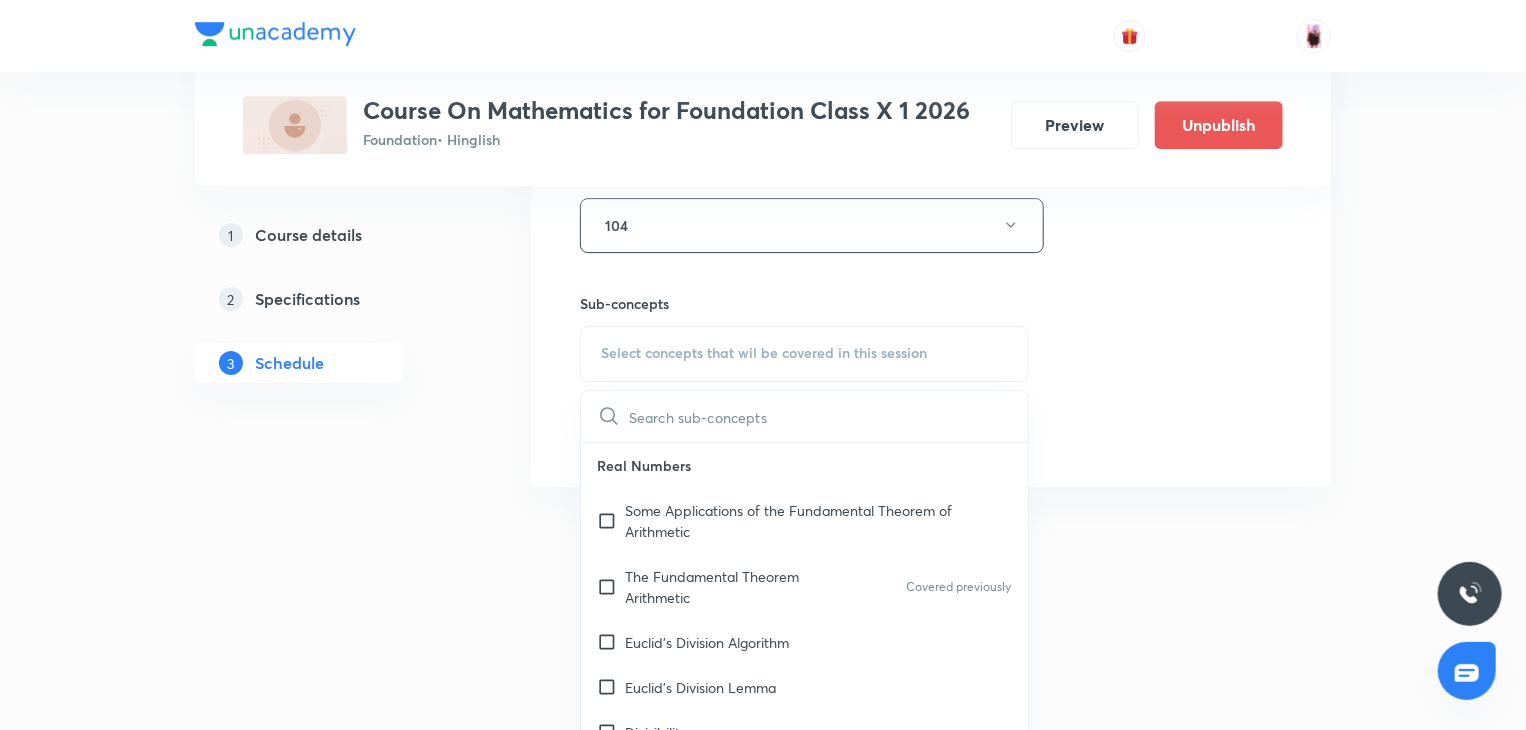 scroll, scrollTop: 3202, scrollLeft: 0, axis: vertical 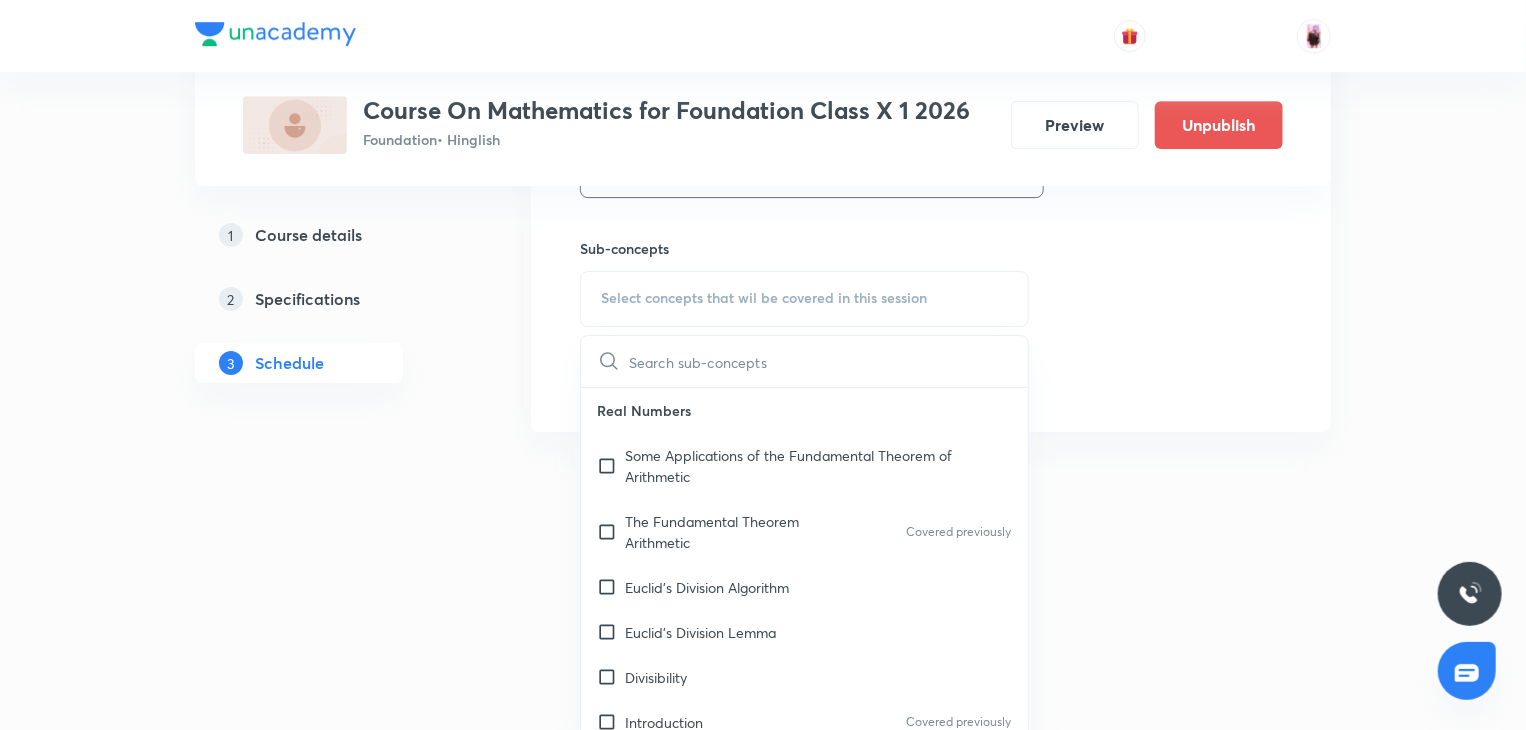click at bounding box center [828, 361] 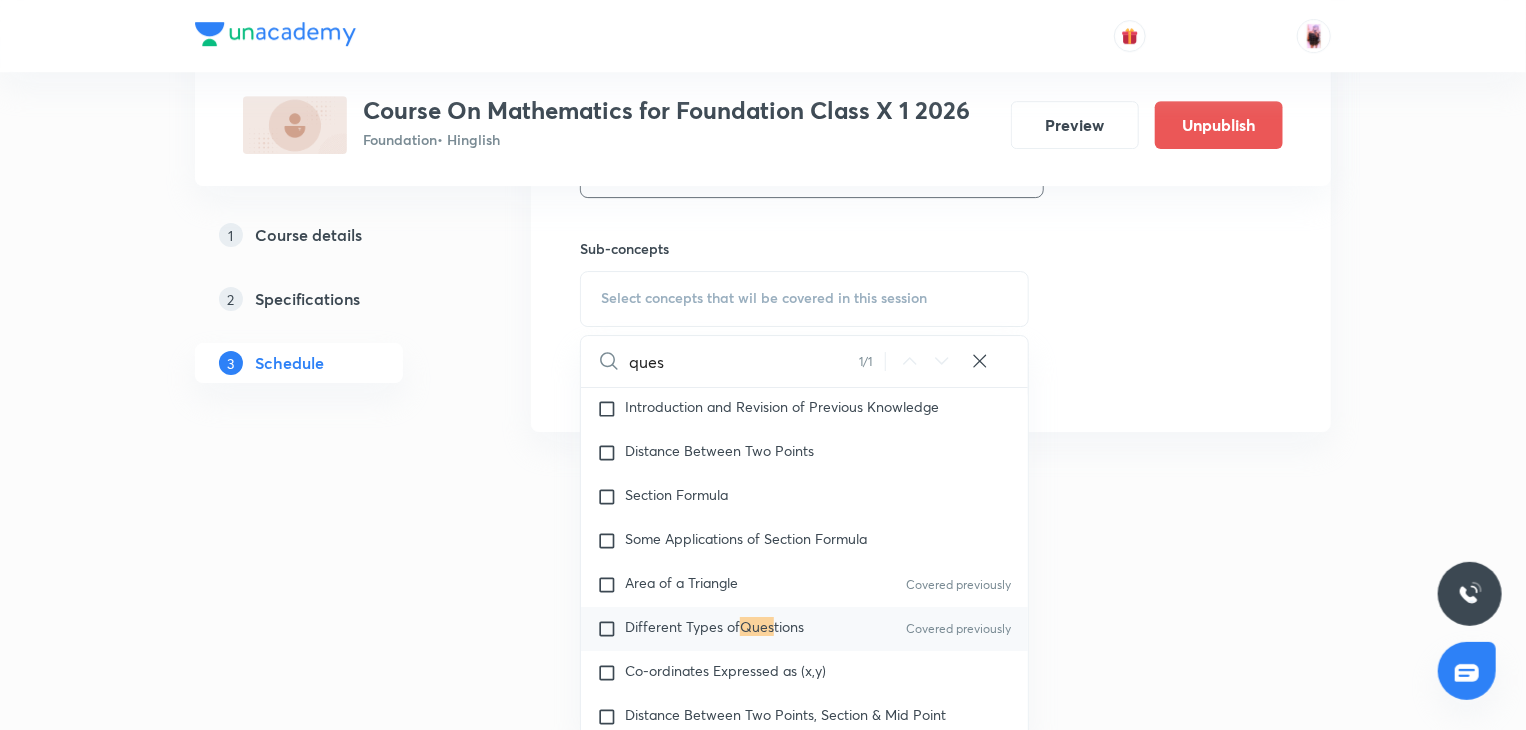 scroll, scrollTop: 3374, scrollLeft: 0, axis: vertical 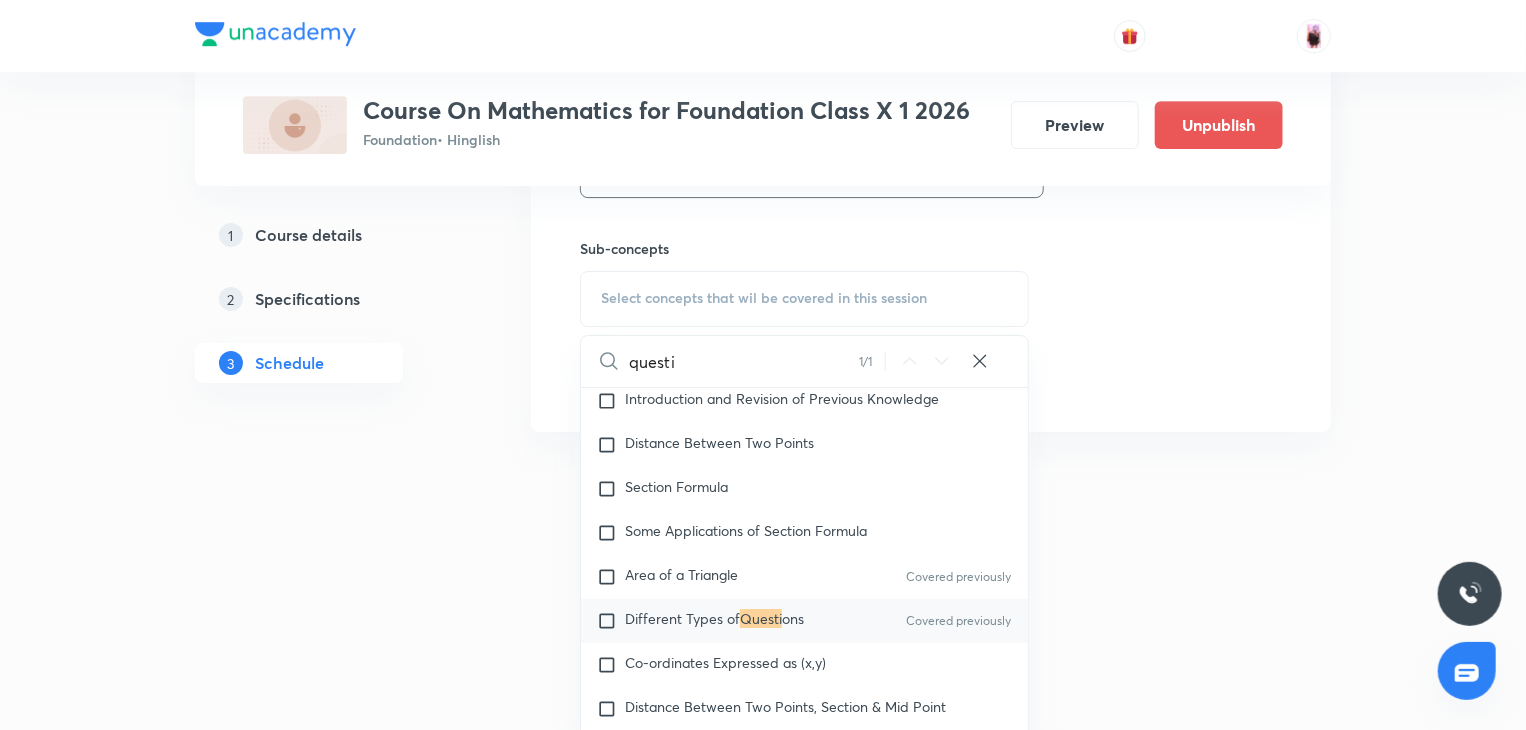 click on "questi" at bounding box center (744, 361) 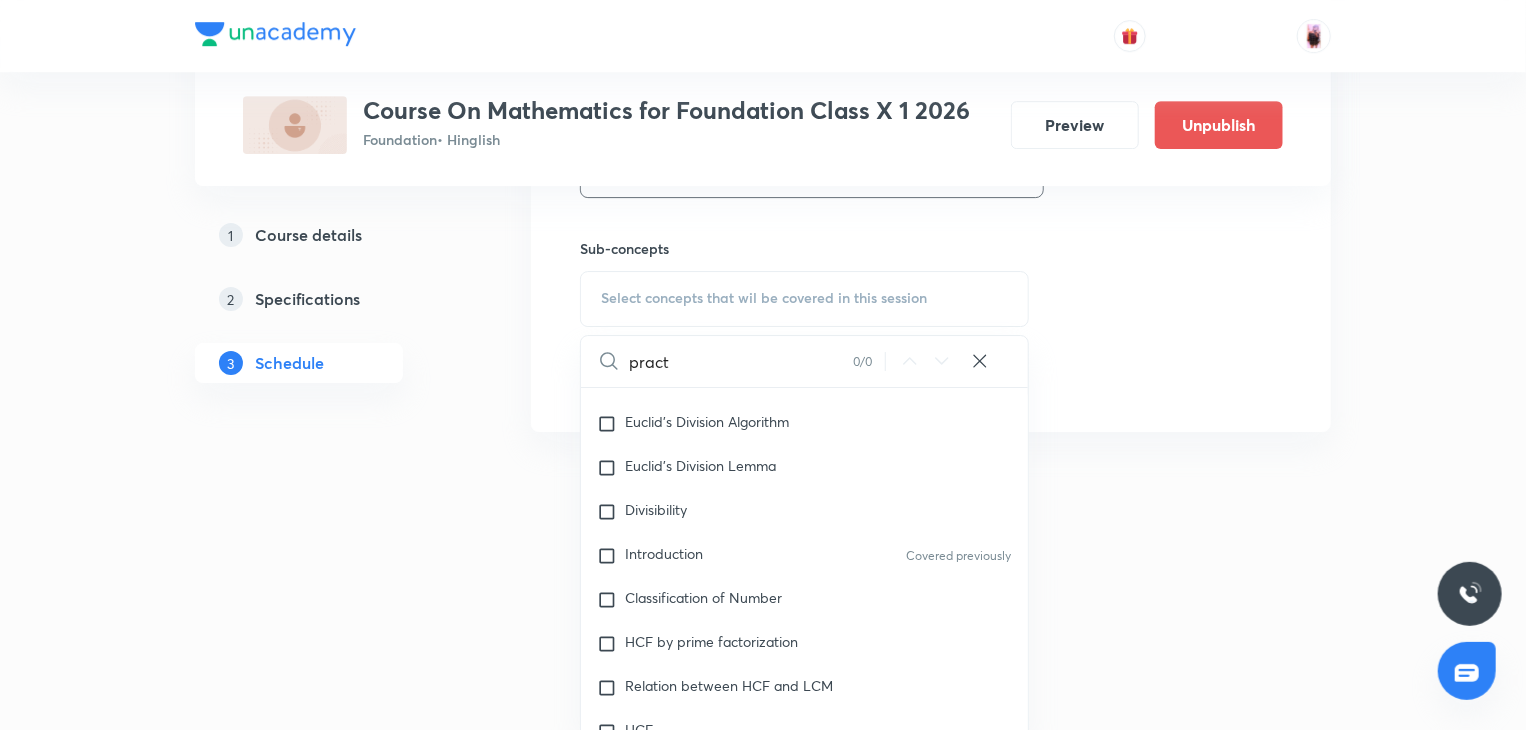 scroll, scrollTop: 140, scrollLeft: 0, axis: vertical 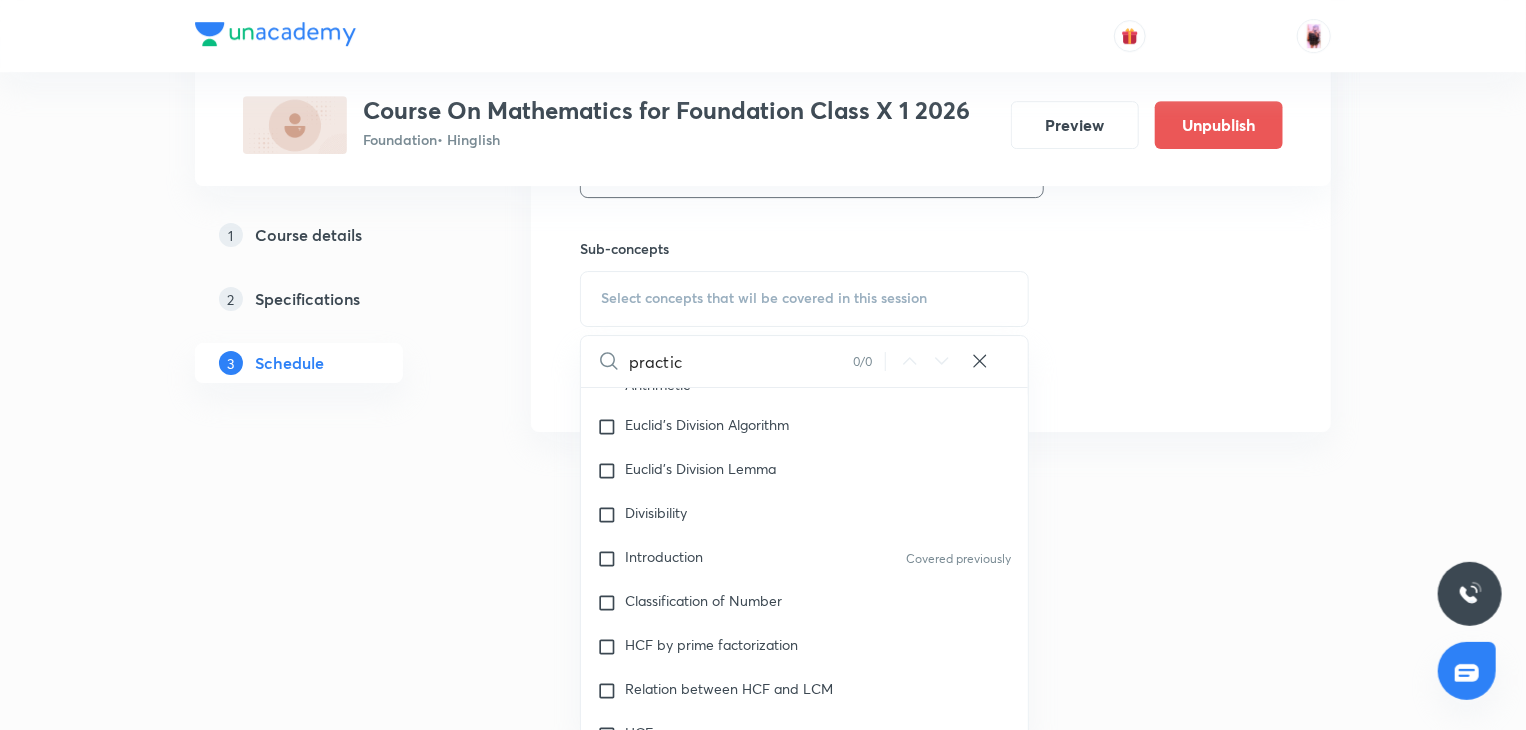 type on "practice" 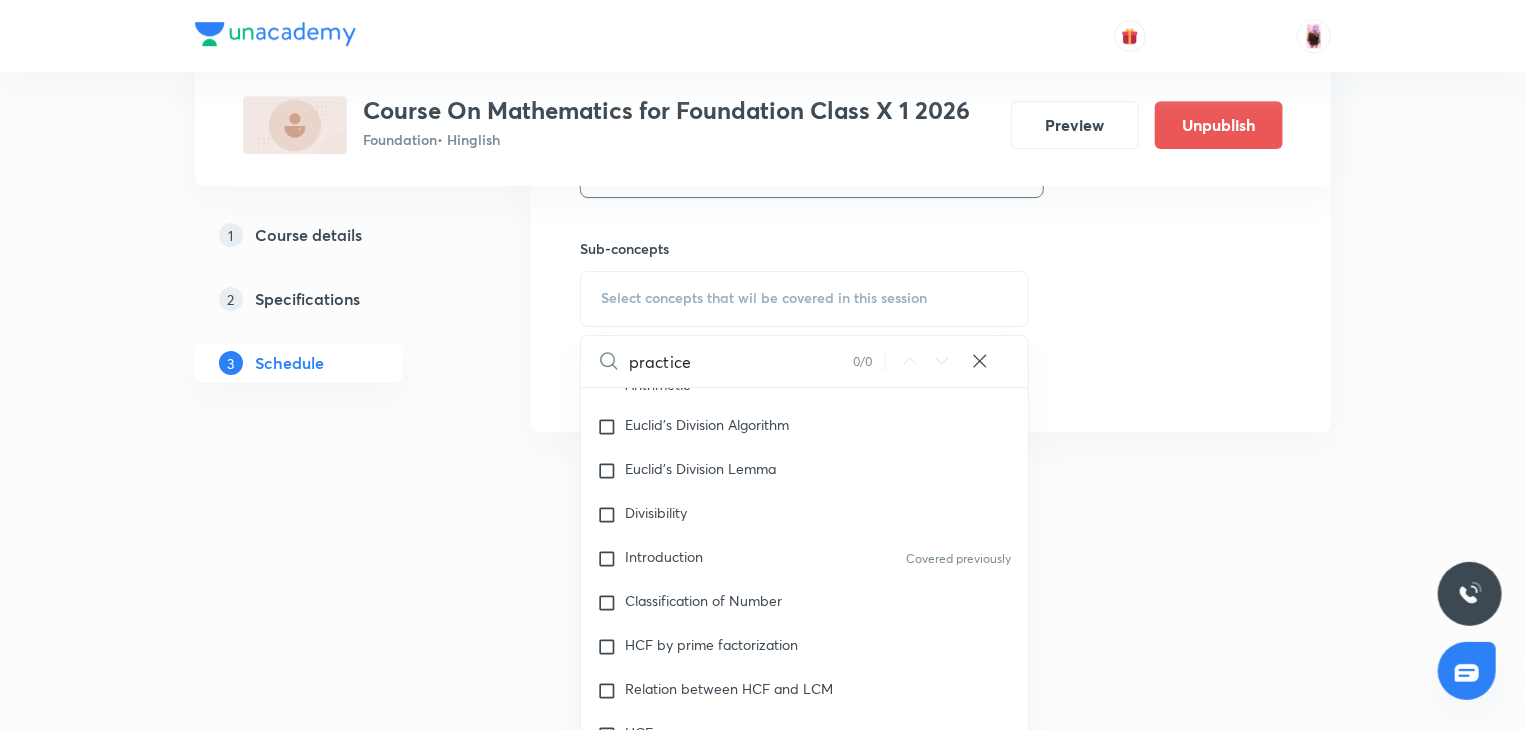 click on "practice" at bounding box center (741, 361) 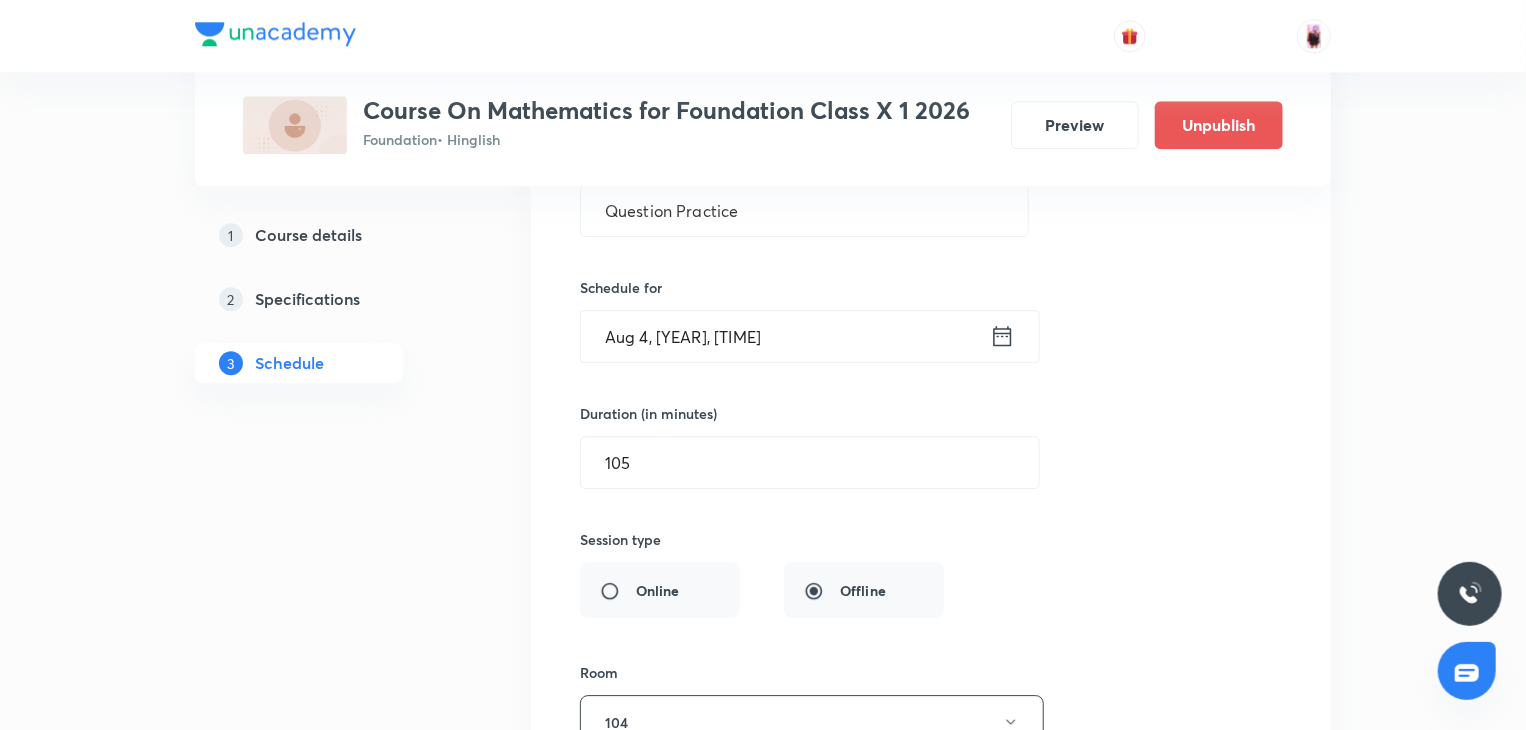 scroll, scrollTop: 3230, scrollLeft: 0, axis: vertical 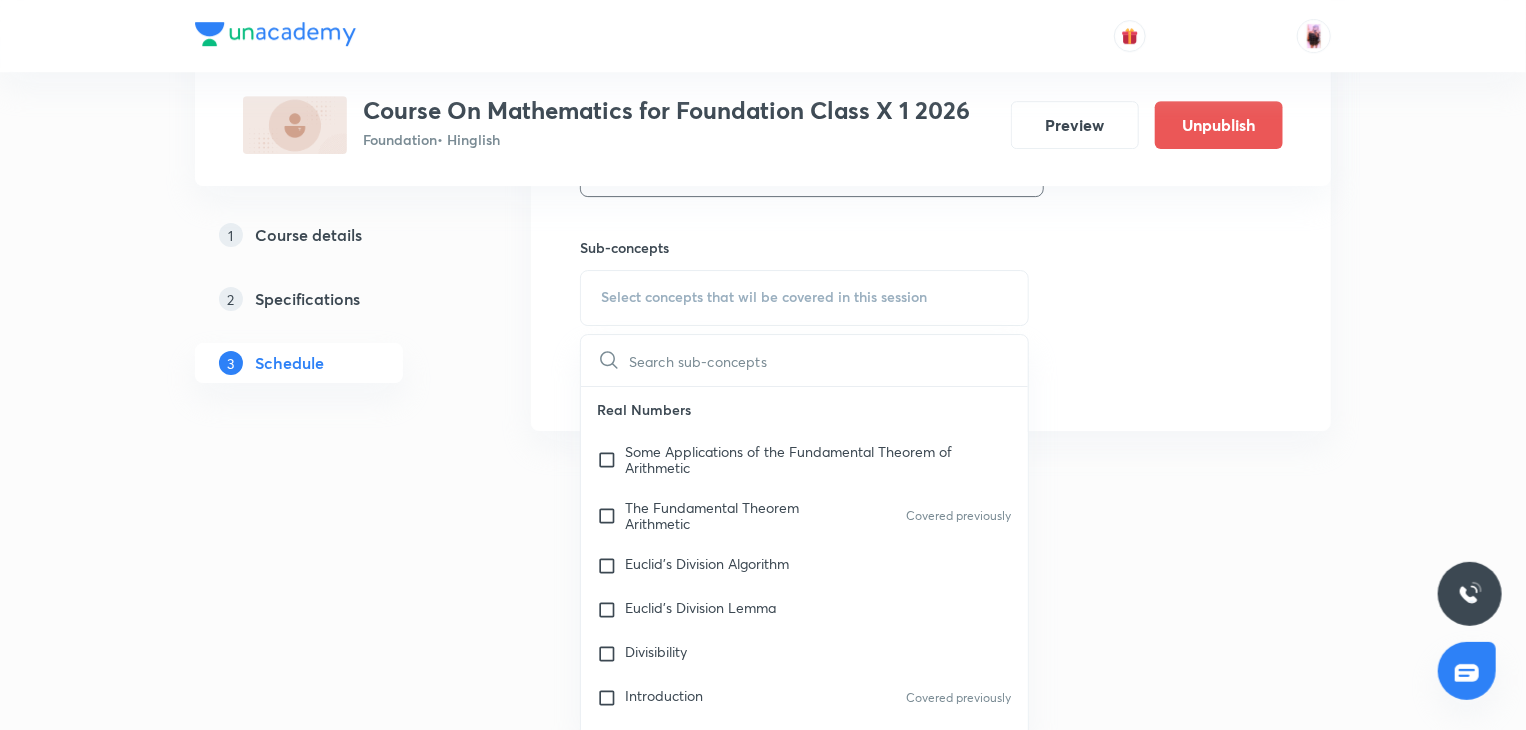click on "1 Course details 2 Specifications 3 Schedule" at bounding box center (331, 311) 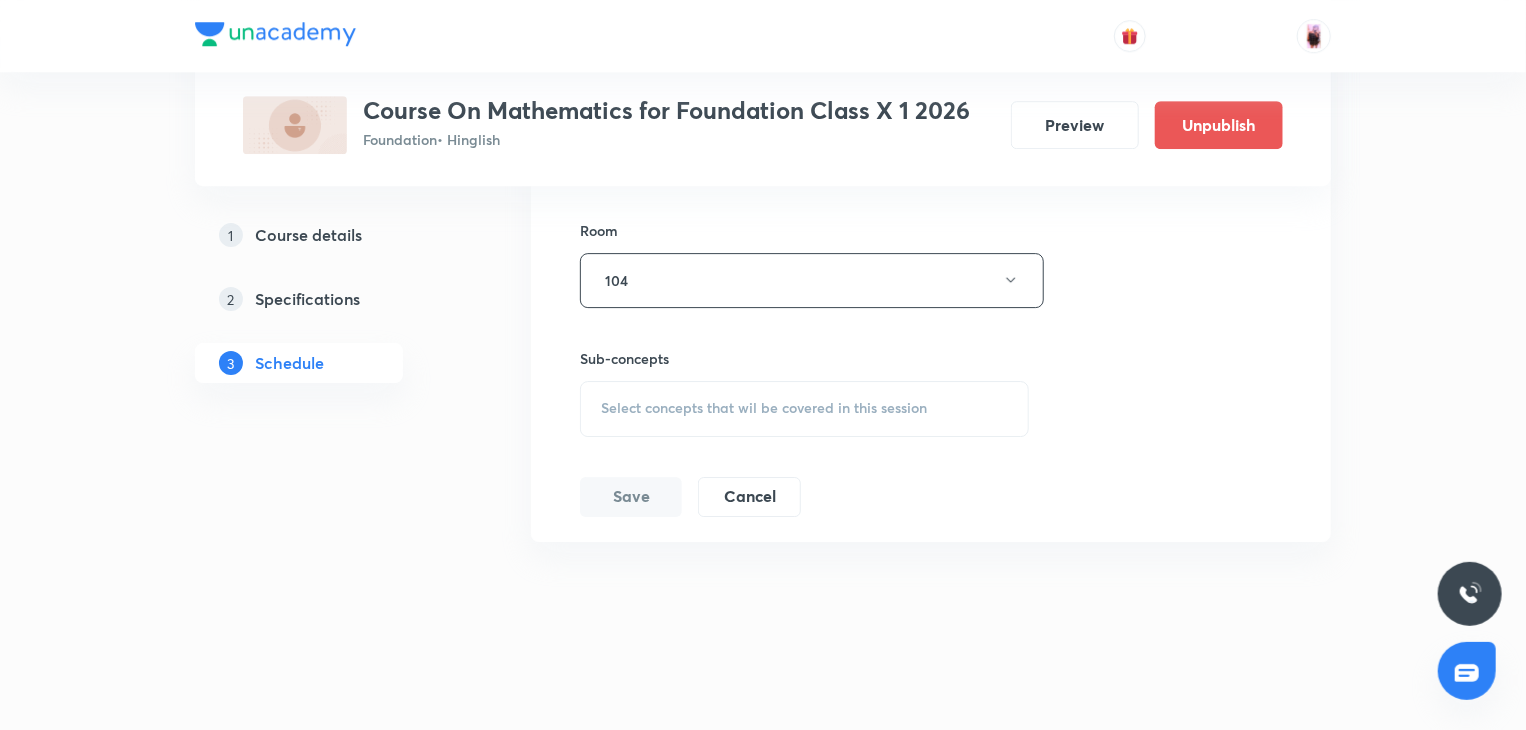scroll, scrollTop: 3111, scrollLeft: 0, axis: vertical 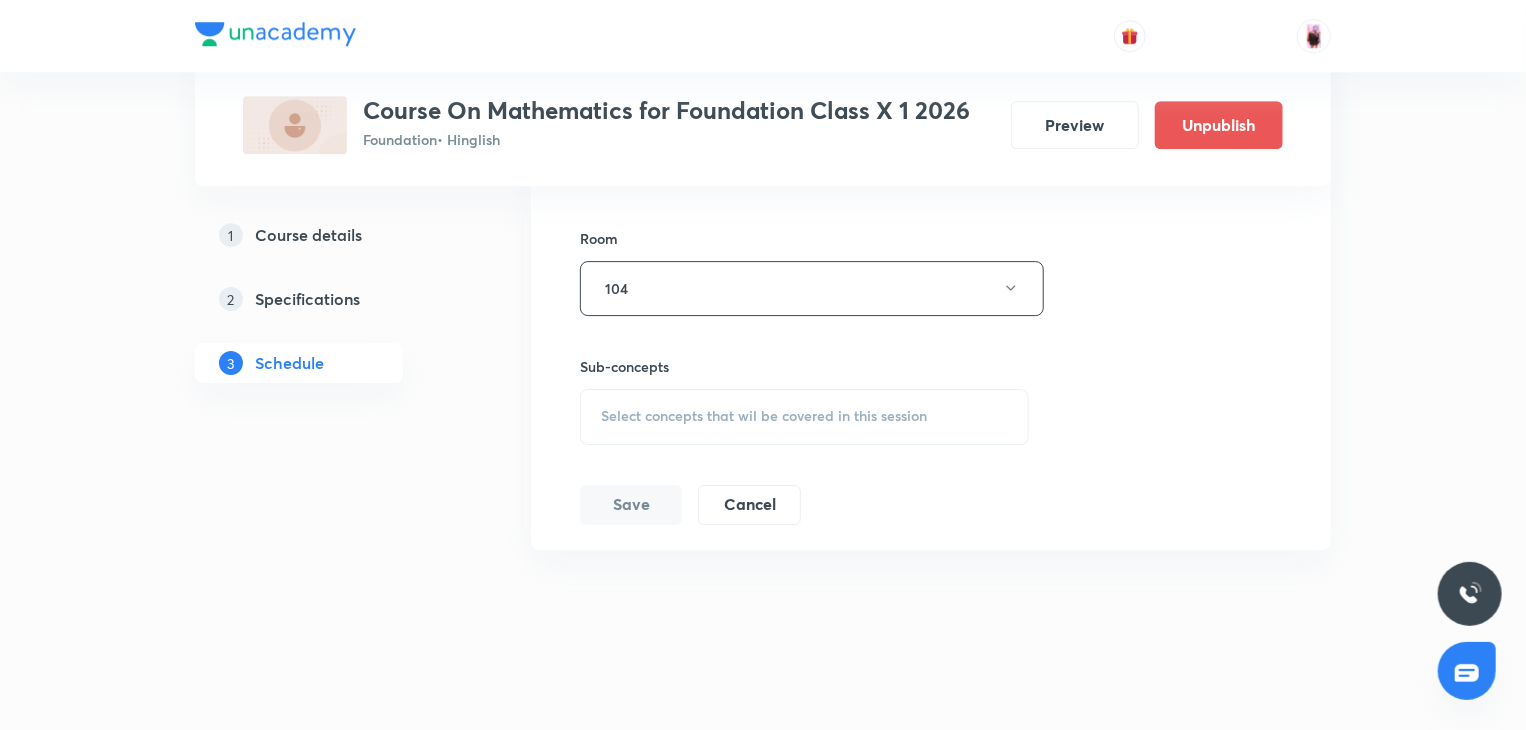 click on "Select concepts that wil be covered in this session" at bounding box center (804, 417) 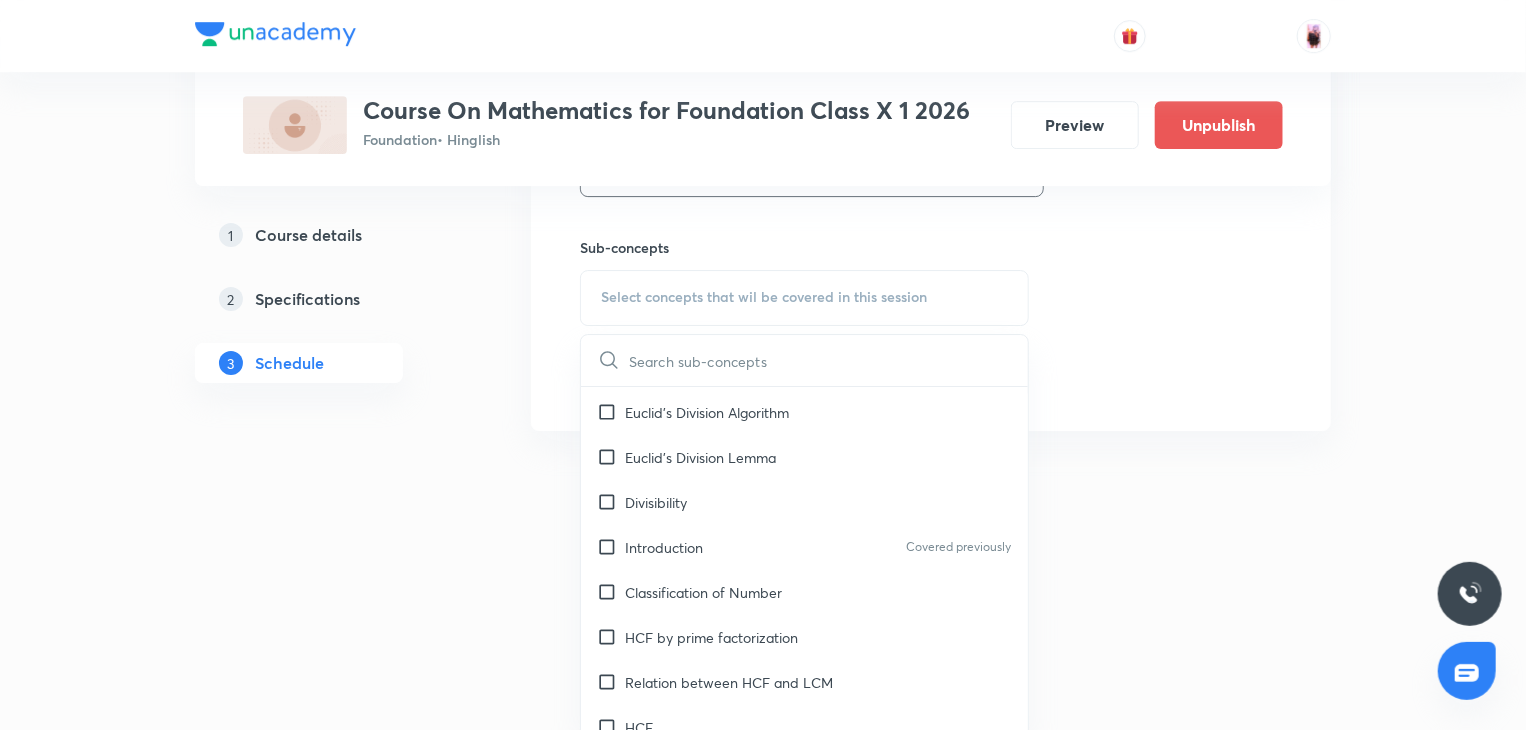 scroll, scrollTop: 176, scrollLeft: 0, axis: vertical 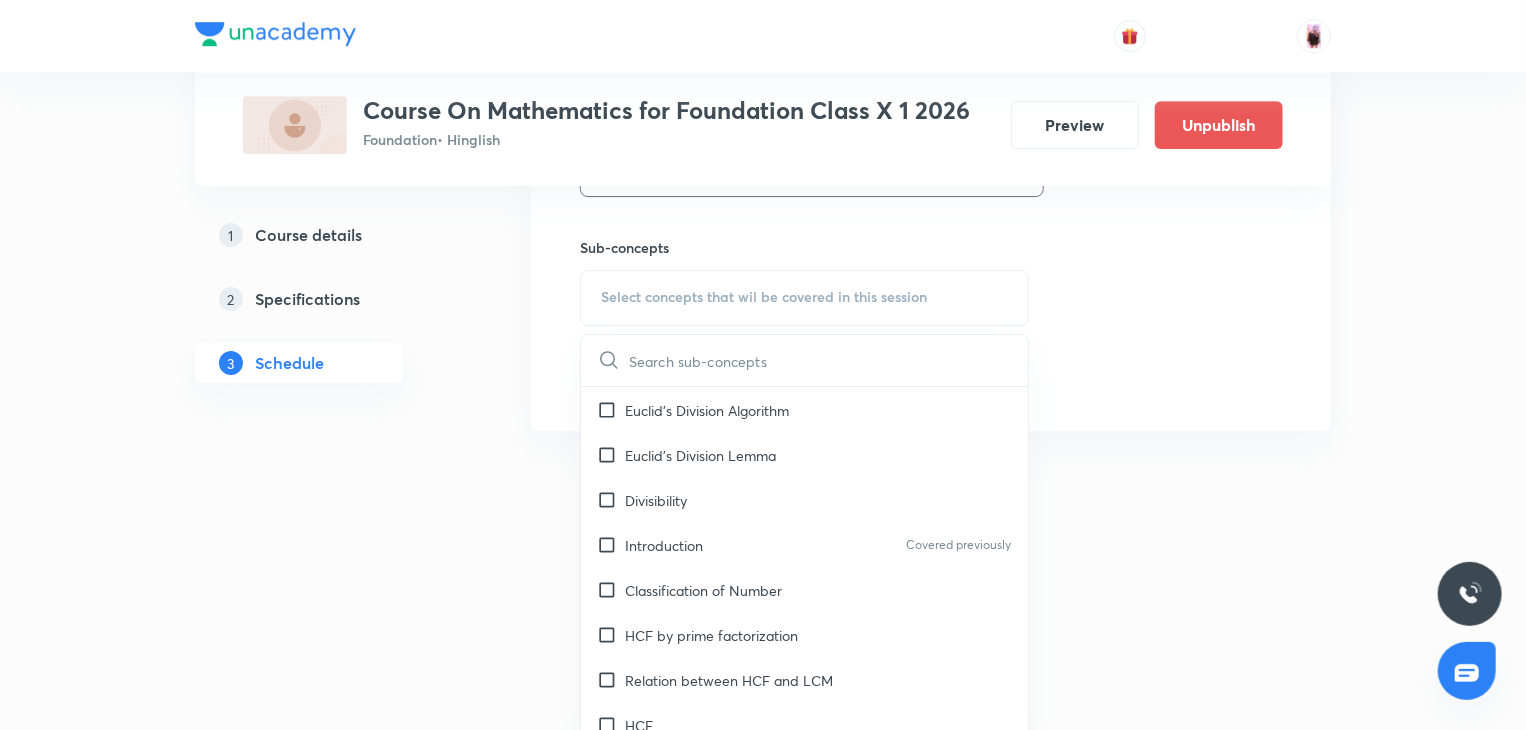 click at bounding box center (828, 360) 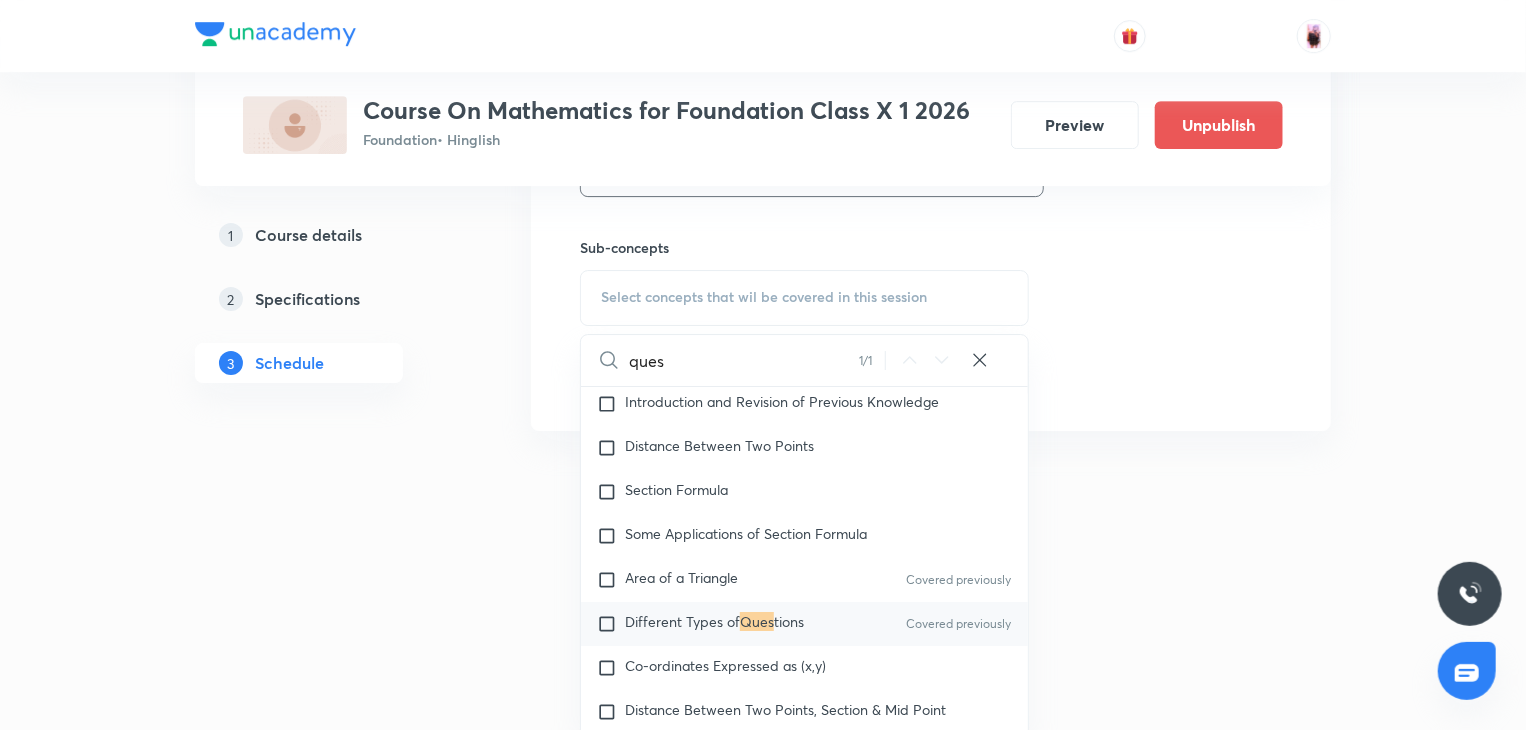 scroll, scrollTop: 3374, scrollLeft: 0, axis: vertical 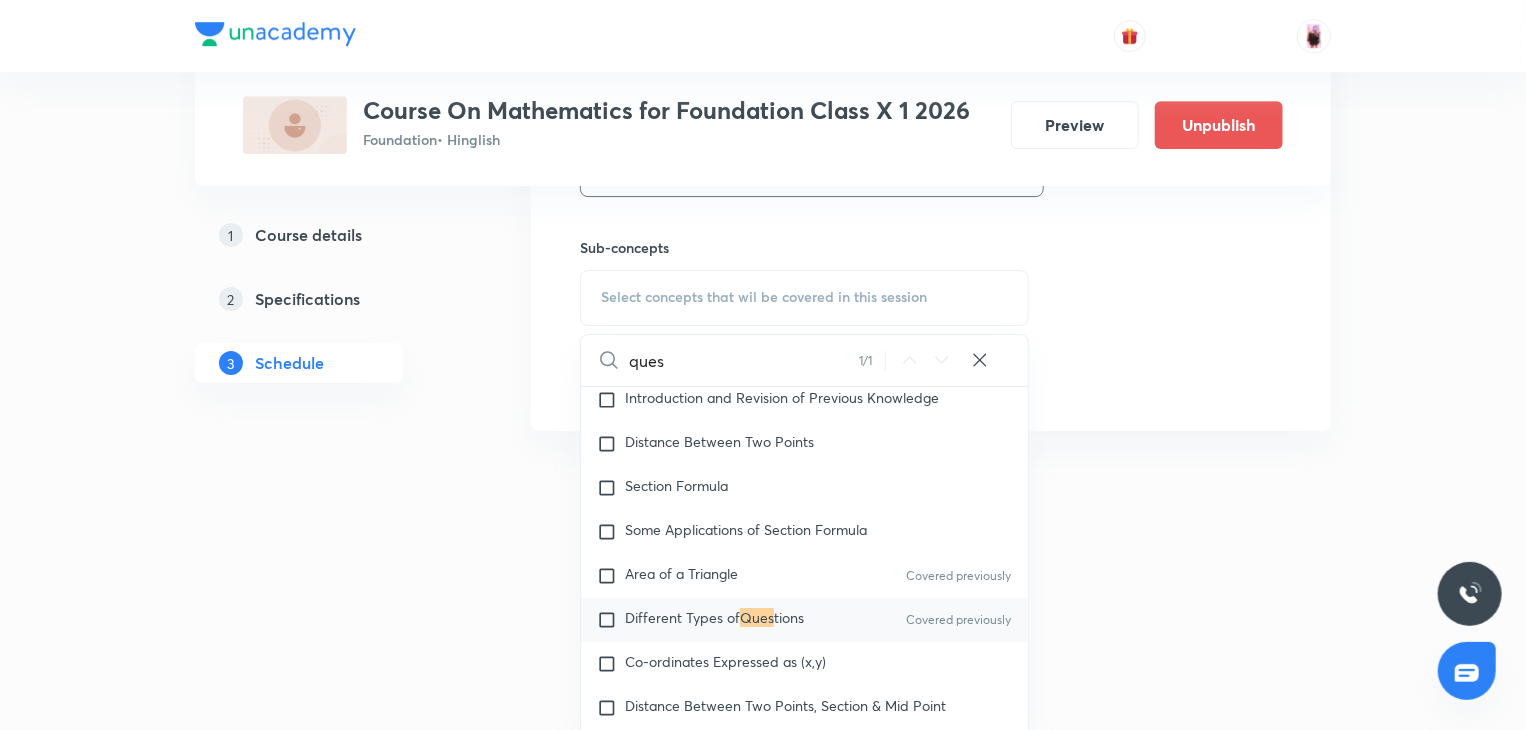 type on "ques" 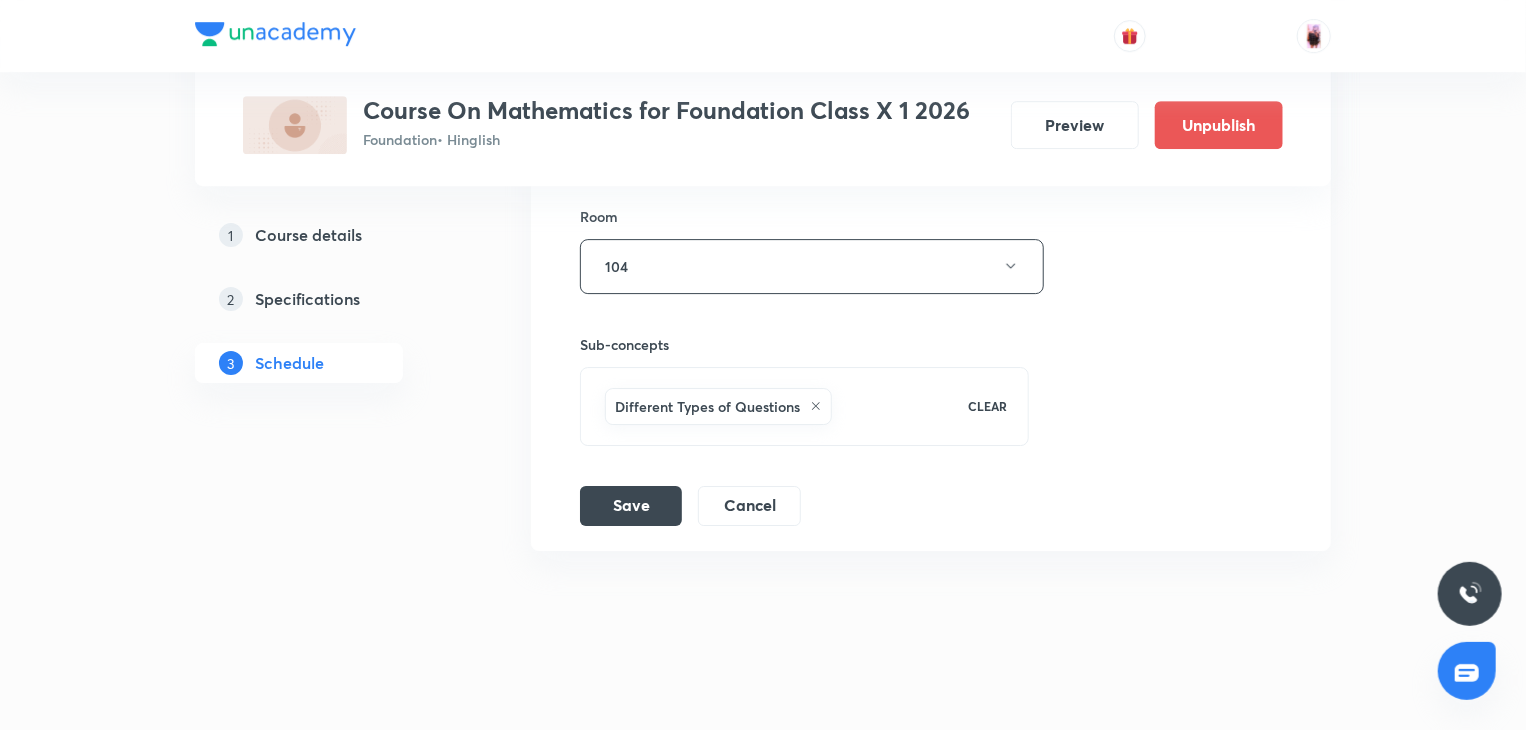 click on "Session title 17/99 Question Practice ​ Schedule for Aug 4, 2025, 5:35 PM ​ Duration (in minutes) 105 ​   Session type Online Offline Room 104 Sub-concepts Different Types of Questions CLEAR Save Cancel" at bounding box center [931, 90] 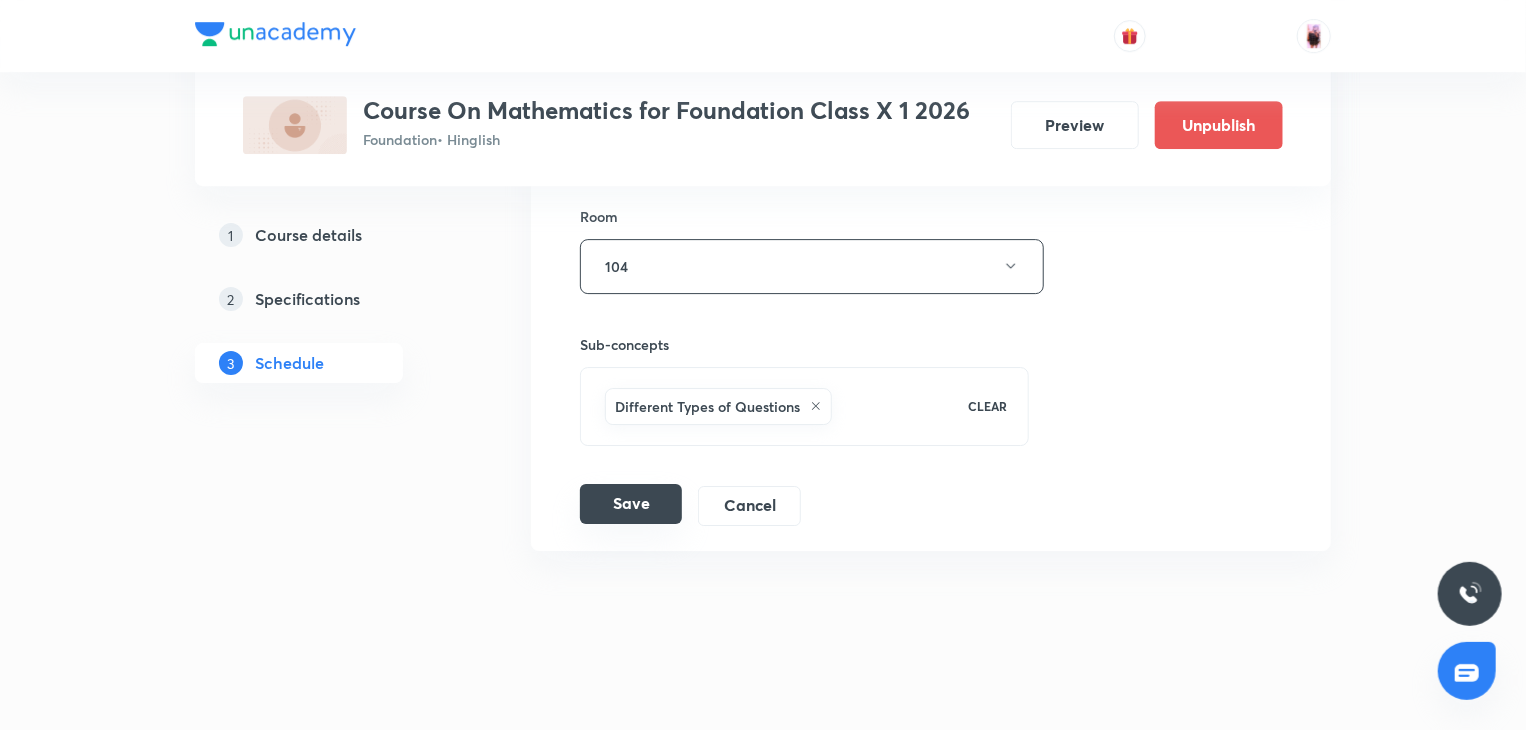 click on "Save" at bounding box center (631, 504) 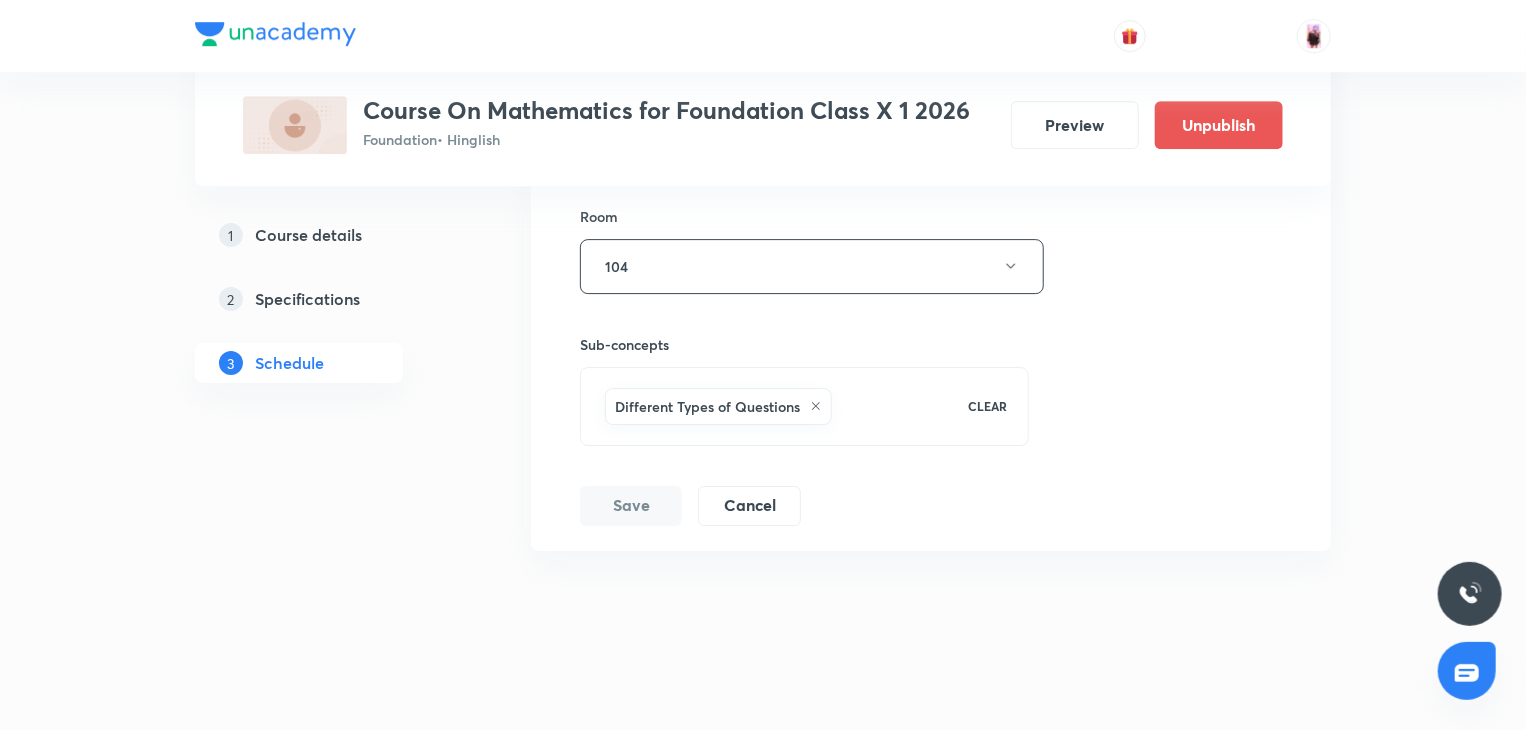 scroll, scrollTop: 2367, scrollLeft: 0, axis: vertical 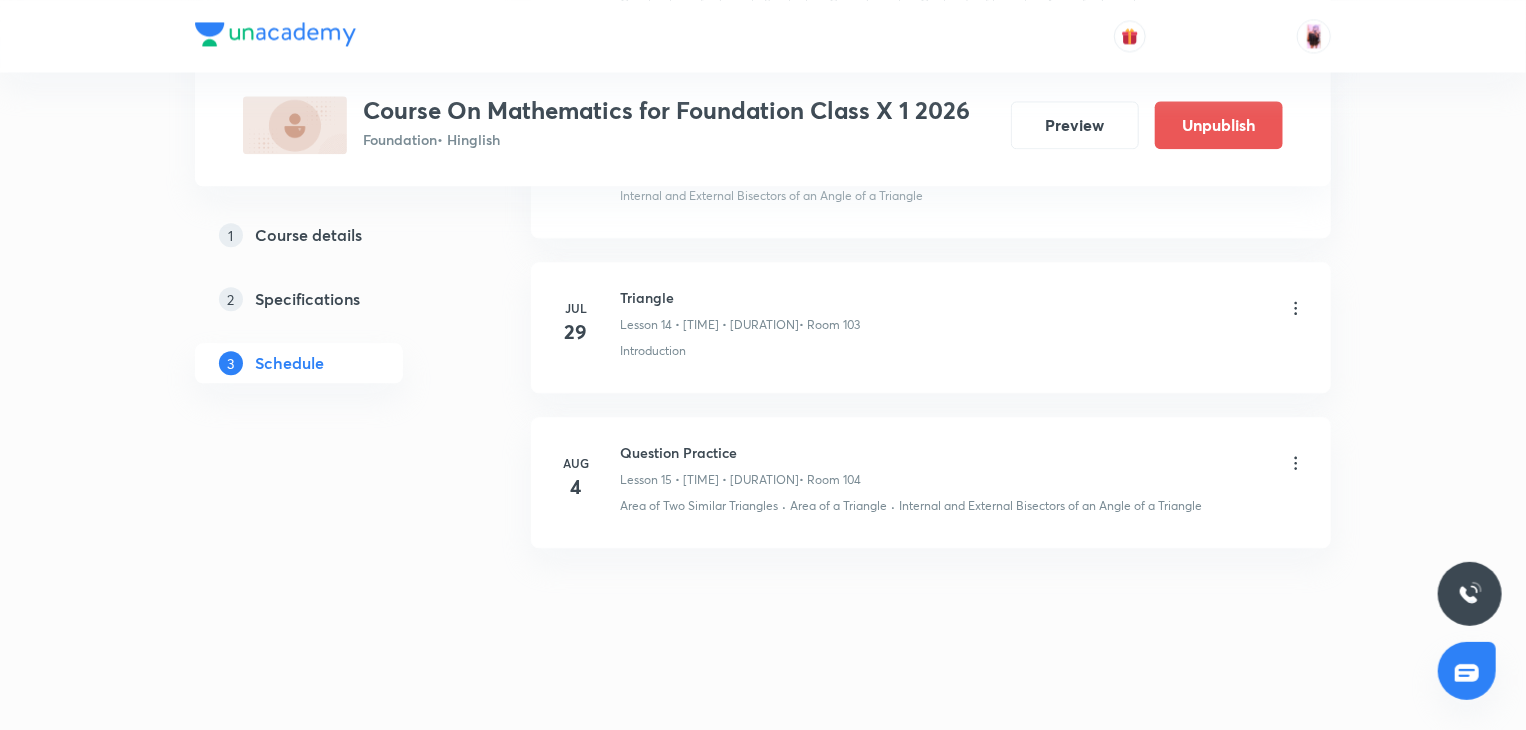 click on "Aug 4 Question Practice Lesson 15 • 5:35 PM • 105 min  • Room 104 Area of Two Similar Triangles · Area of a Triangle · Internal and External Bisectors of an Angle of a Triangle" at bounding box center (931, 482) 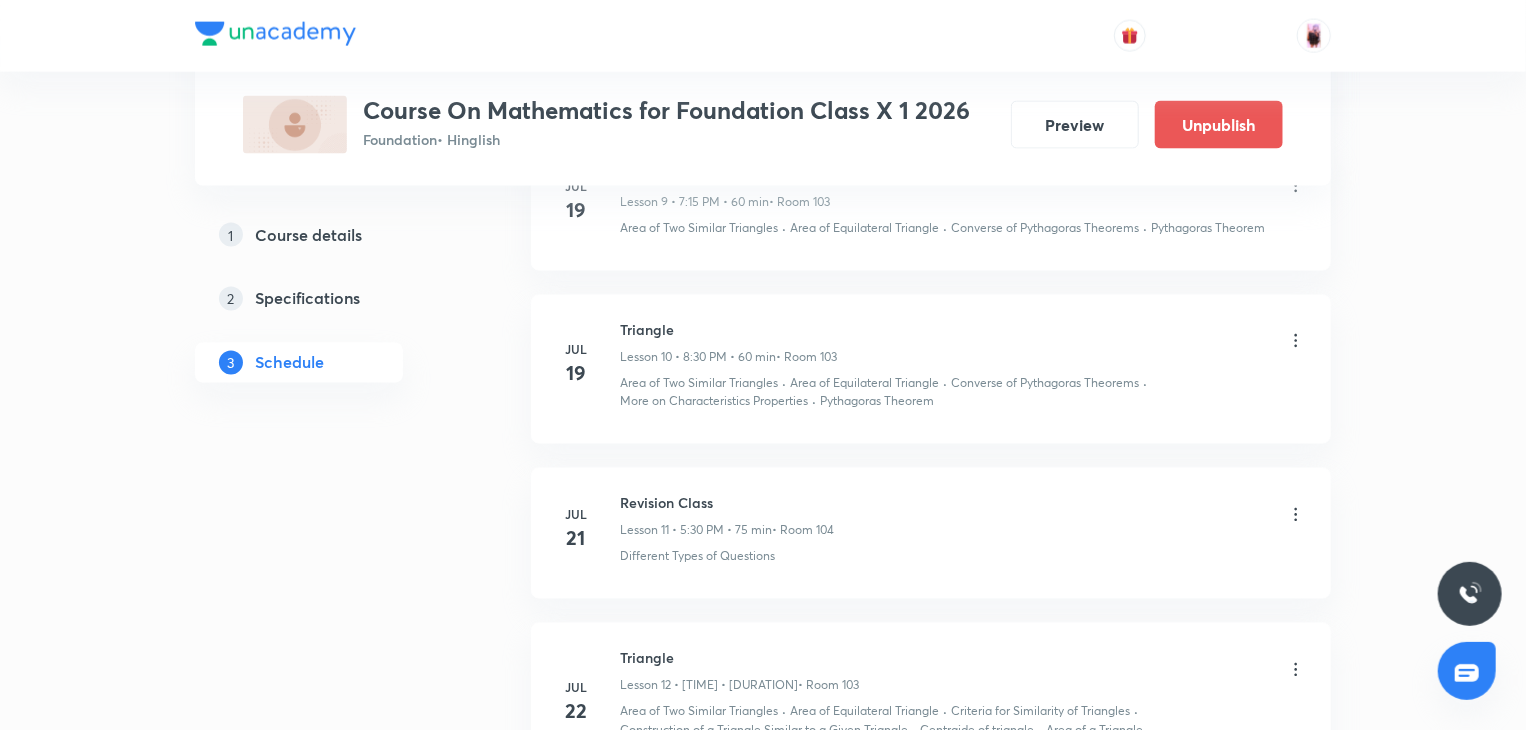 scroll, scrollTop: 2367, scrollLeft: 0, axis: vertical 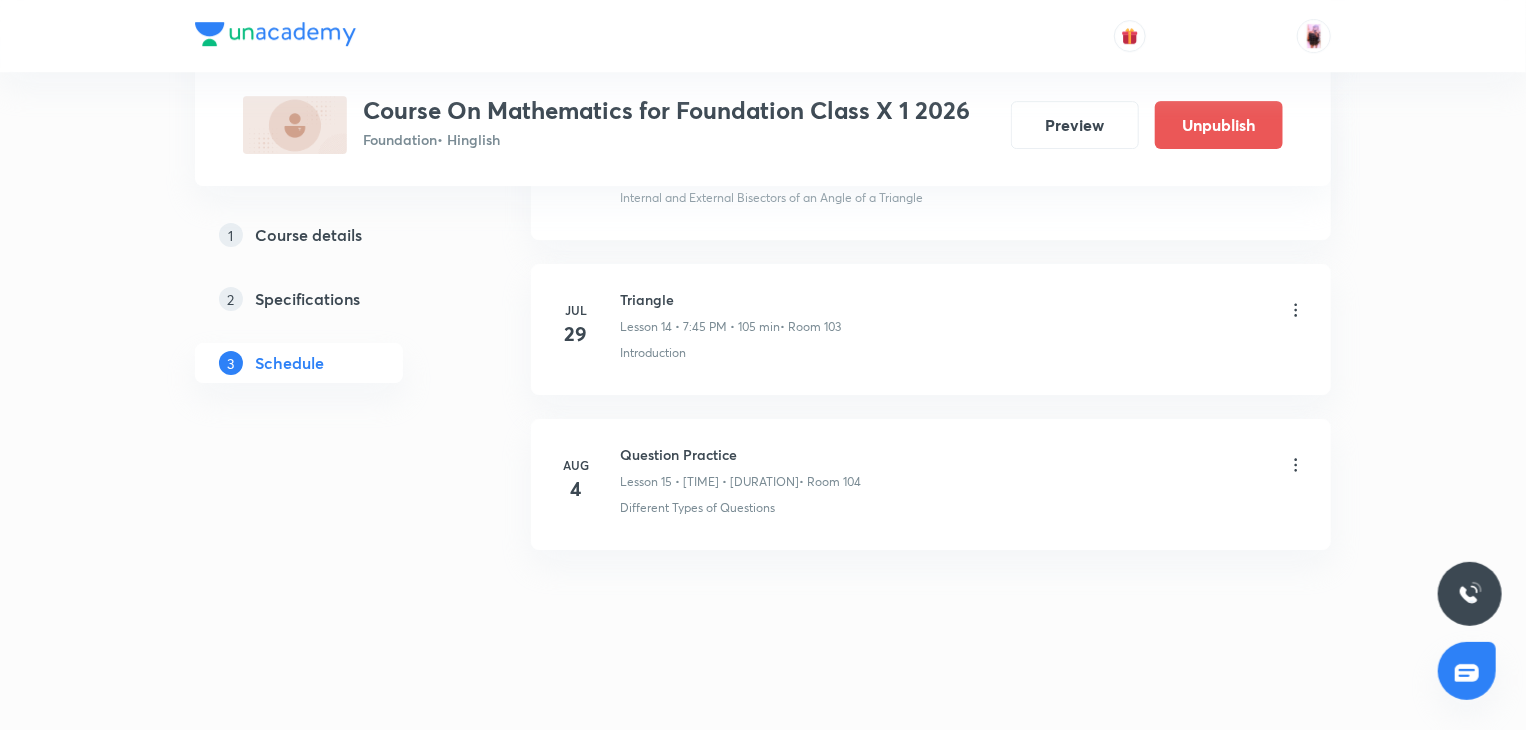 click 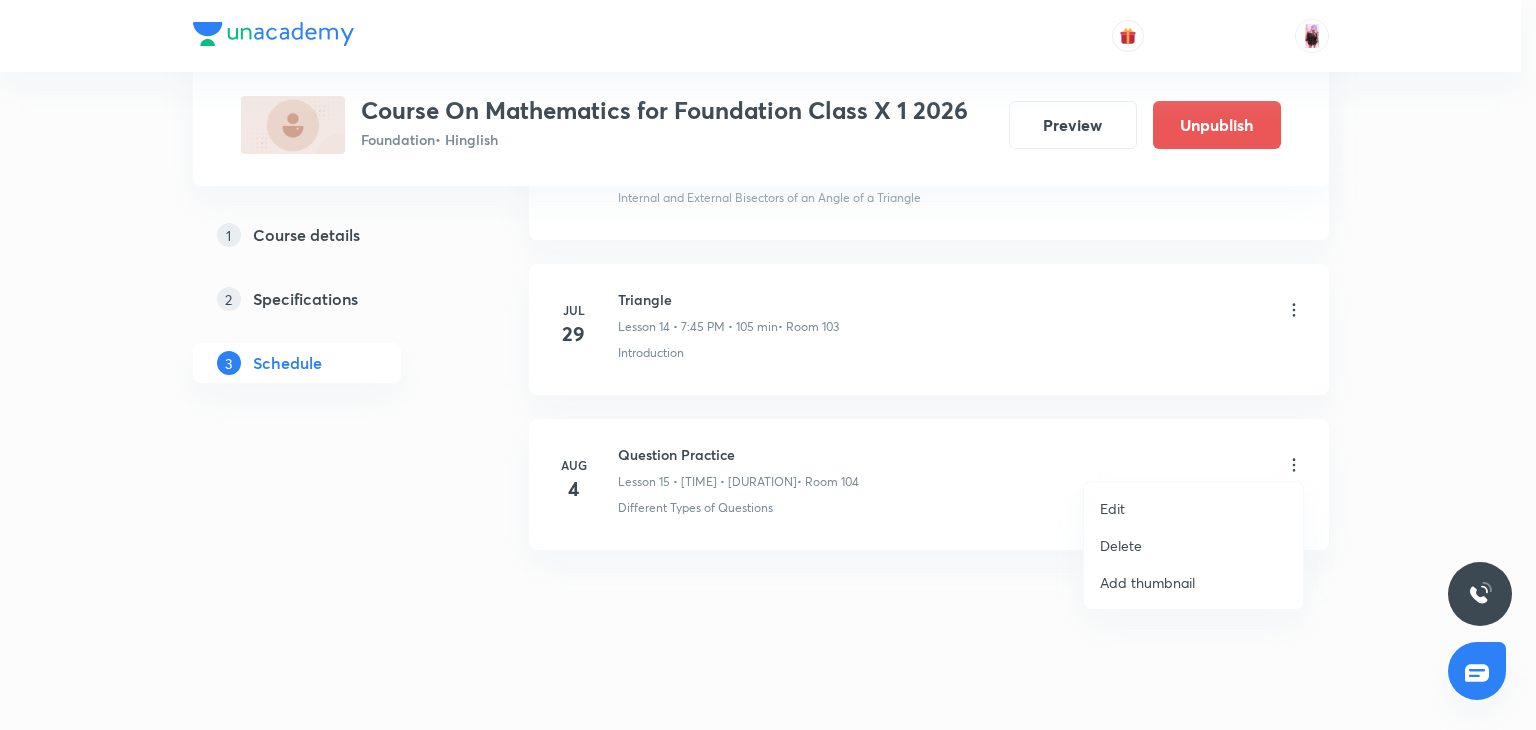 click at bounding box center (768, 365) 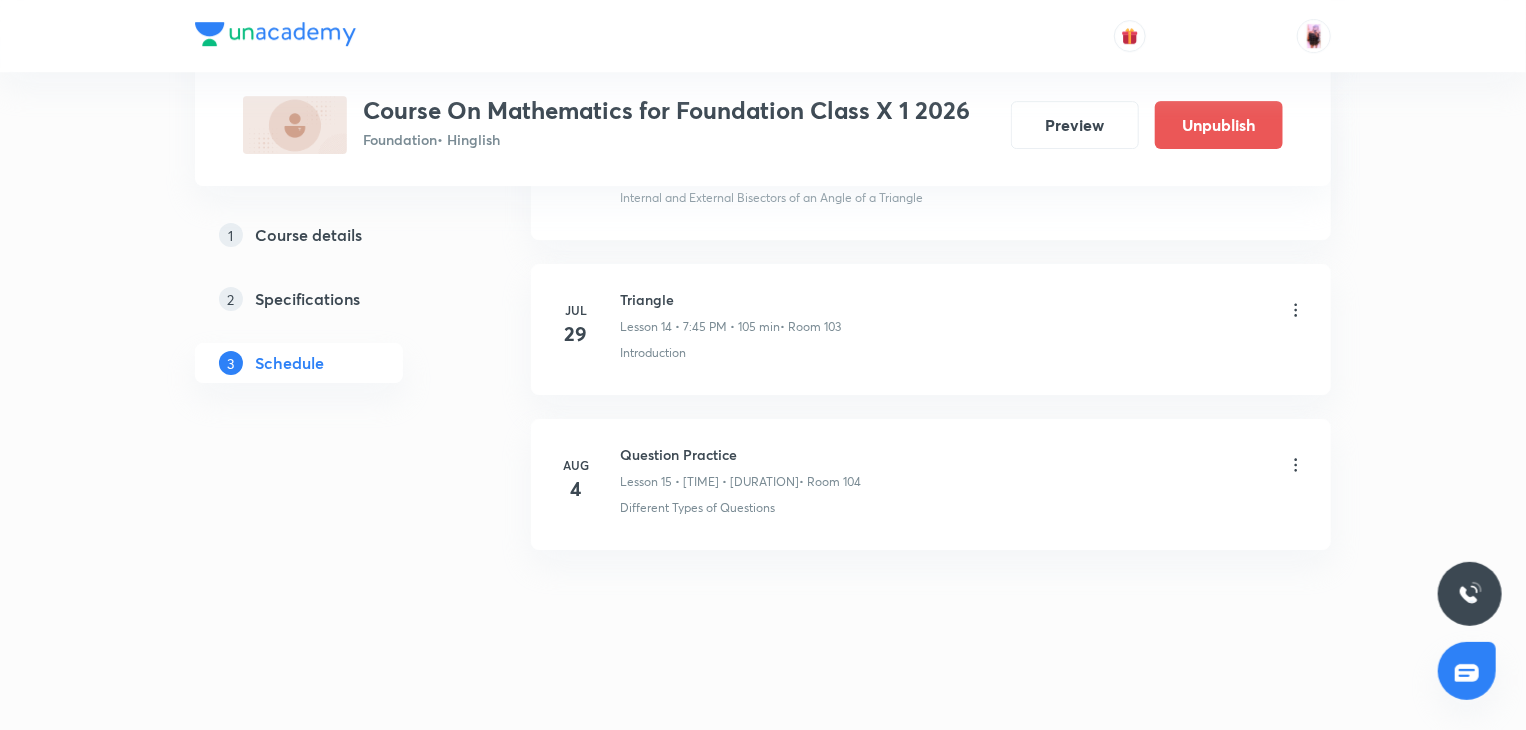 click 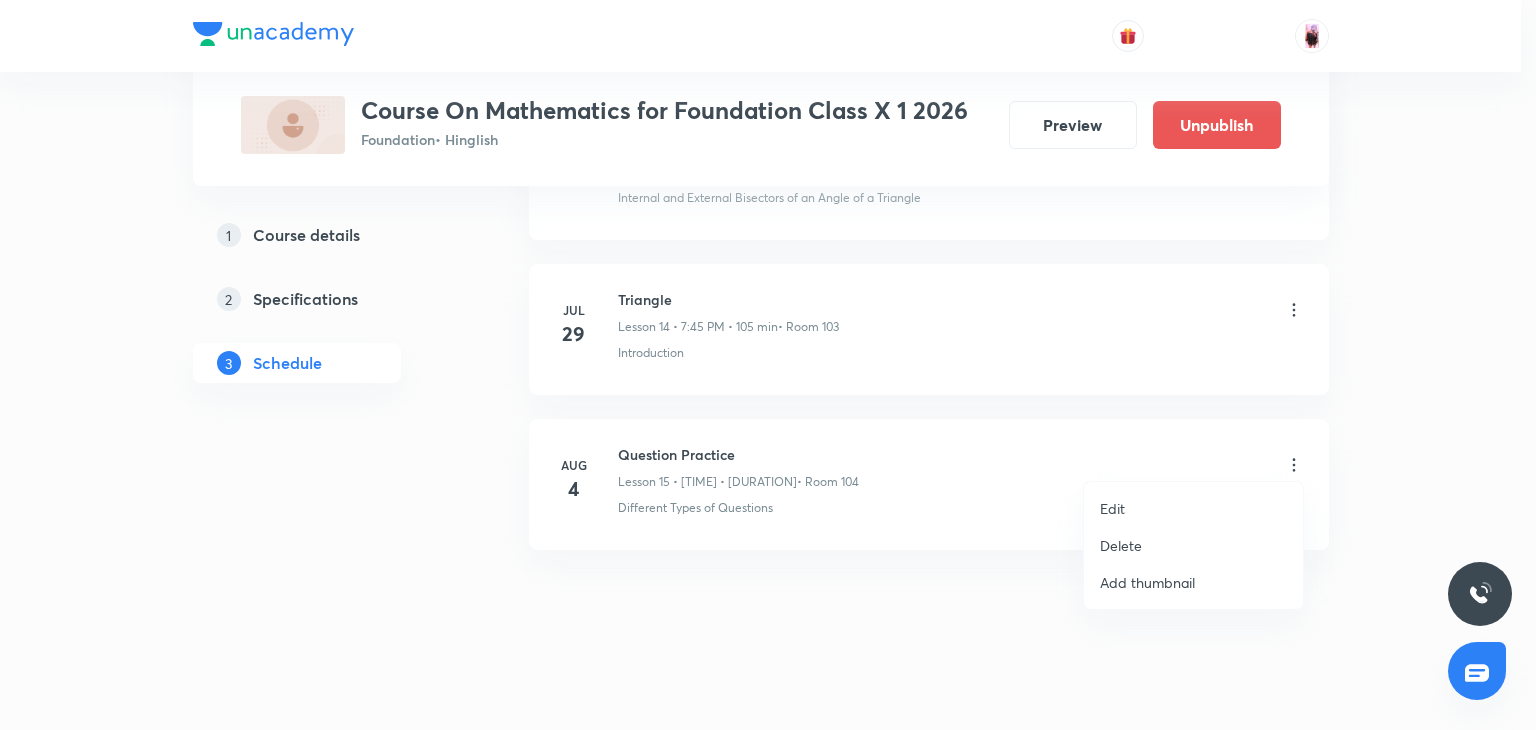 click at bounding box center (768, 365) 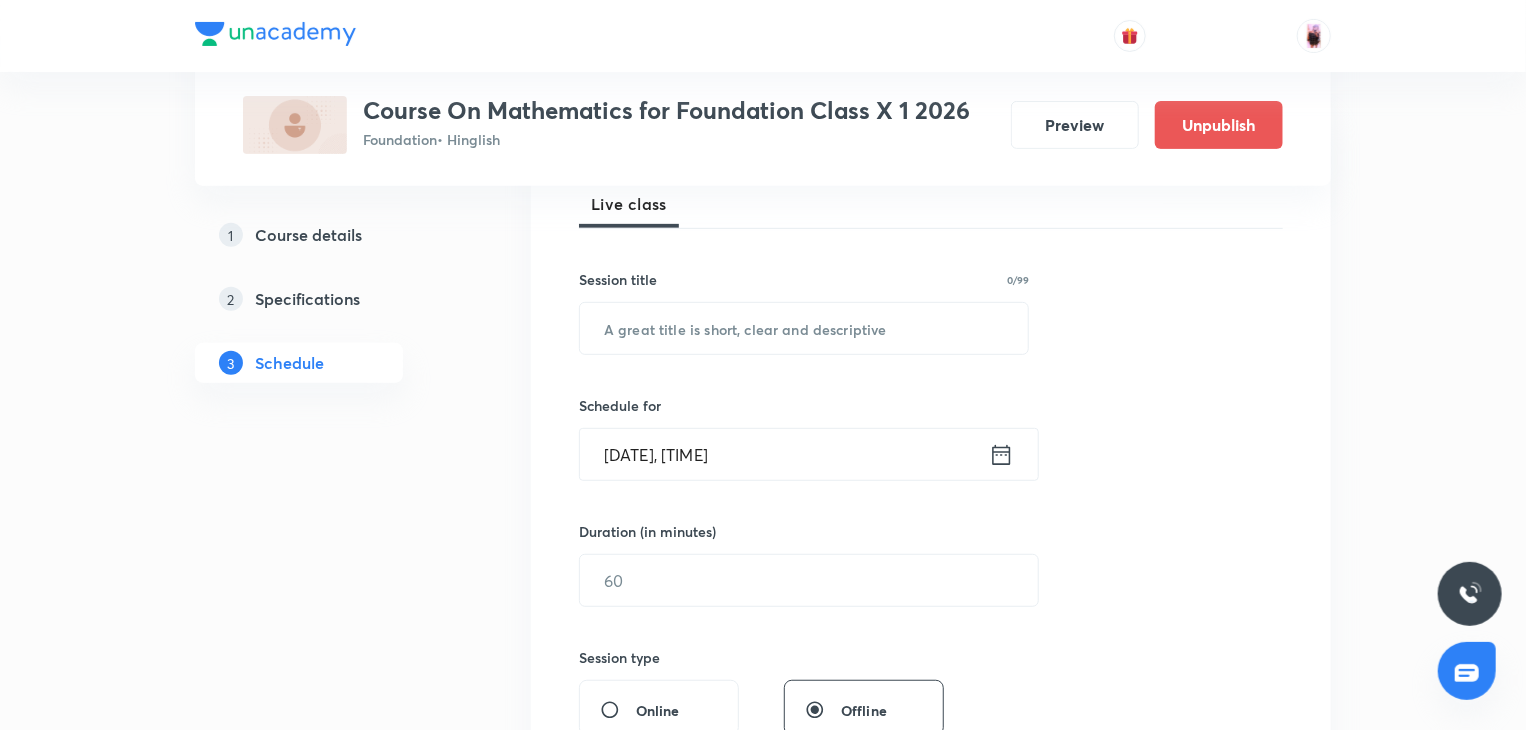 scroll, scrollTop: 0, scrollLeft: 0, axis: both 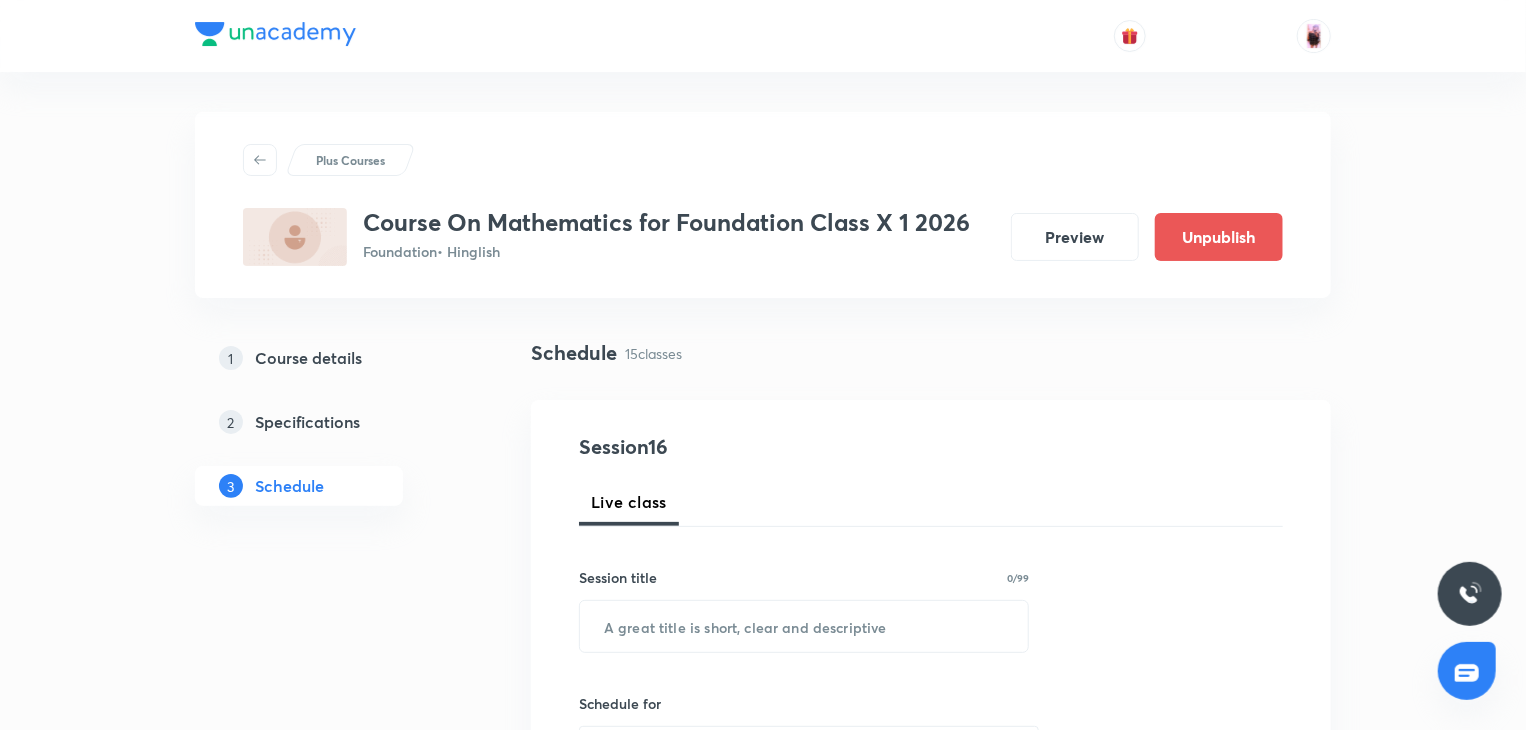 click on "Course On Mathematics for Foundation Class X 1 2026" at bounding box center [666, 222] 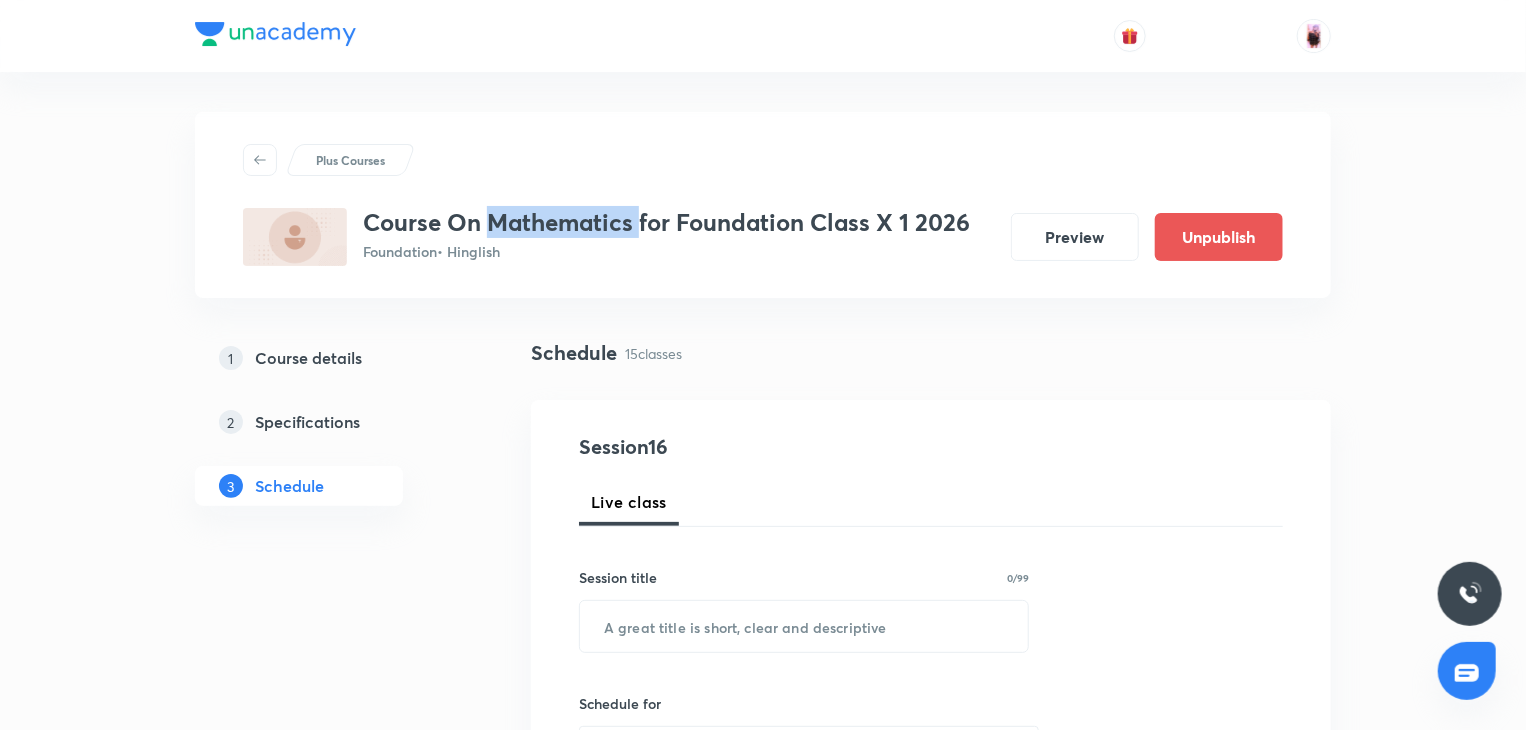 click on "Course On Mathematics for Foundation Class X 1 2026" at bounding box center [666, 222] 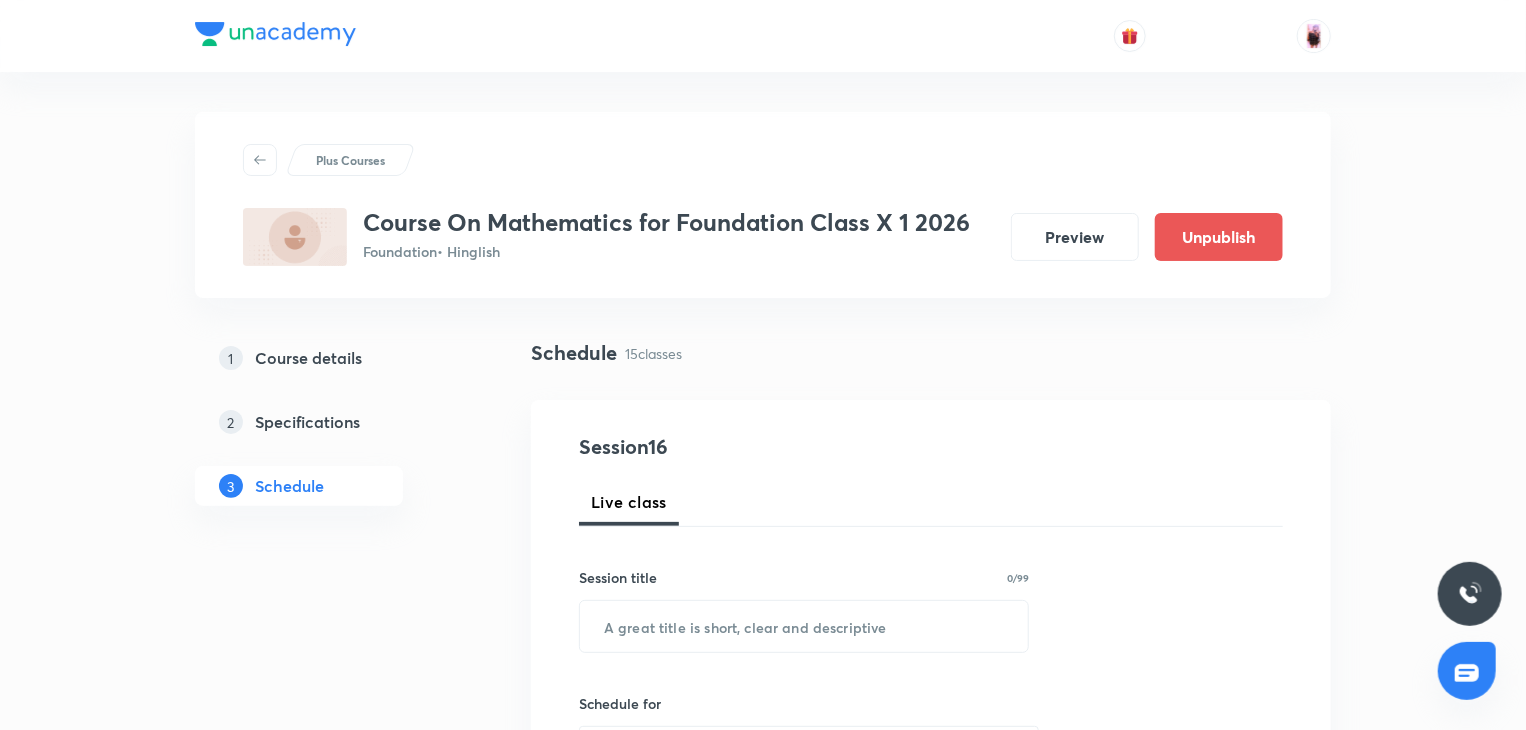 click on "Foundation  • Hinglish" at bounding box center [666, 251] 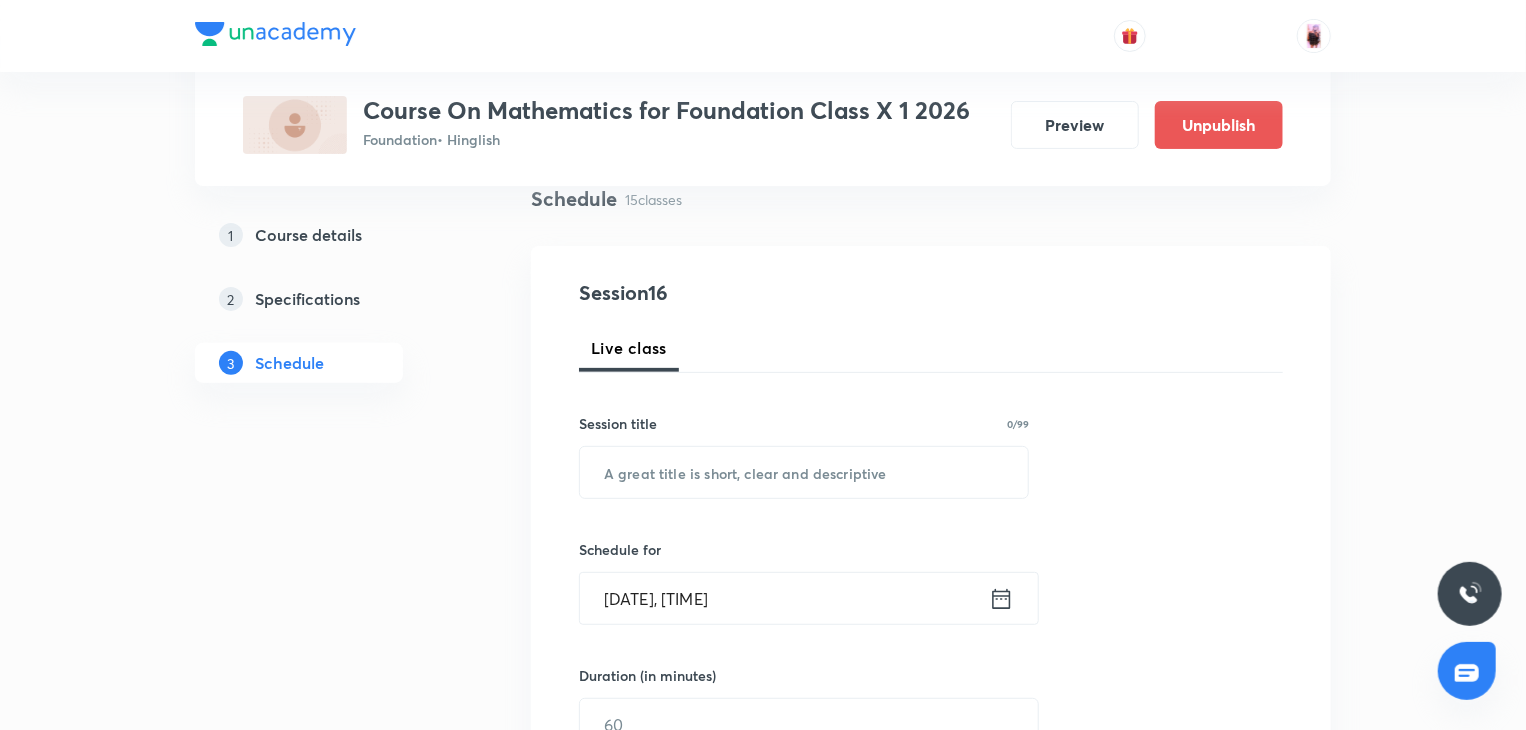 scroll, scrollTop: 0, scrollLeft: 0, axis: both 